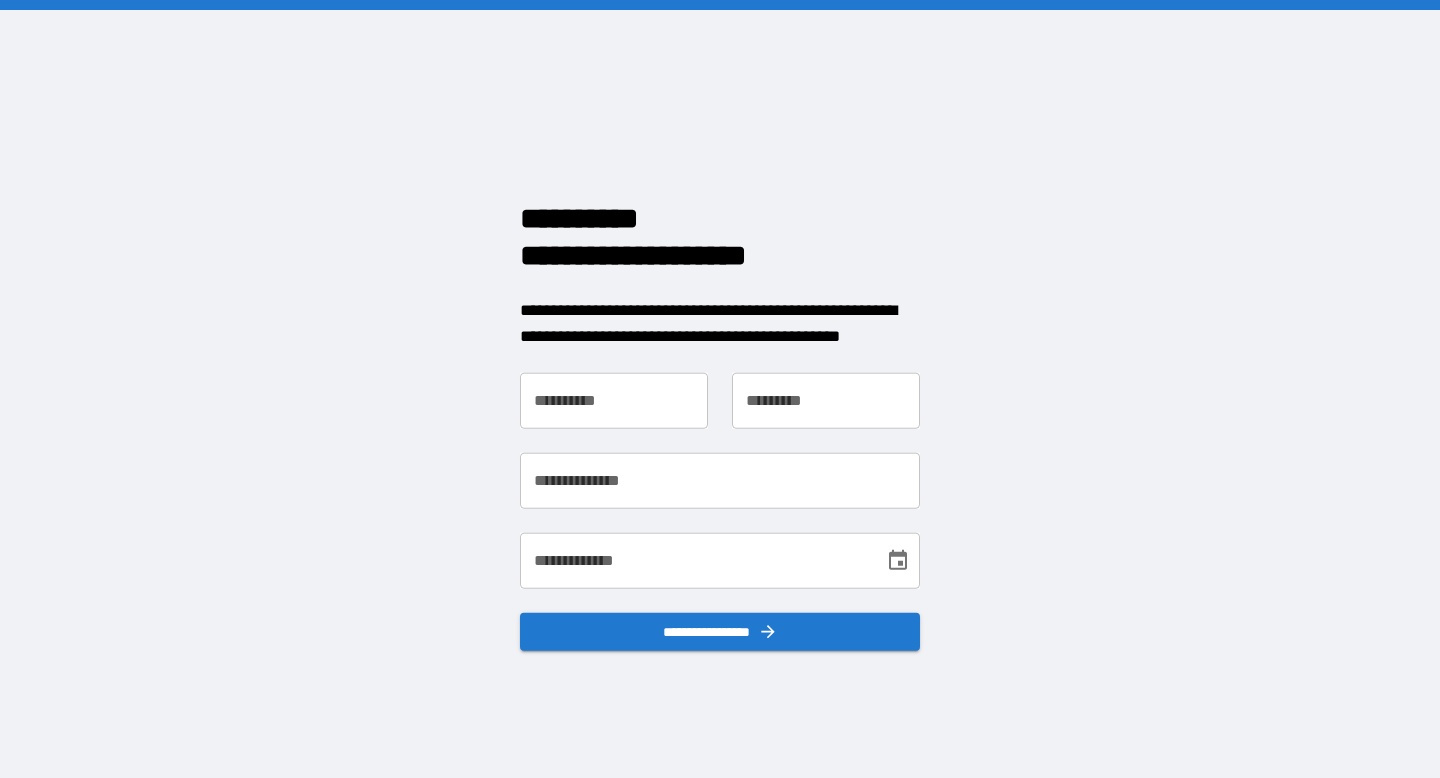 scroll, scrollTop: 0, scrollLeft: 0, axis: both 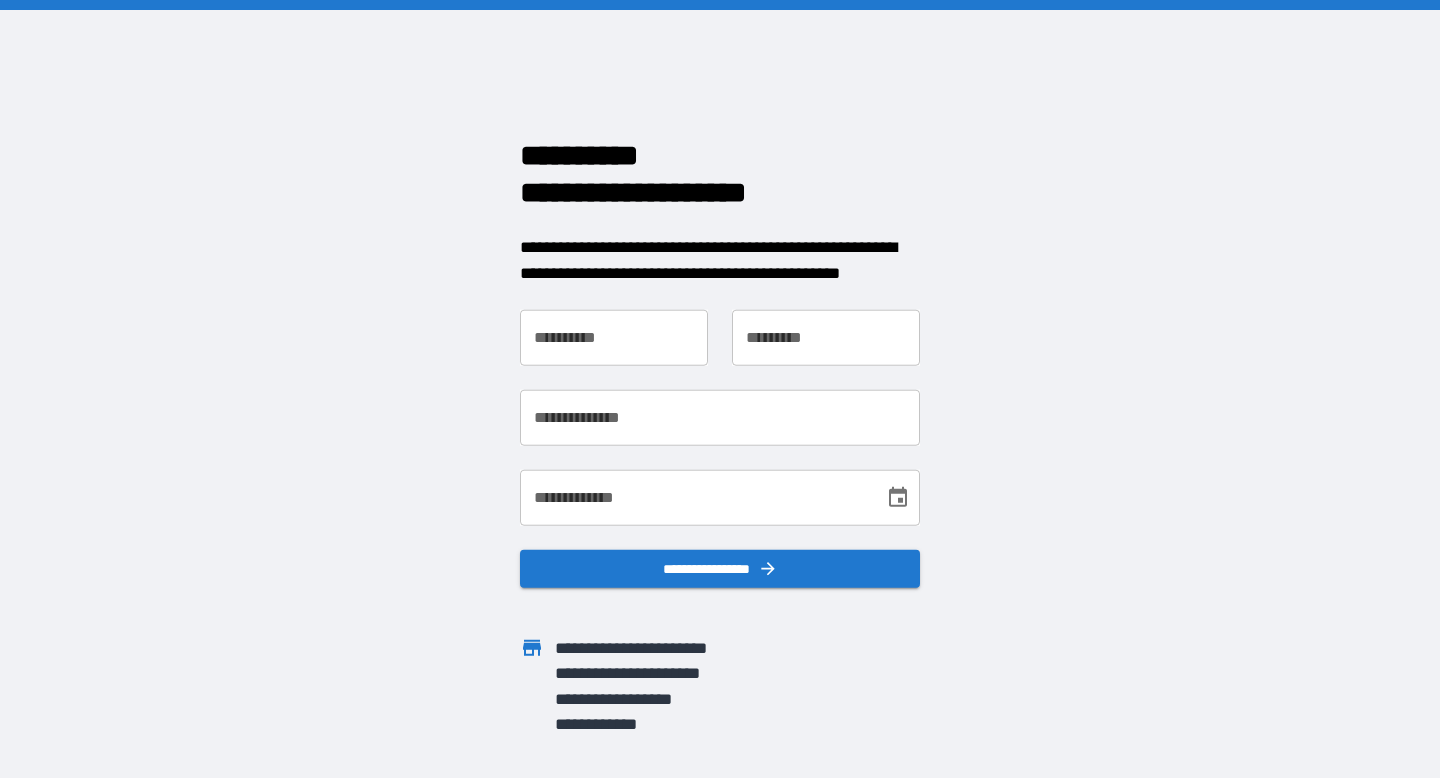 click on "**********" at bounding box center [614, 338] 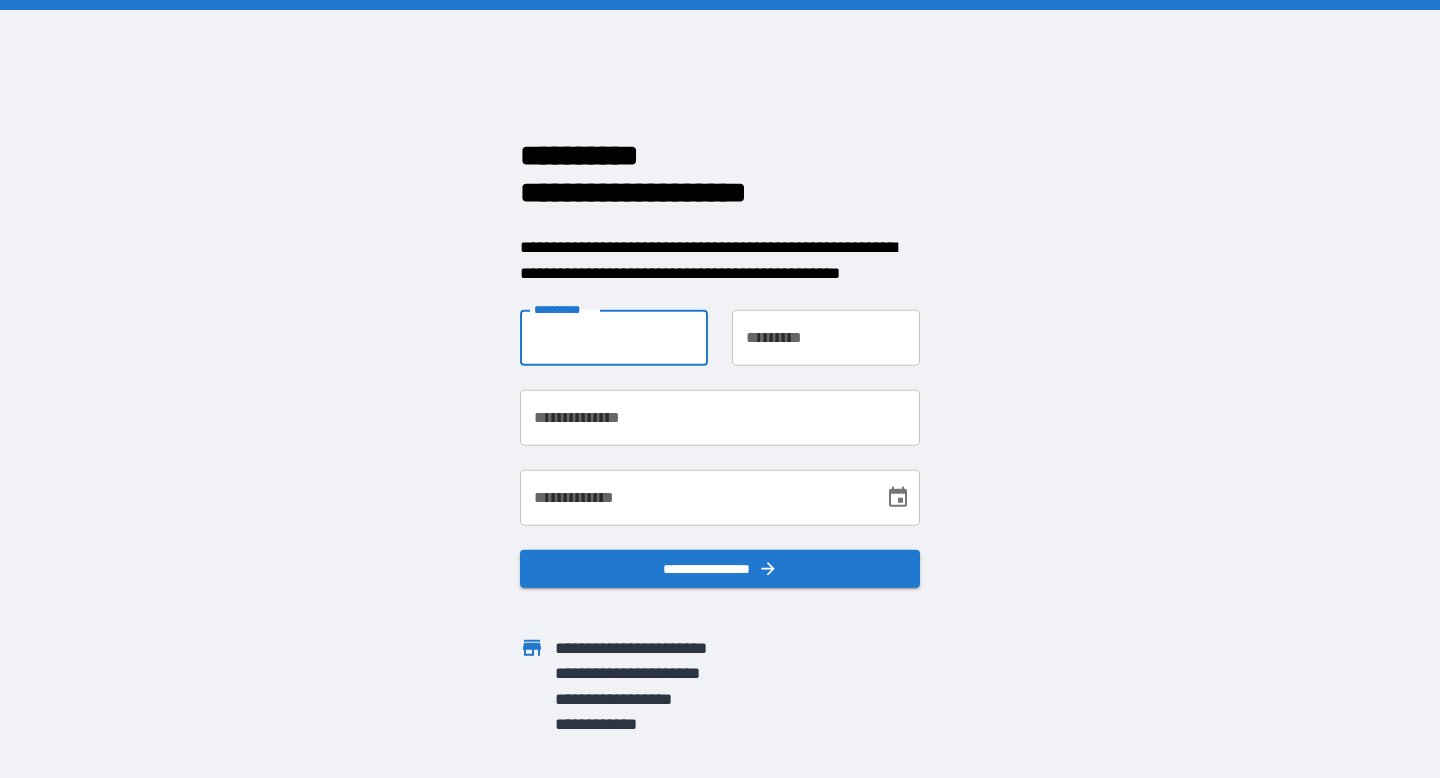 type on "*******" 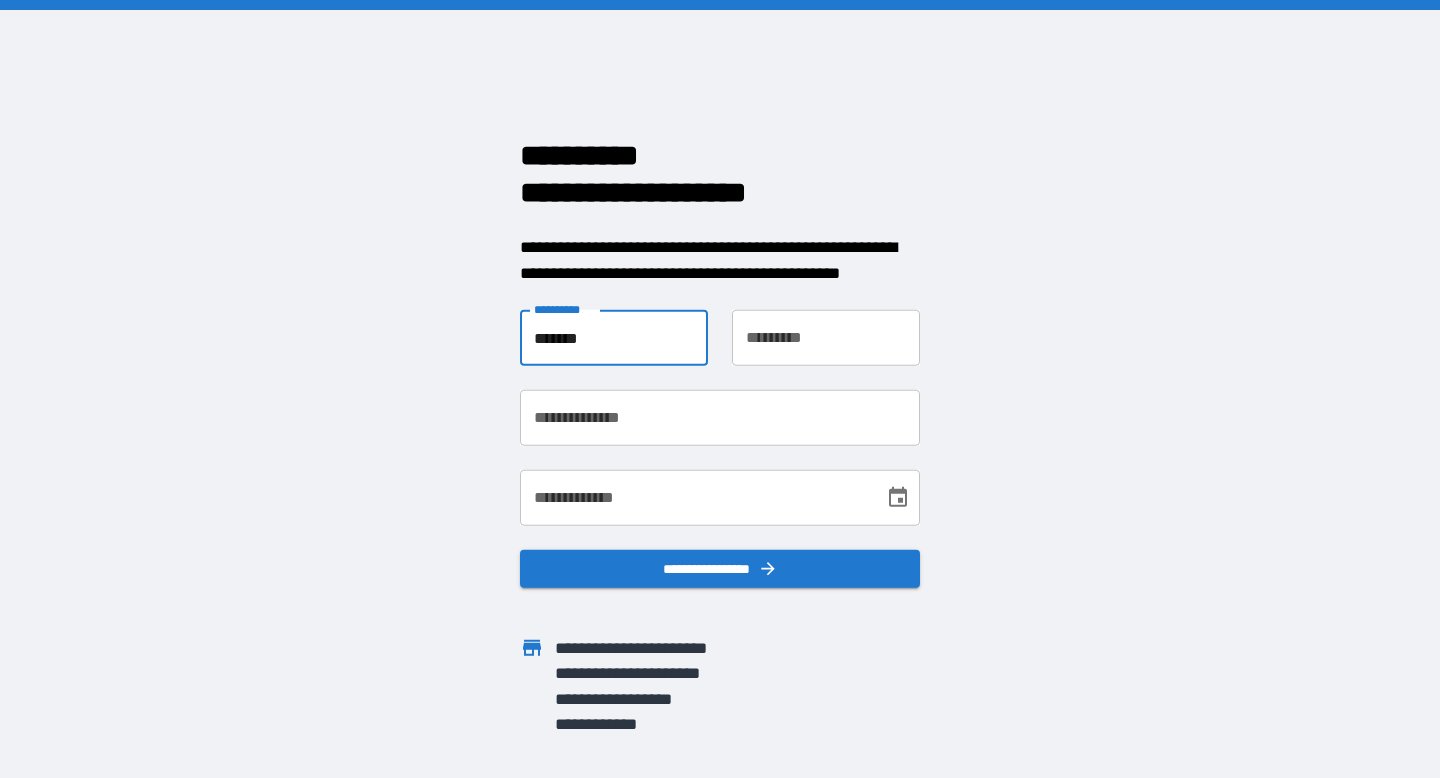type on "*****" 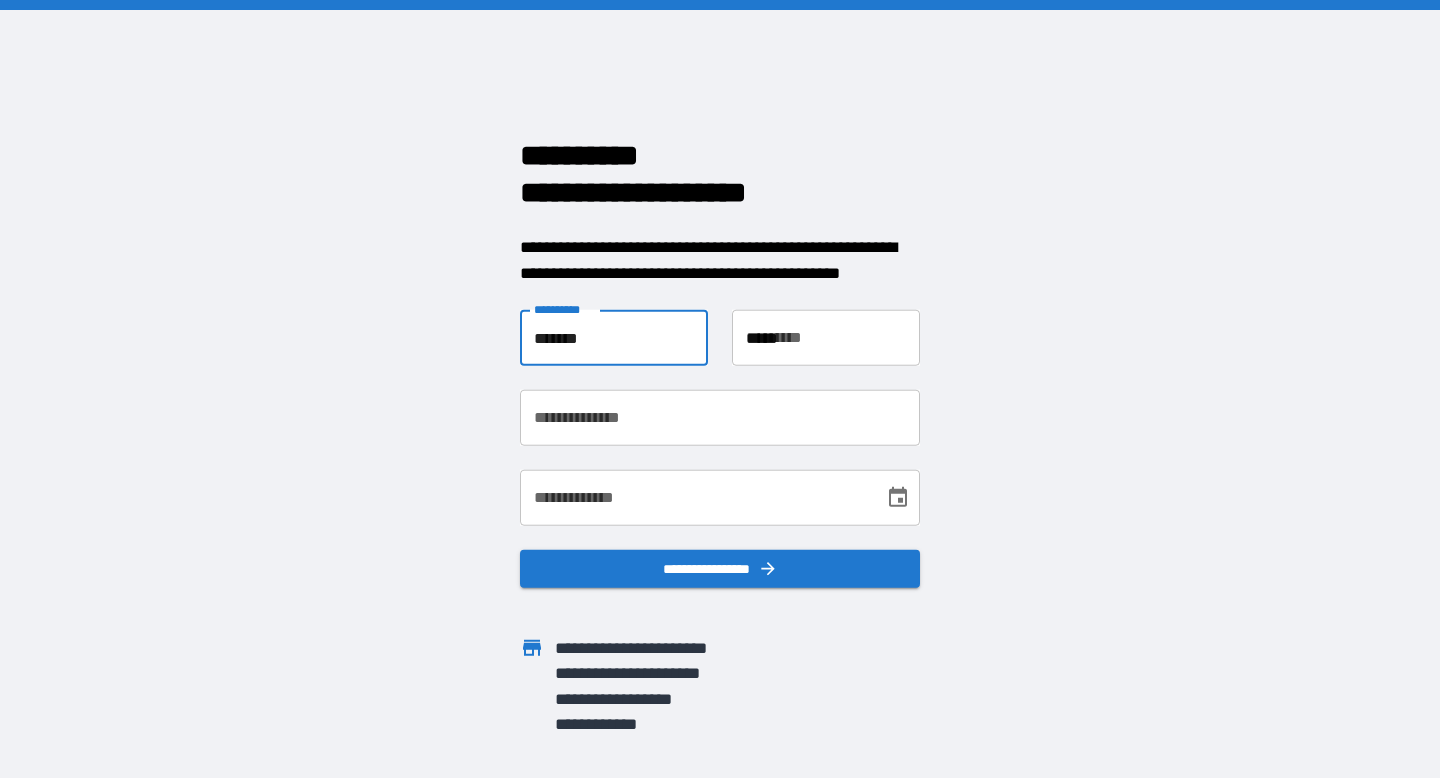 type on "**********" 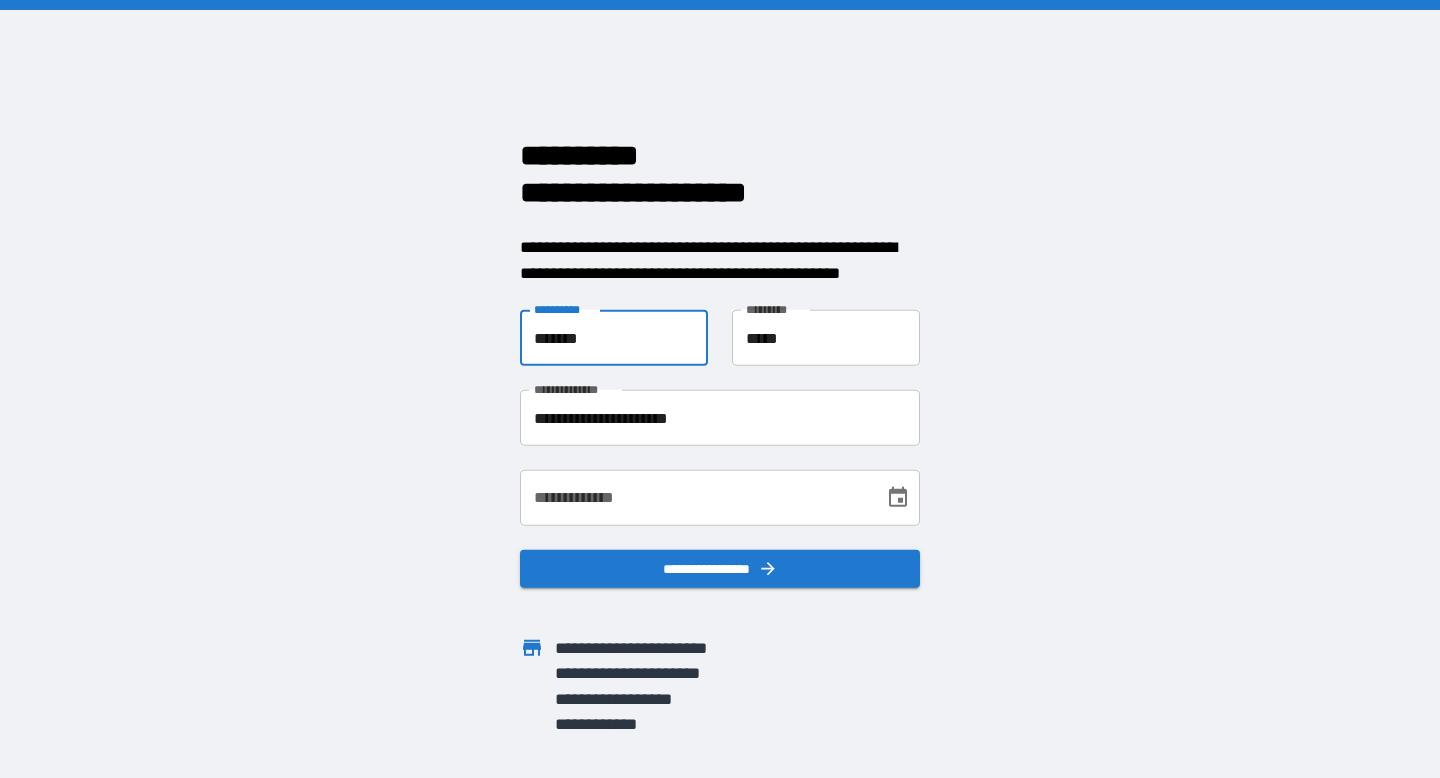 click on "**********" at bounding box center [695, 498] 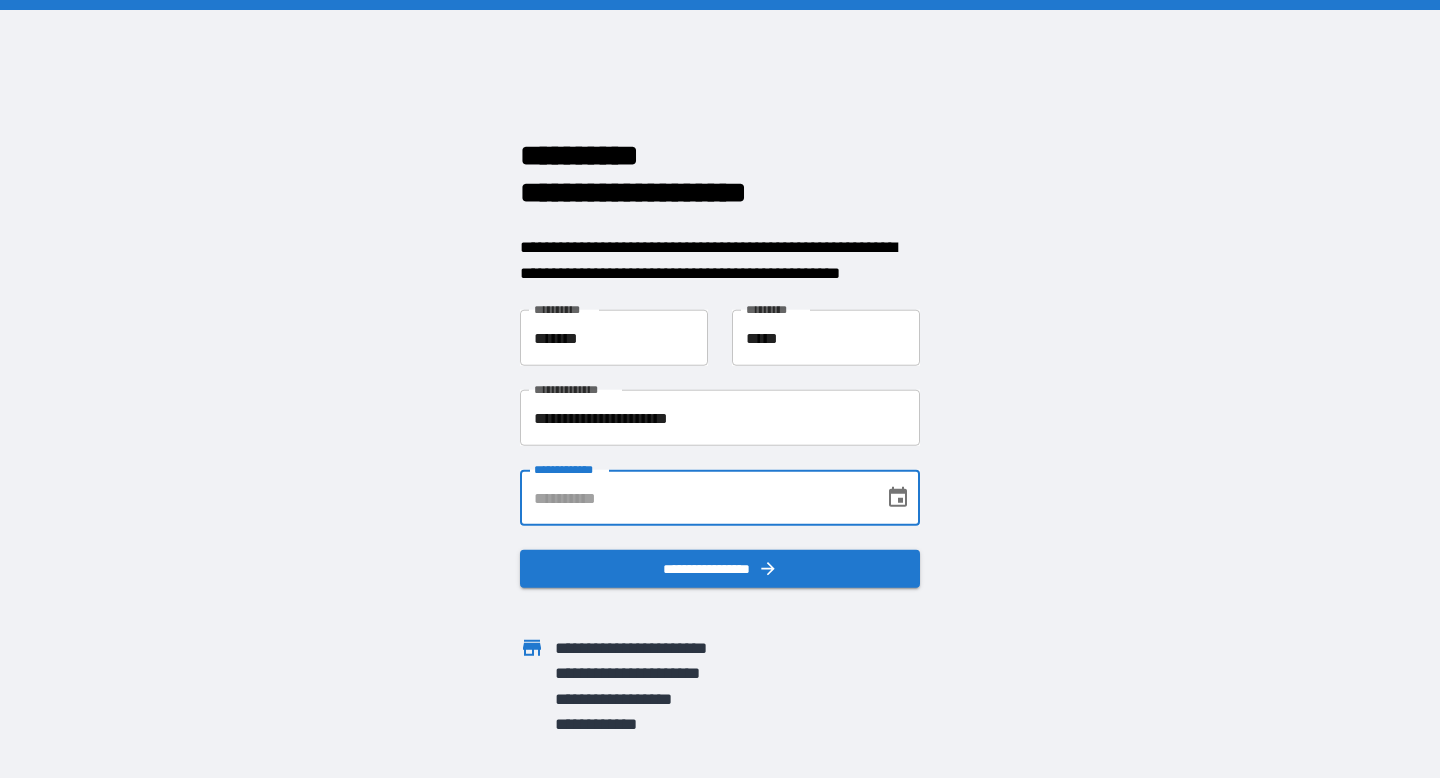 type on "**********" 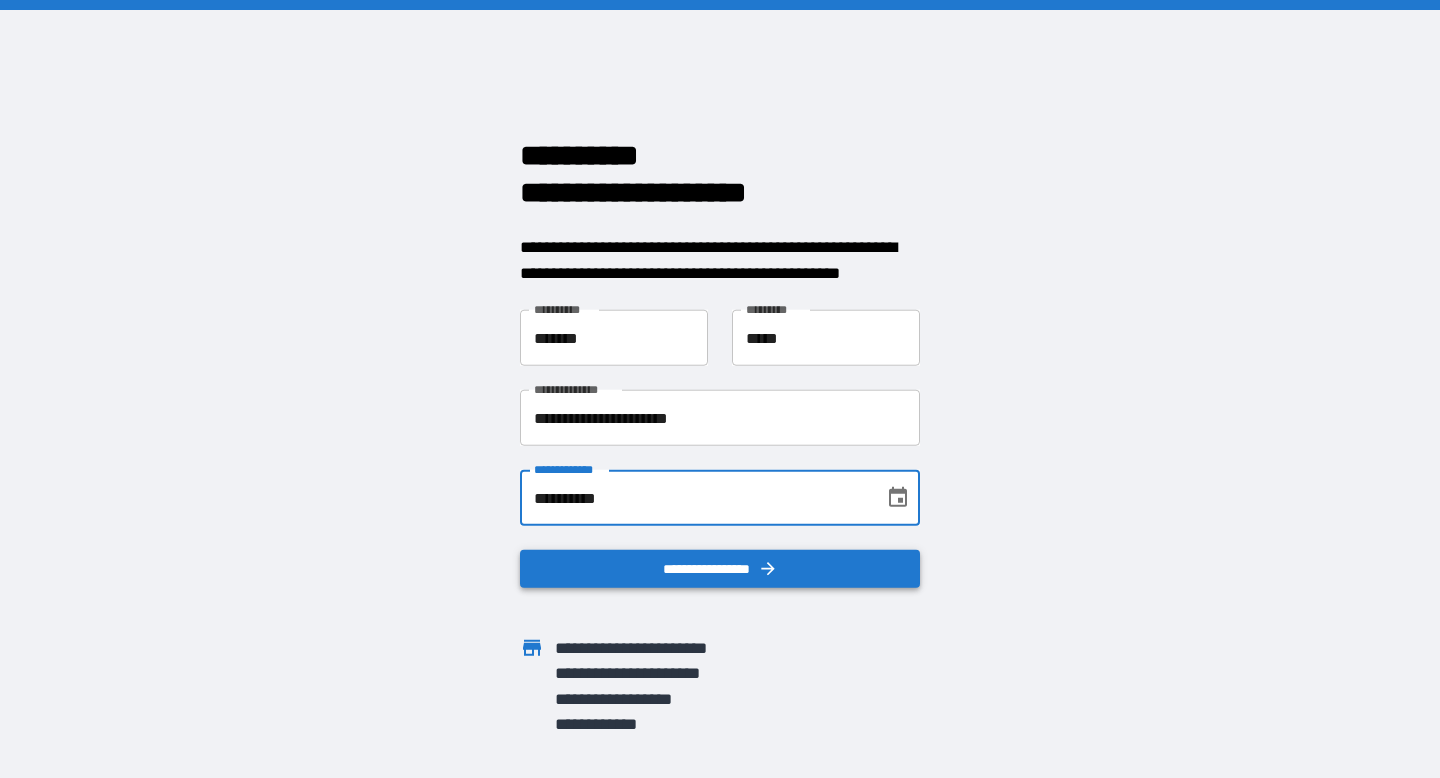click on "**********" at bounding box center (720, 569) 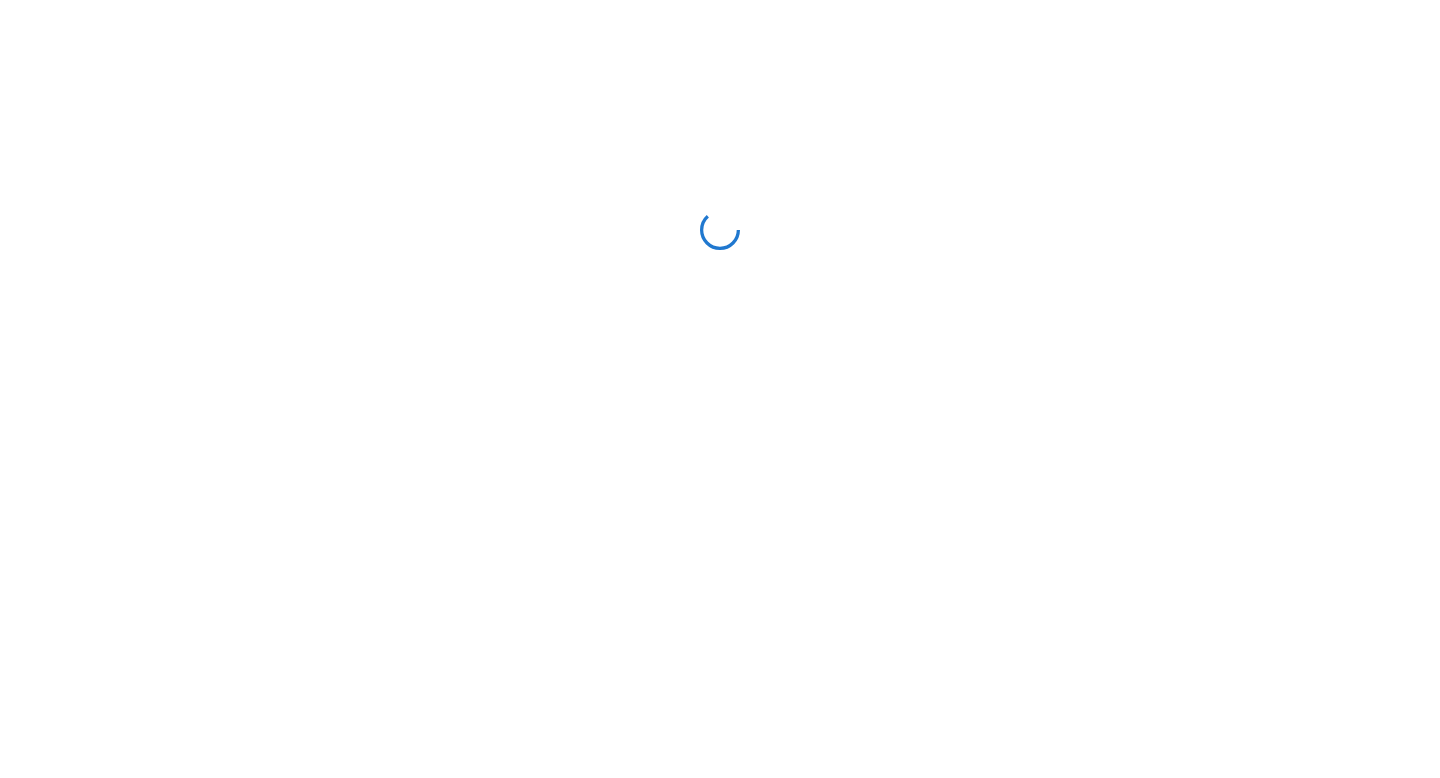 scroll, scrollTop: 0, scrollLeft: 0, axis: both 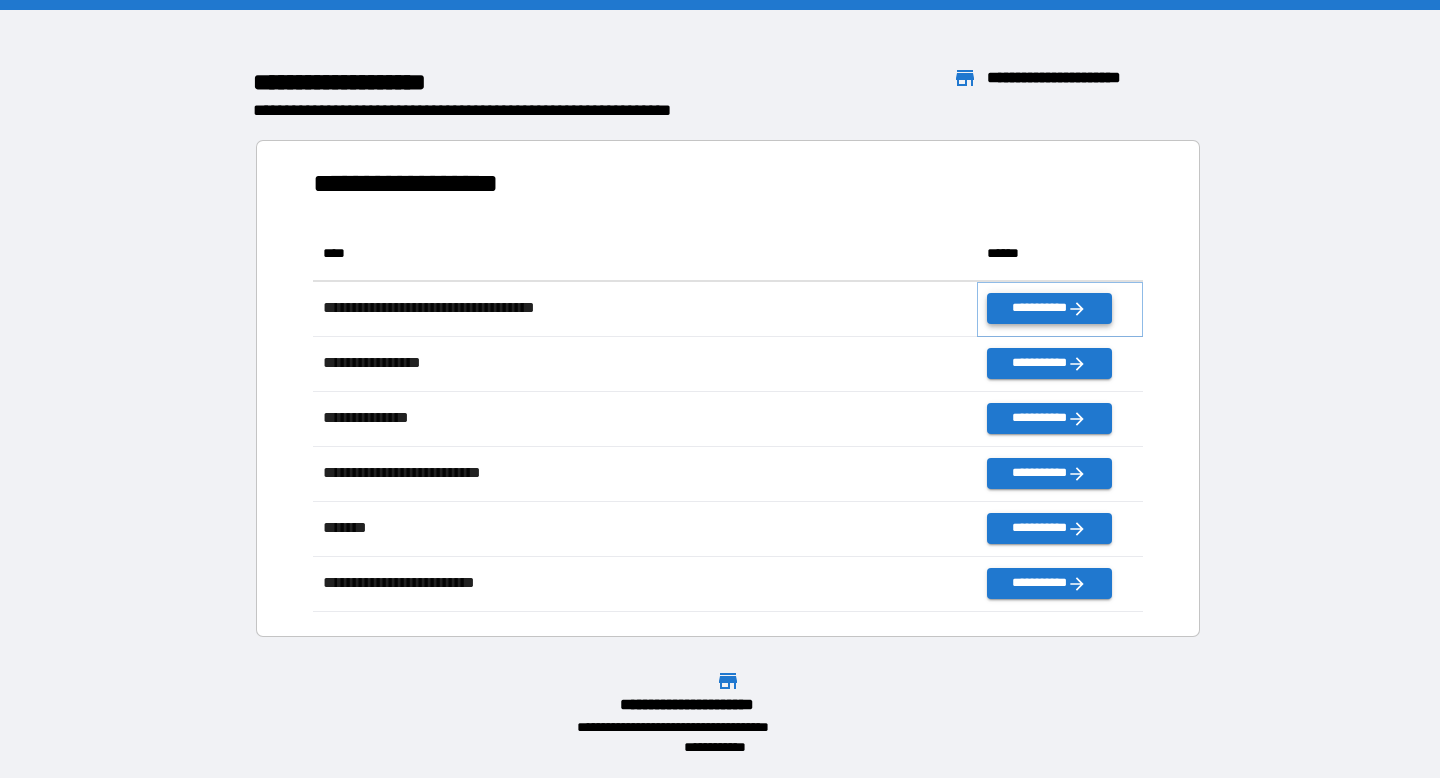 click 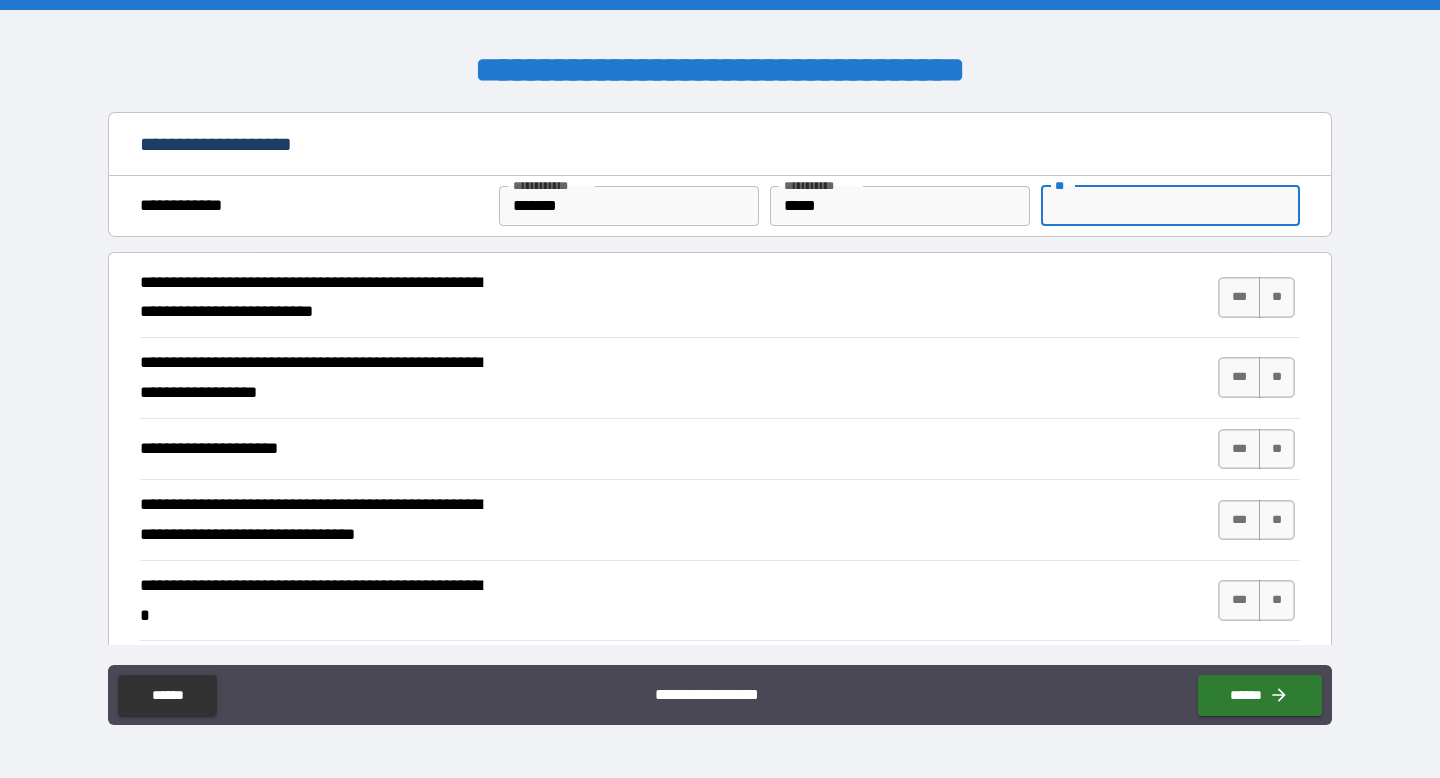 click on "**" at bounding box center (1170, 206) 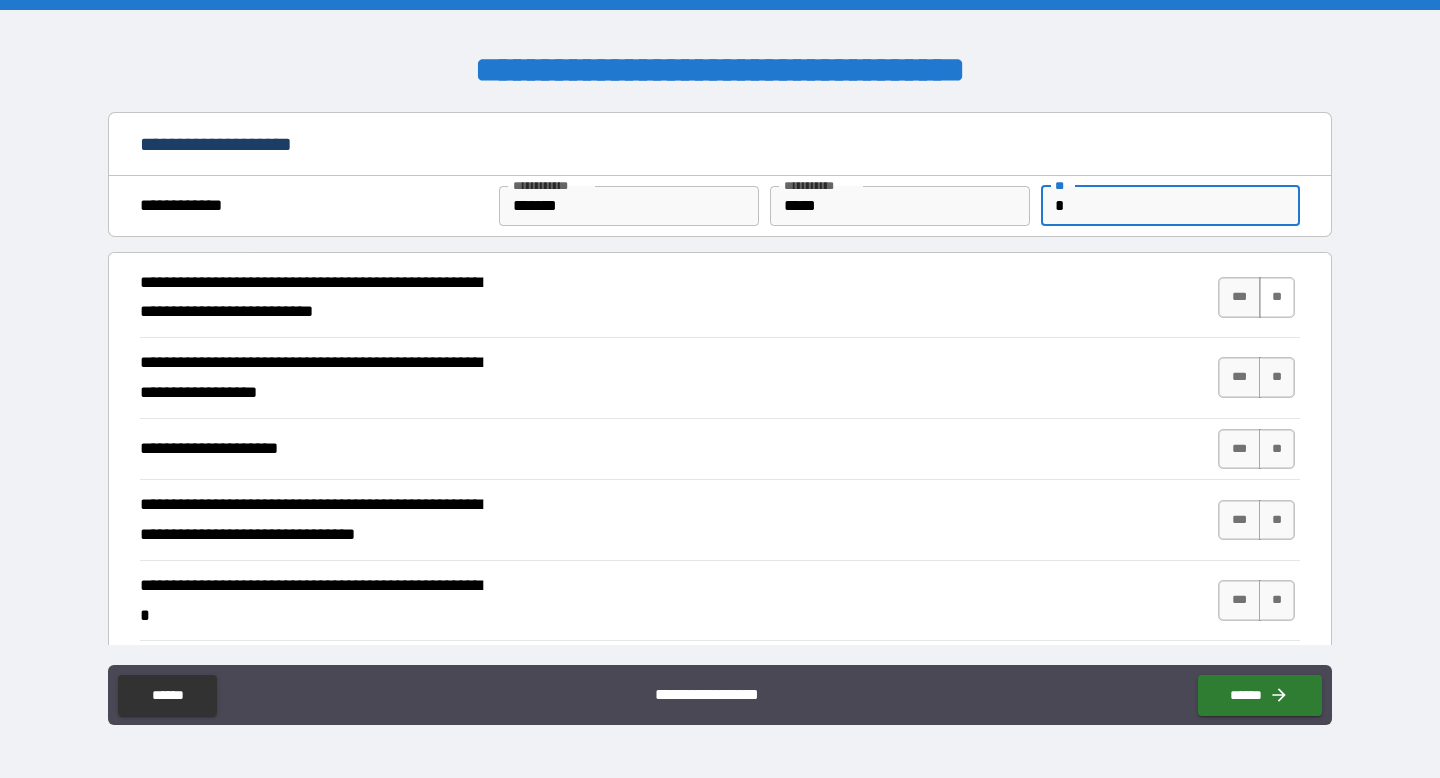 type on "*" 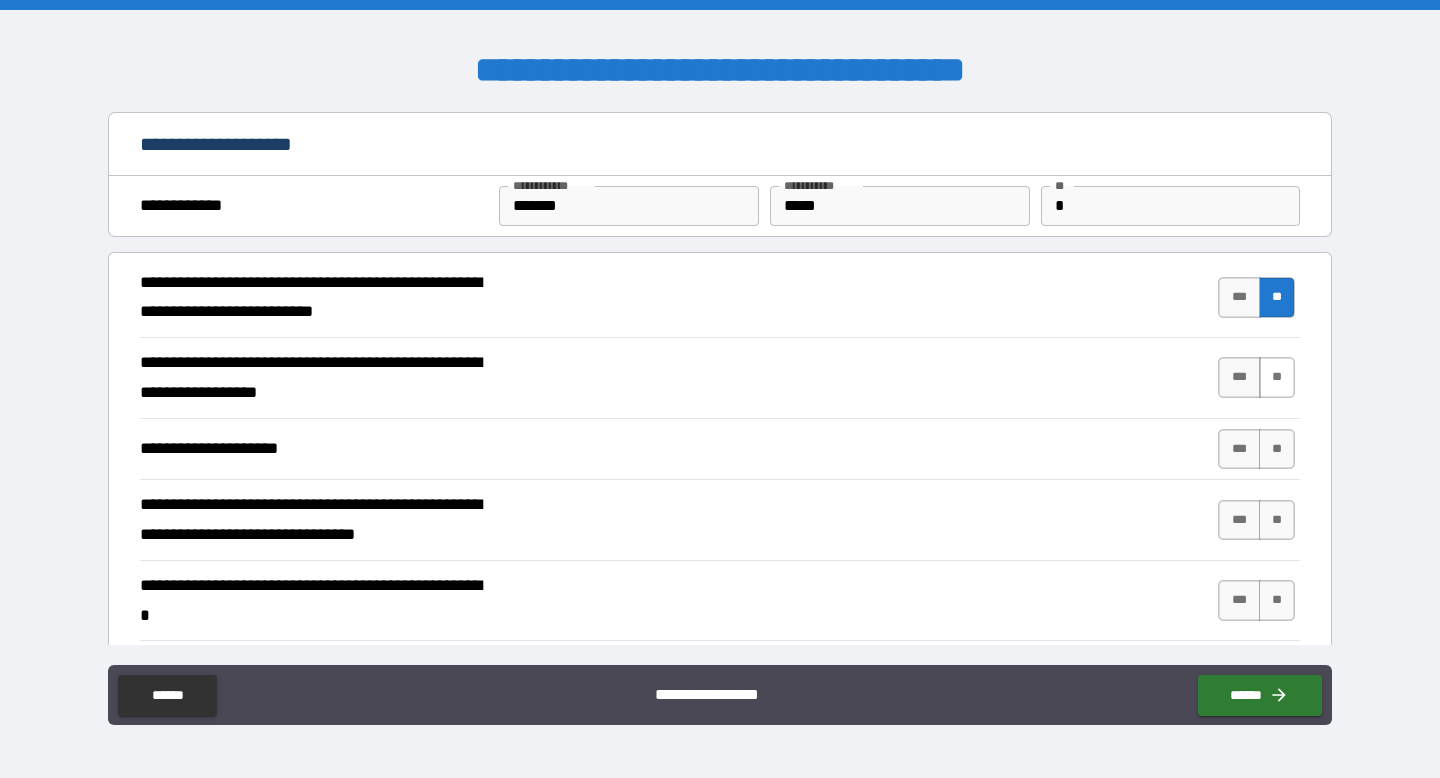click on "**" at bounding box center (1277, 377) 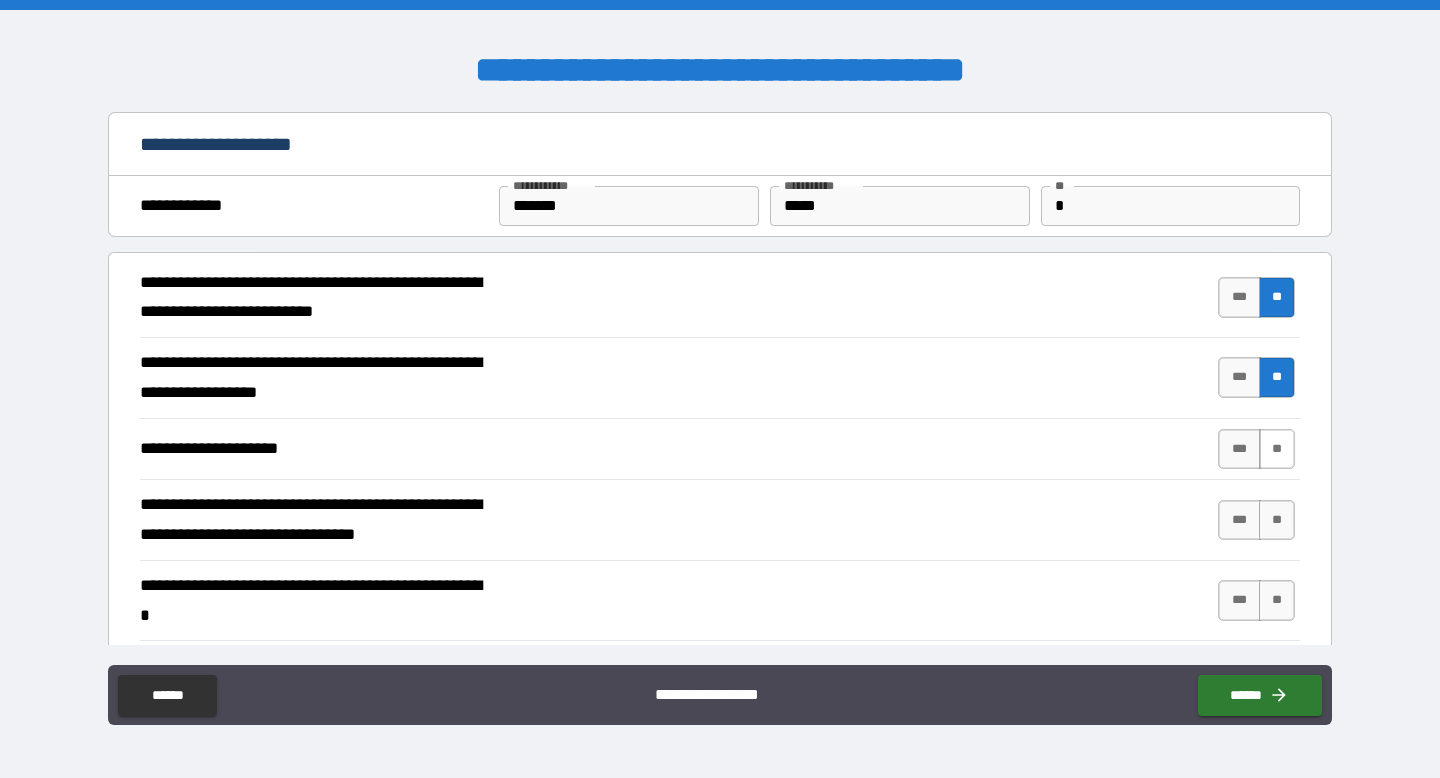 click on "**" at bounding box center (1277, 449) 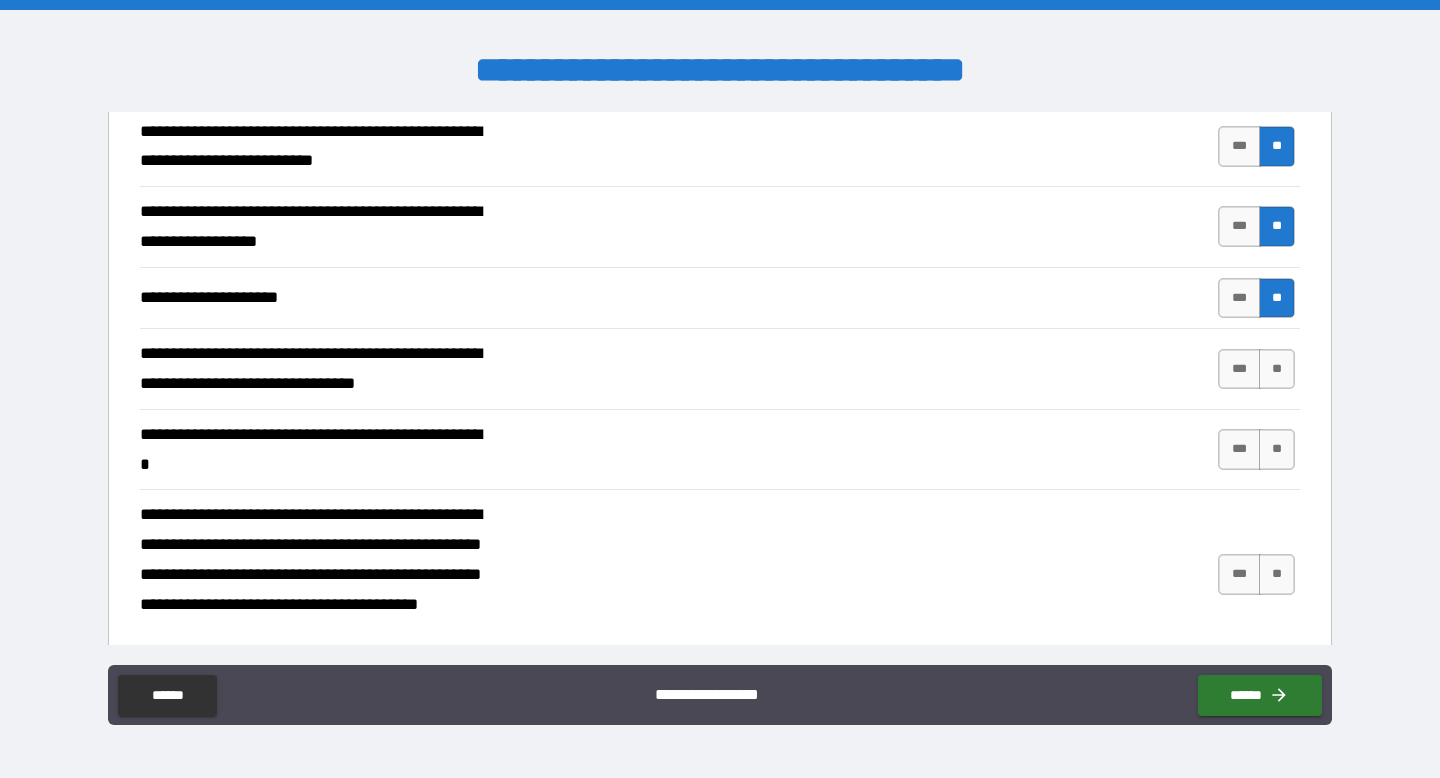 scroll, scrollTop: 202, scrollLeft: 0, axis: vertical 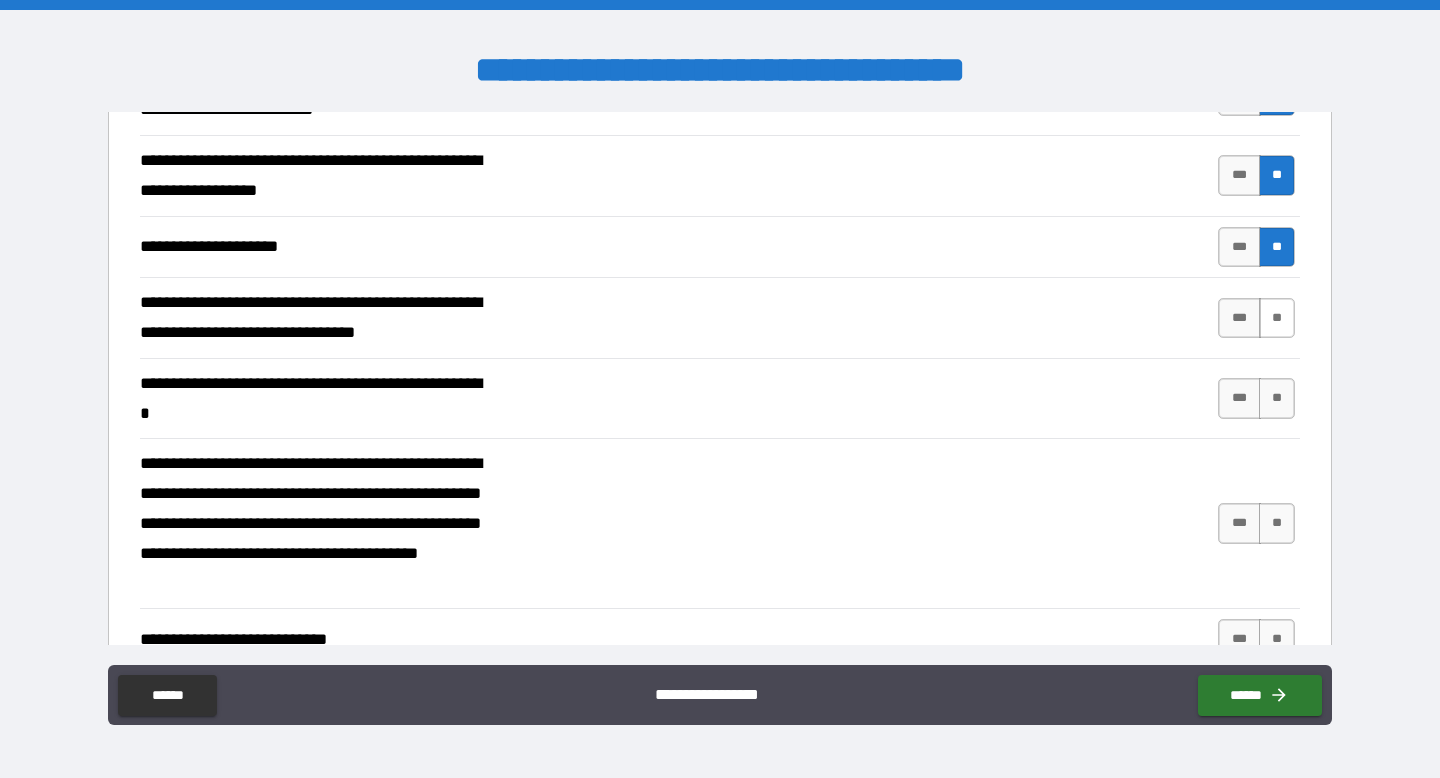 click on "**" at bounding box center [1277, 318] 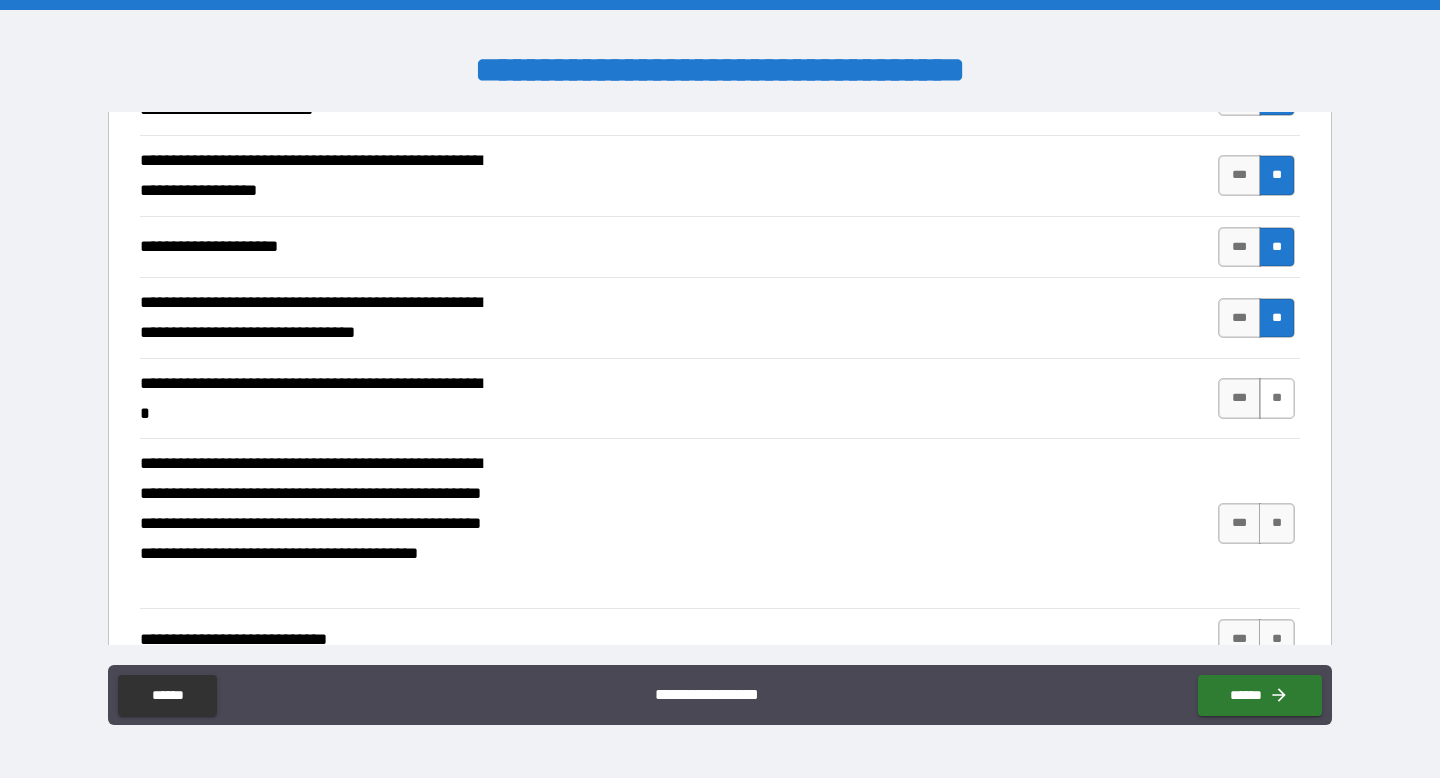 click on "**" at bounding box center (1277, 398) 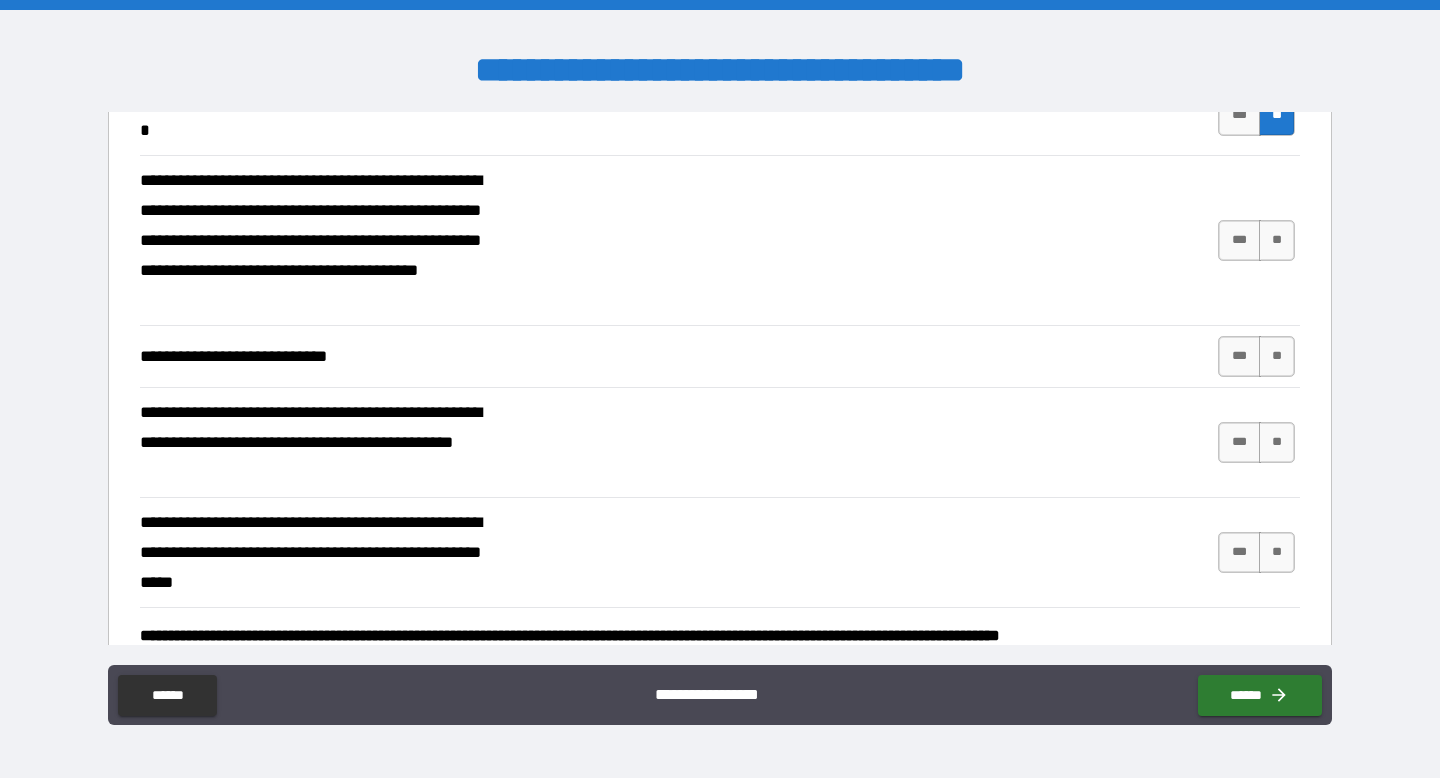 scroll, scrollTop: 489, scrollLeft: 0, axis: vertical 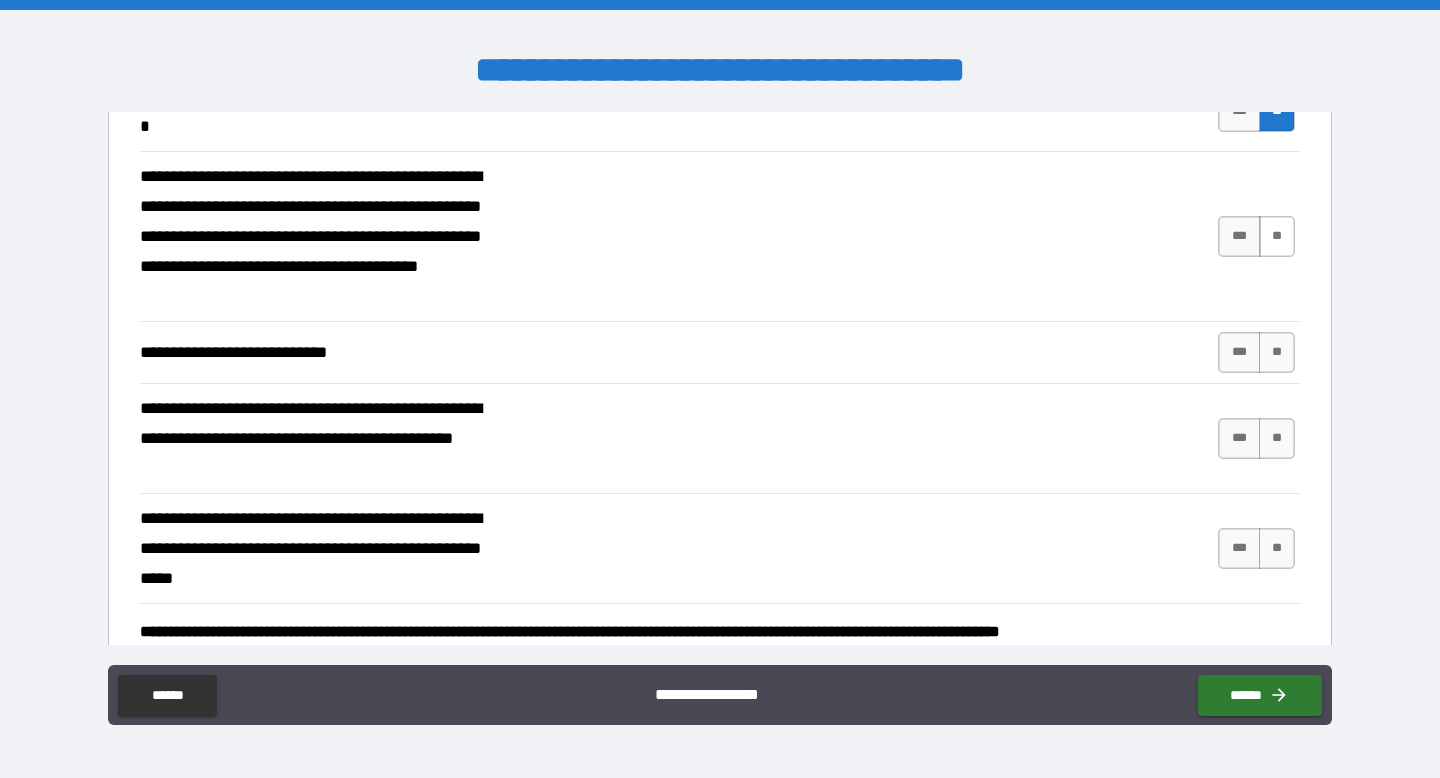 click on "**" at bounding box center [1277, 236] 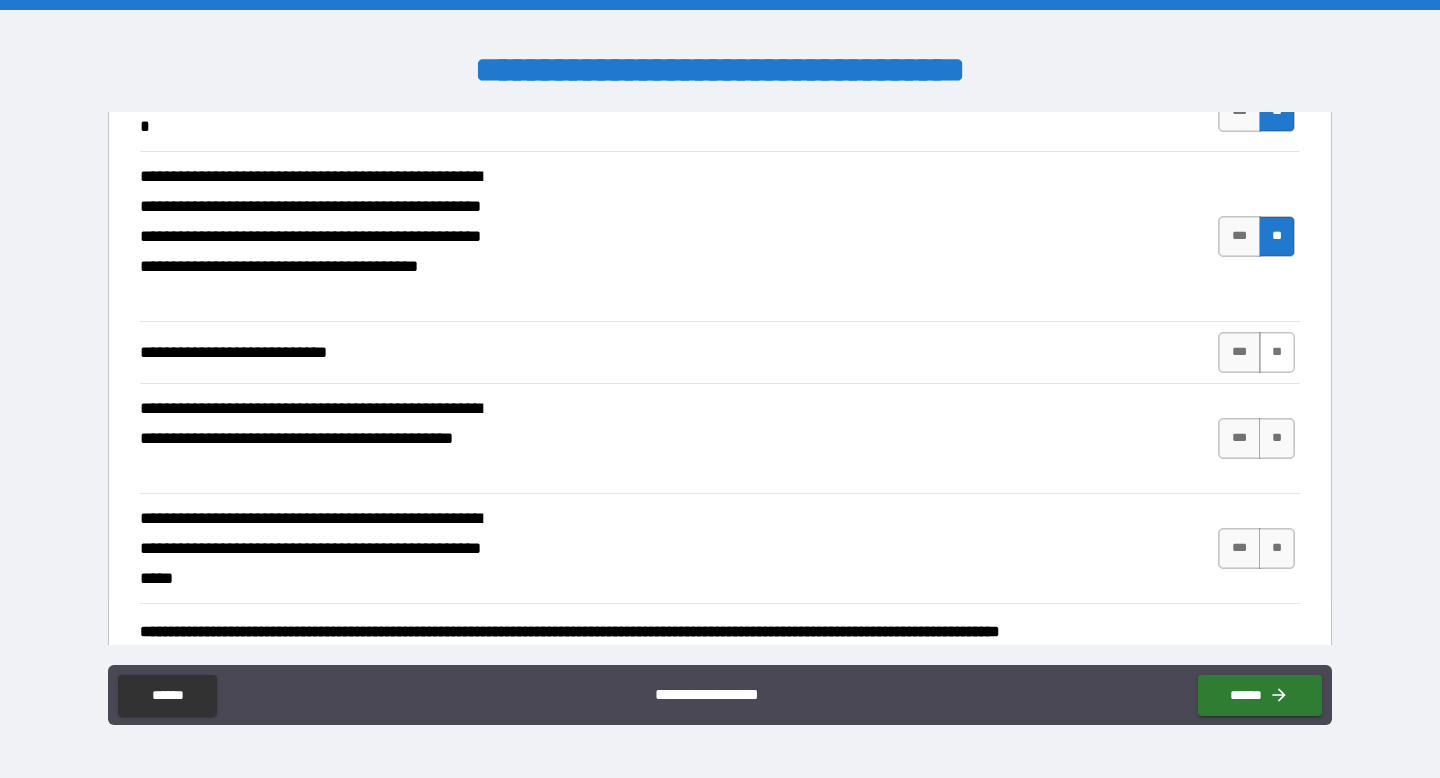 click on "**" at bounding box center (1277, 352) 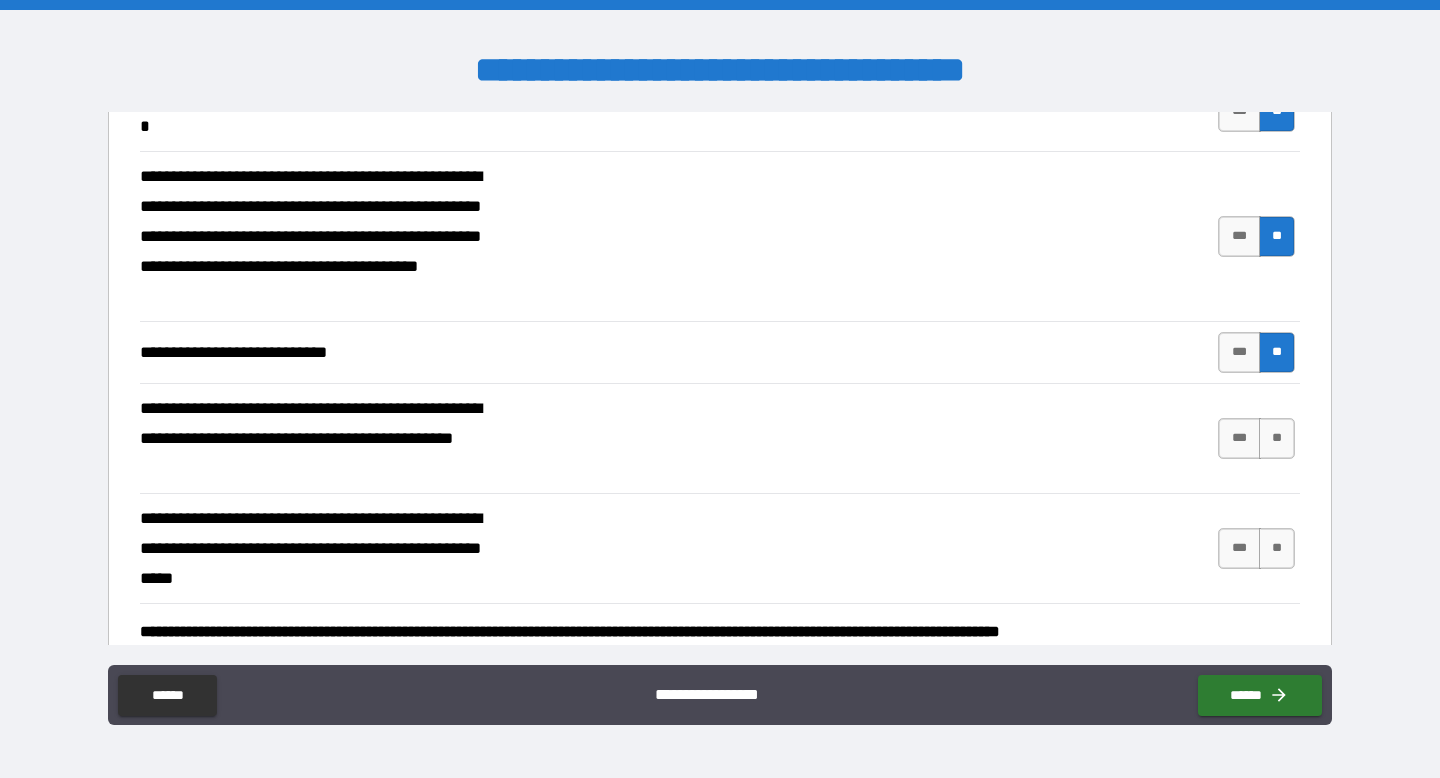 scroll, scrollTop: 541, scrollLeft: 0, axis: vertical 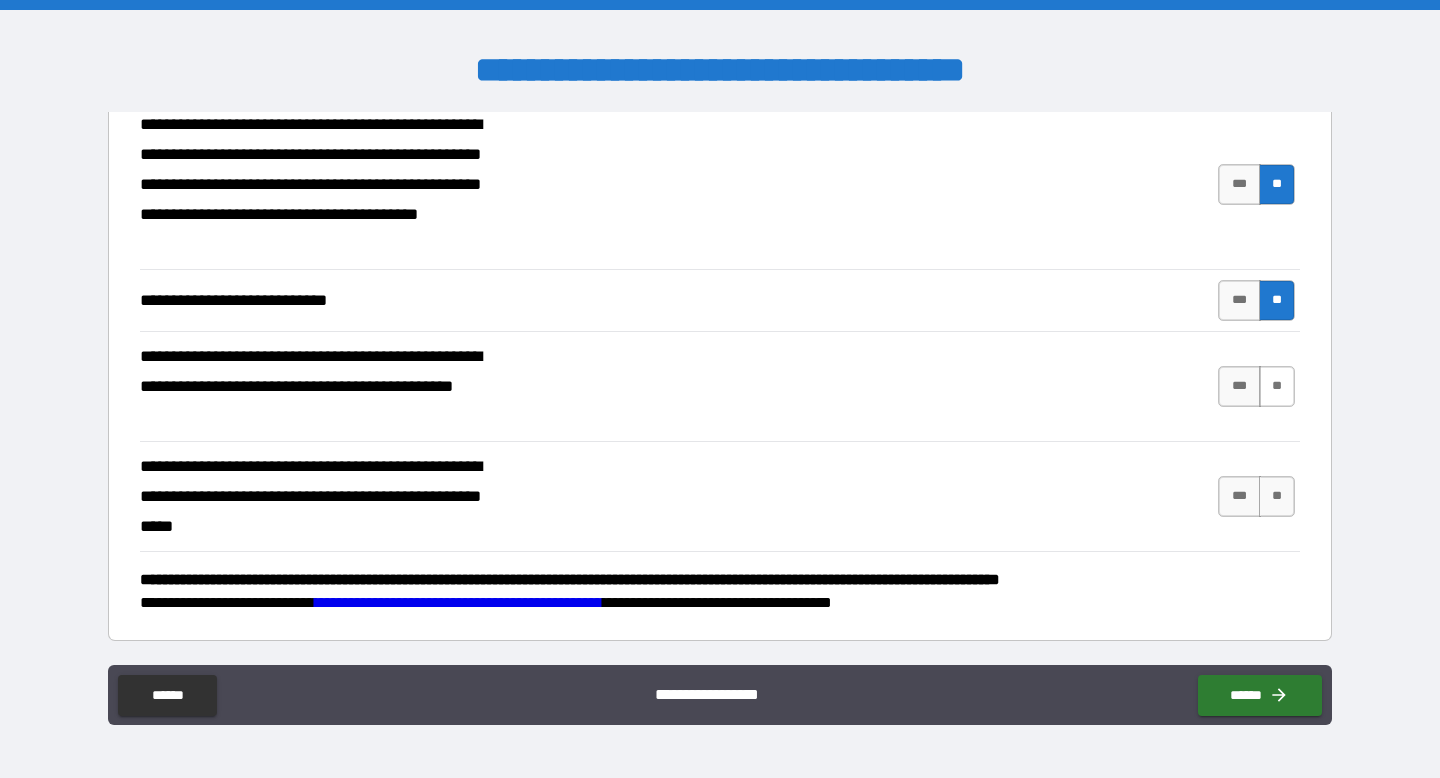 click on "**" at bounding box center (1277, 386) 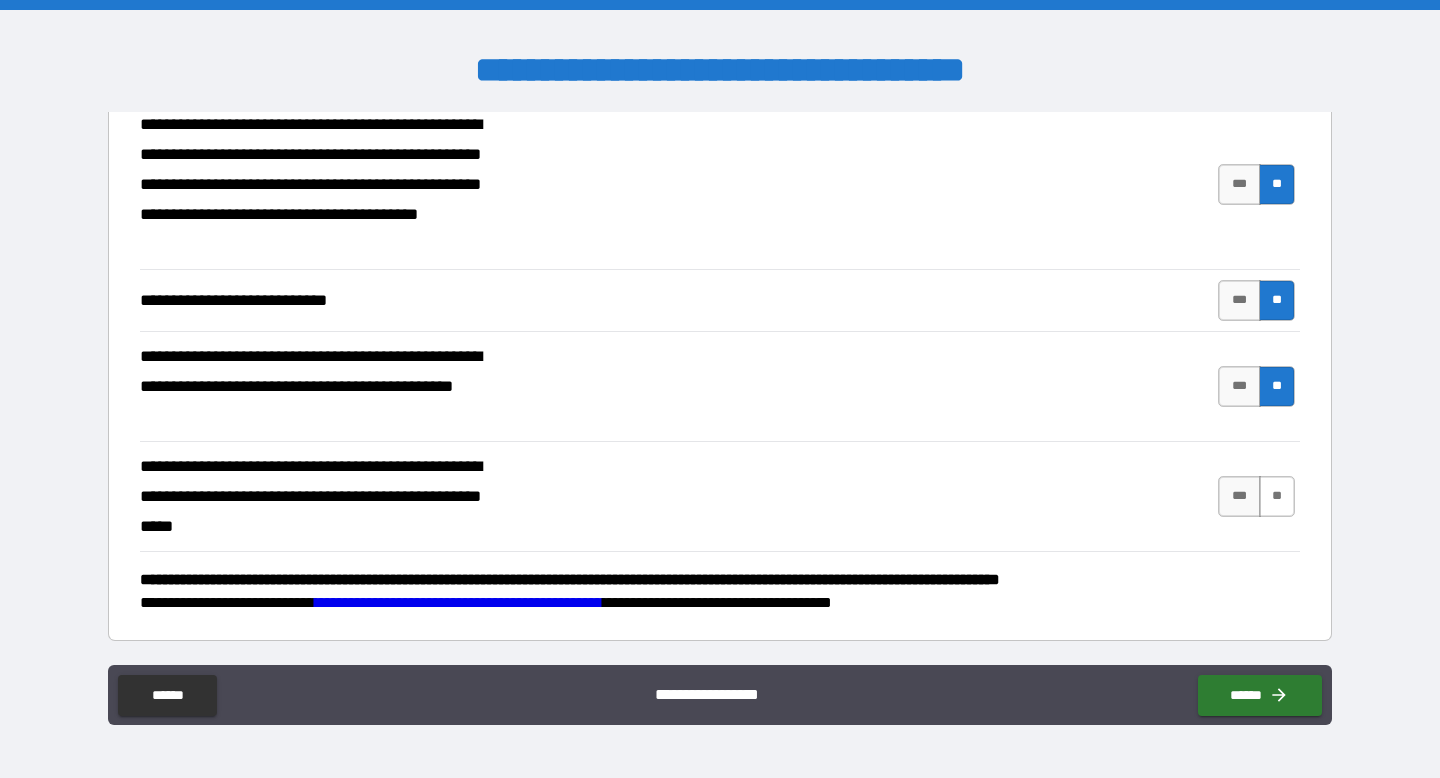 click on "**" at bounding box center (1277, 496) 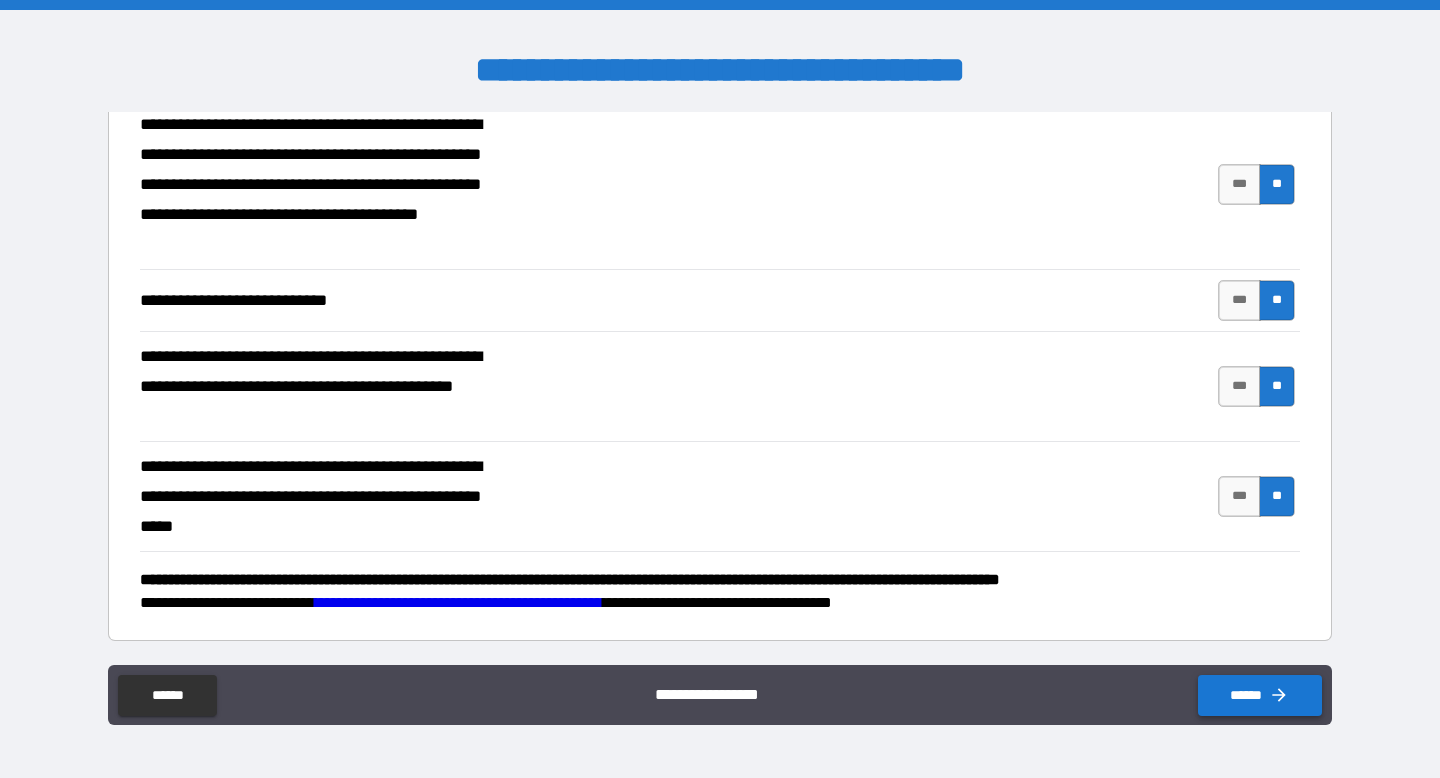 click on "******" at bounding box center (1260, 695) 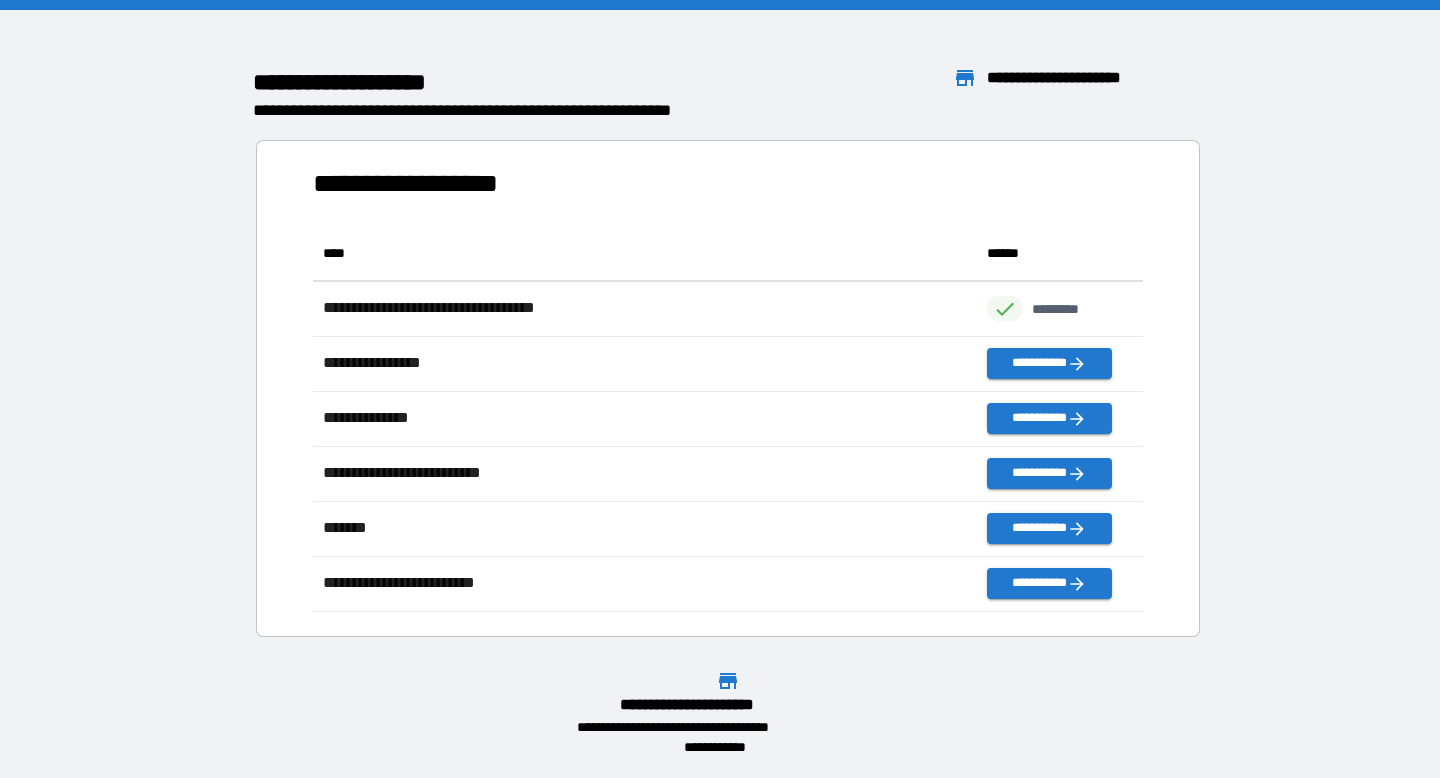 scroll, scrollTop: 1, scrollLeft: 1, axis: both 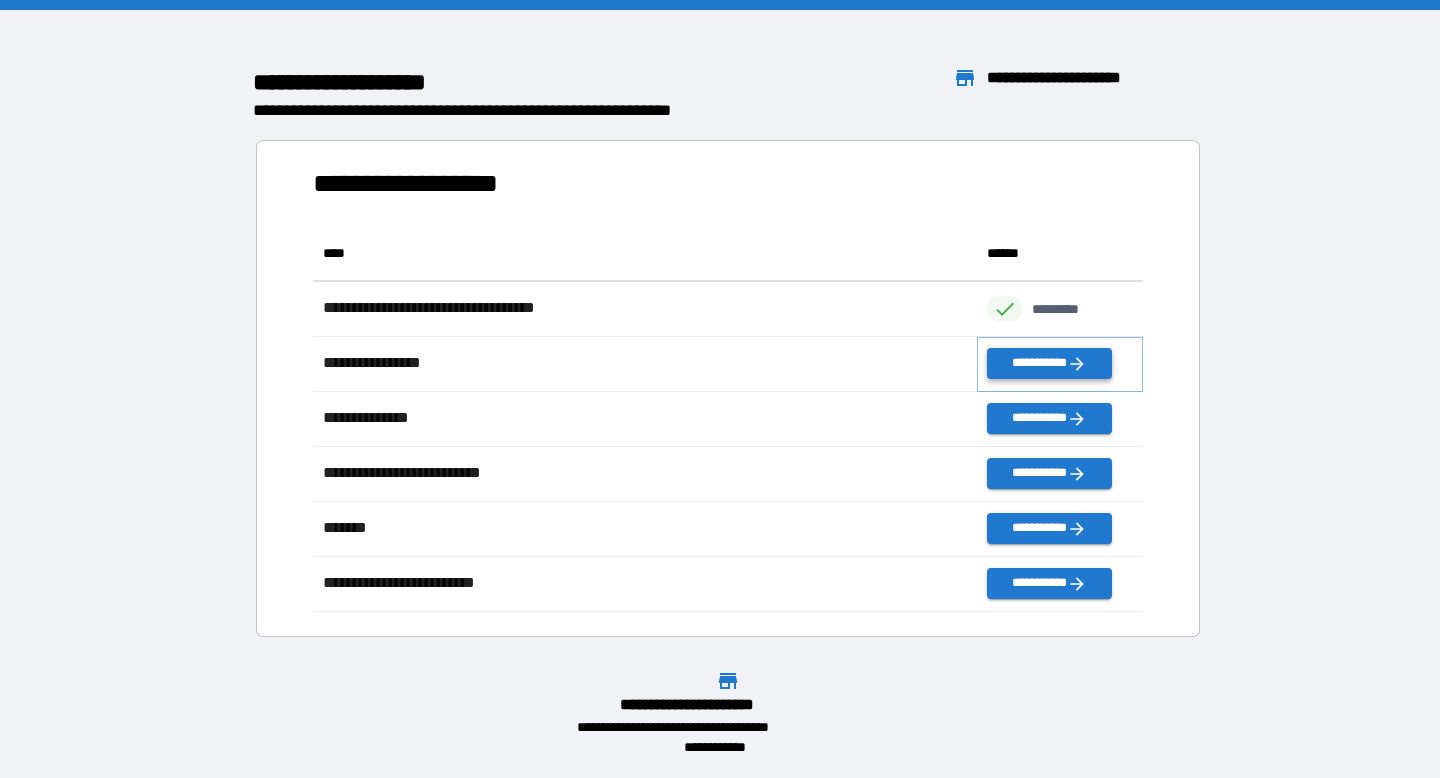 click on "**********" at bounding box center [1049, 363] 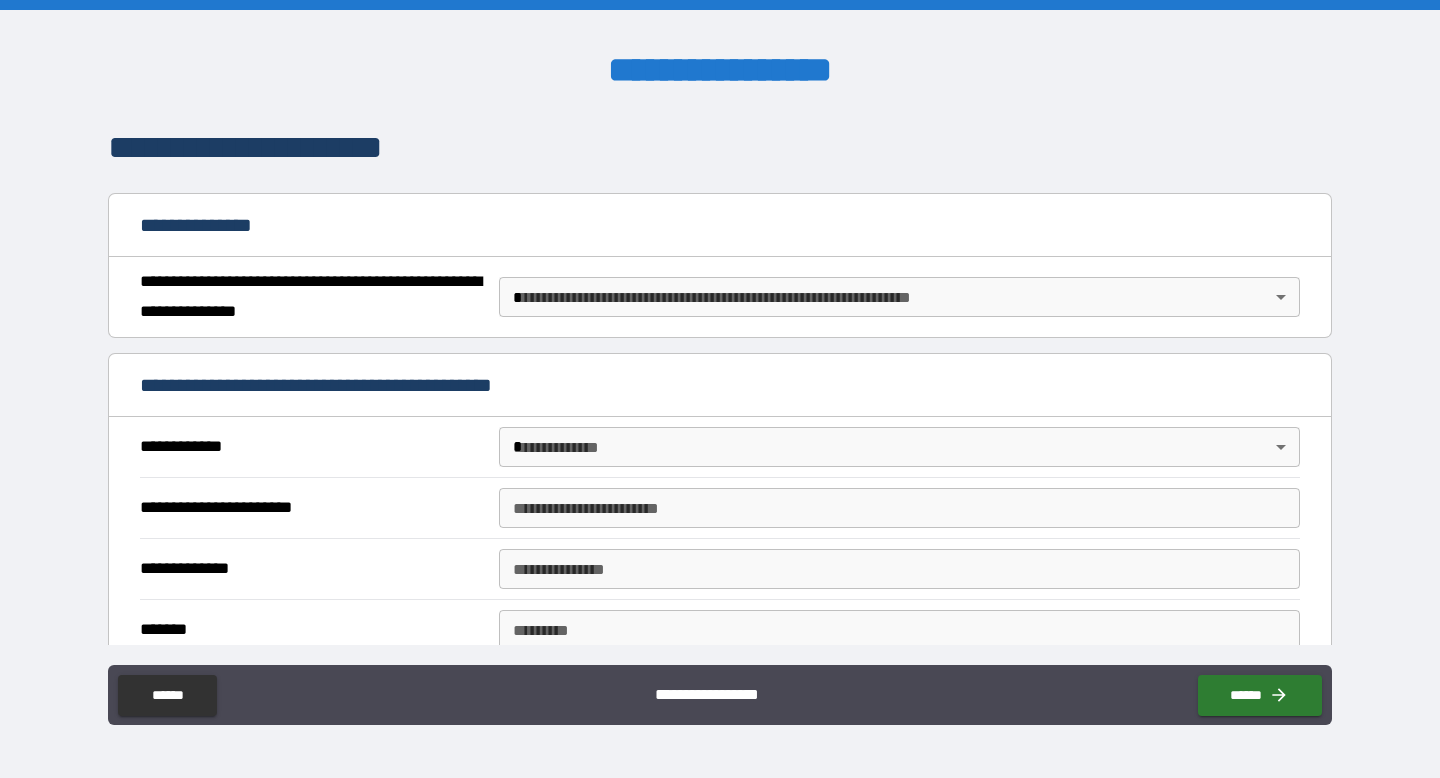 scroll, scrollTop: 175, scrollLeft: 0, axis: vertical 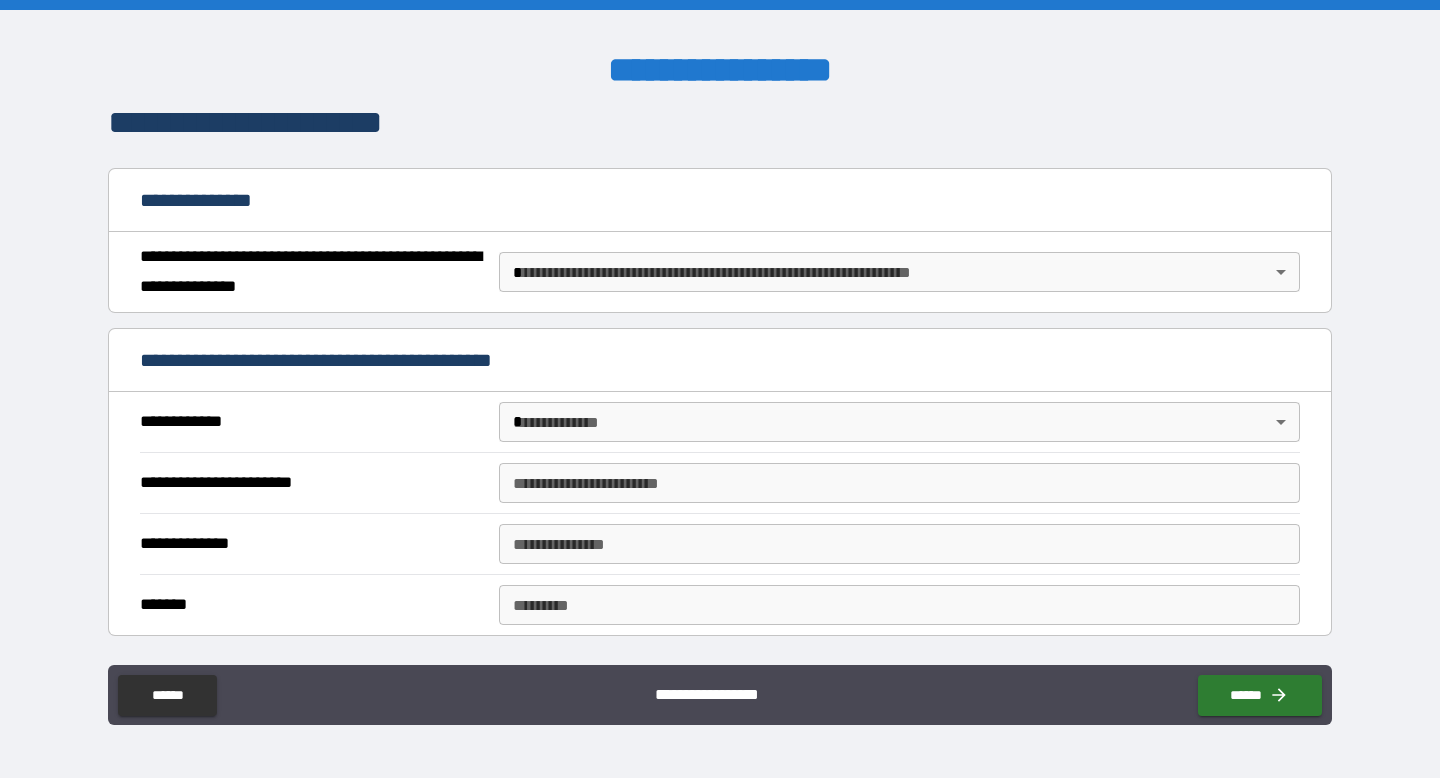 click on "**********" at bounding box center [720, 389] 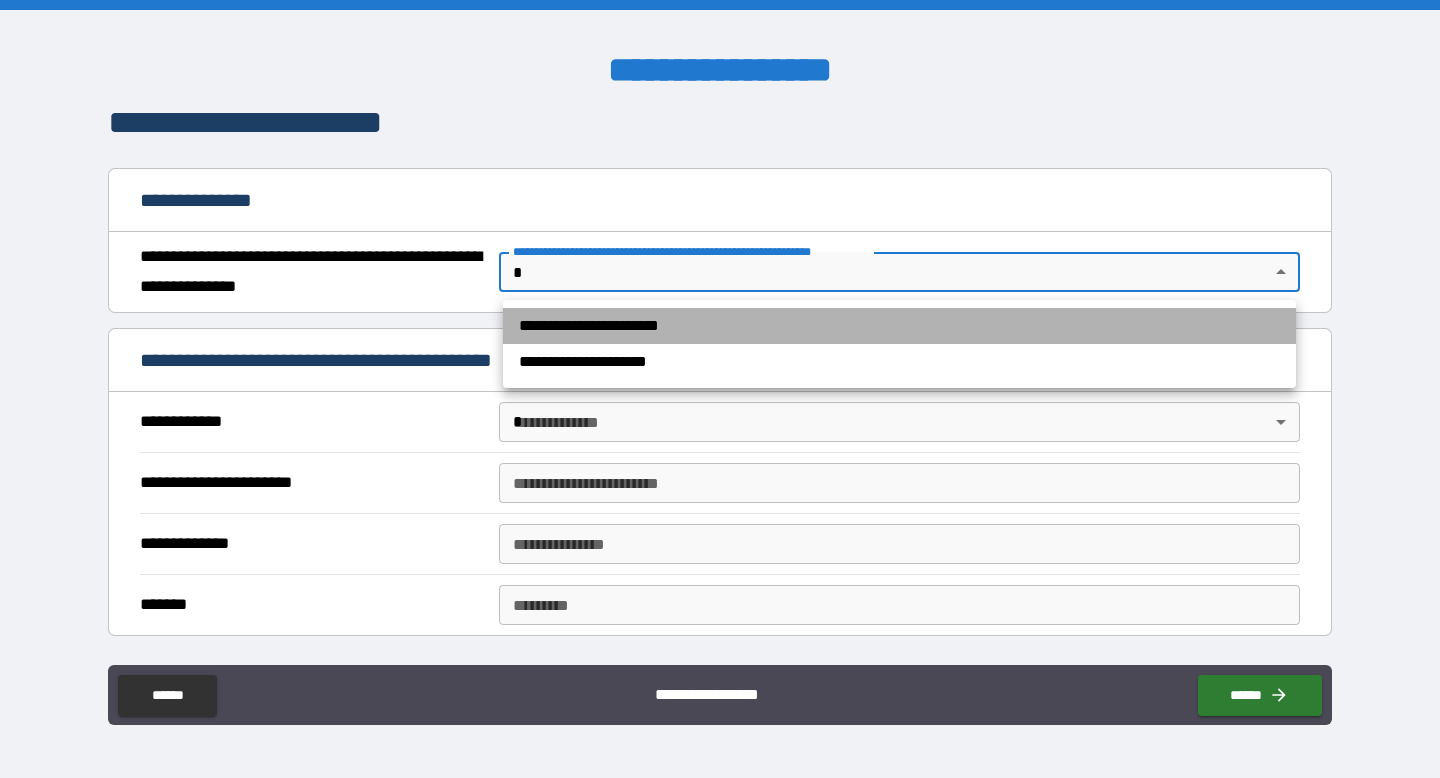 click on "**********" at bounding box center (899, 326) 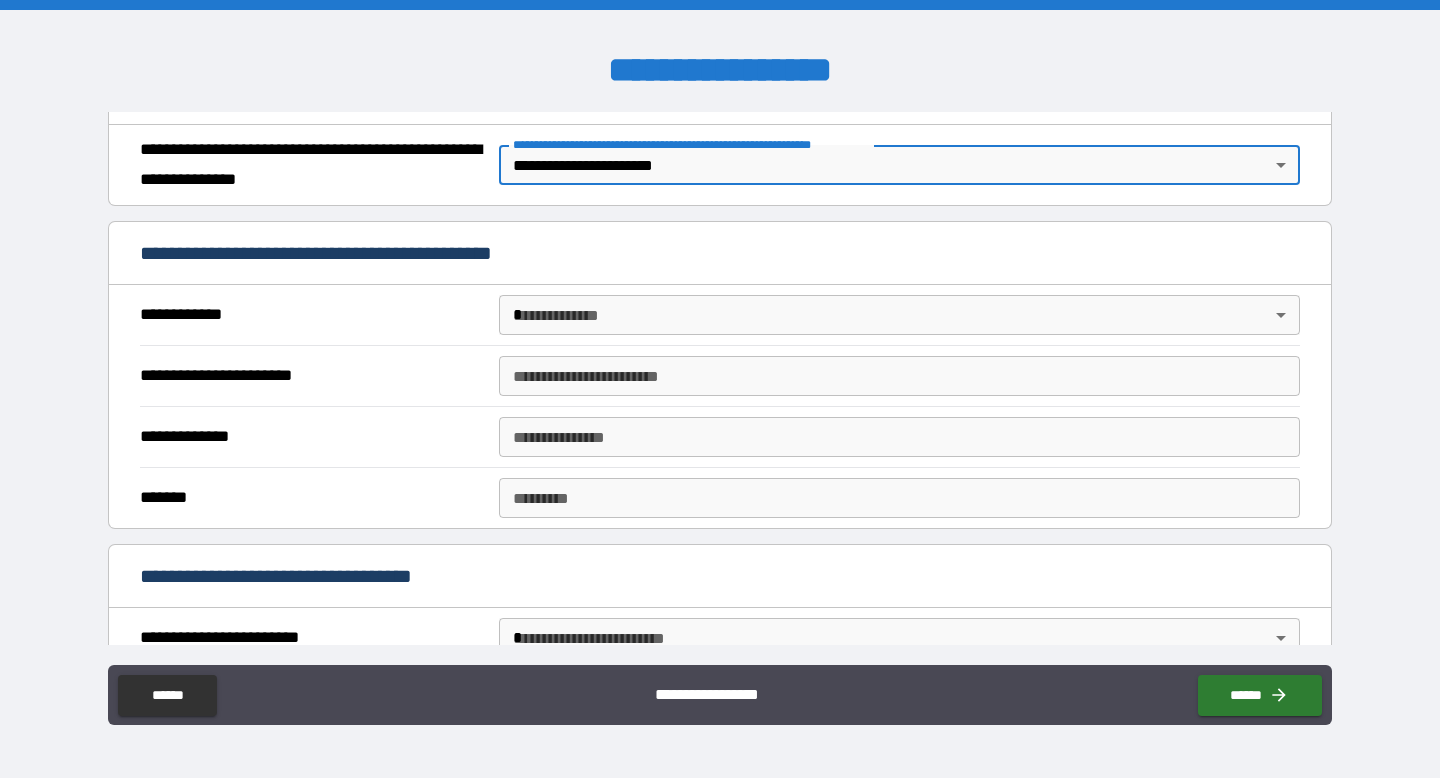 scroll, scrollTop: 317, scrollLeft: 0, axis: vertical 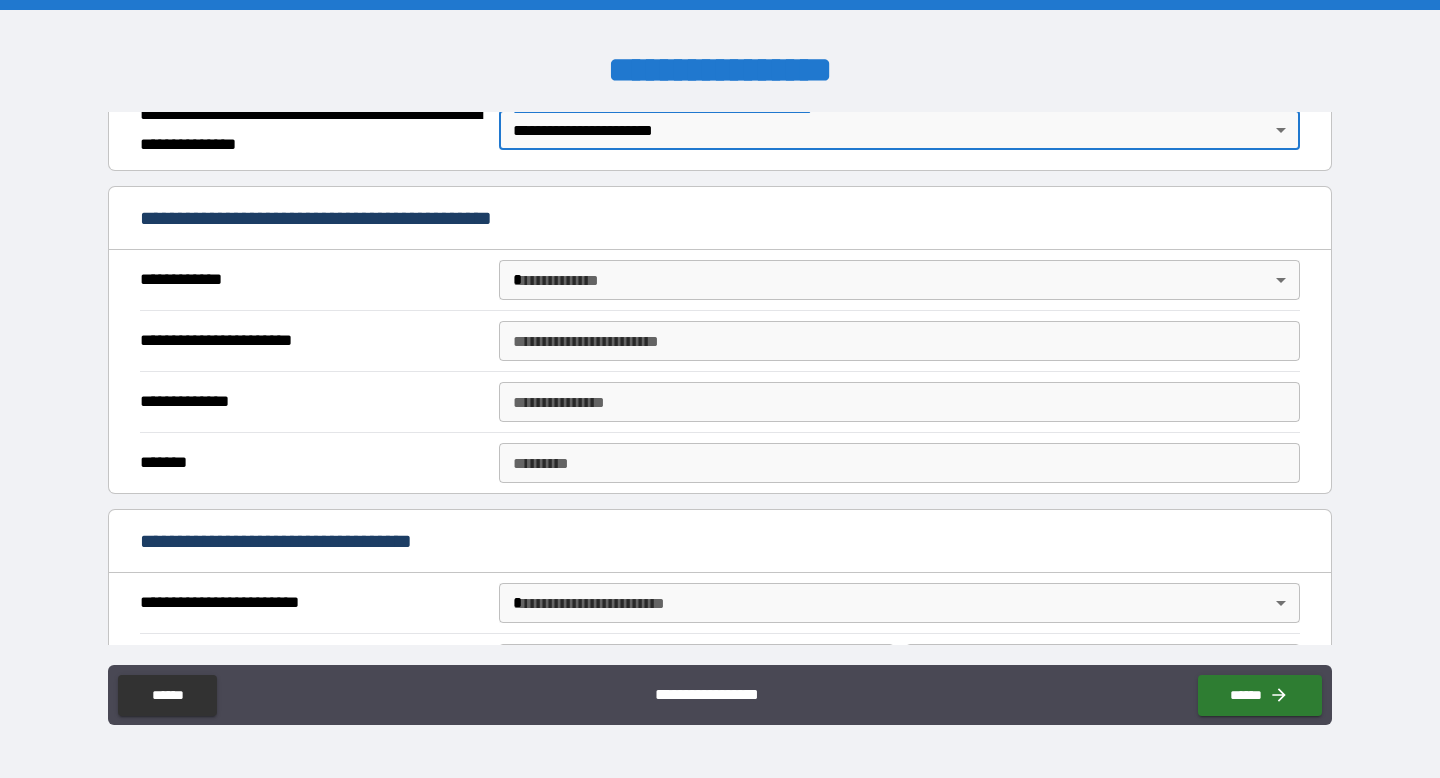 click on "**********" at bounding box center (720, 389) 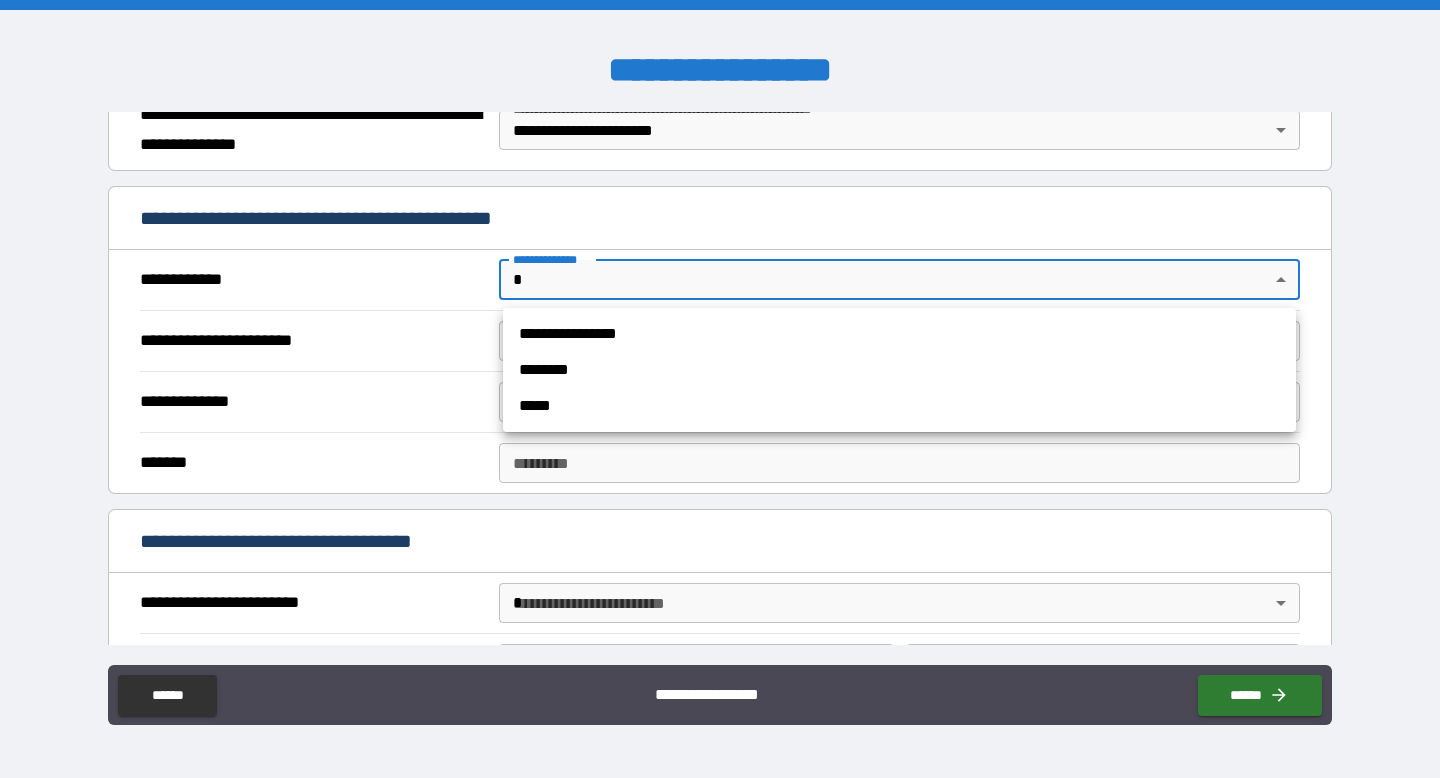click on "**********" at bounding box center [899, 334] 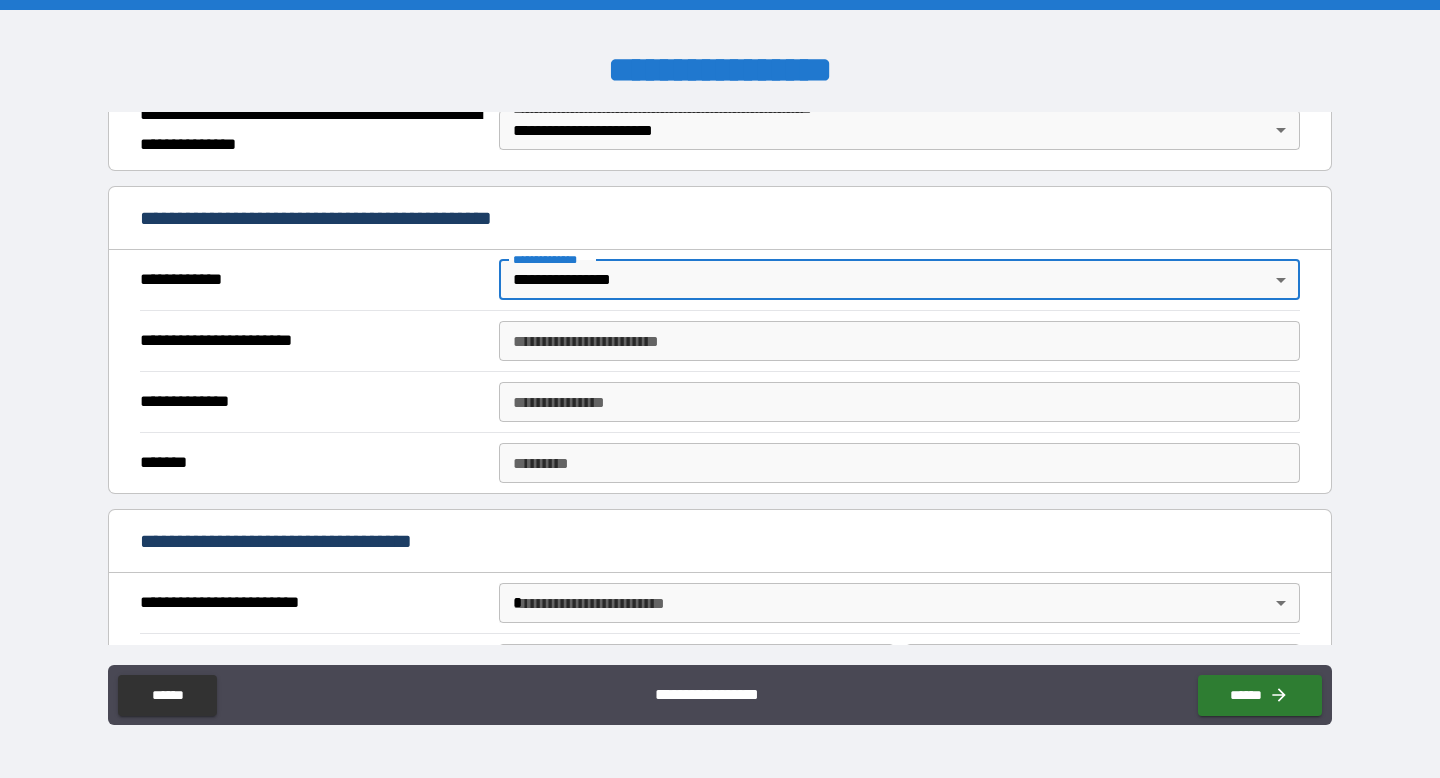 click on "**********" at bounding box center (899, 341) 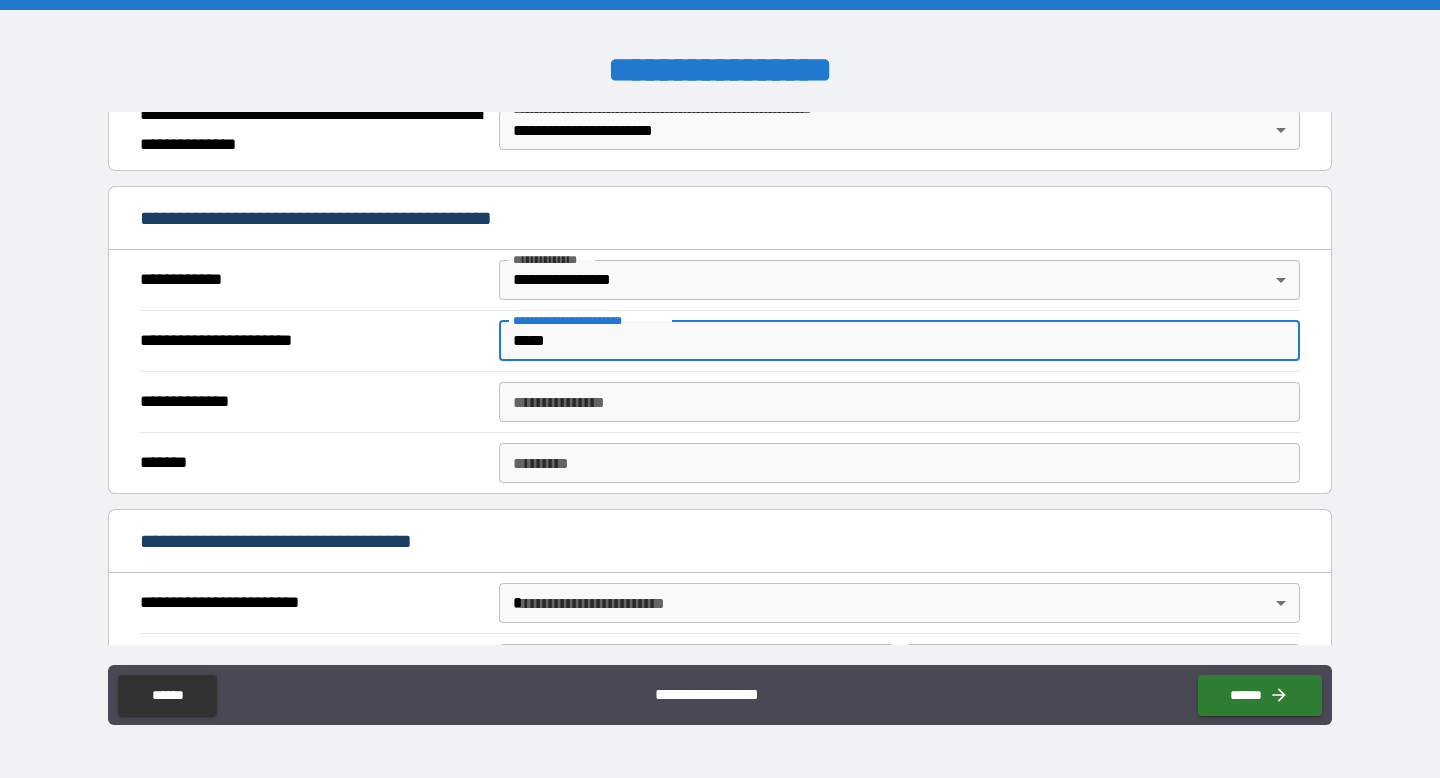 type on "*****" 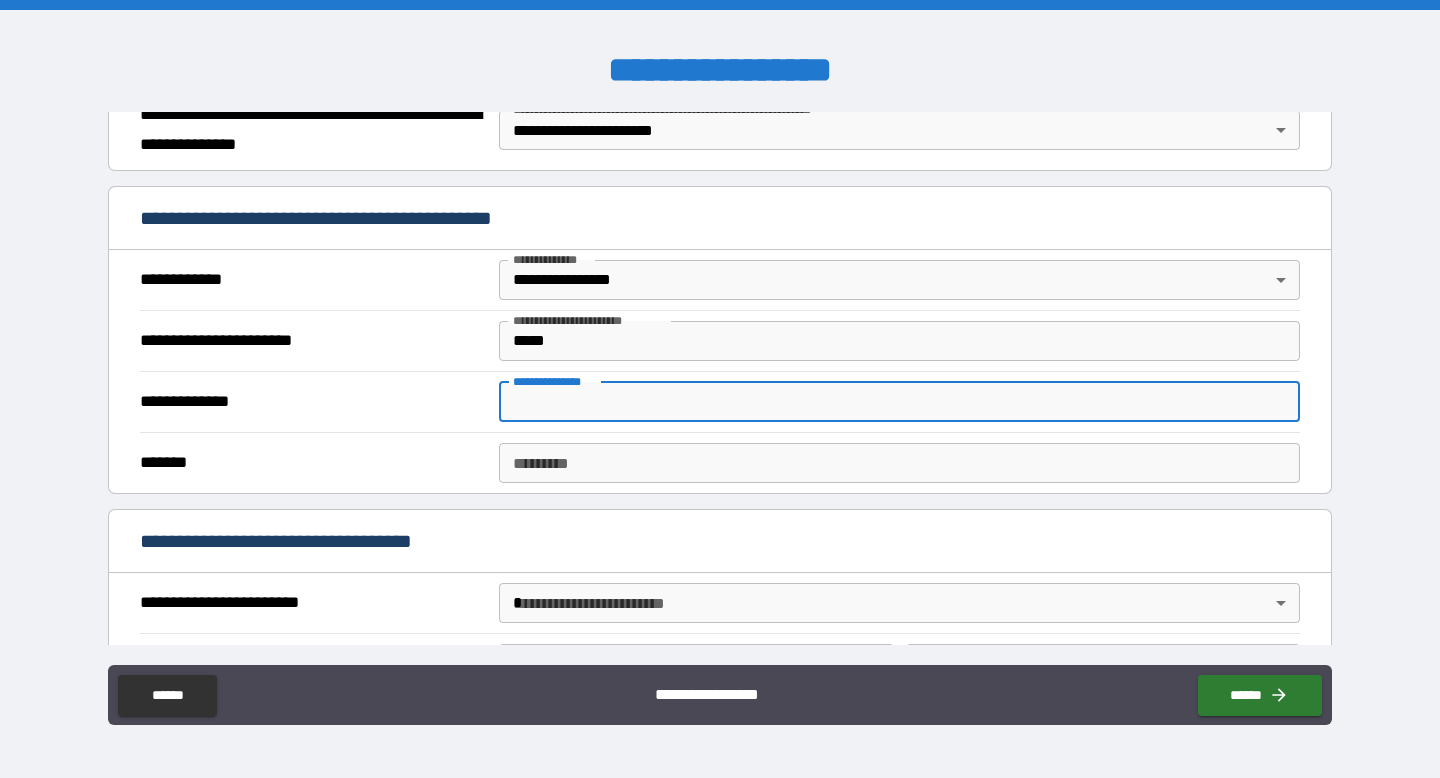 click on "**********" at bounding box center (899, 402) 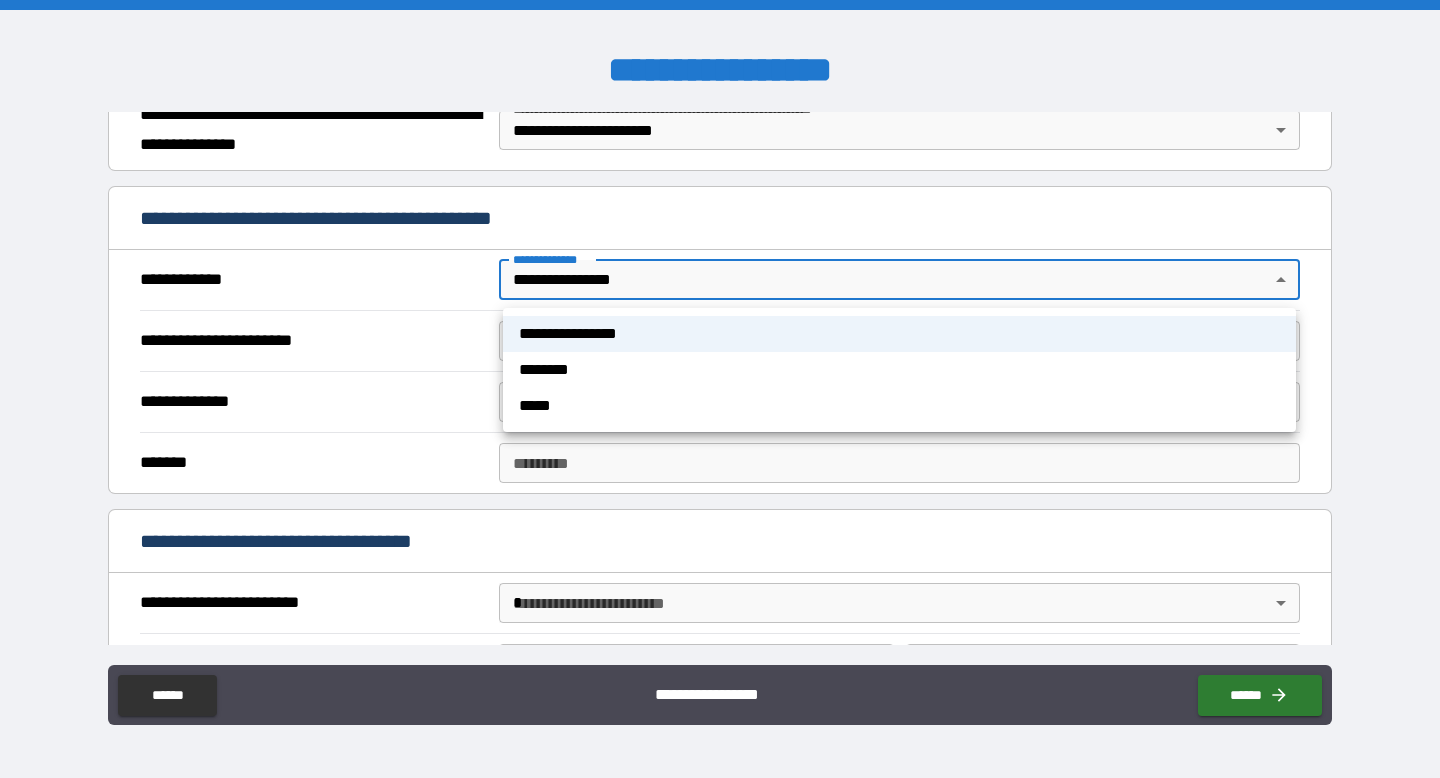 click on "**********" at bounding box center [720, 389] 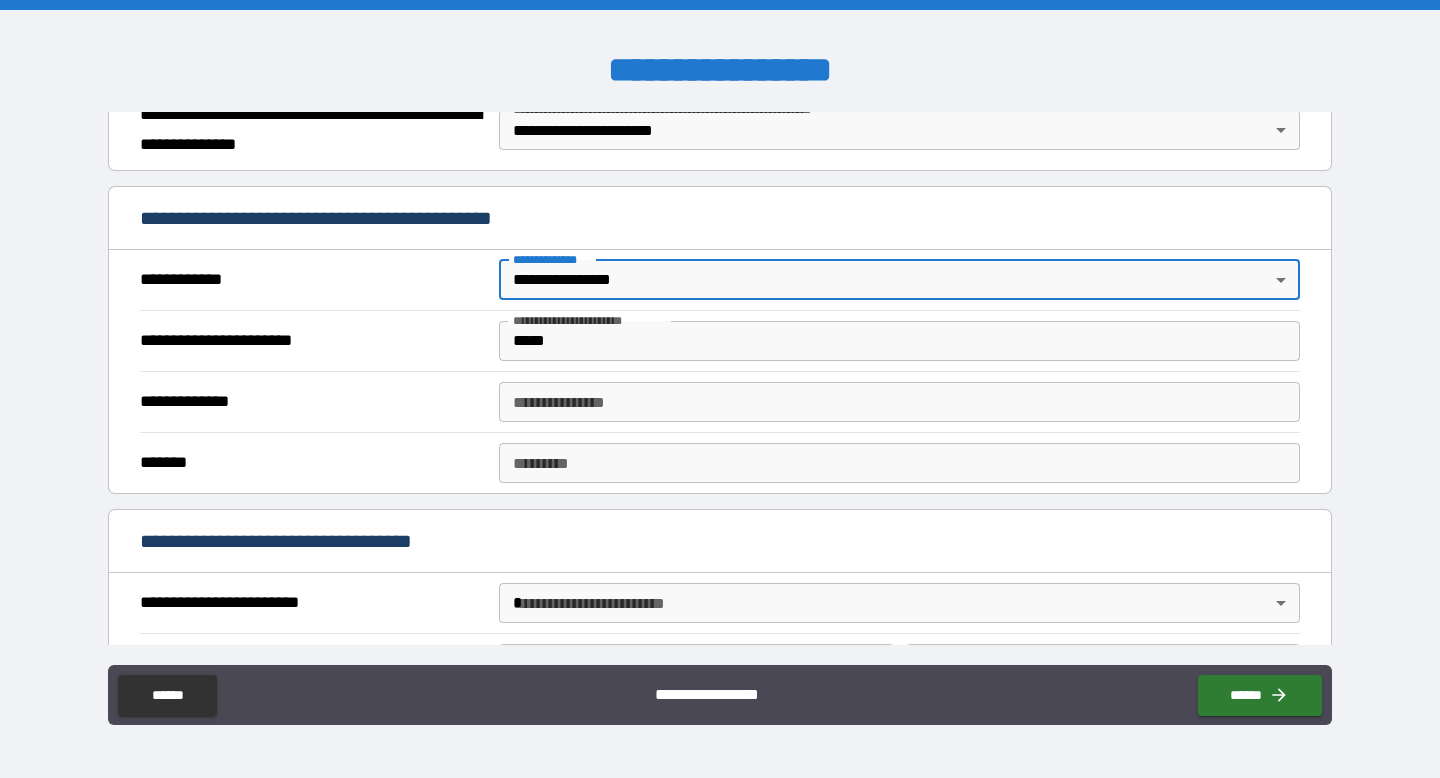 click on "**********" at bounding box center (899, 402) 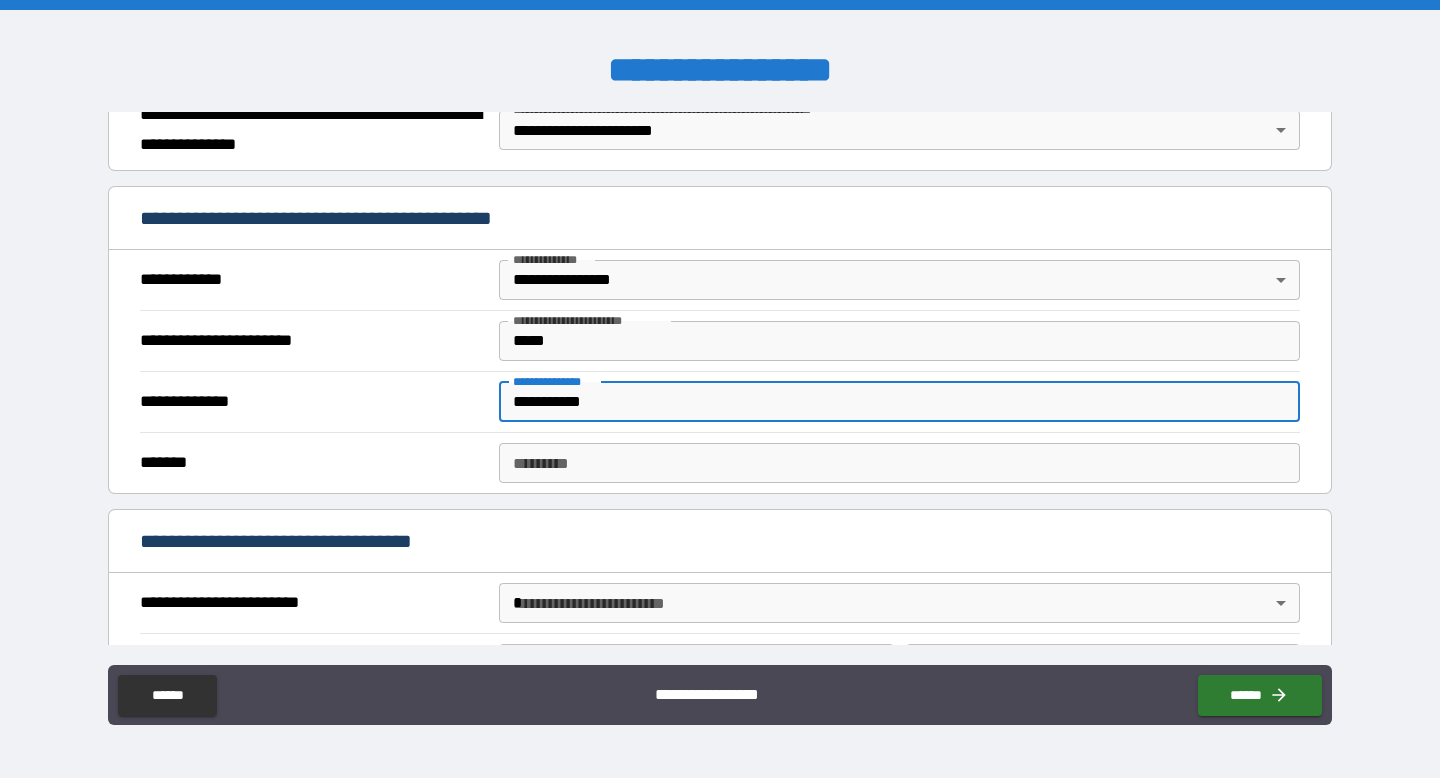 type on "**********" 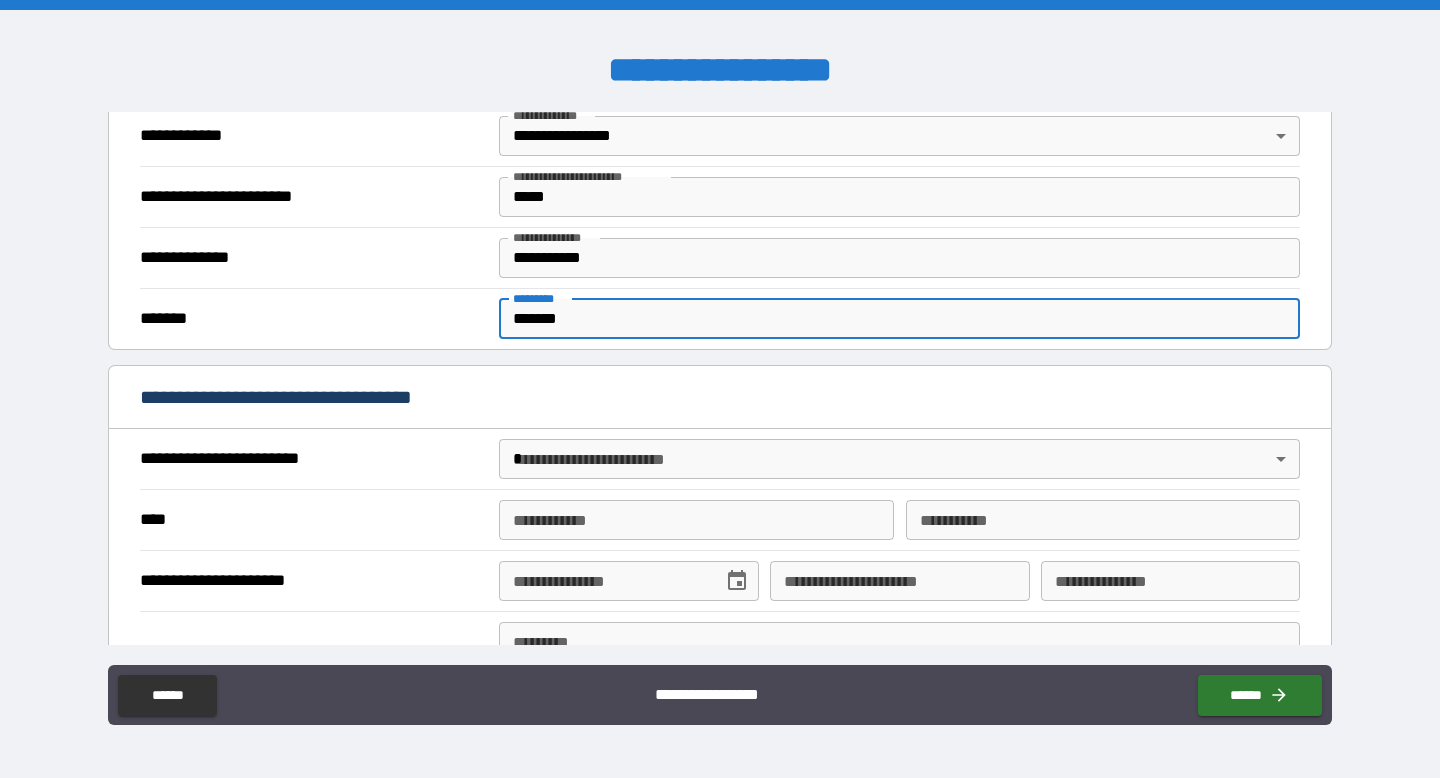 scroll, scrollTop: 487, scrollLeft: 0, axis: vertical 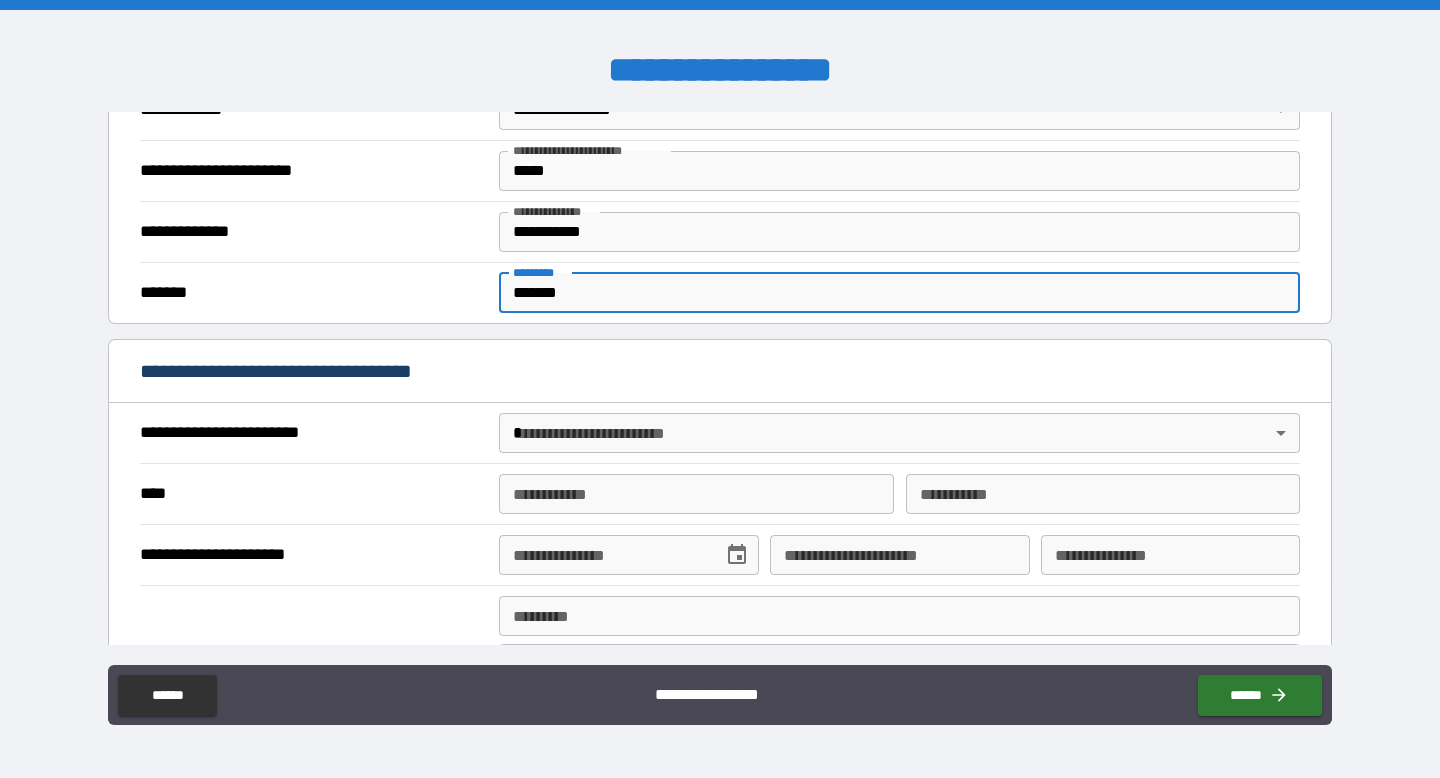 type on "*******" 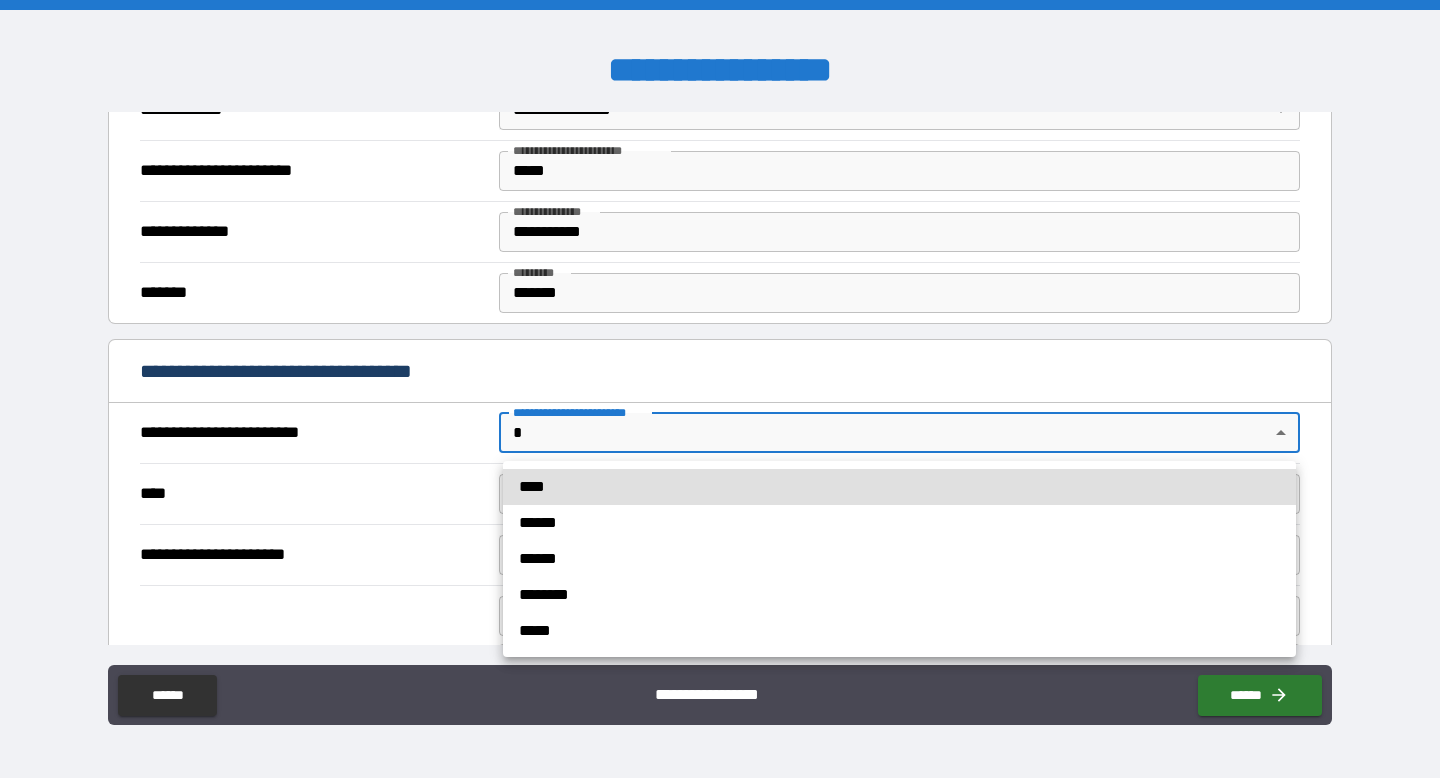 click on "**********" at bounding box center [720, 389] 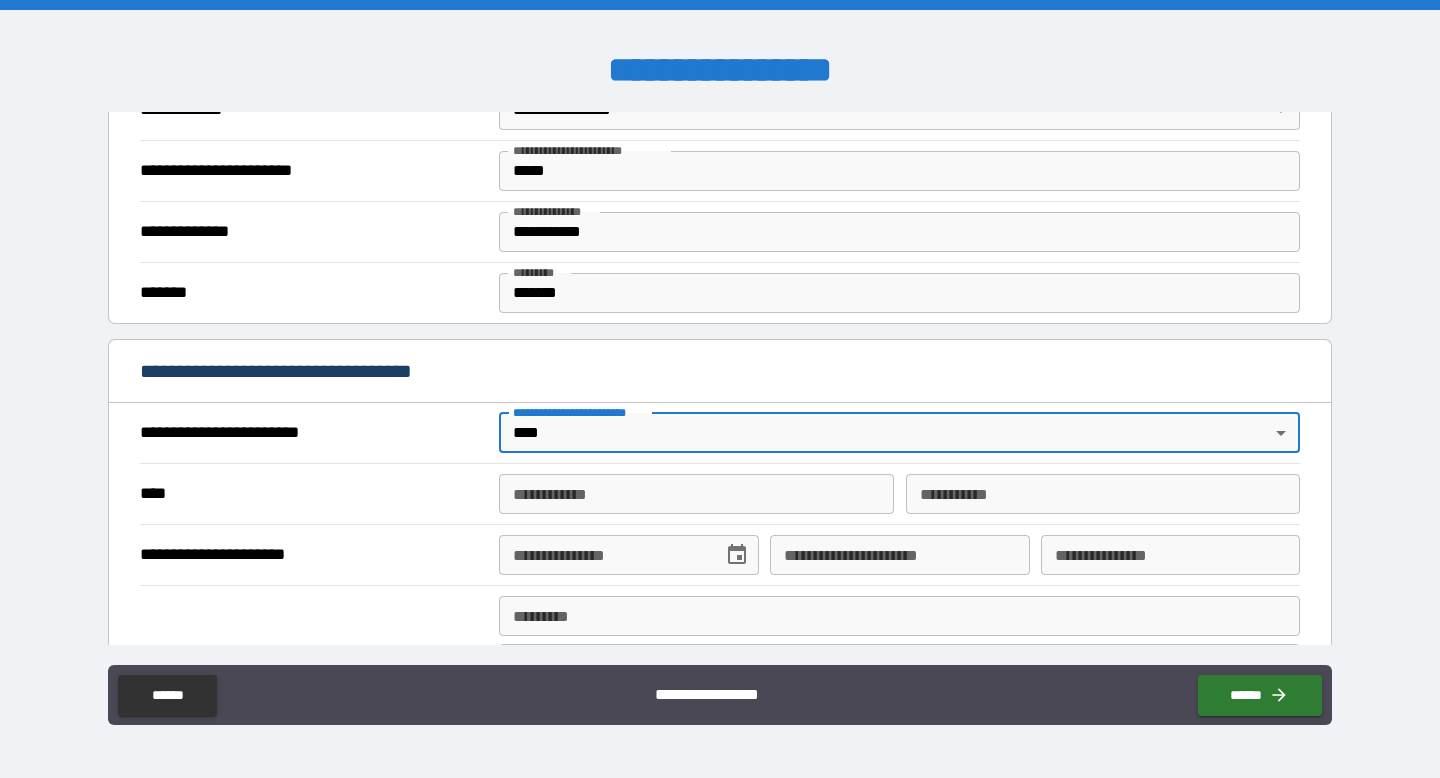 click on "**********" at bounding box center [696, 494] 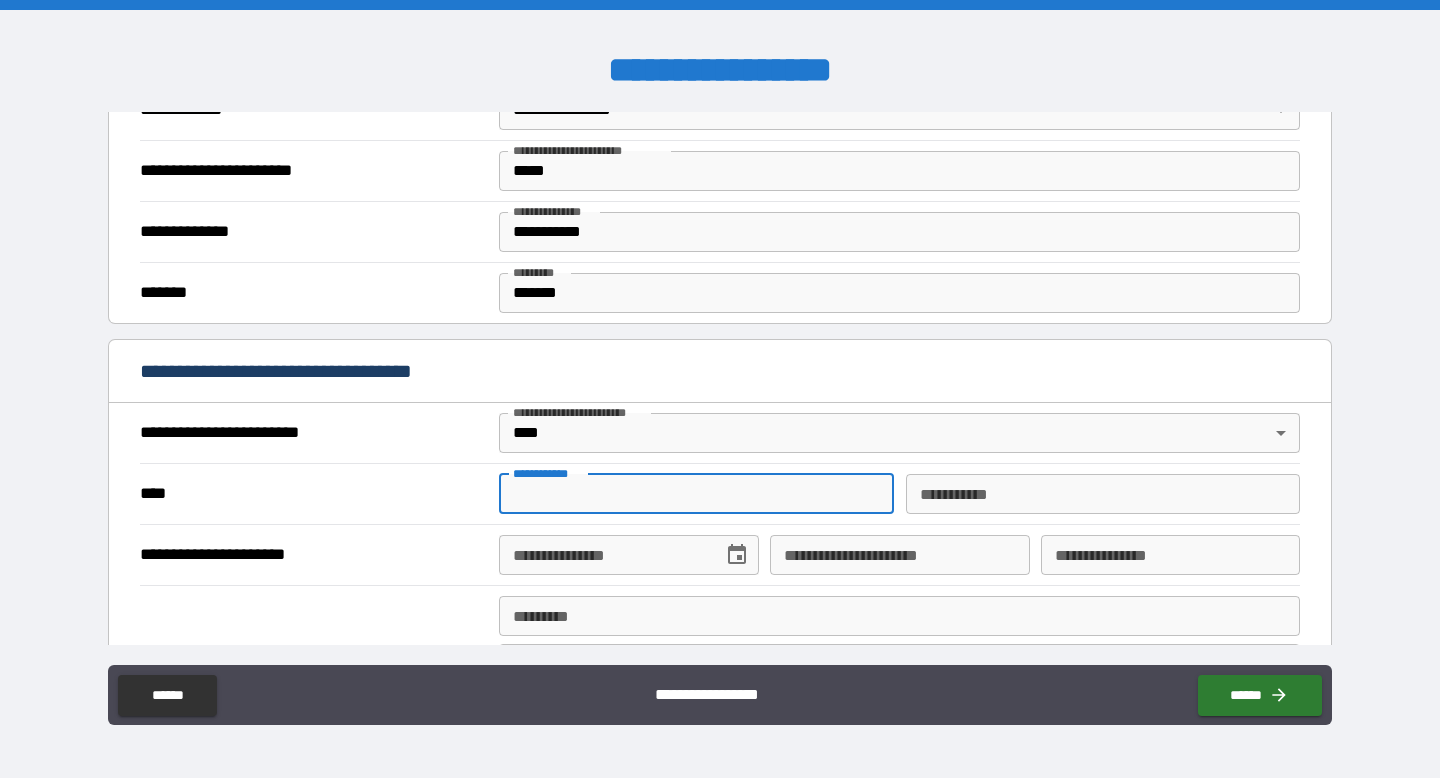 type on "*******" 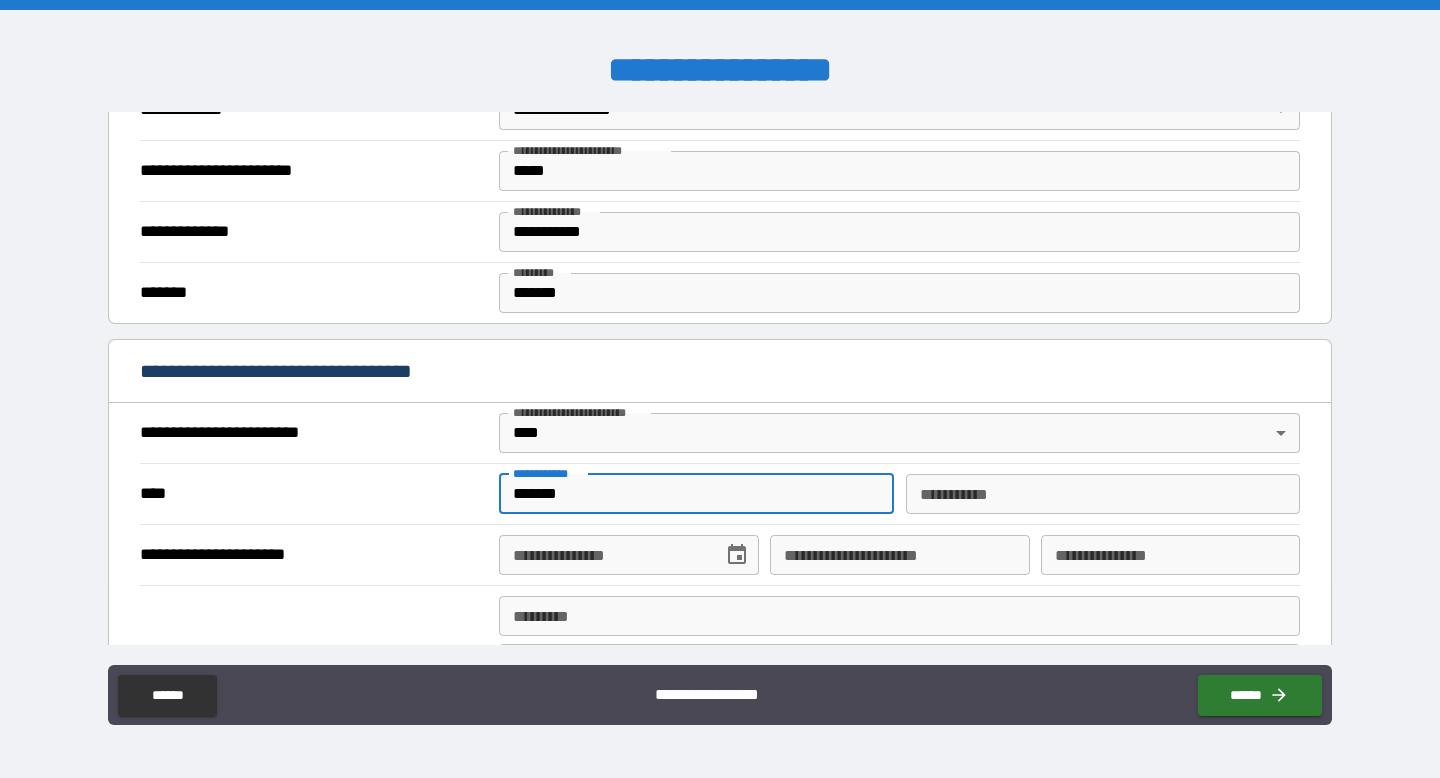 type on "*****" 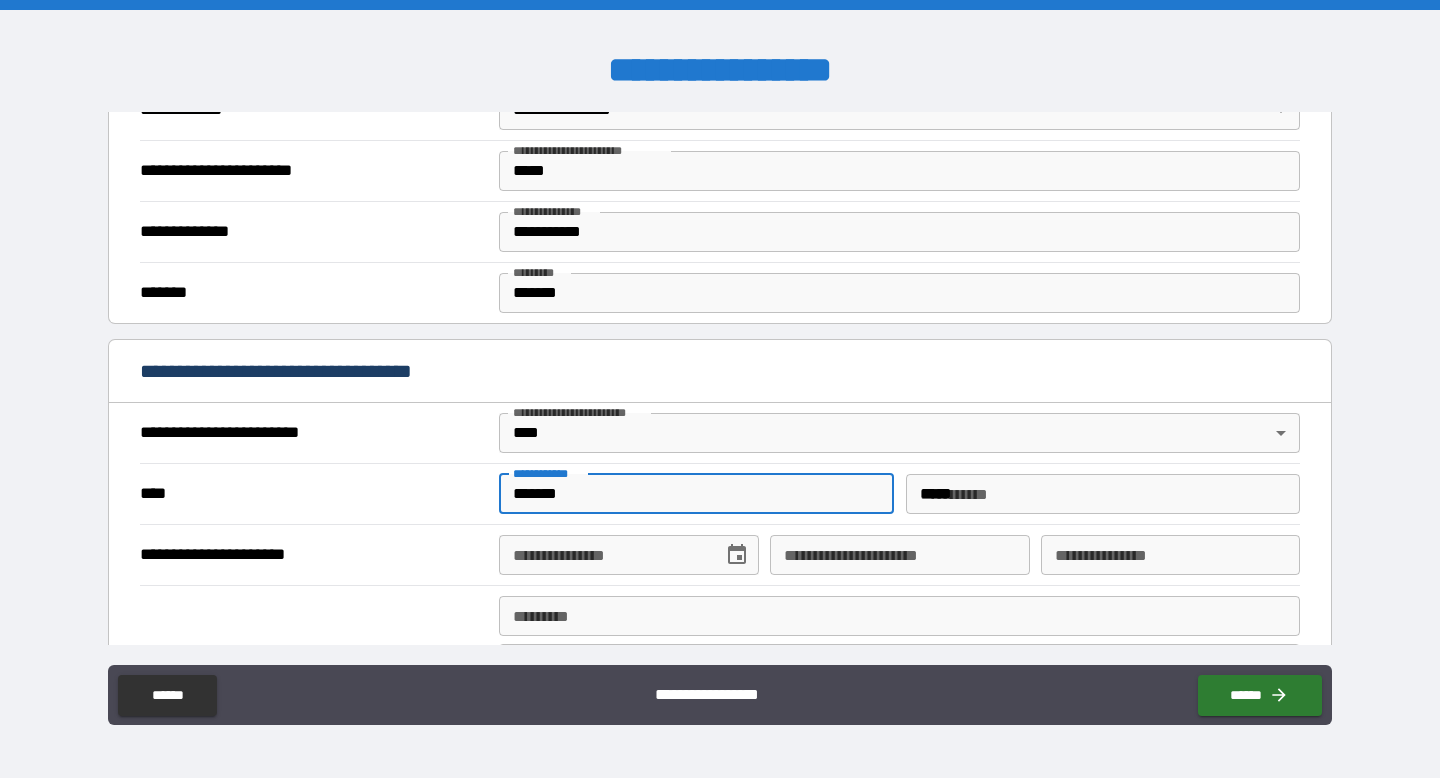 type on "**********" 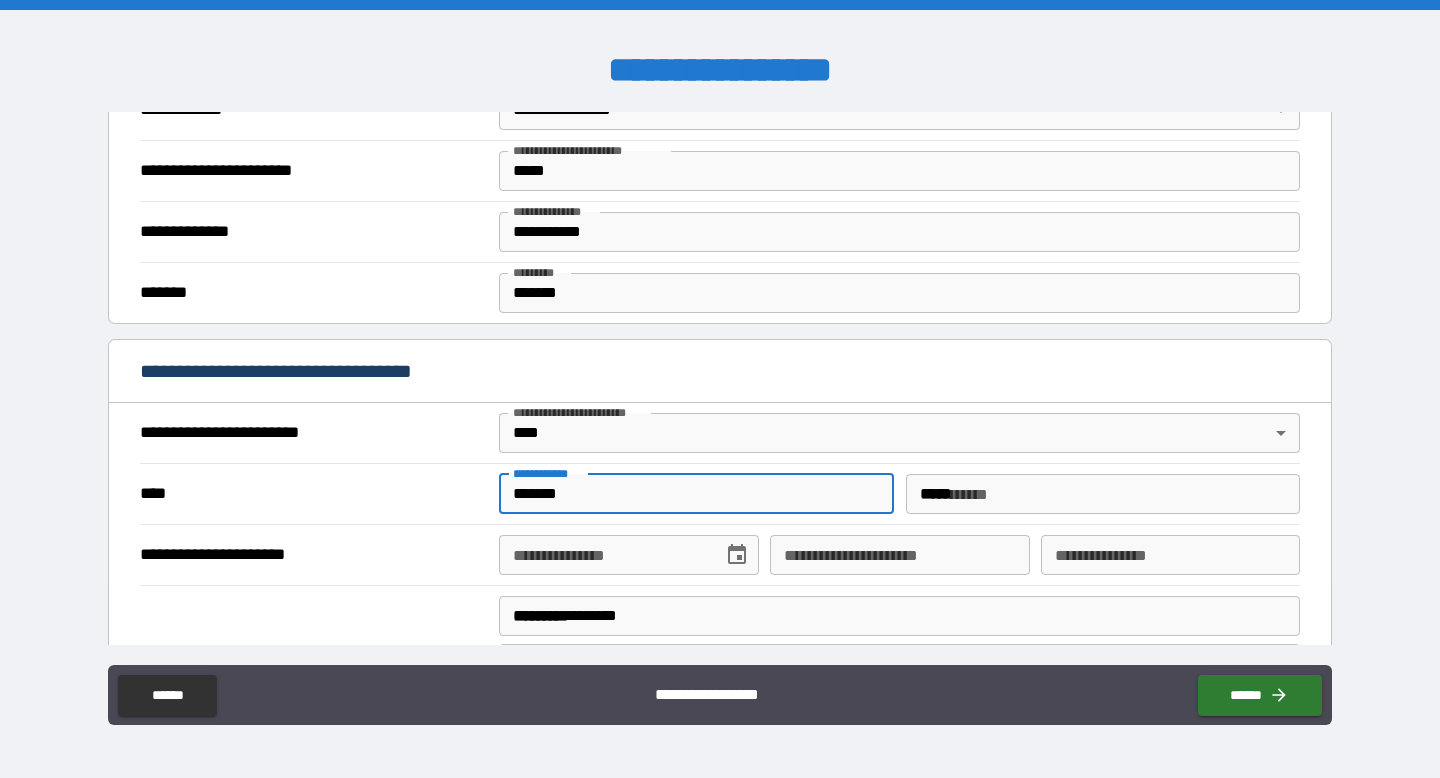 type on "*******" 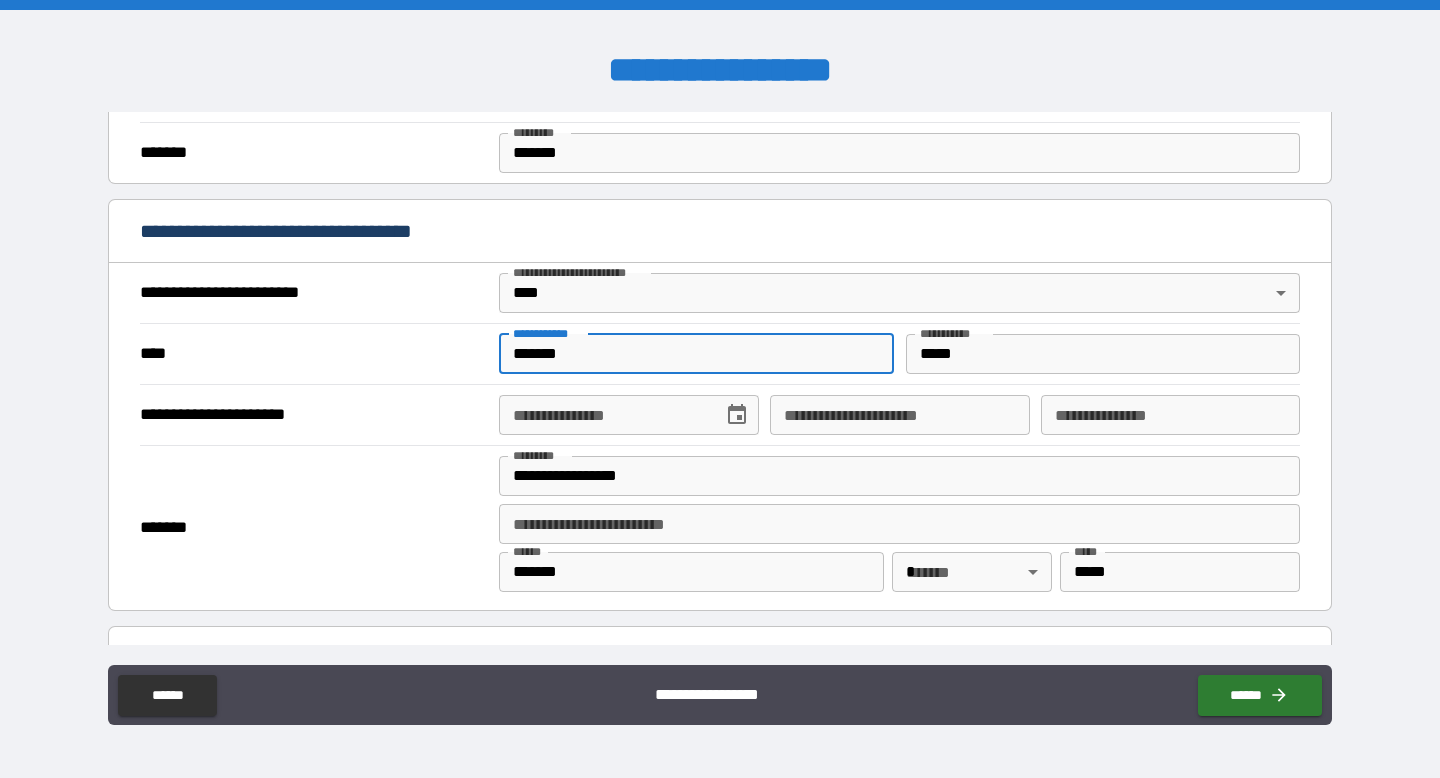 scroll, scrollTop: 632, scrollLeft: 0, axis: vertical 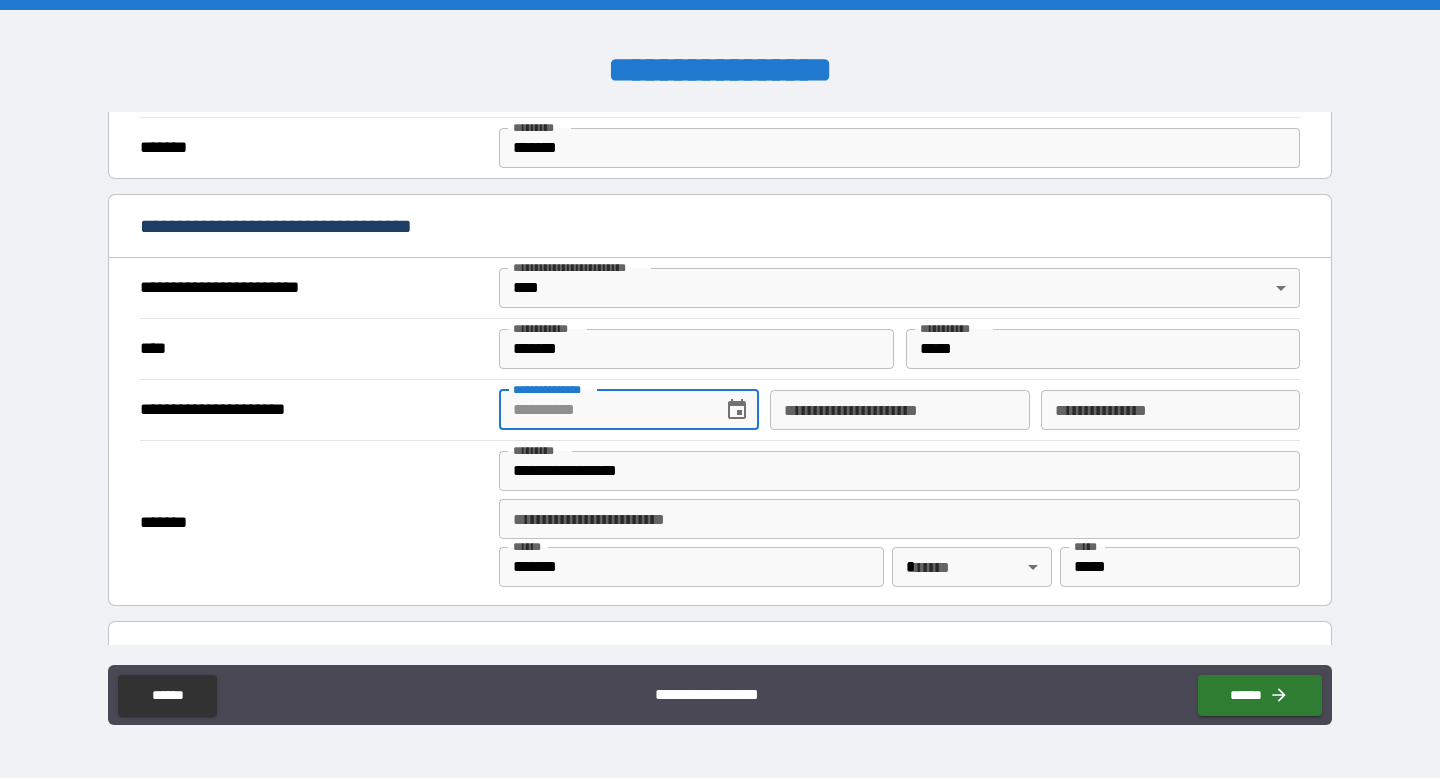 click on "**********" at bounding box center [628, 410] 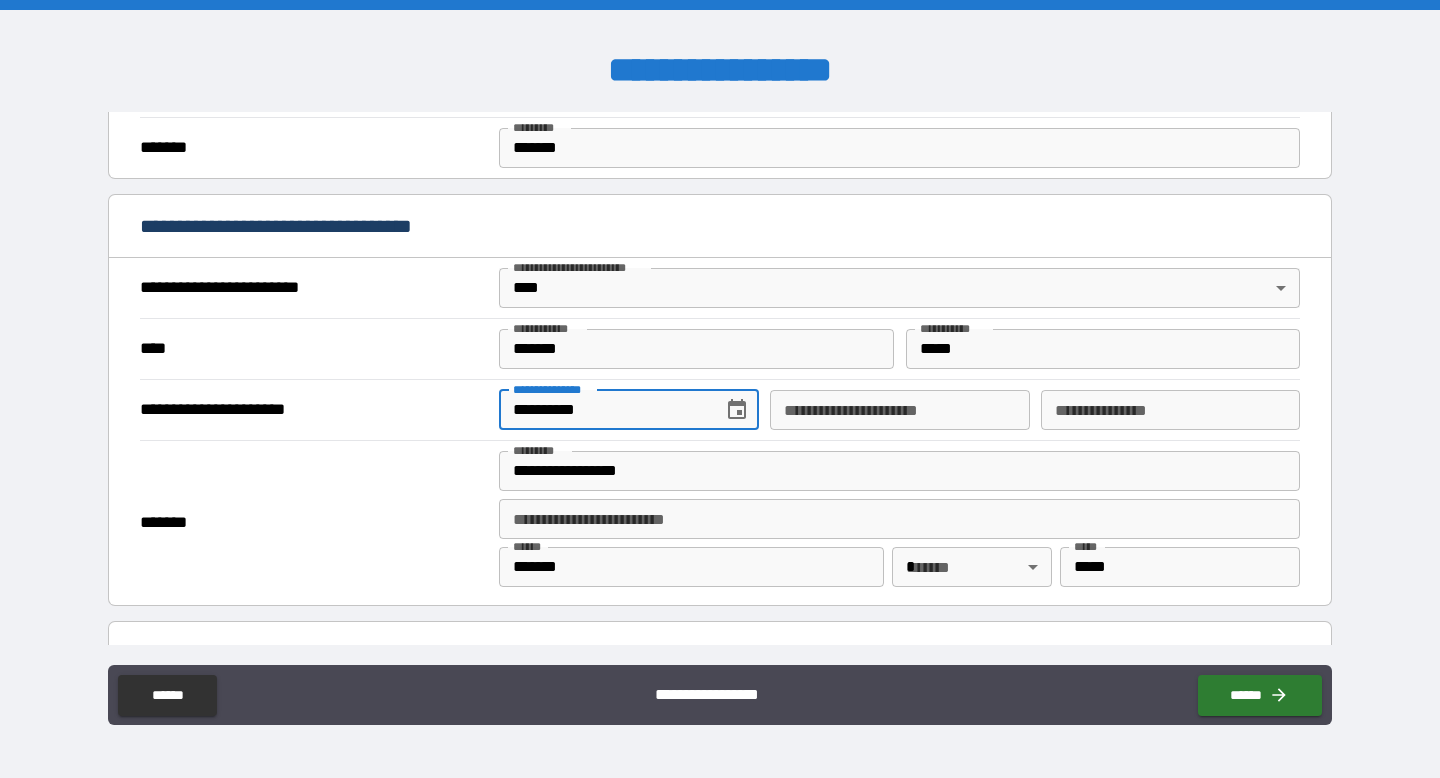type on "**********" 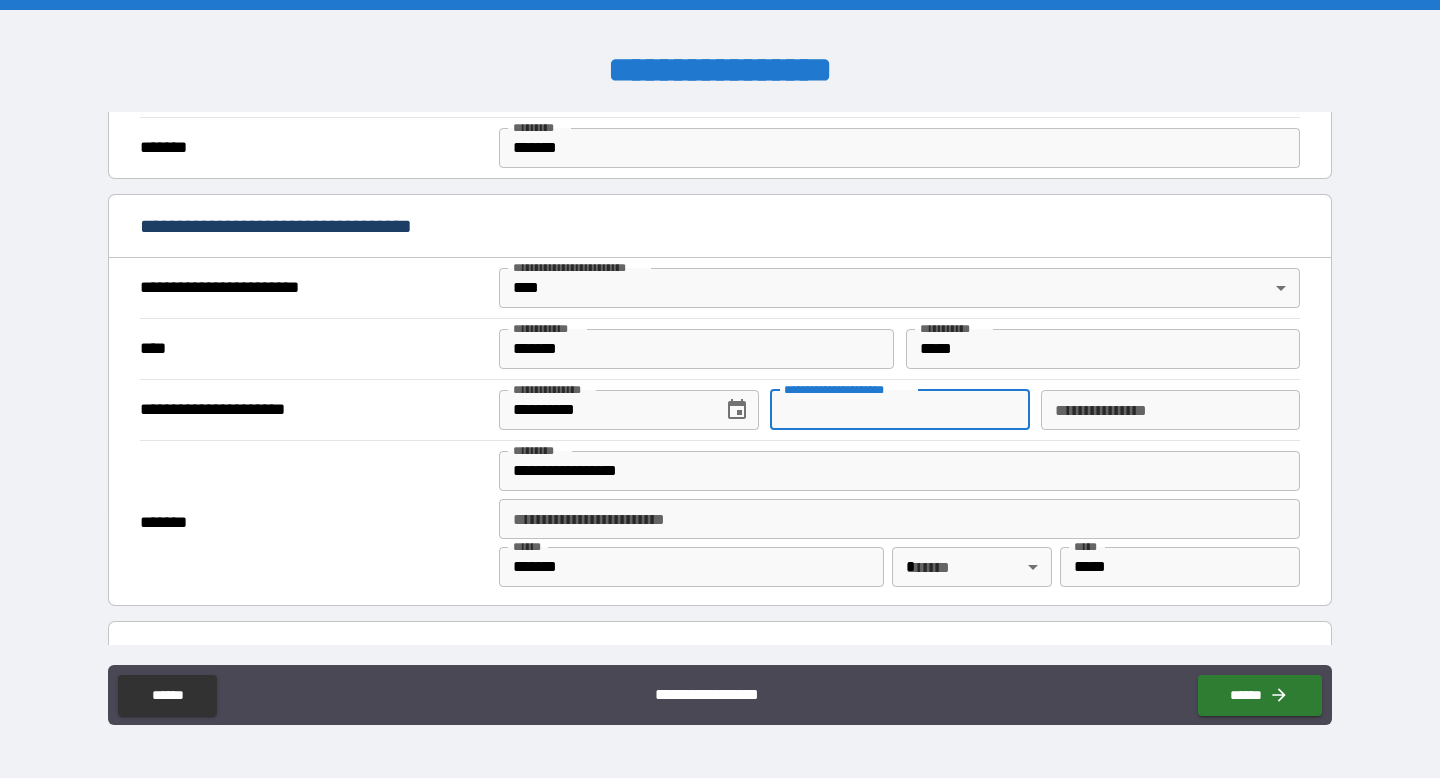 click on "**********" at bounding box center [899, 410] 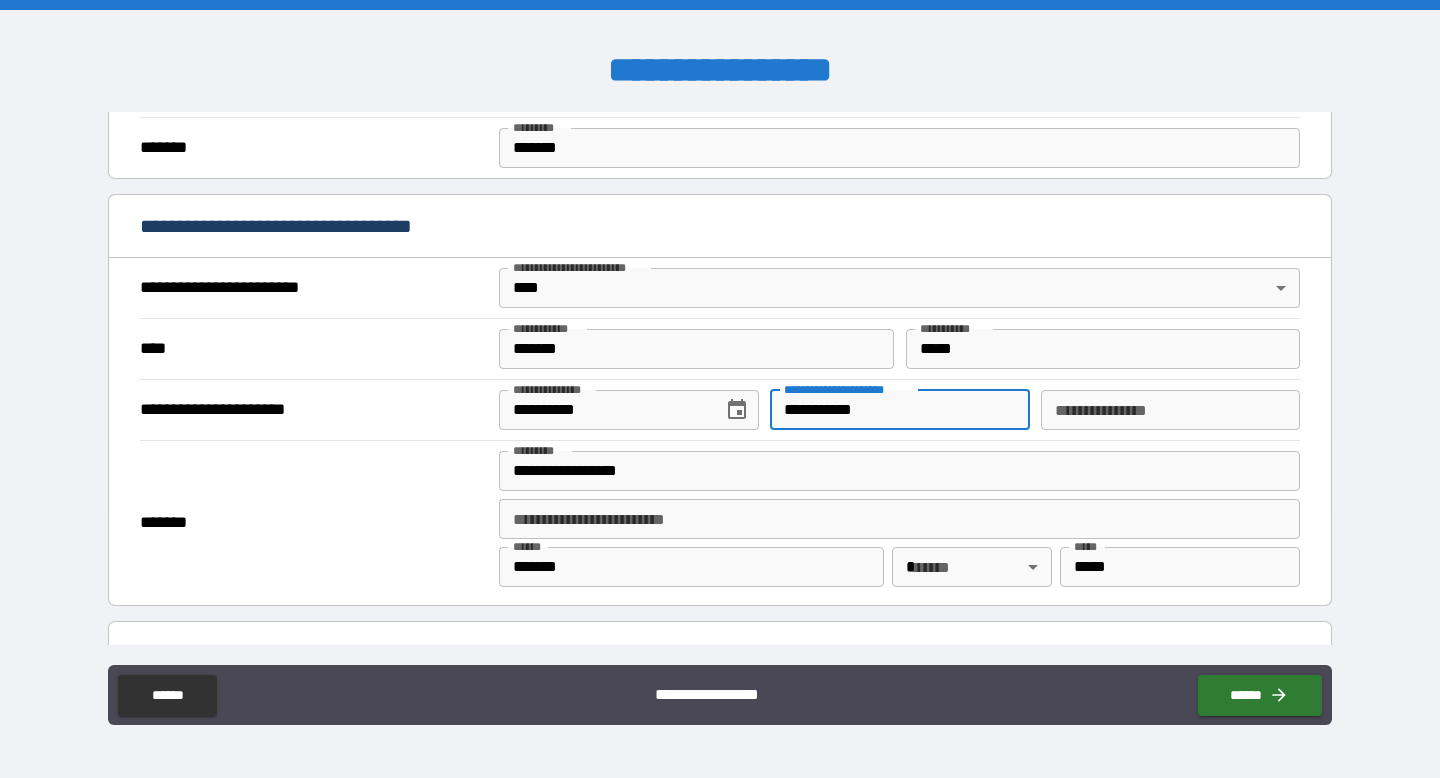type on "**********" 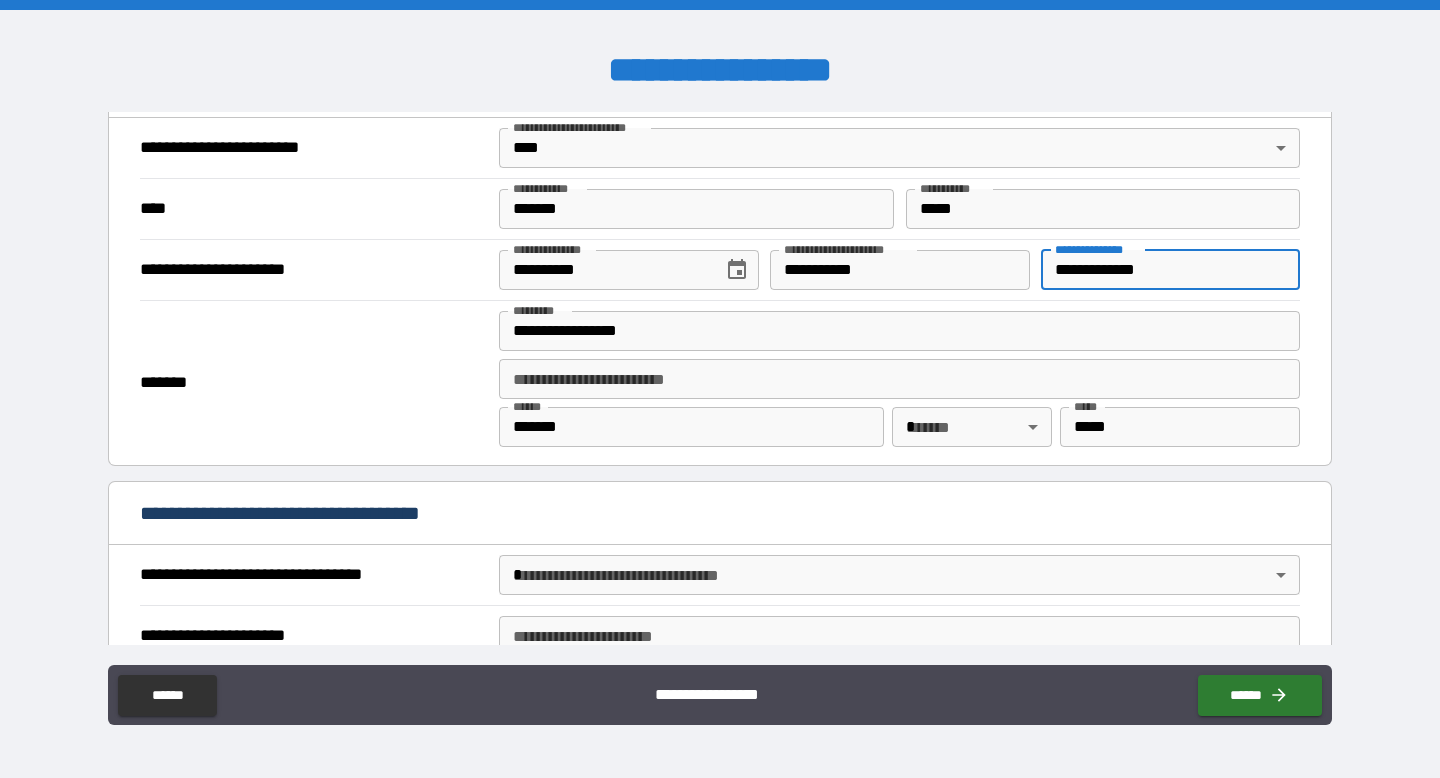 scroll, scrollTop: 774, scrollLeft: 0, axis: vertical 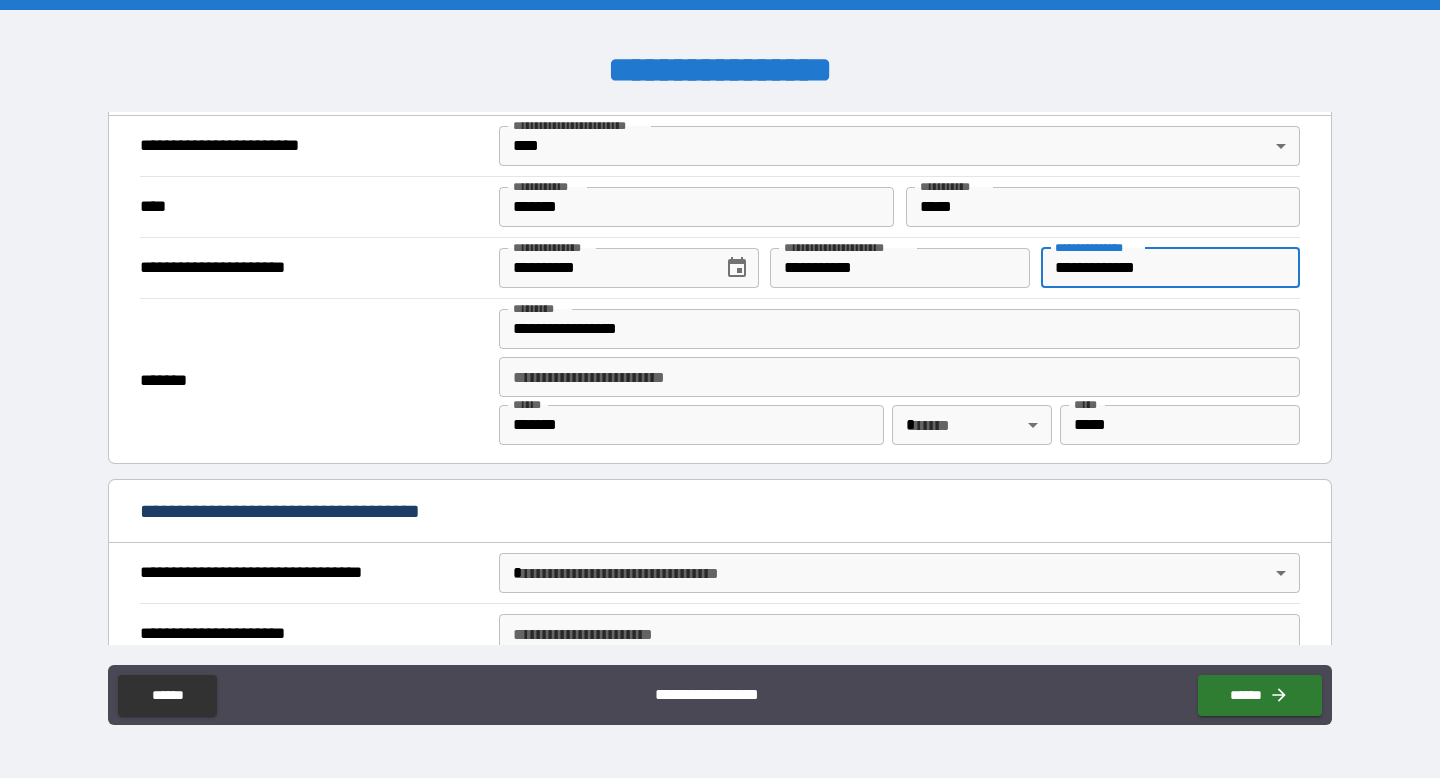 type on "**********" 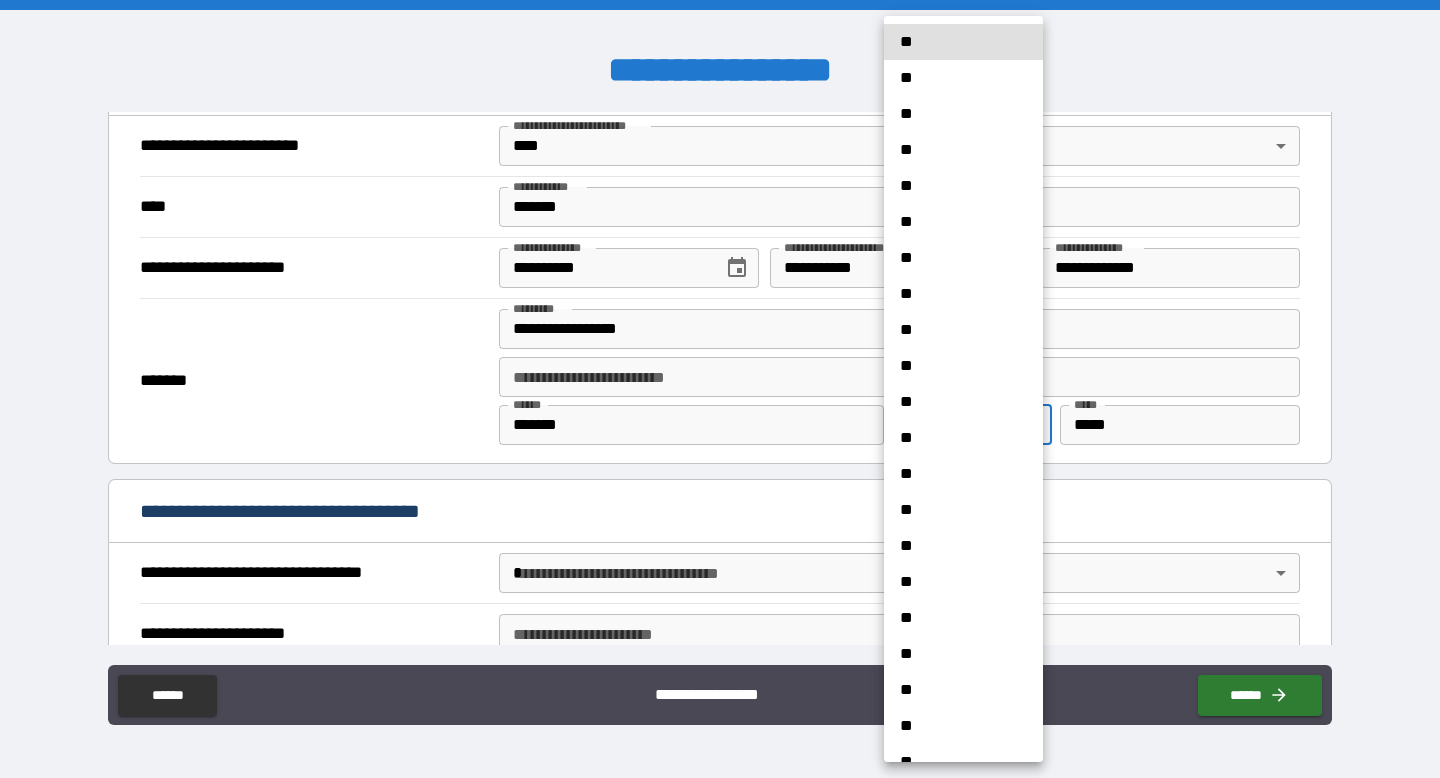 click on "**********" at bounding box center [720, 389] 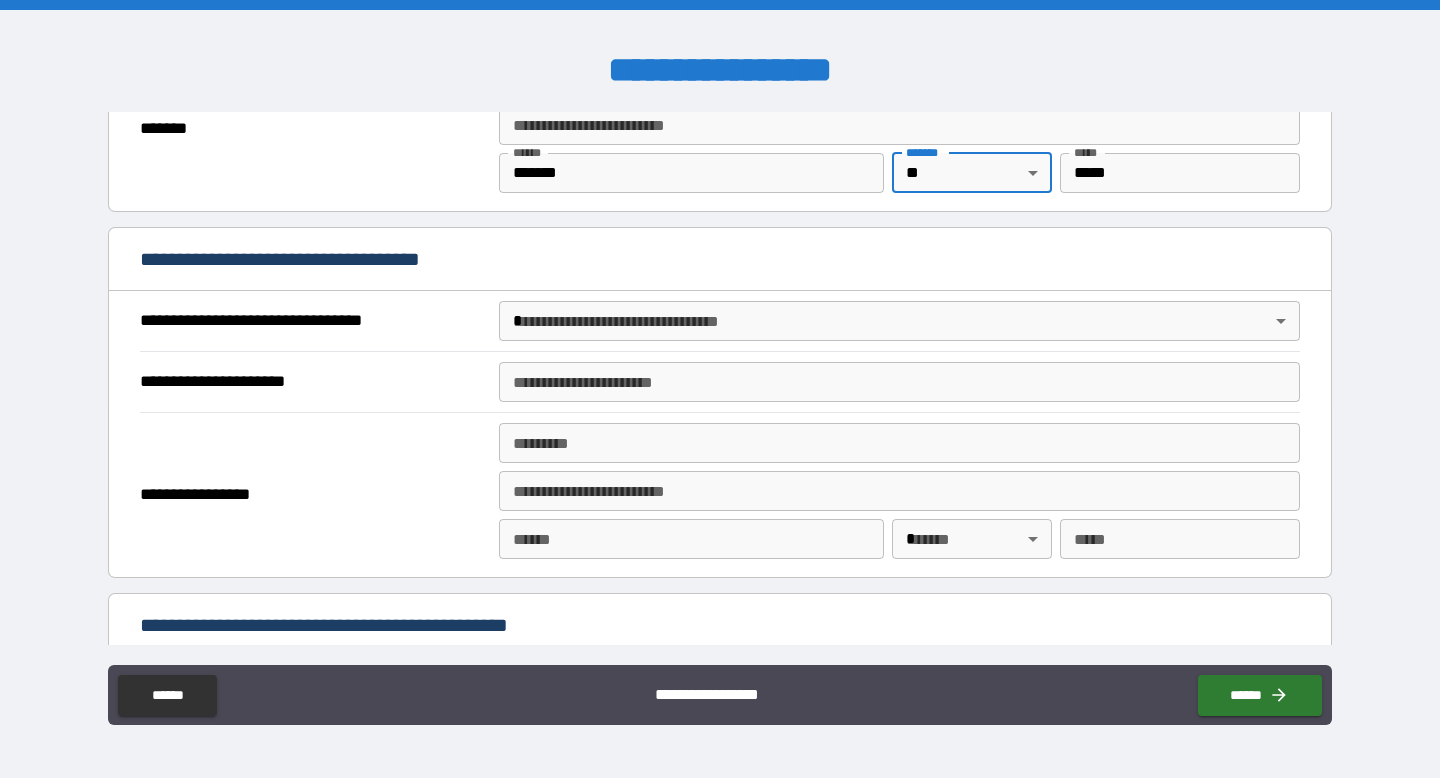 scroll, scrollTop: 1028, scrollLeft: 0, axis: vertical 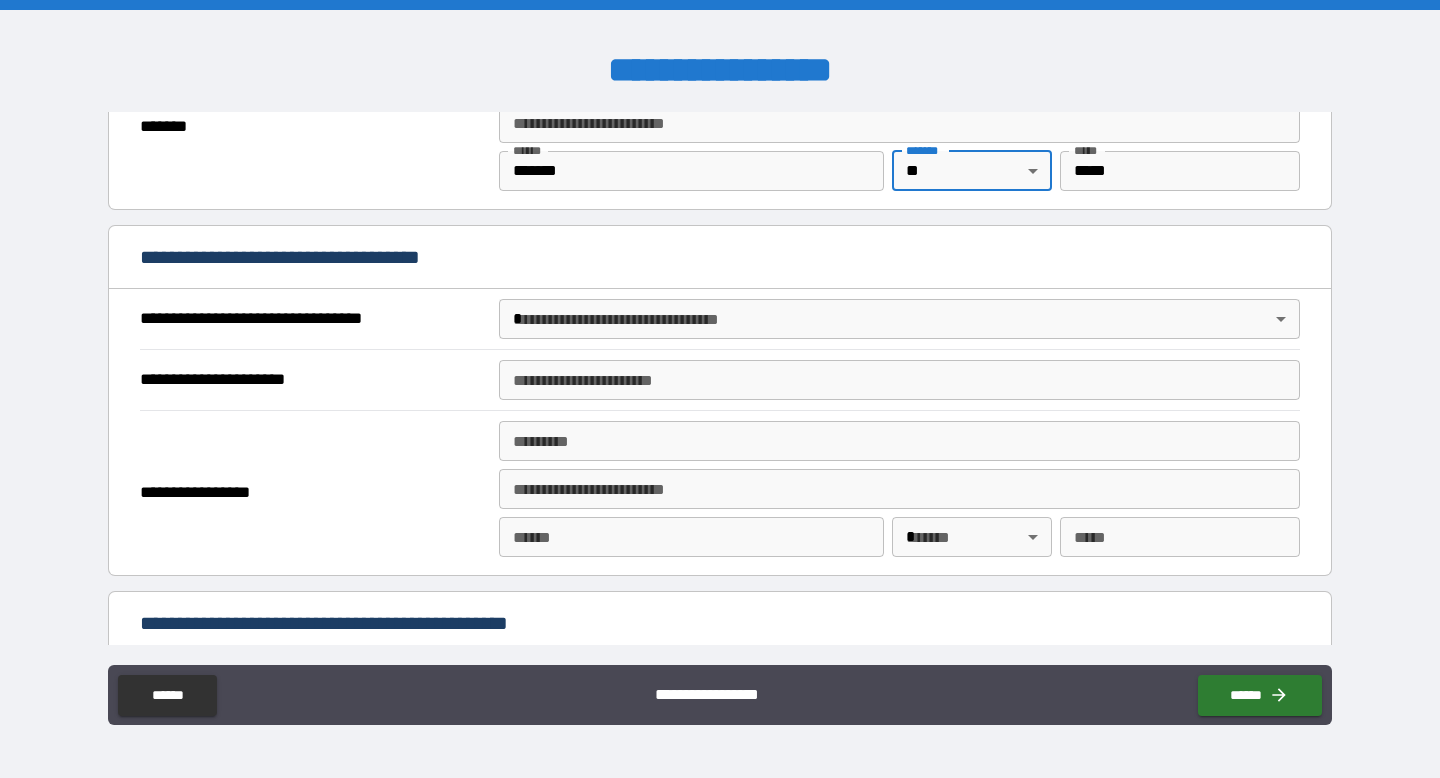click on "**********" at bounding box center [720, 389] 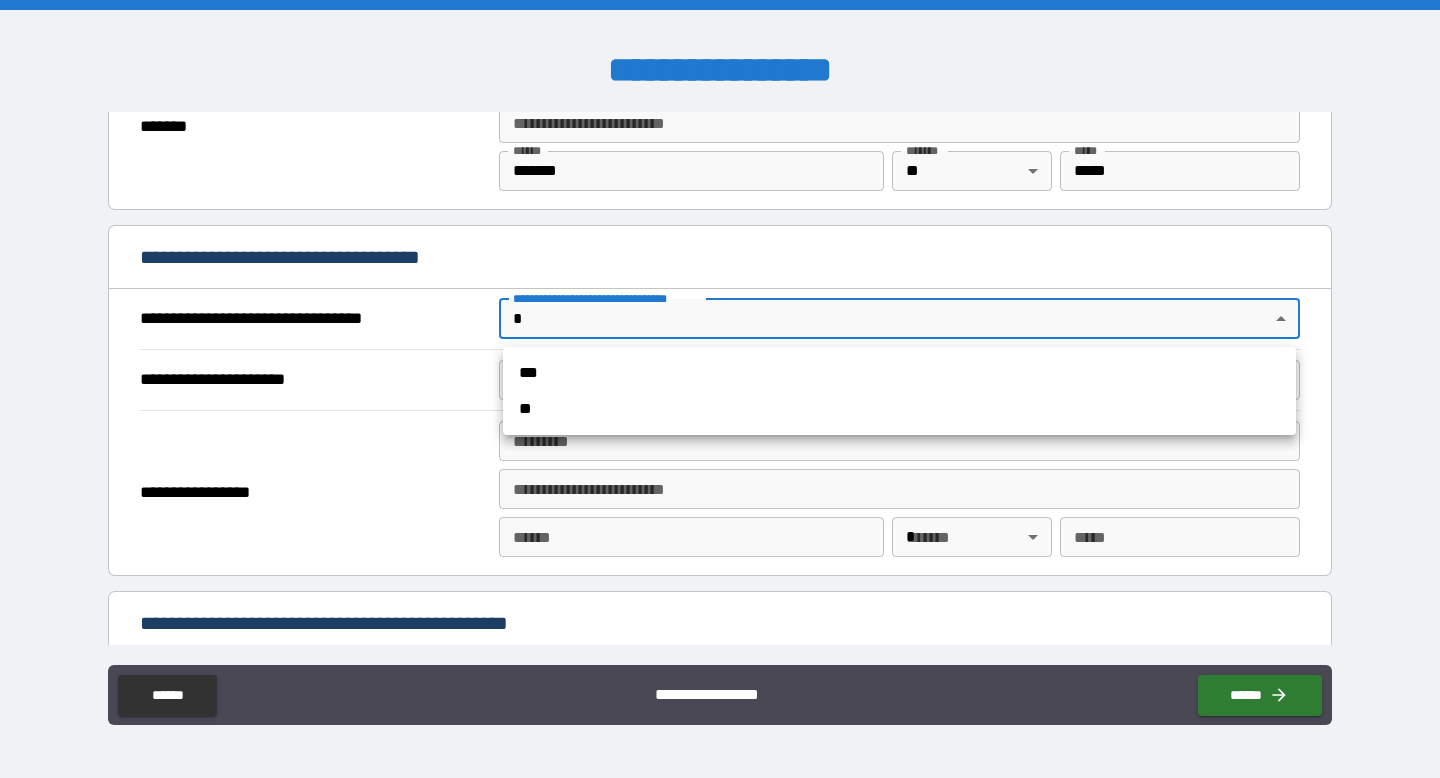 click on "***" at bounding box center [899, 373] 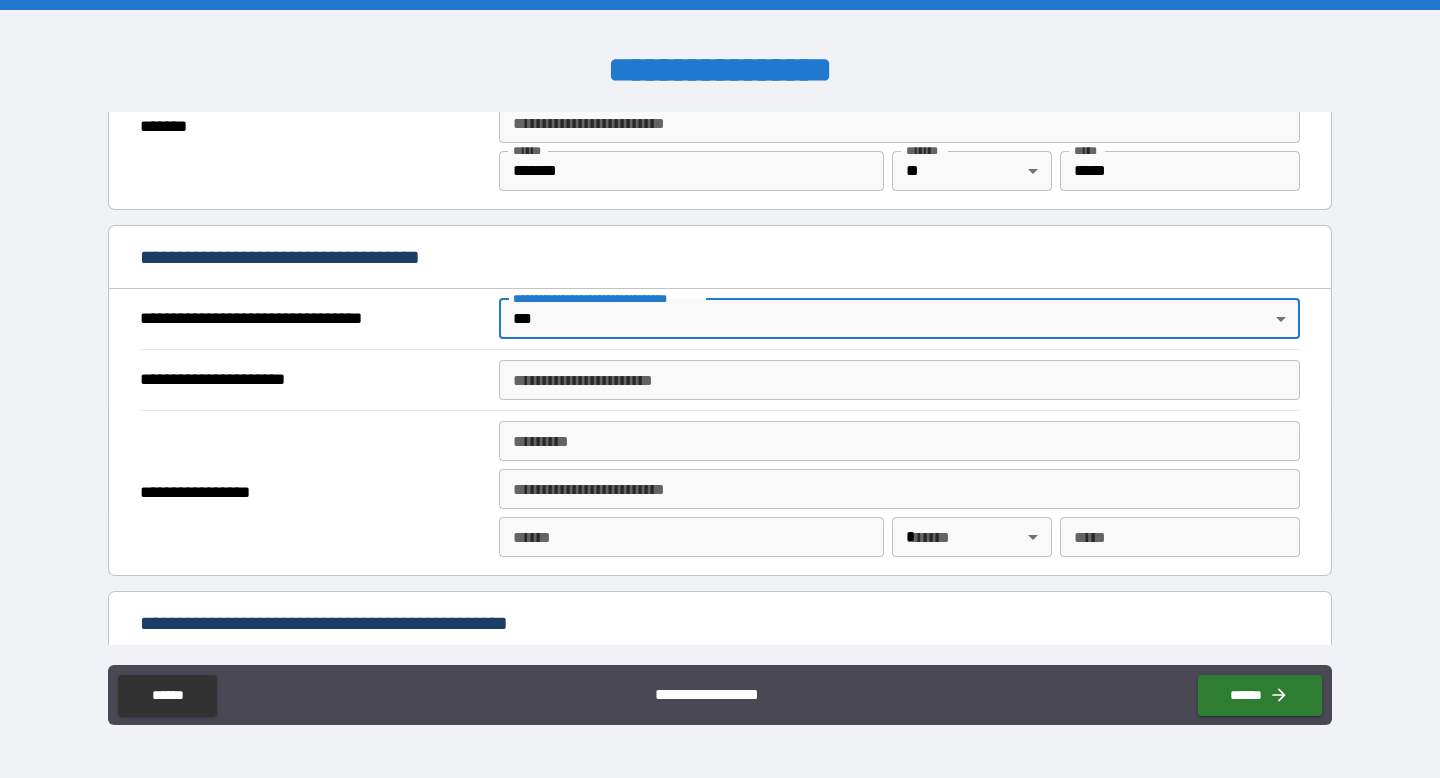 click on "**********" at bounding box center [899, 380] 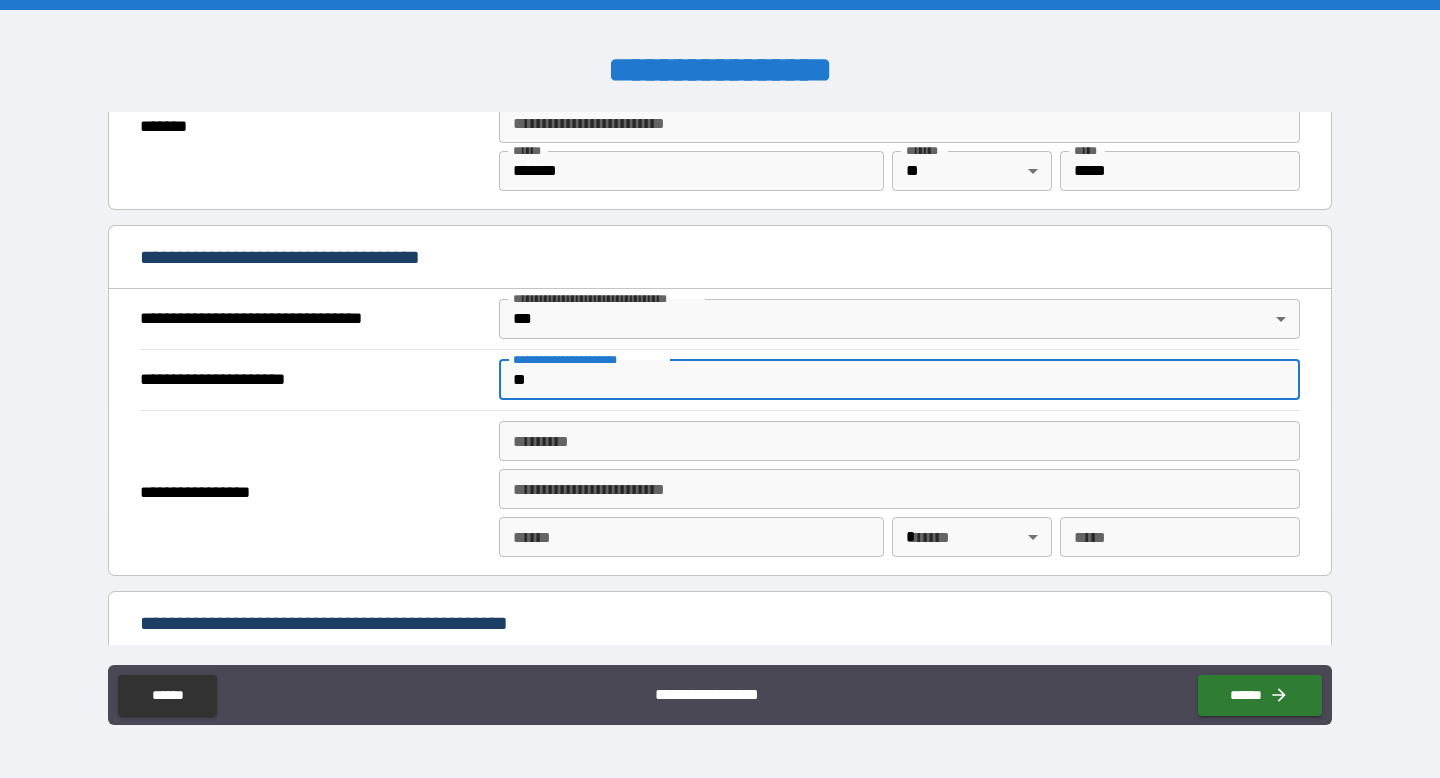type on "*" 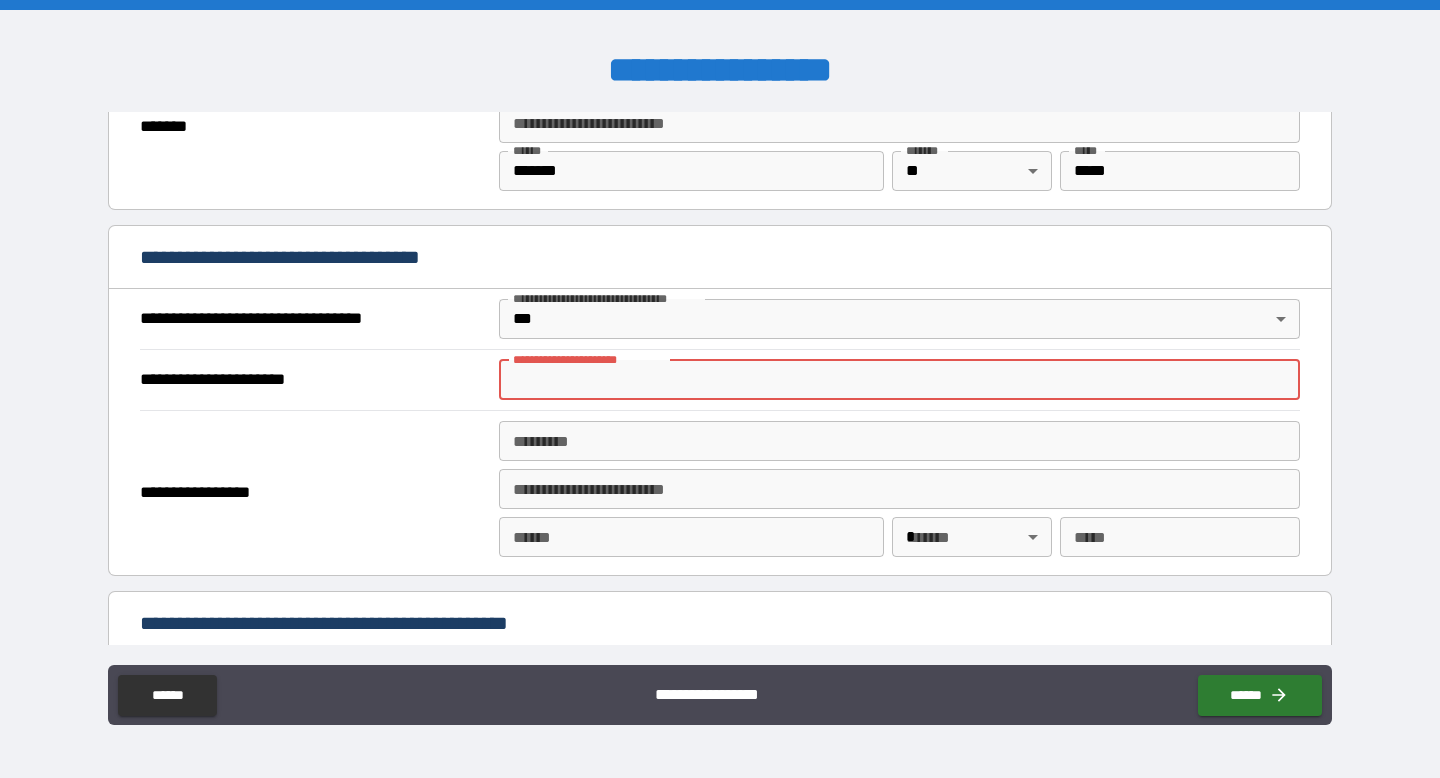 click on "**********" at bounding box center (899, 380) 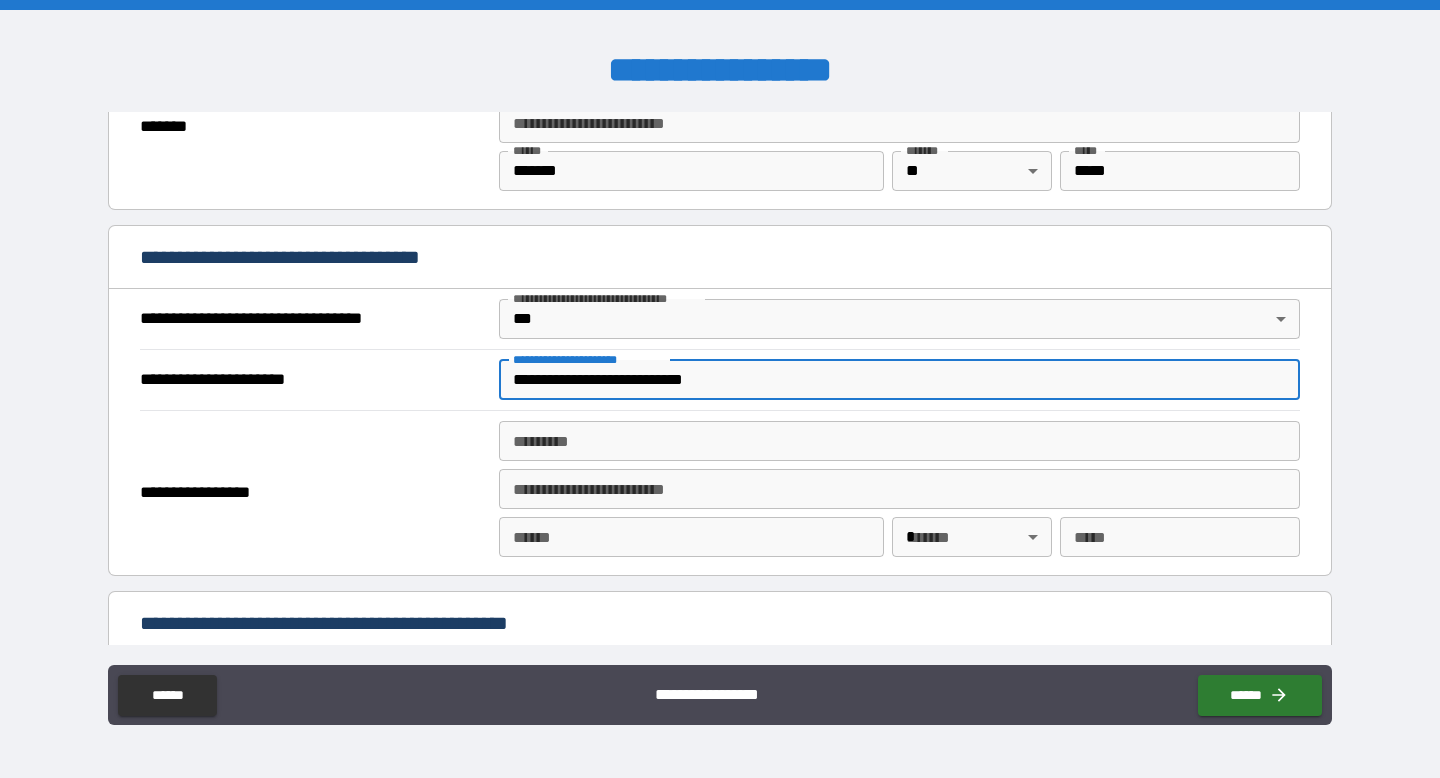click on "**********" at bounding box center (899, 380) 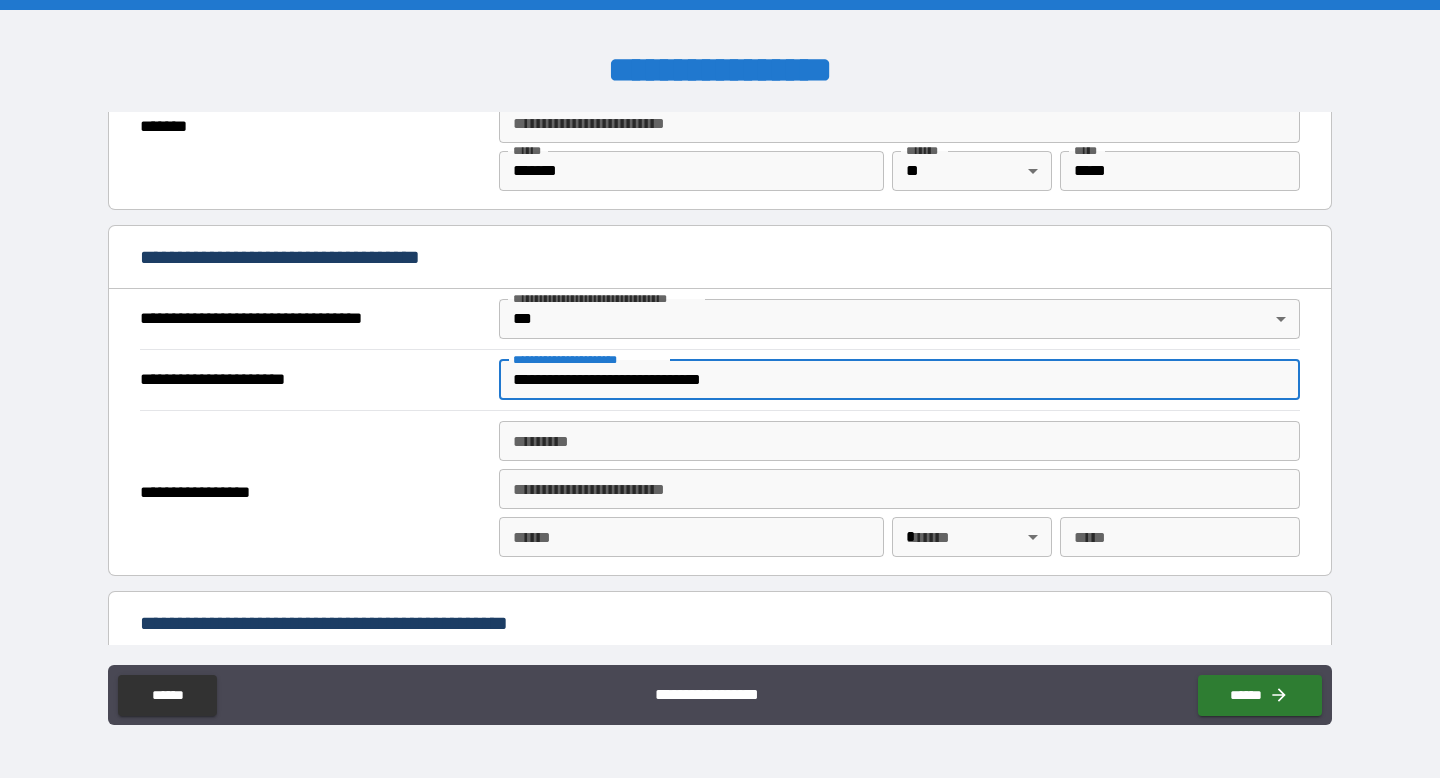 type on "**********" 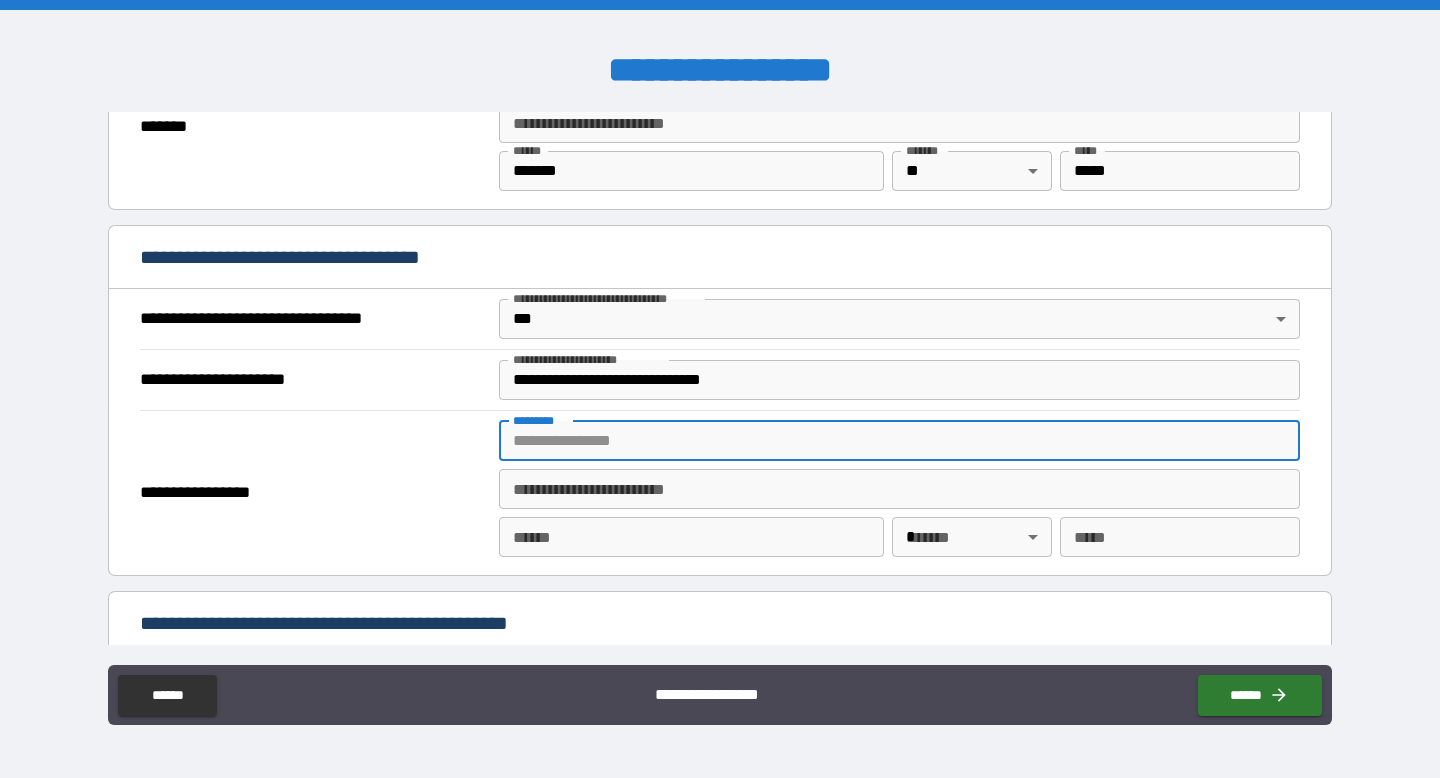 click on "*******   *" at bounding box center (899, 441) 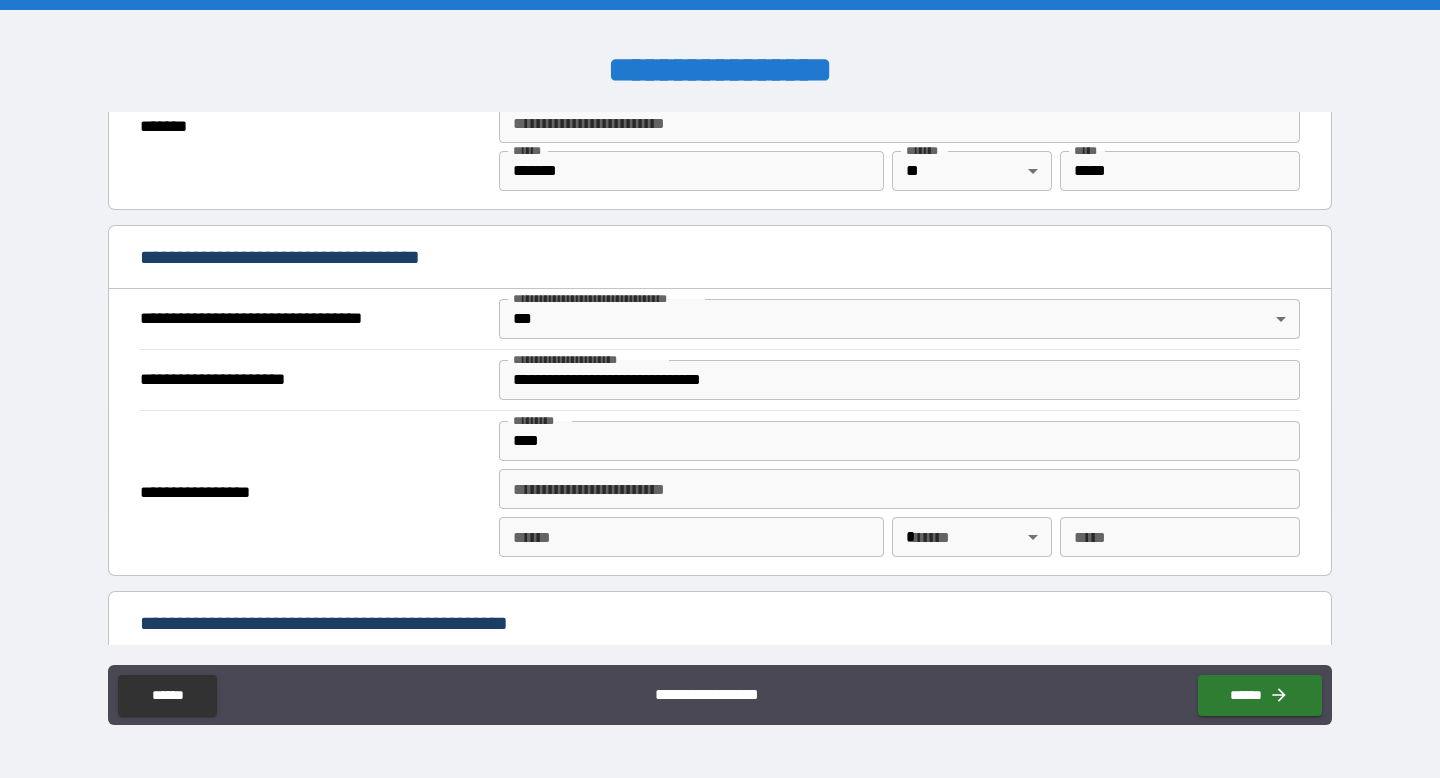 type on "**********" 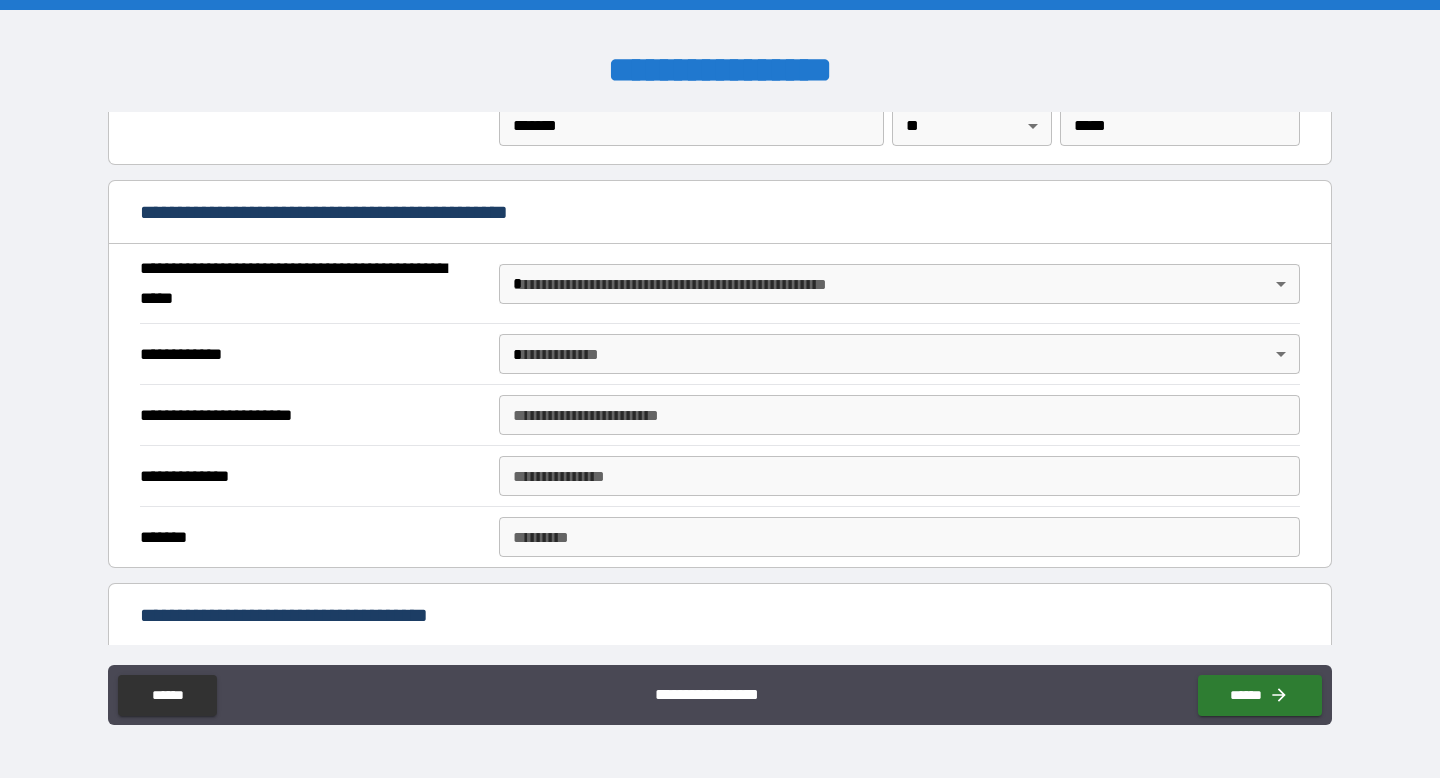 scroll, scrollTop: 1442, scrollLeft: 0, axis: vertical 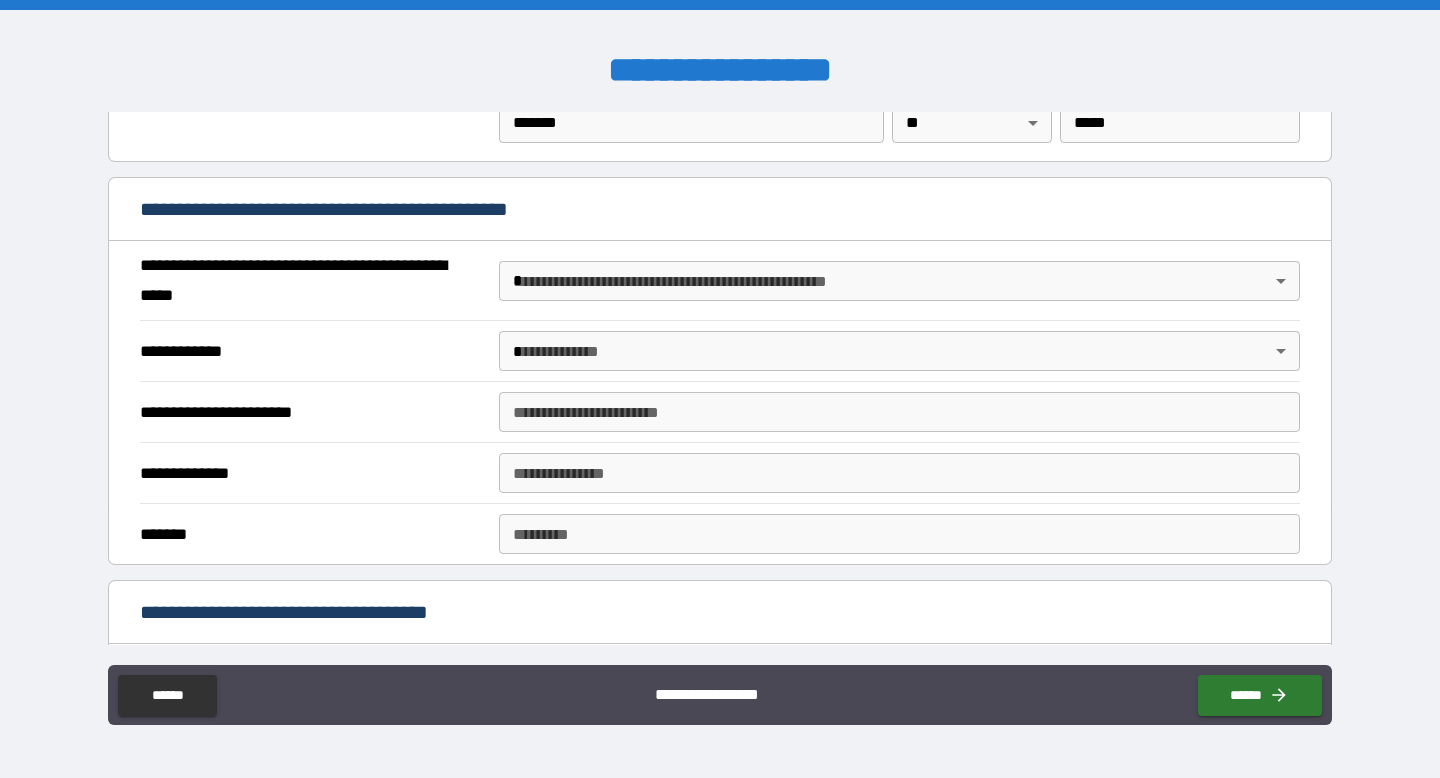 click on "**********" at bounding box center (720, 389) 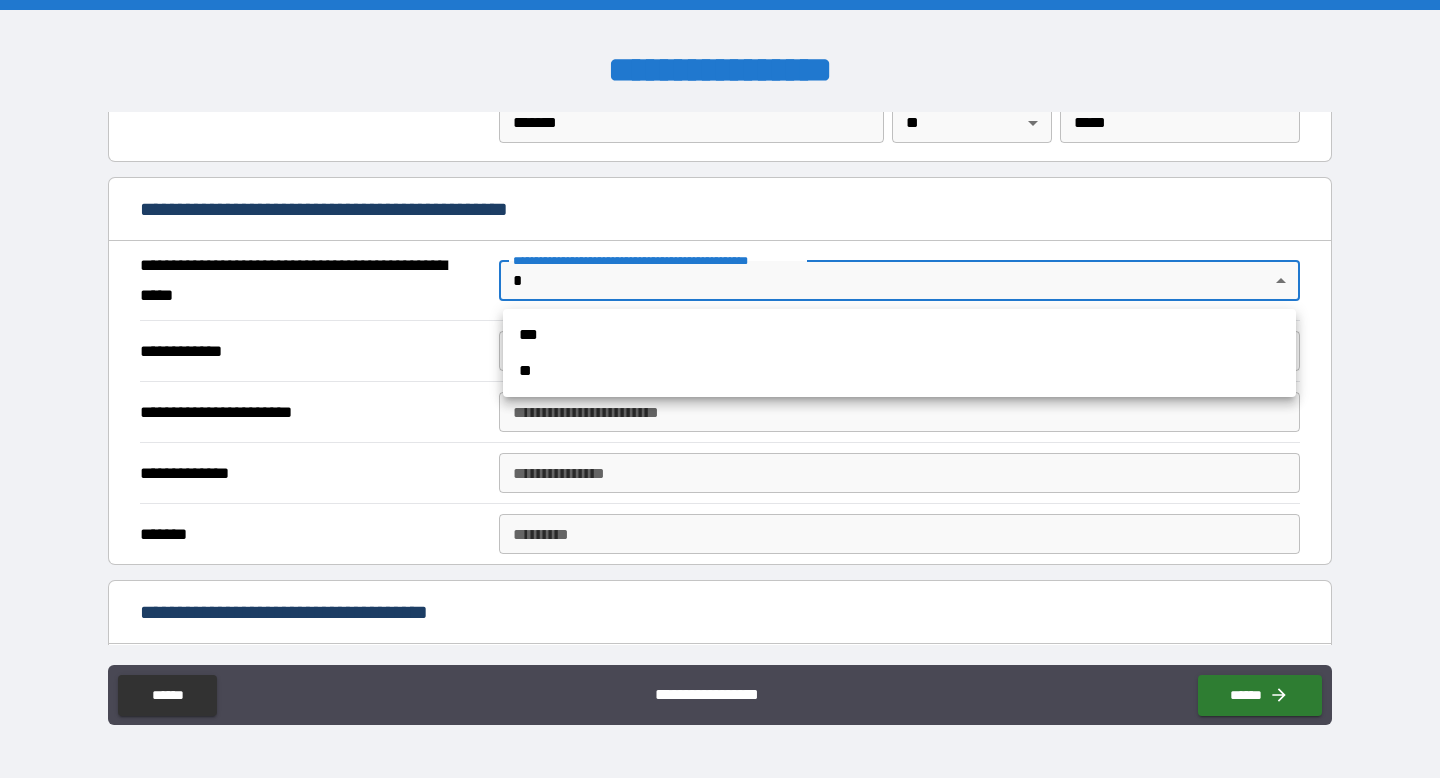 click on "**" at bounding box center (899, 371) 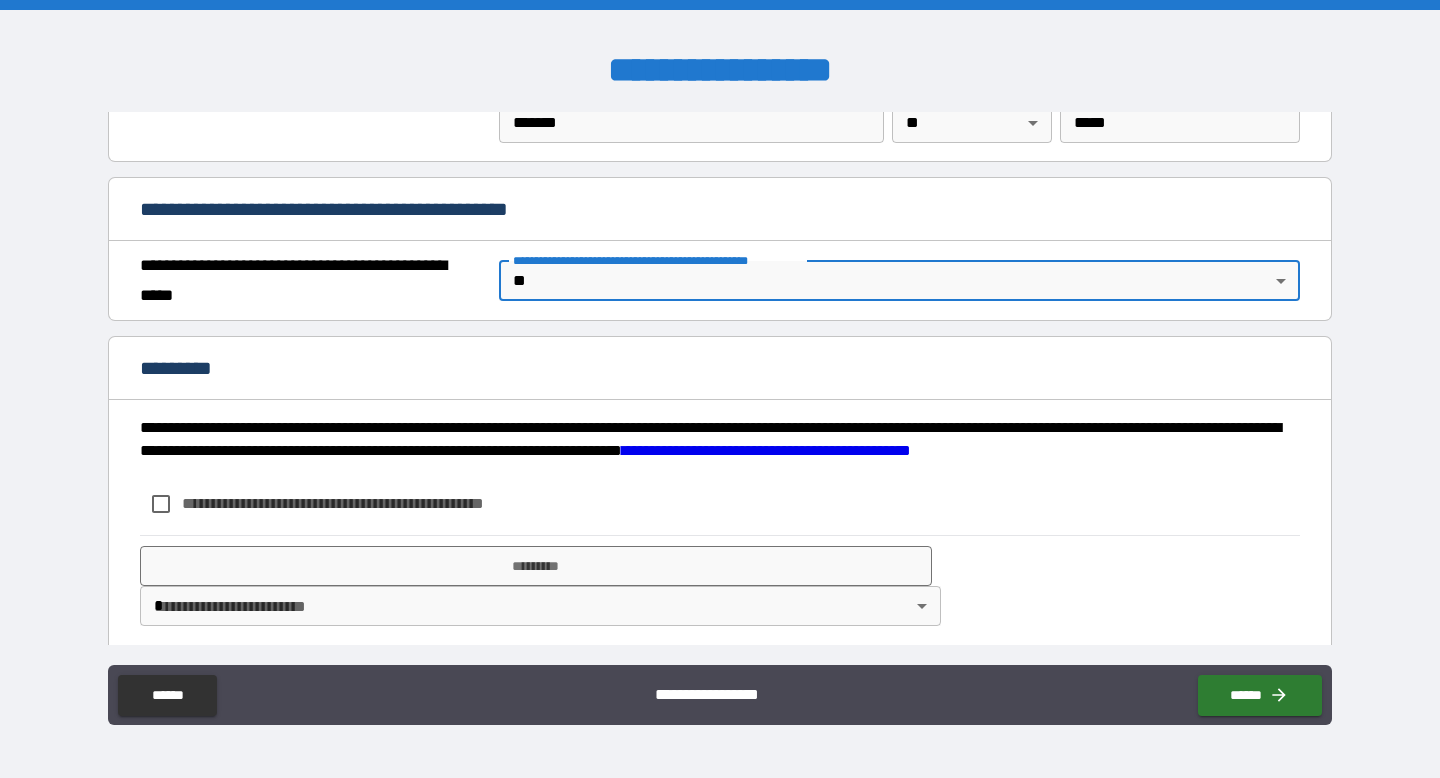 scroll, scrollTop: 1454, scrollLeft: 0, axis: vertical 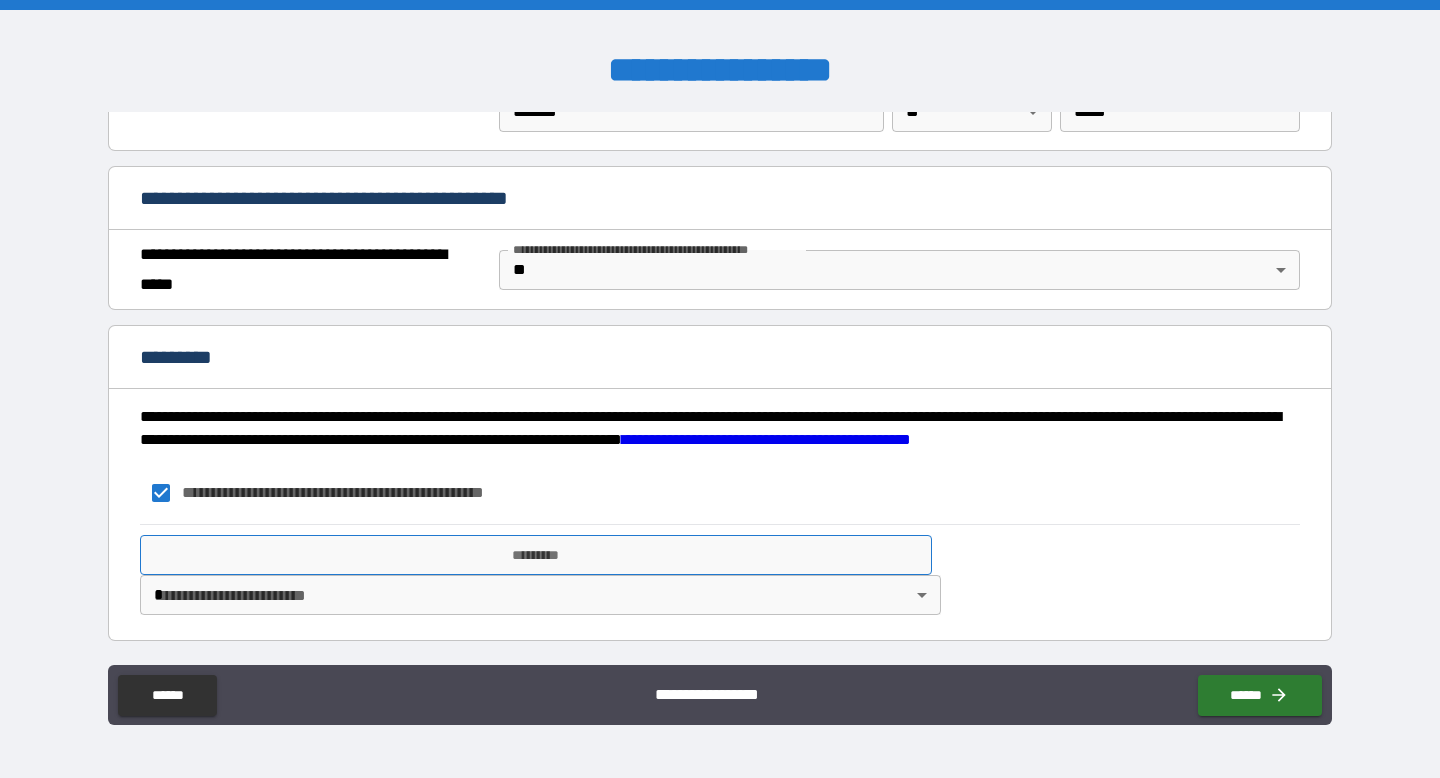 click on "*********" at bounding box center (536, 555) 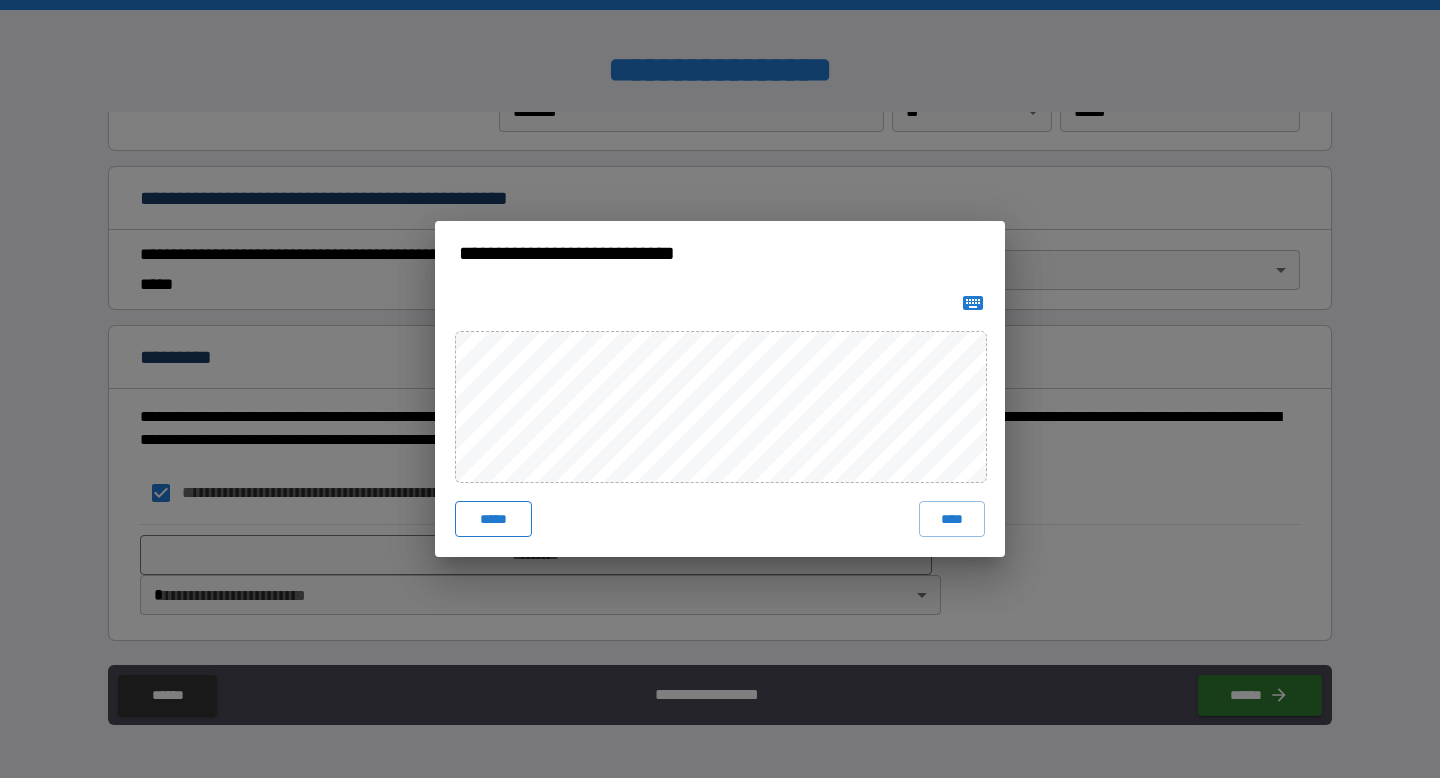 click on "*****" at bounding box center [493, 519] 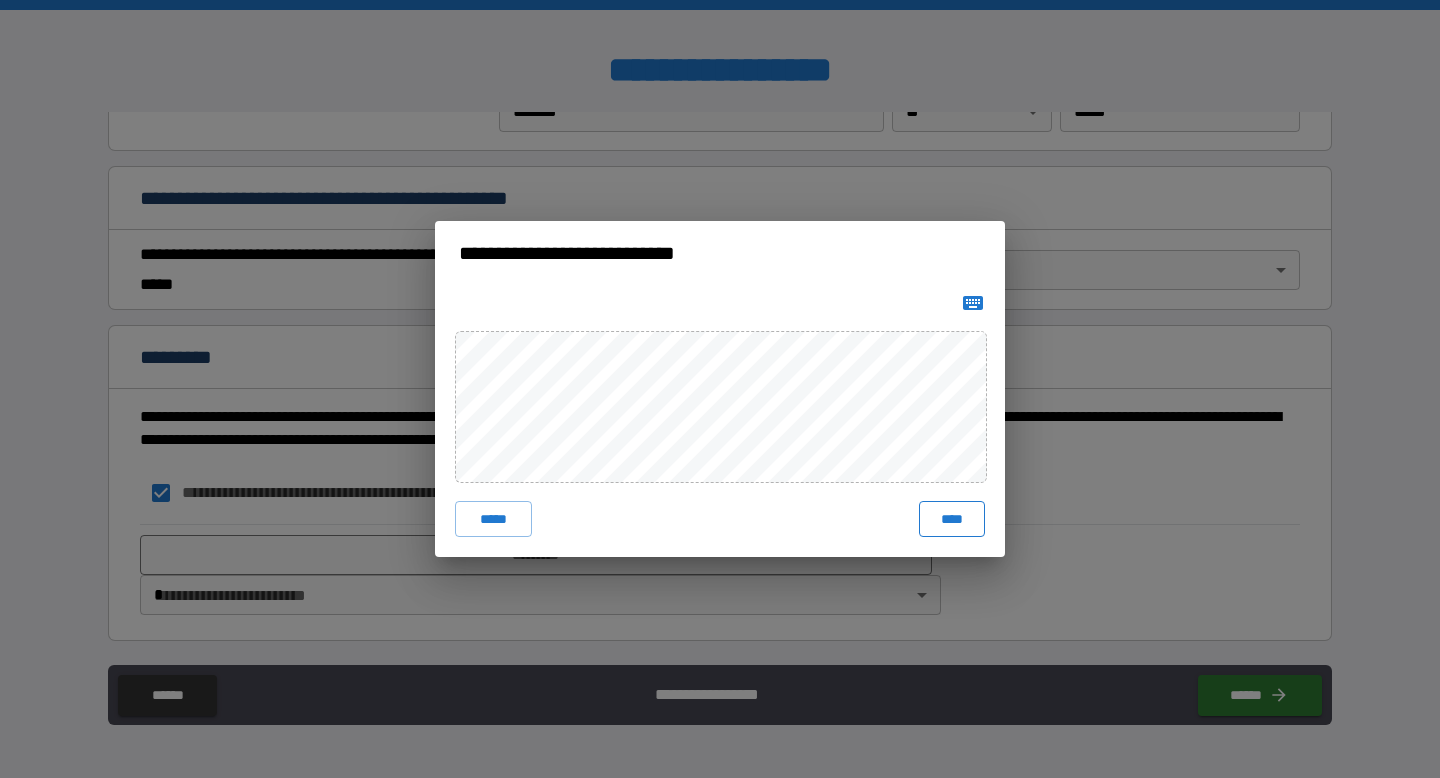 click on "****" at bounding box center (952, 519) 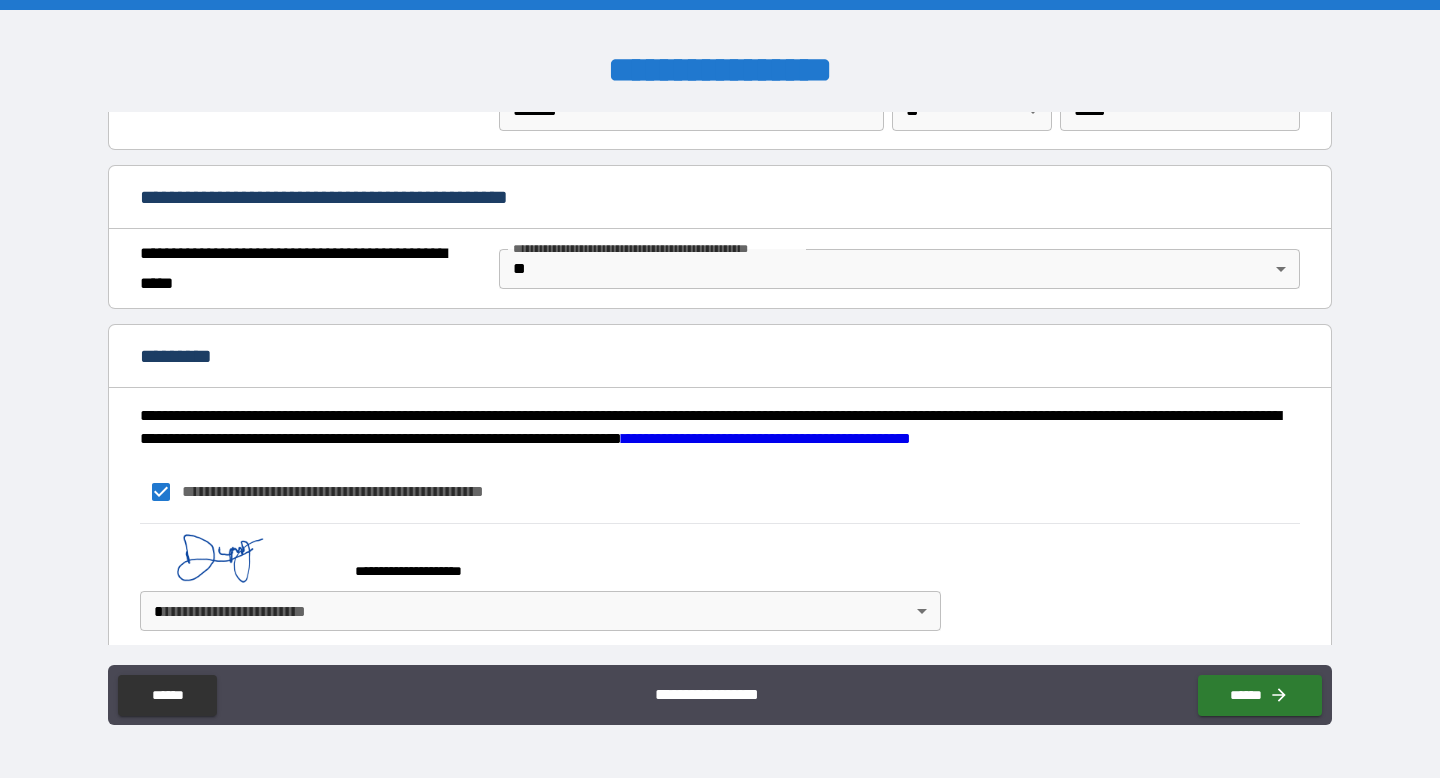 scroll, scrollTop: 1471, scrollLeft: 0, axis: vertical 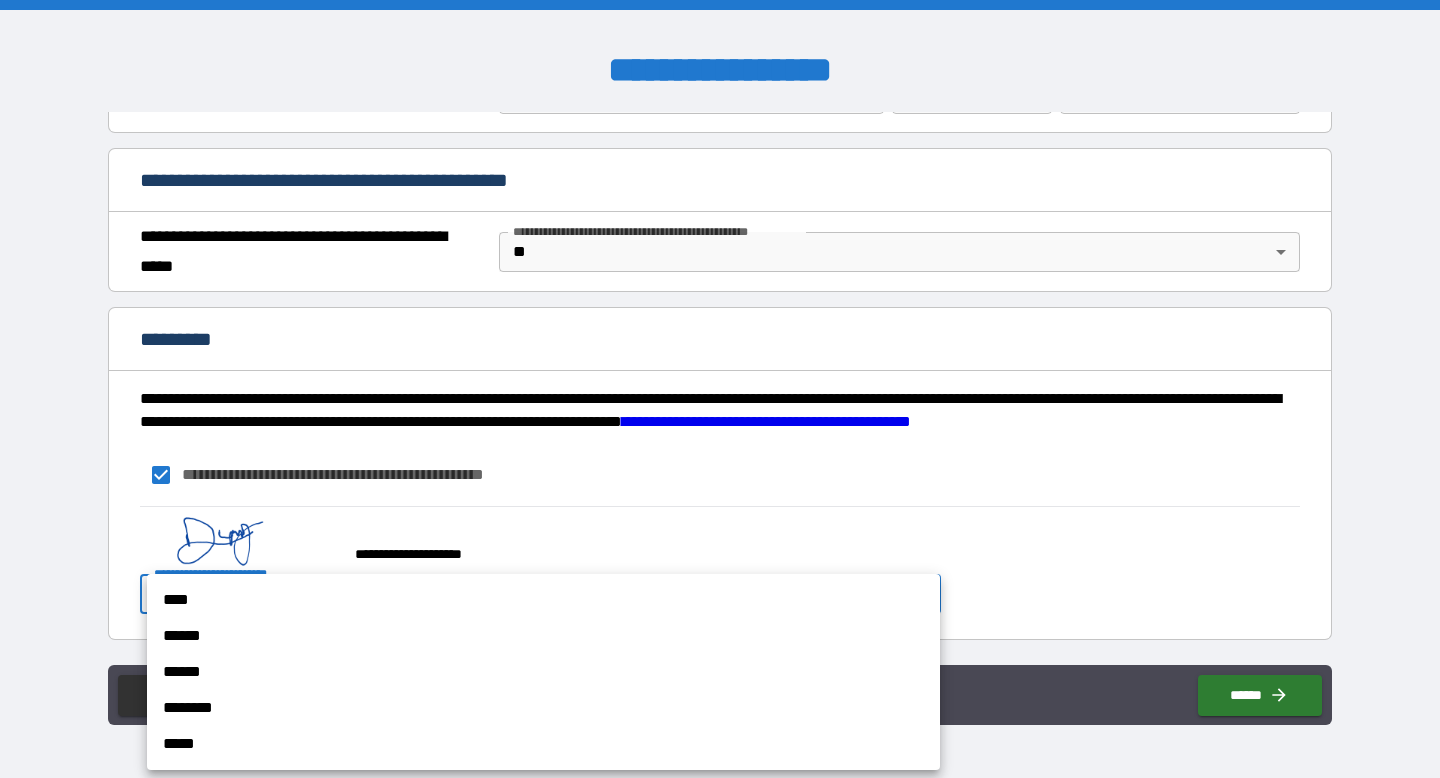 click on "**********" at bounding box center (720, 389) 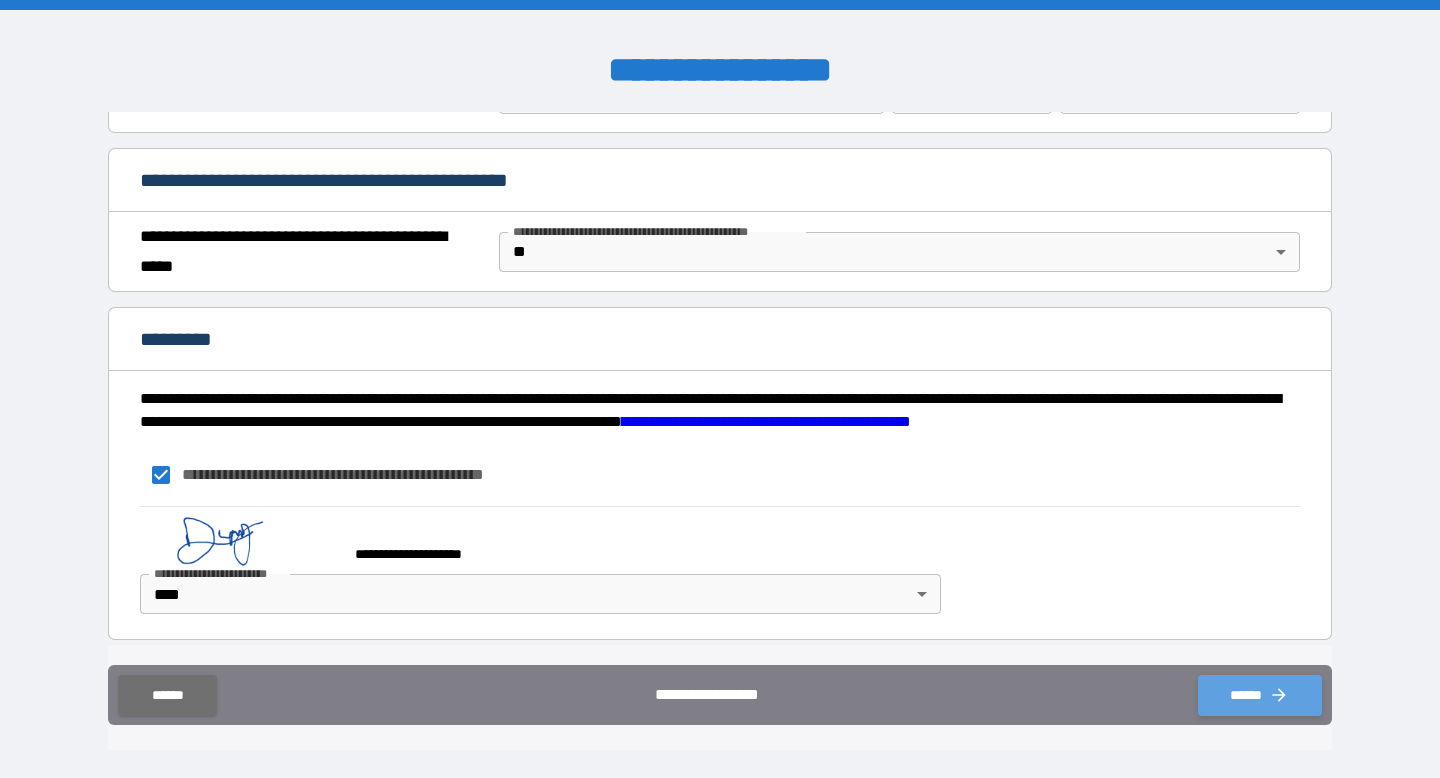 click on "******" at bounding box center (1260, 695) 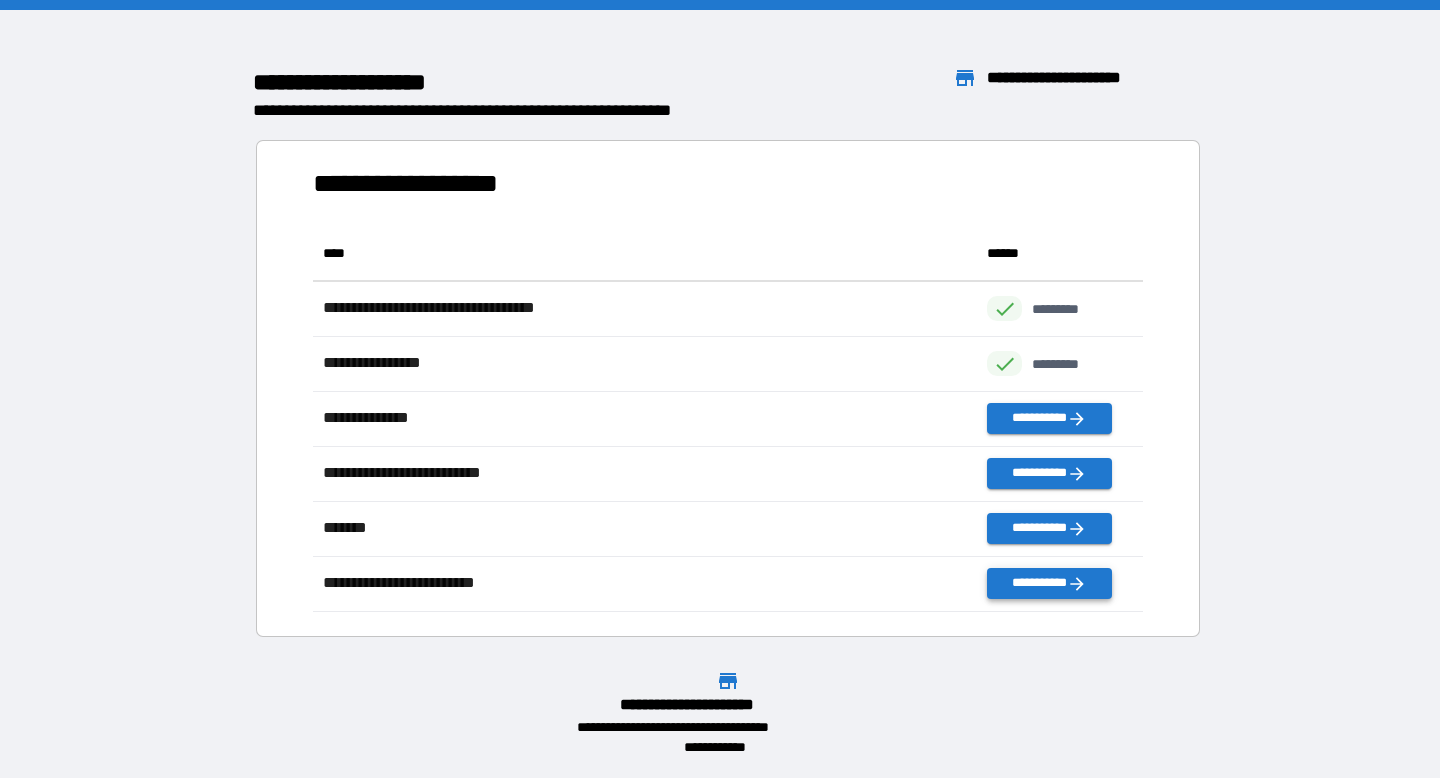 scroll, scrollTop: 1, scrollLeft: 1, axis: both 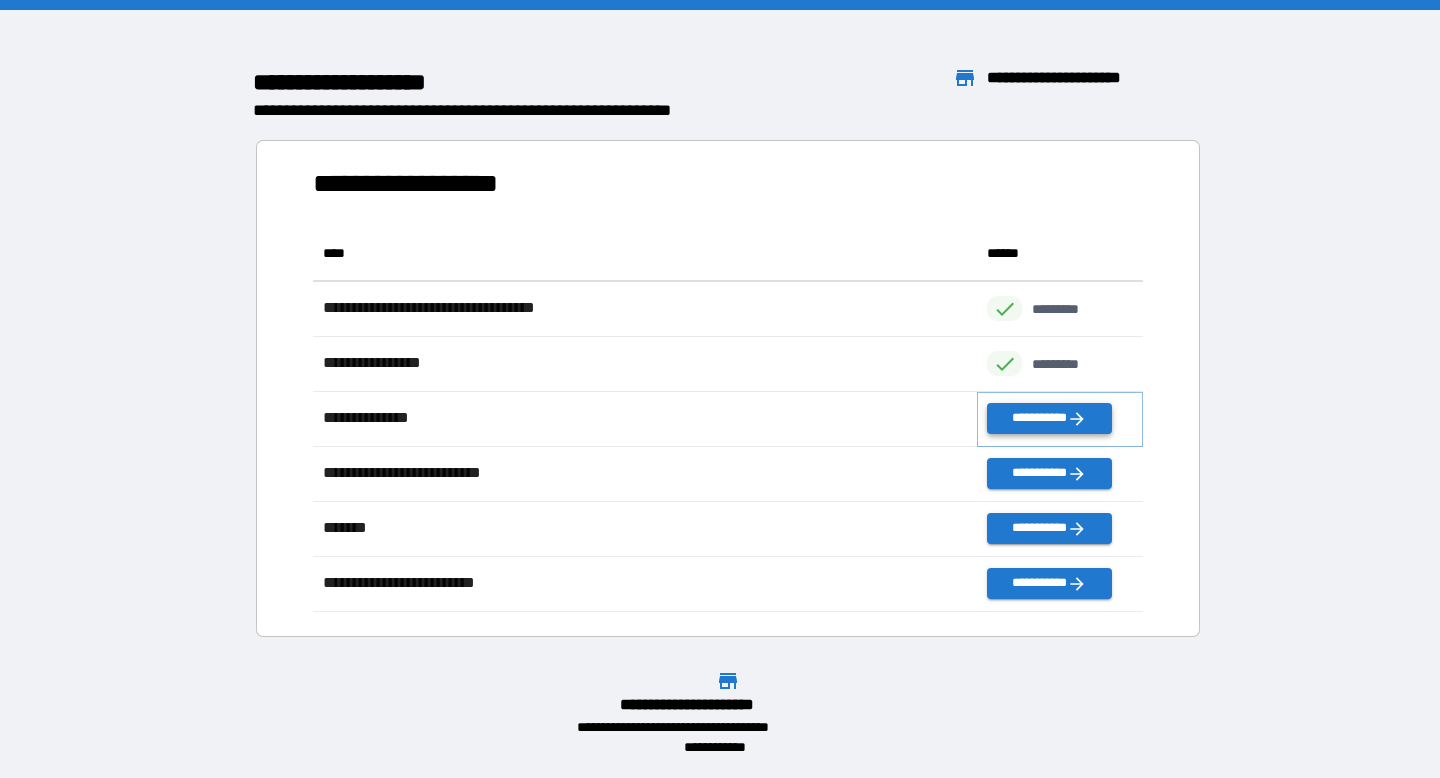 click on "**********" at bounding box center [1049, 418] 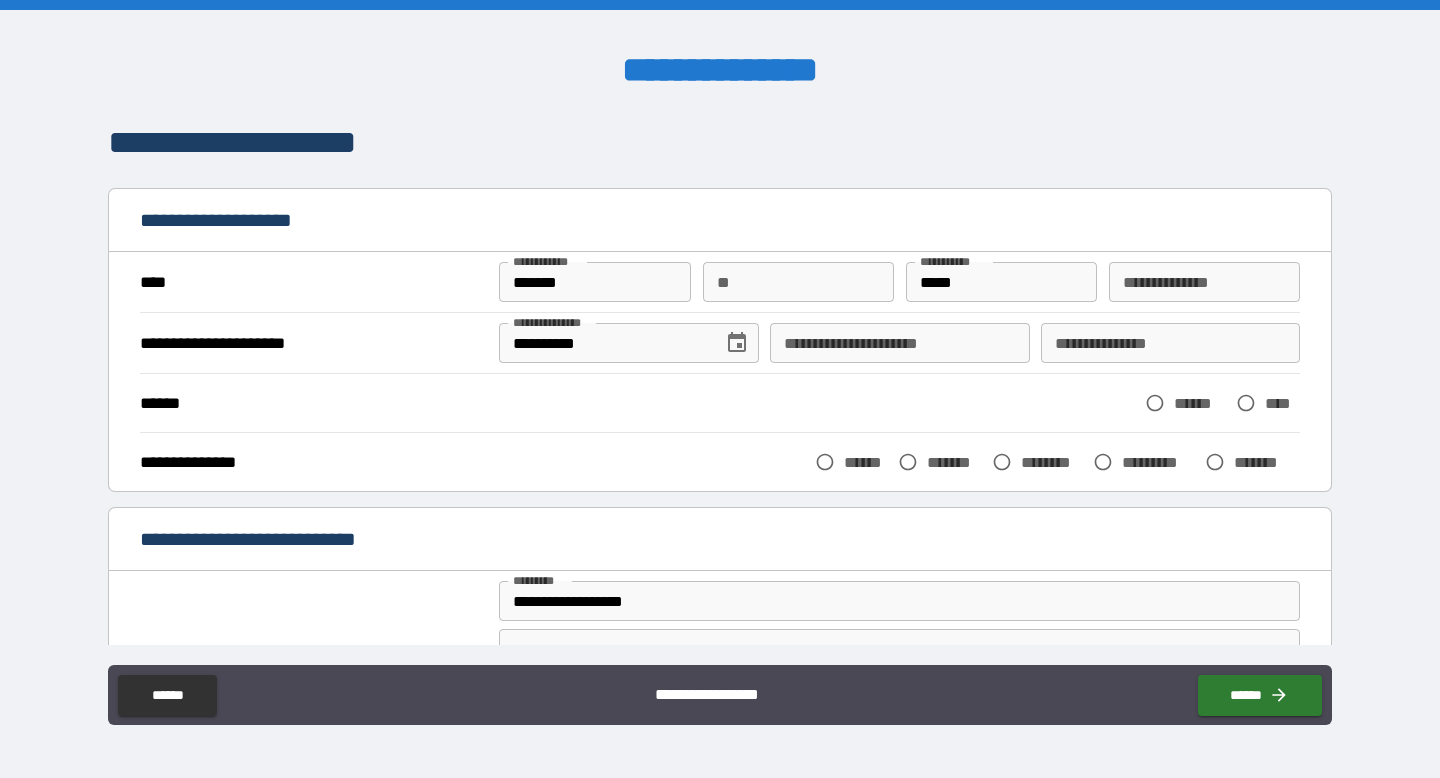 click on "**" at bounding box center [799, 282] 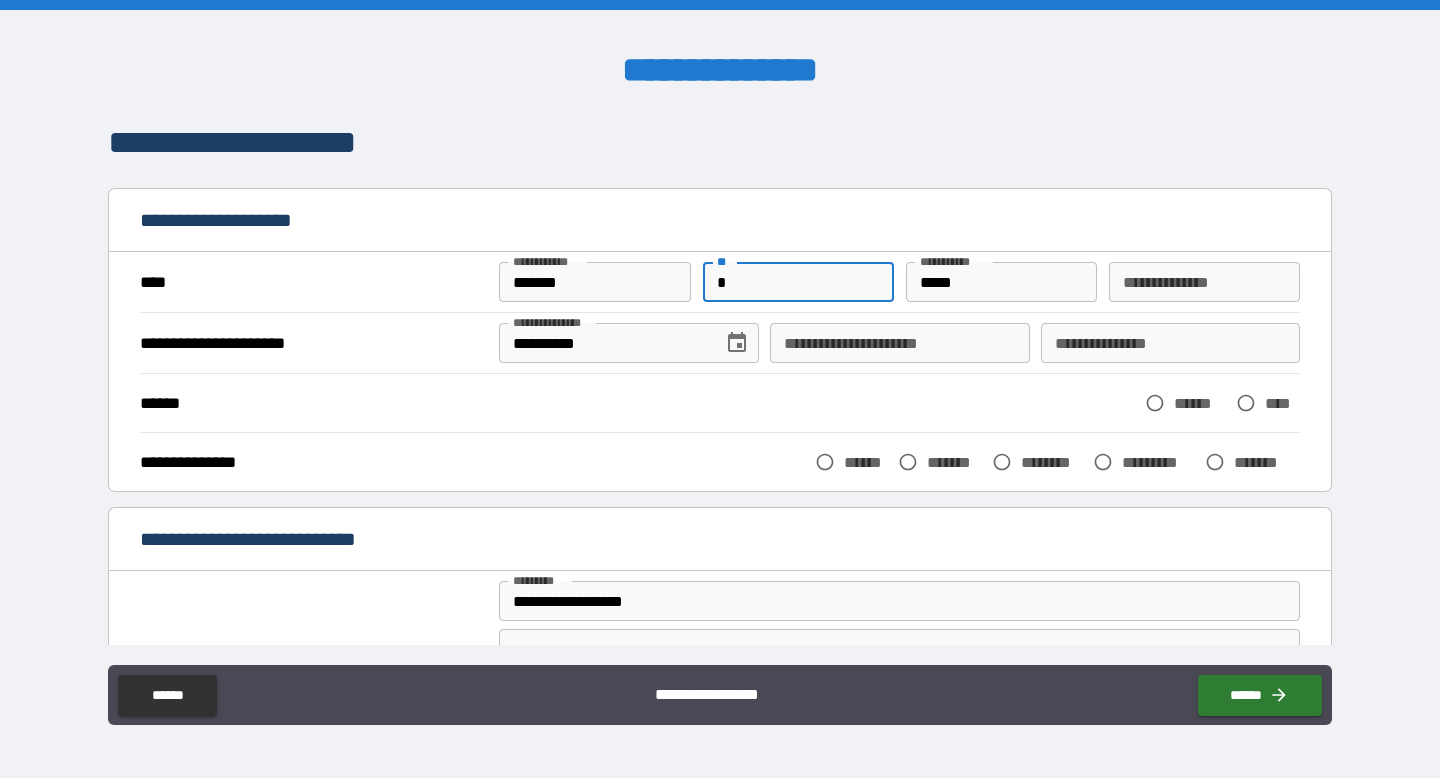 type on "*" 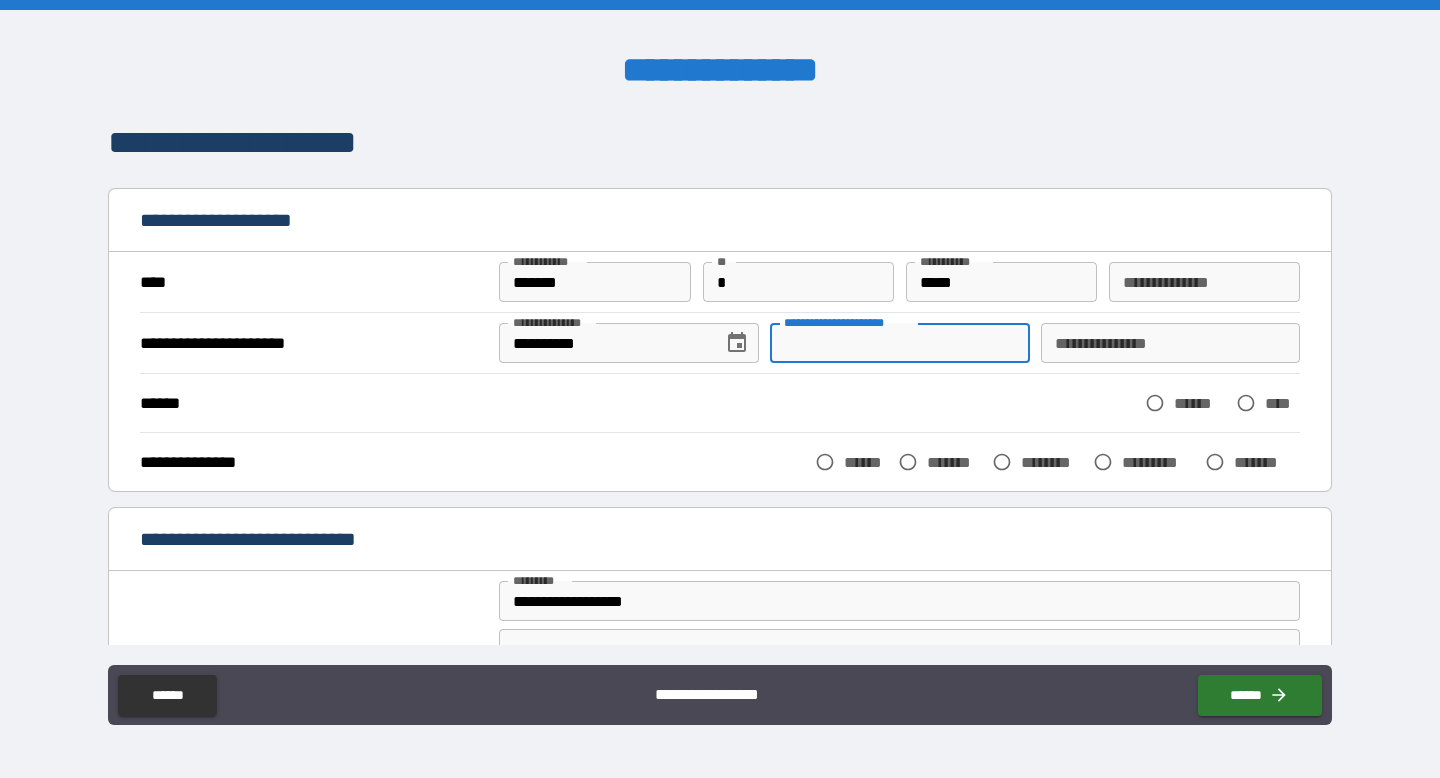 click on "**********" at bounding box center (899, 343) 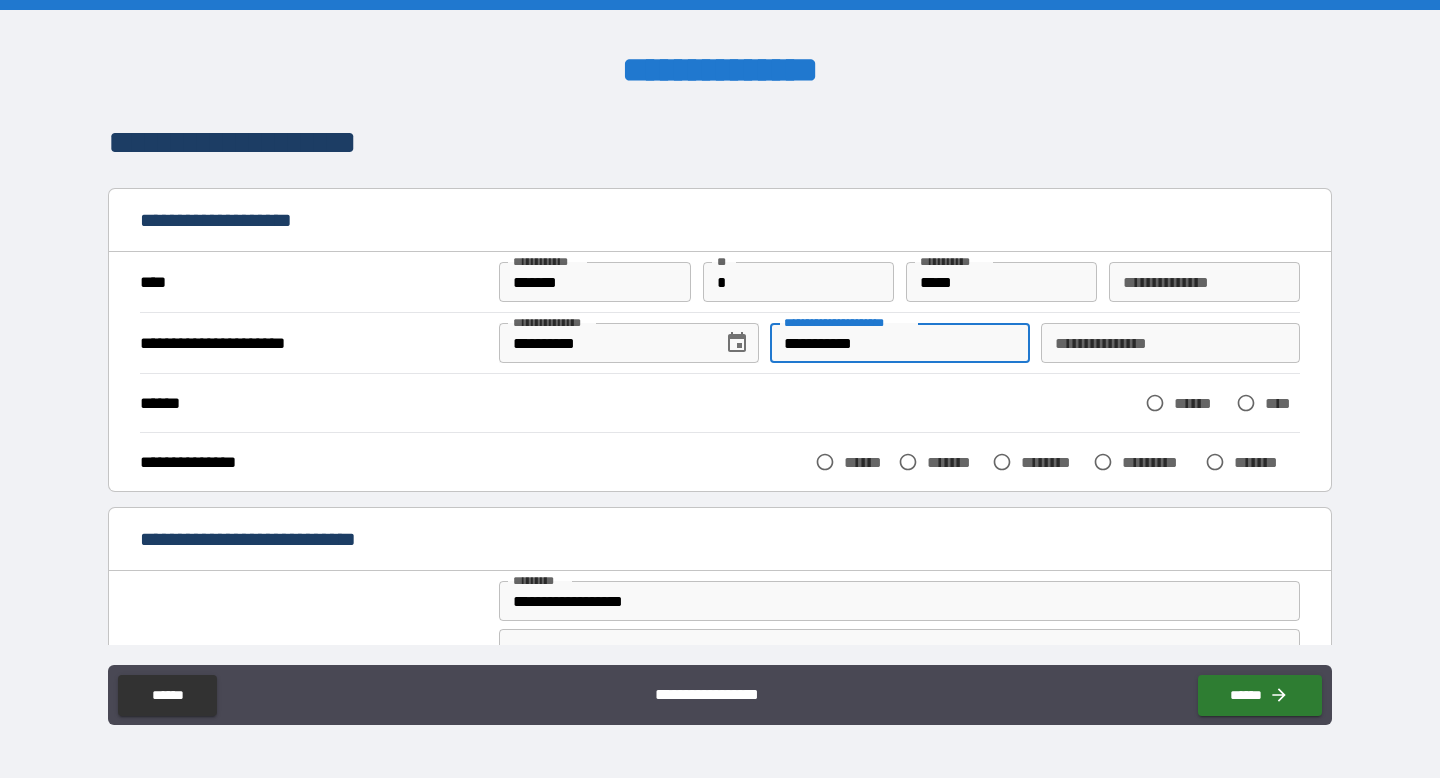type on "**********" 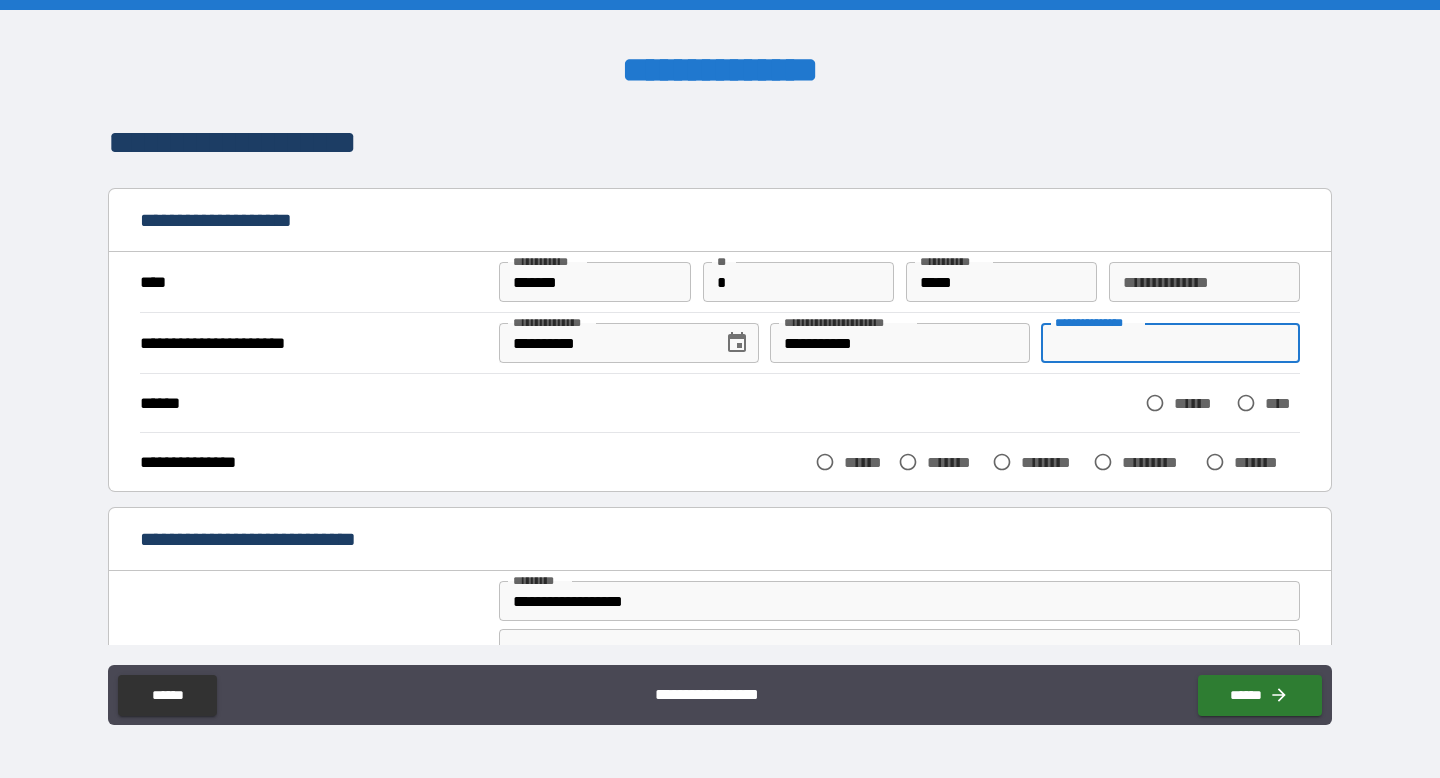 click on "**********" at bounding box center (1170, 343) 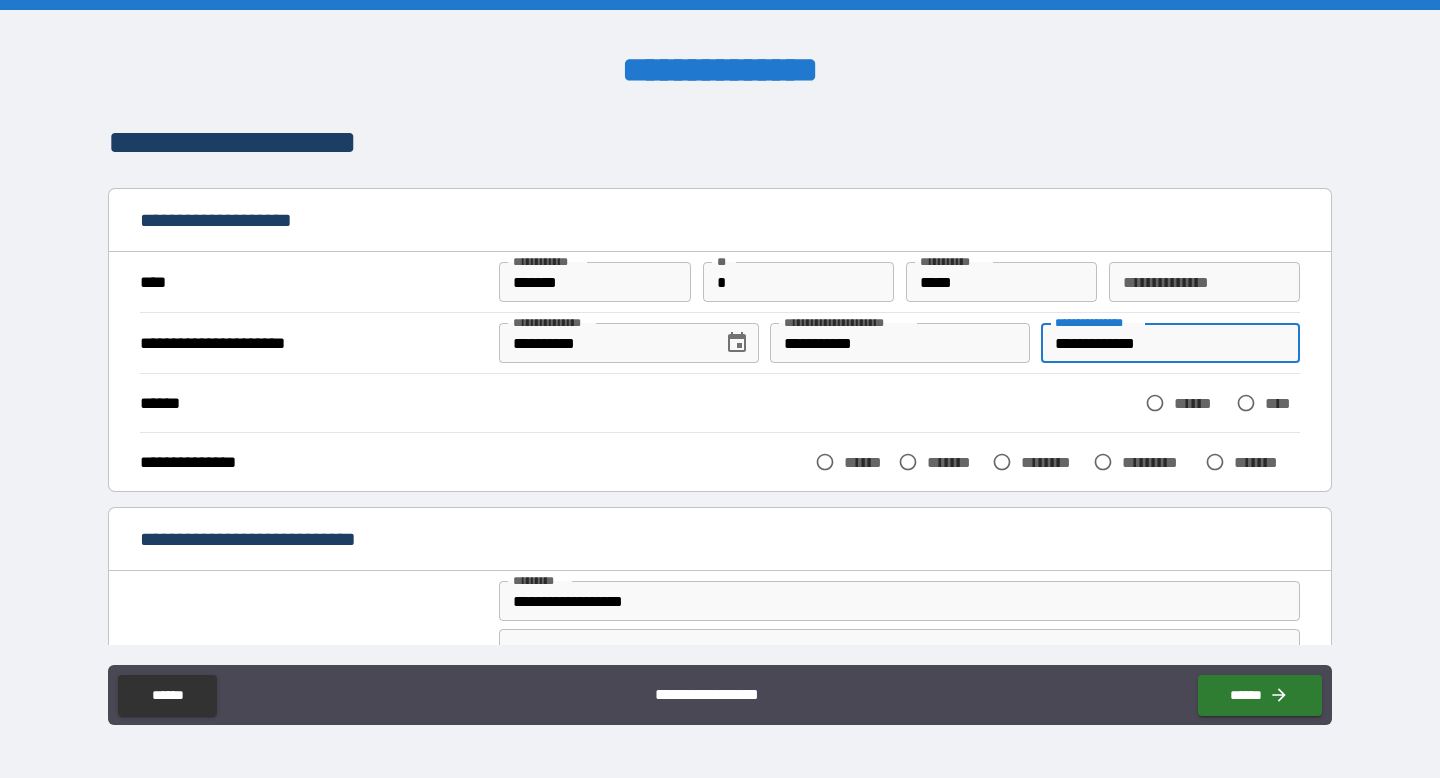 type on "**********" 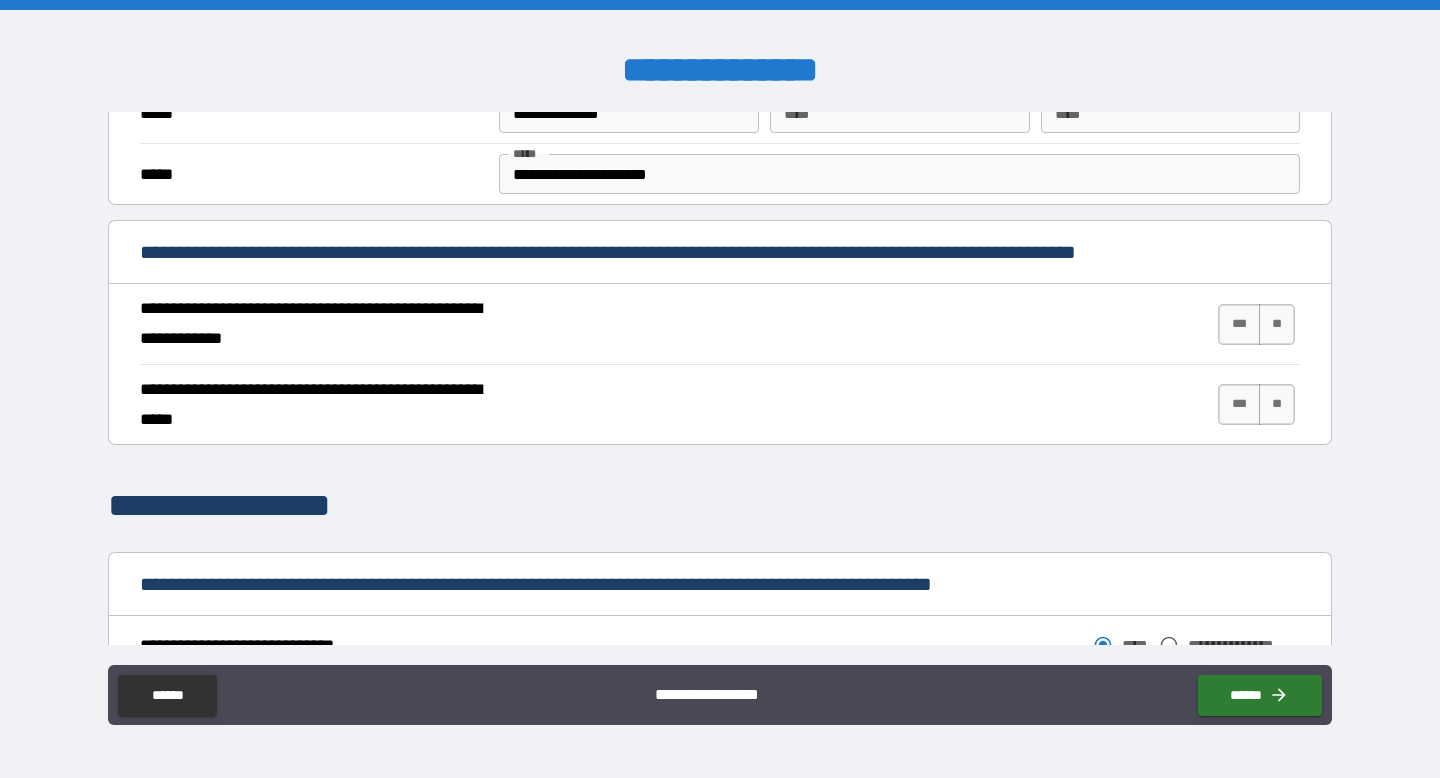 scroll, scrollTop: 658, scrollLeft: 0, axis: vertical 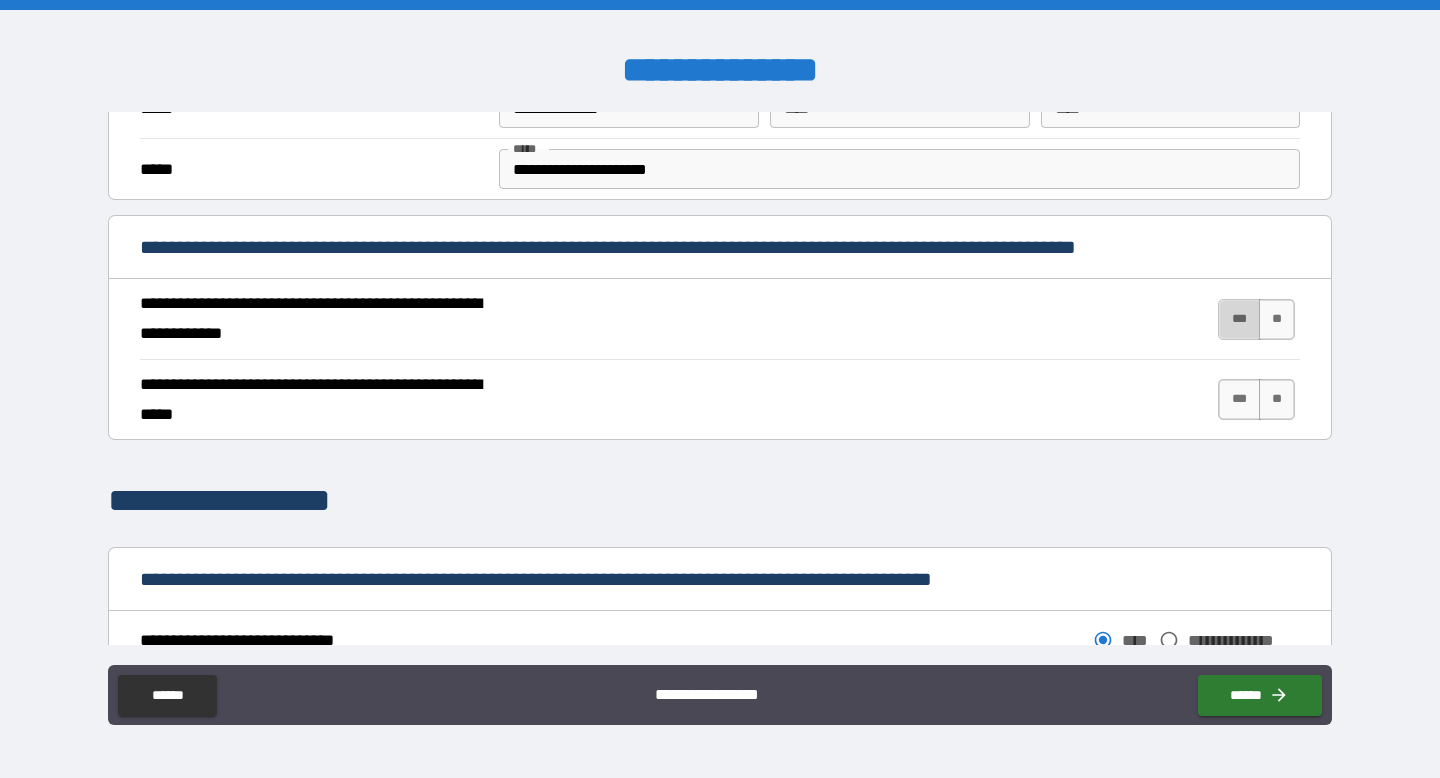click on "***" at bounding box center (1239, 319) 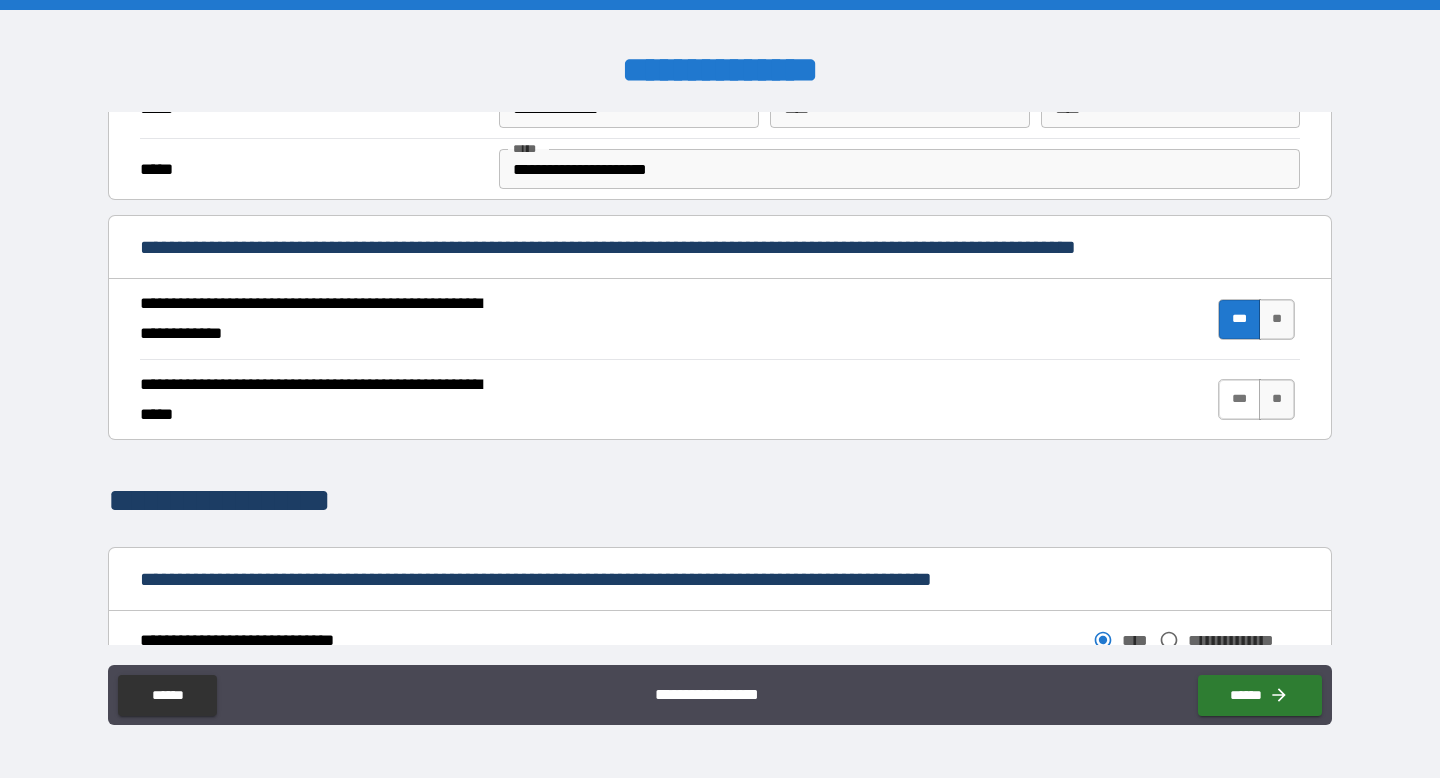 click on "***" at bounding box center [1239, 399] 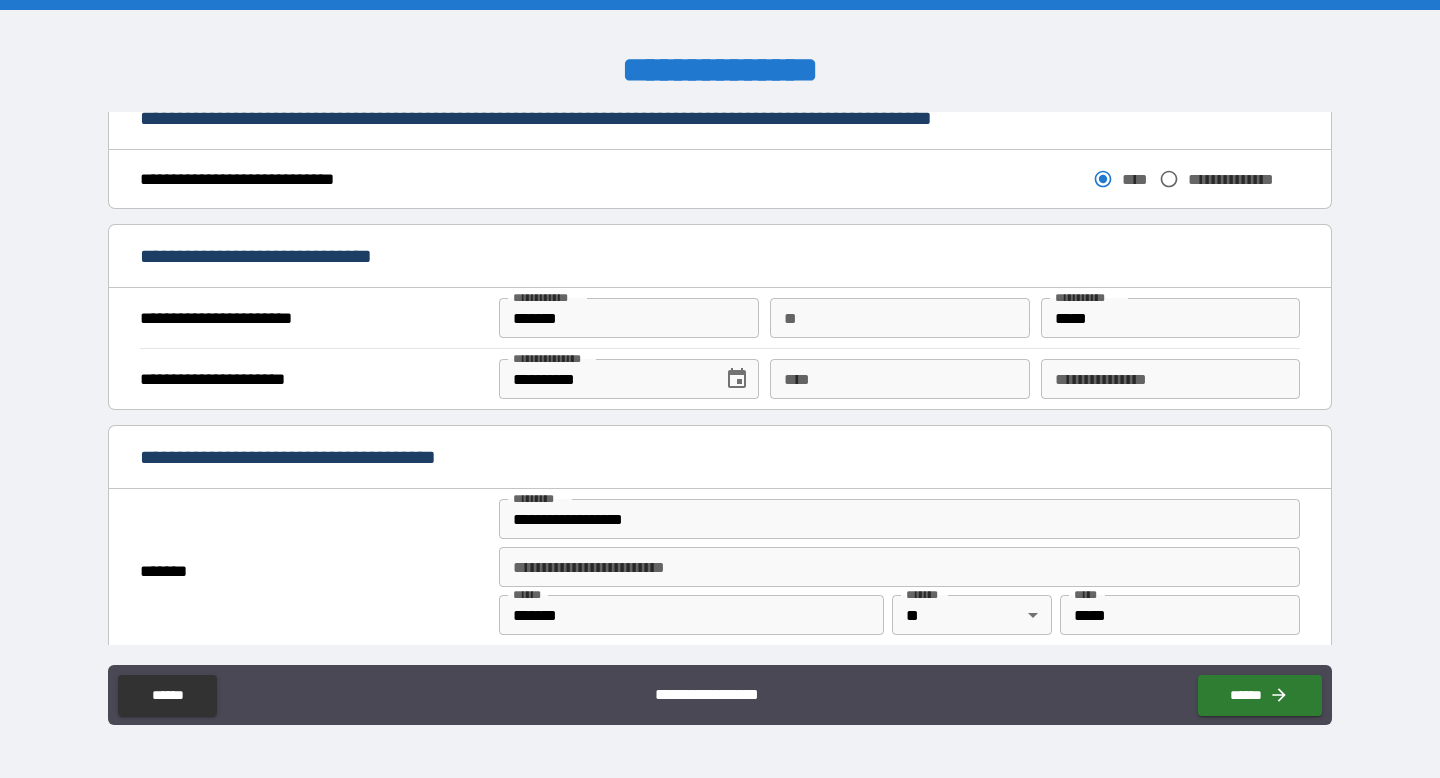 scroll, scrollTop: 1122, scrollLeft: 0, axis: vertical 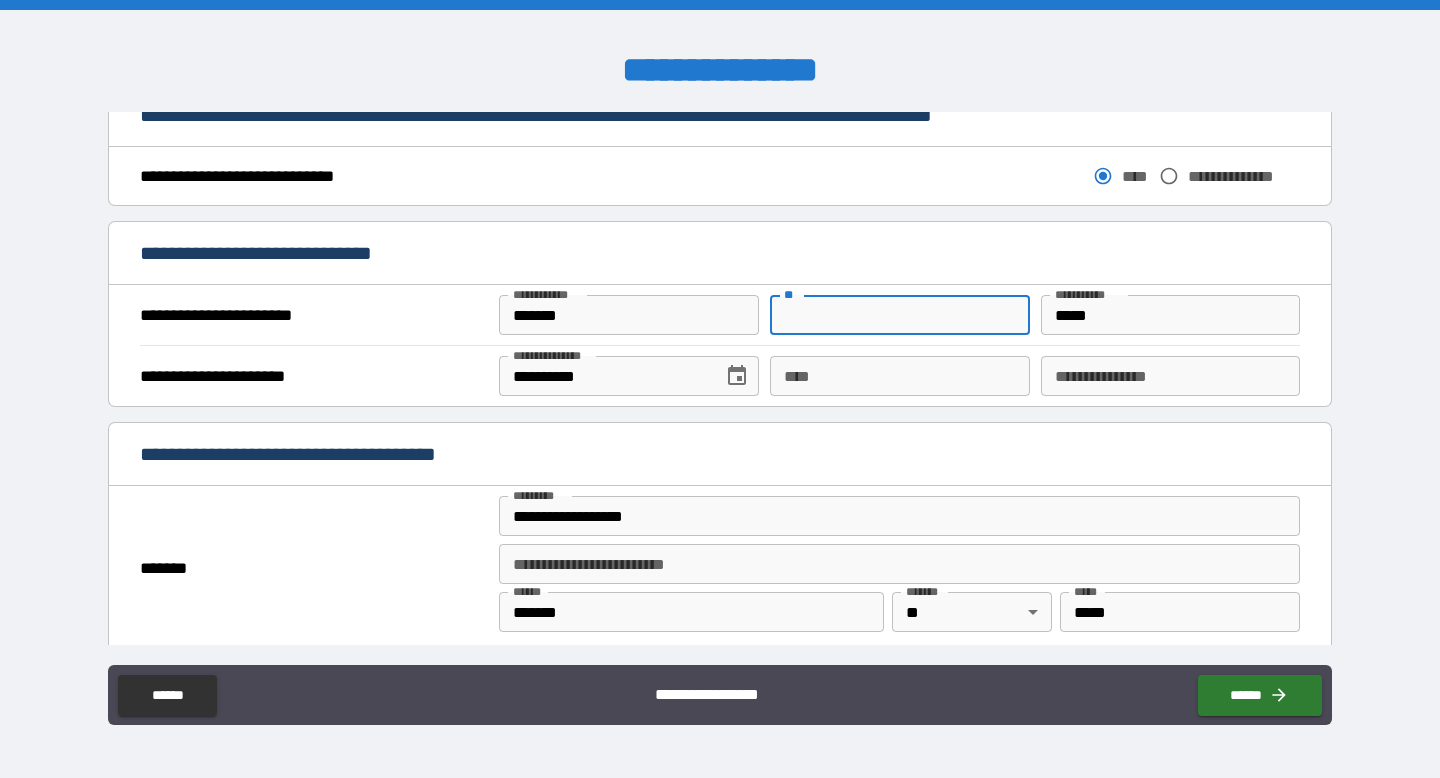 click on "**" at bounding box center (899, 315) 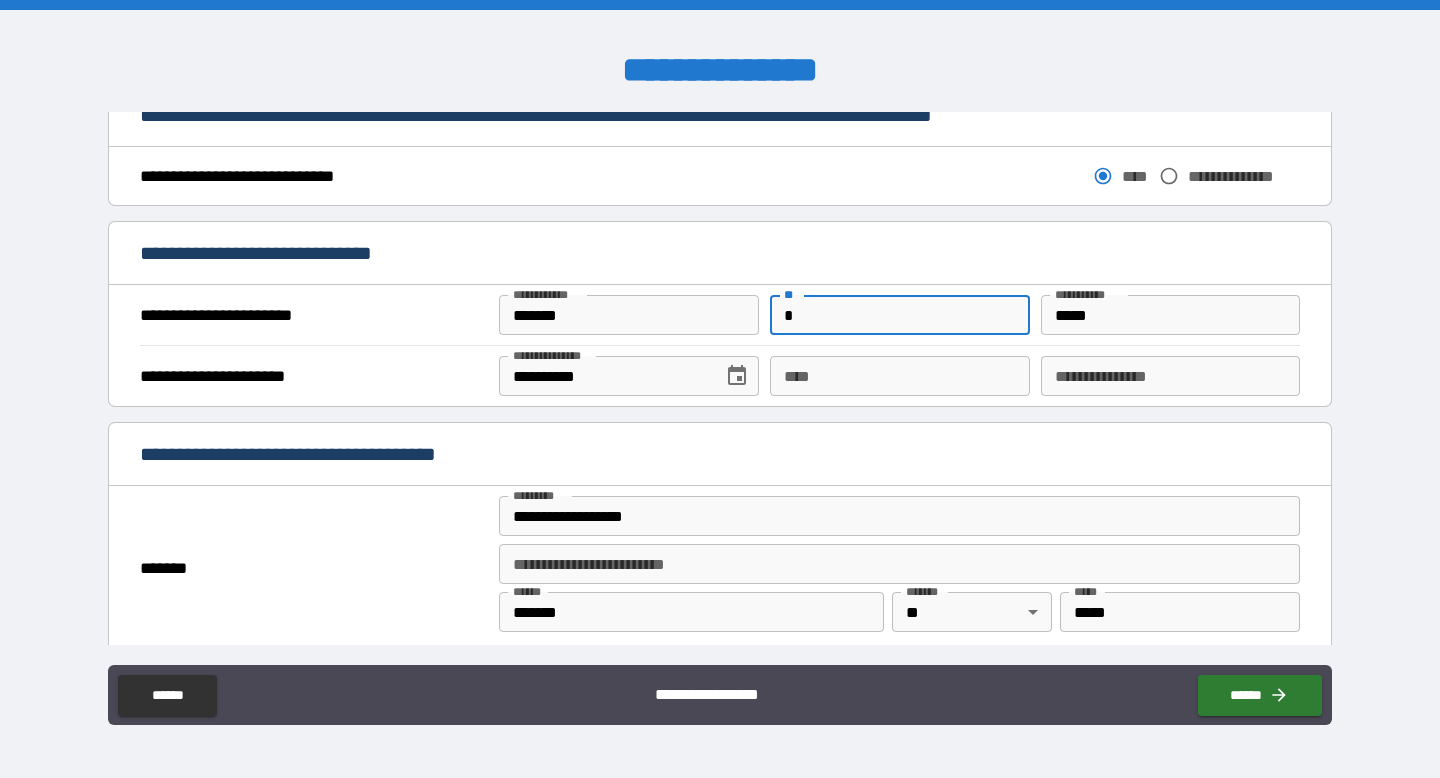 type on "*" 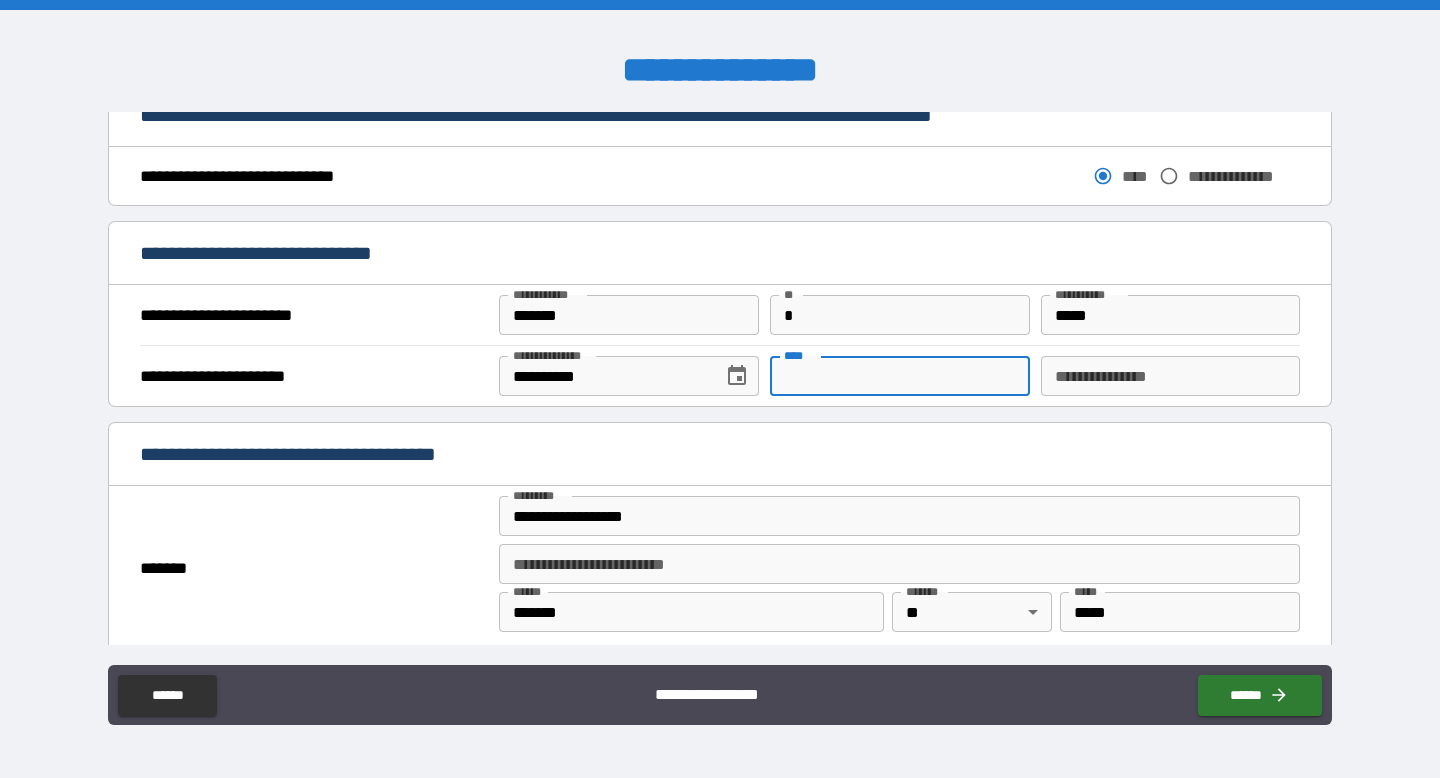 click on "****" at bounding box center [899, 376] 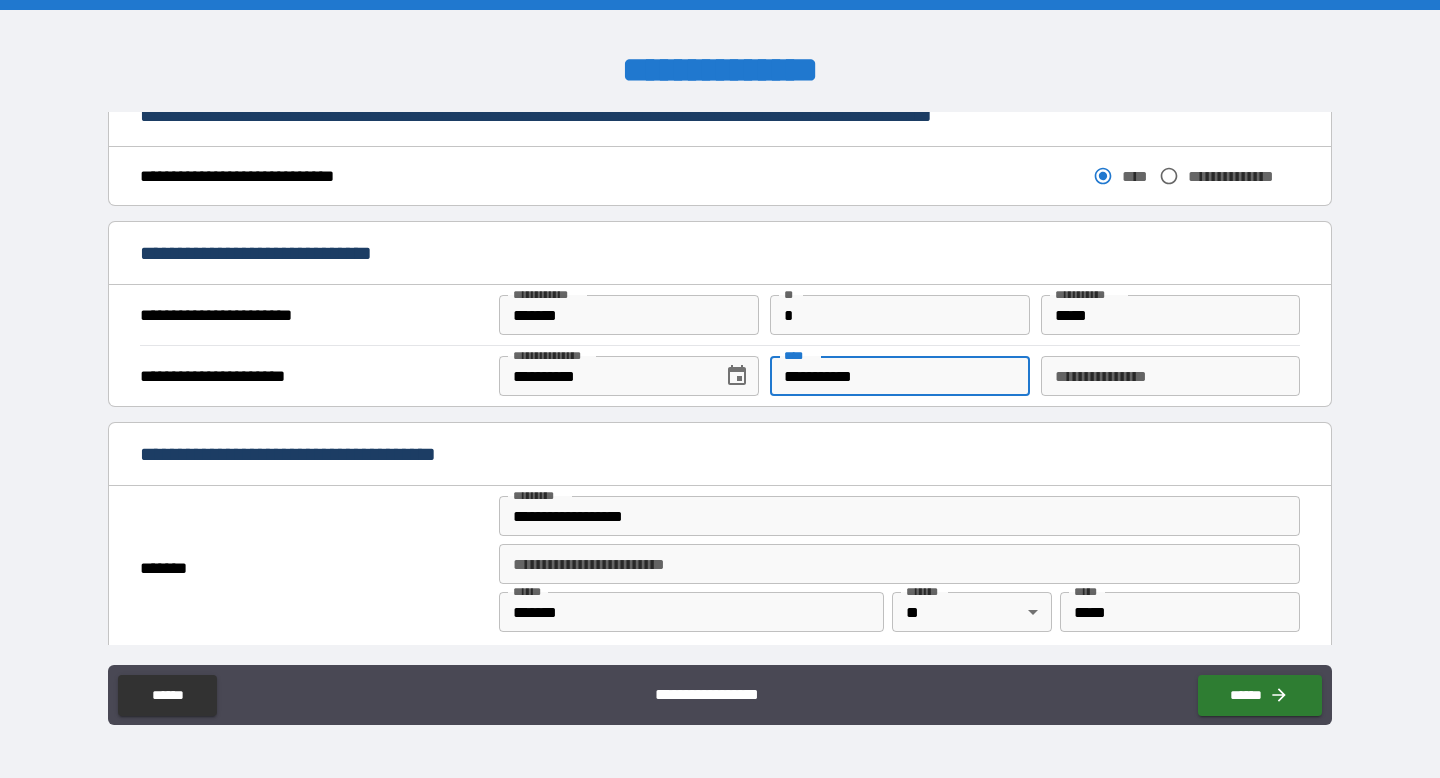 type on "**********" 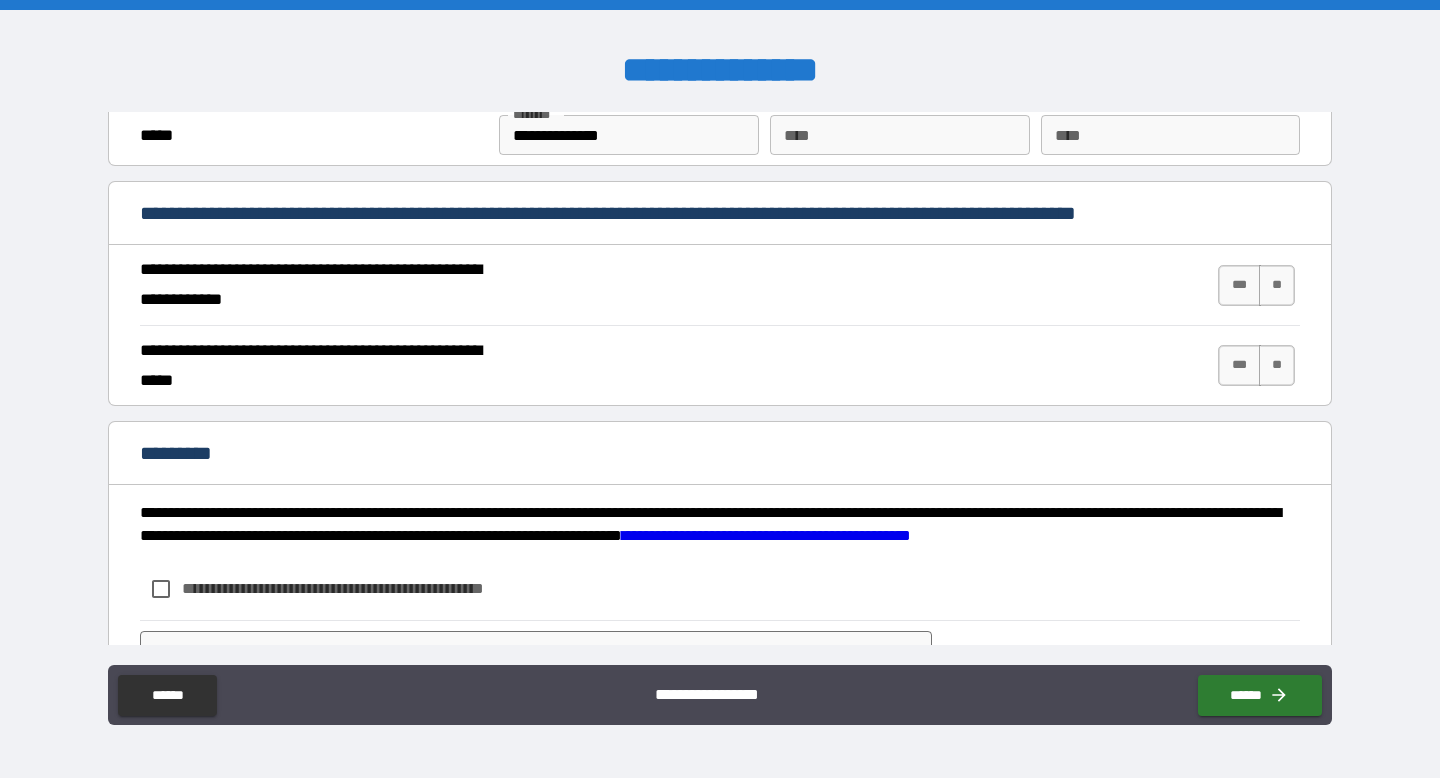 scroll, scrollTop: 1742, scrollLeft: 0, axis: vertical 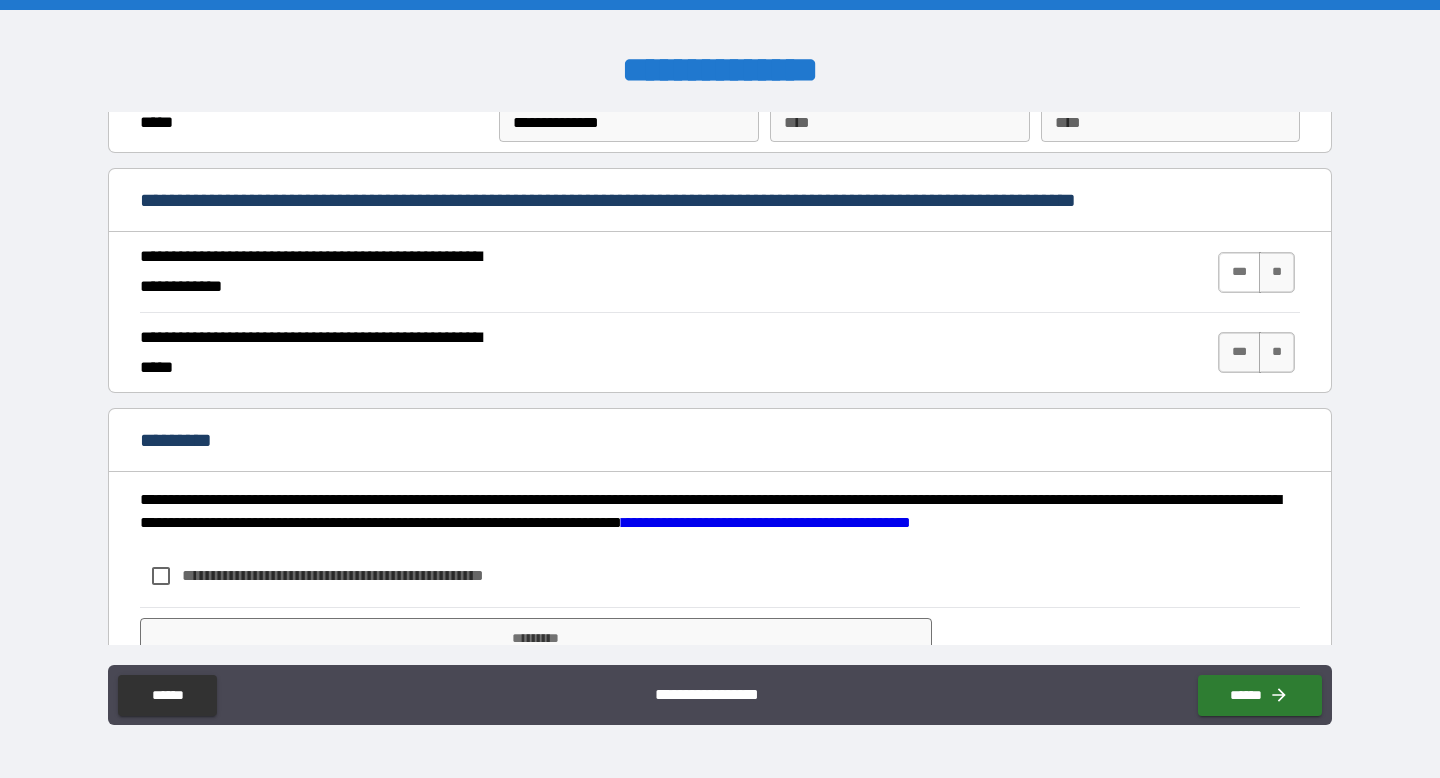 type on "**********" 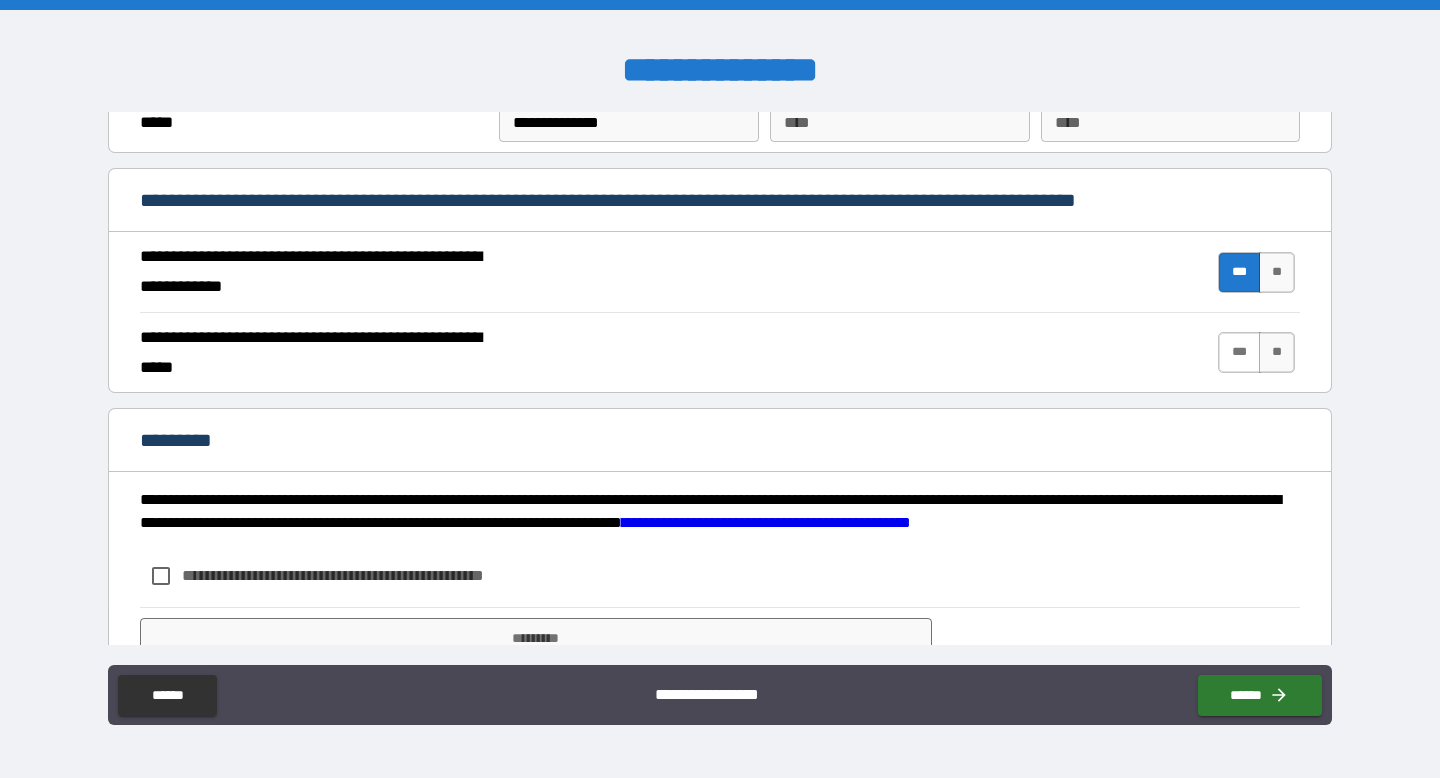 click on "***" at bounding box center (1239, 352) 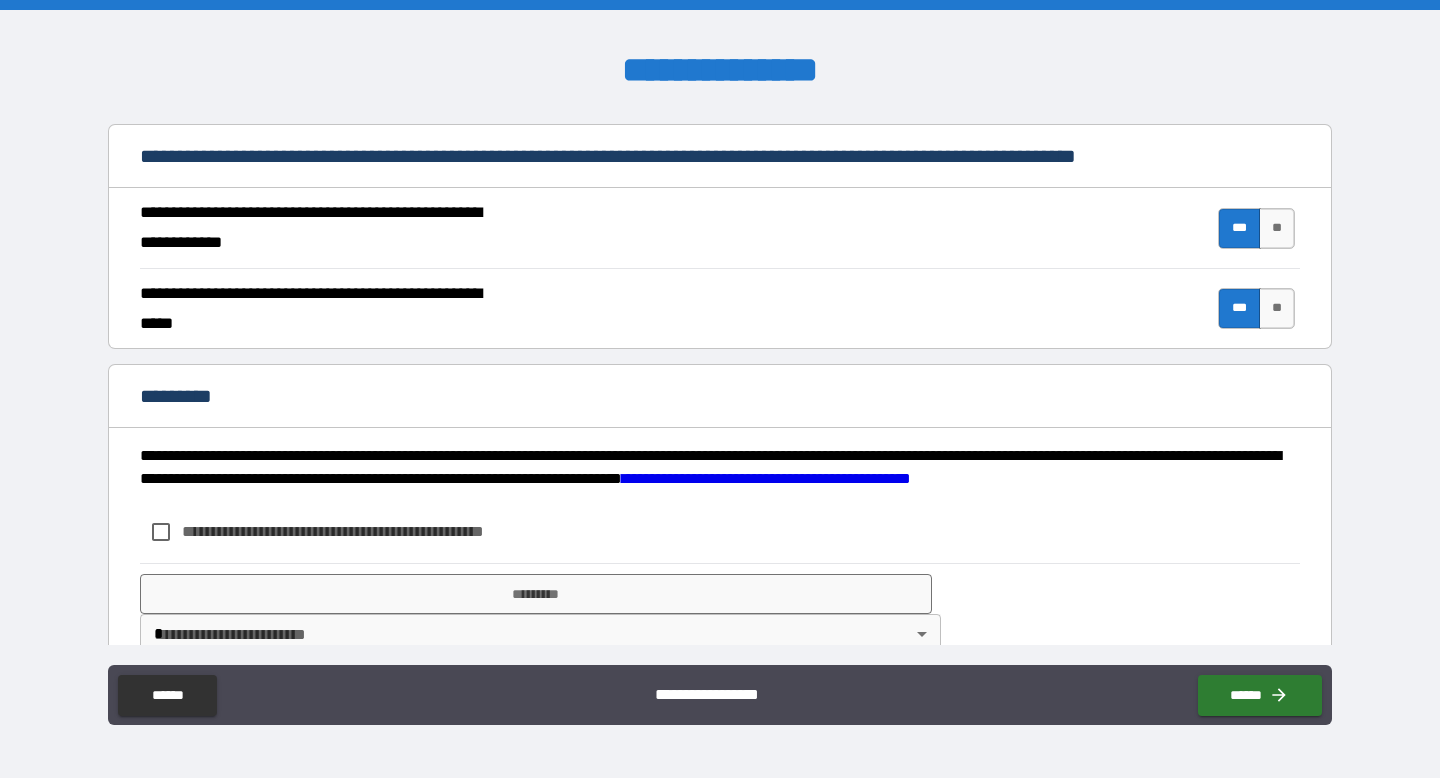 scroll, scrollTop: 1826, scrollLeft: 0, axis: vertical 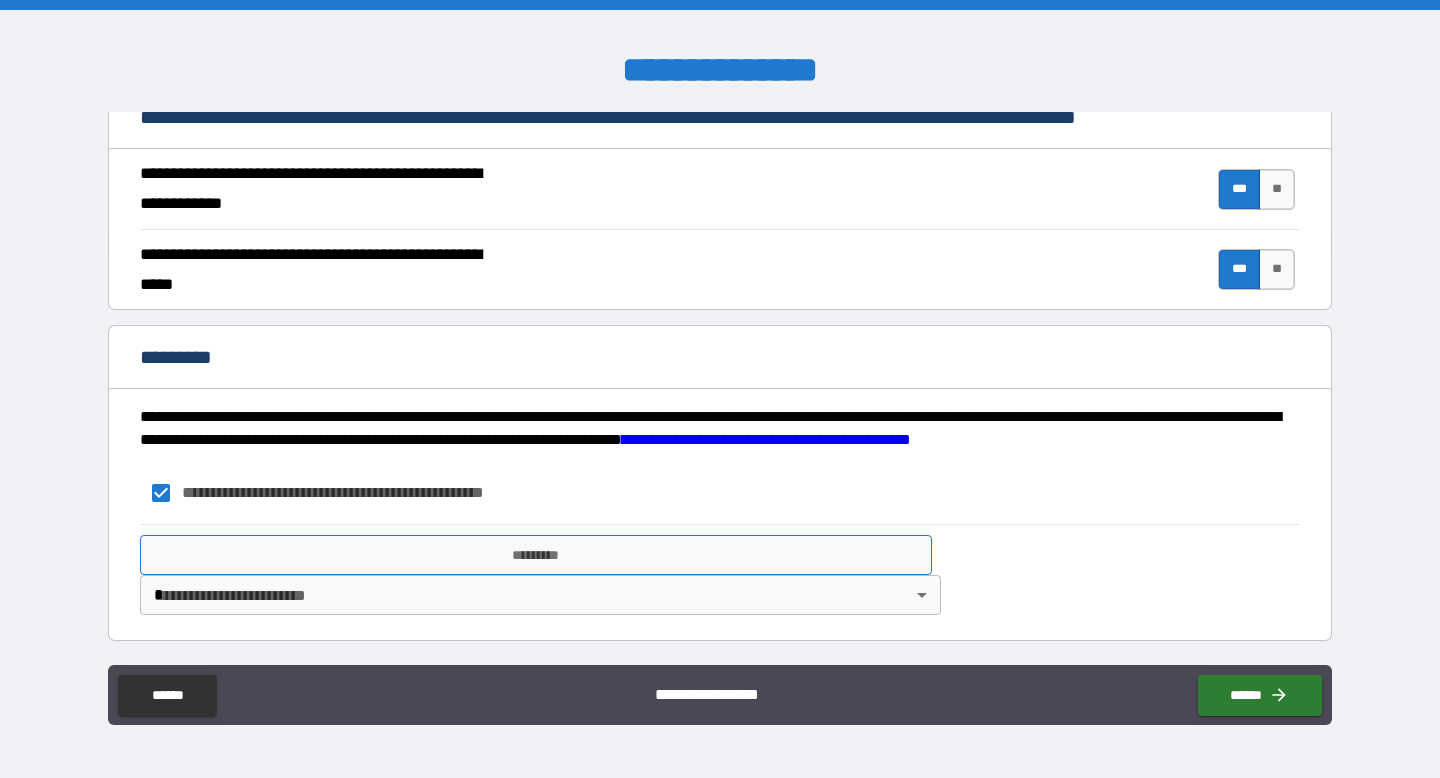 click on "*********" at bounding box center (536, 555) 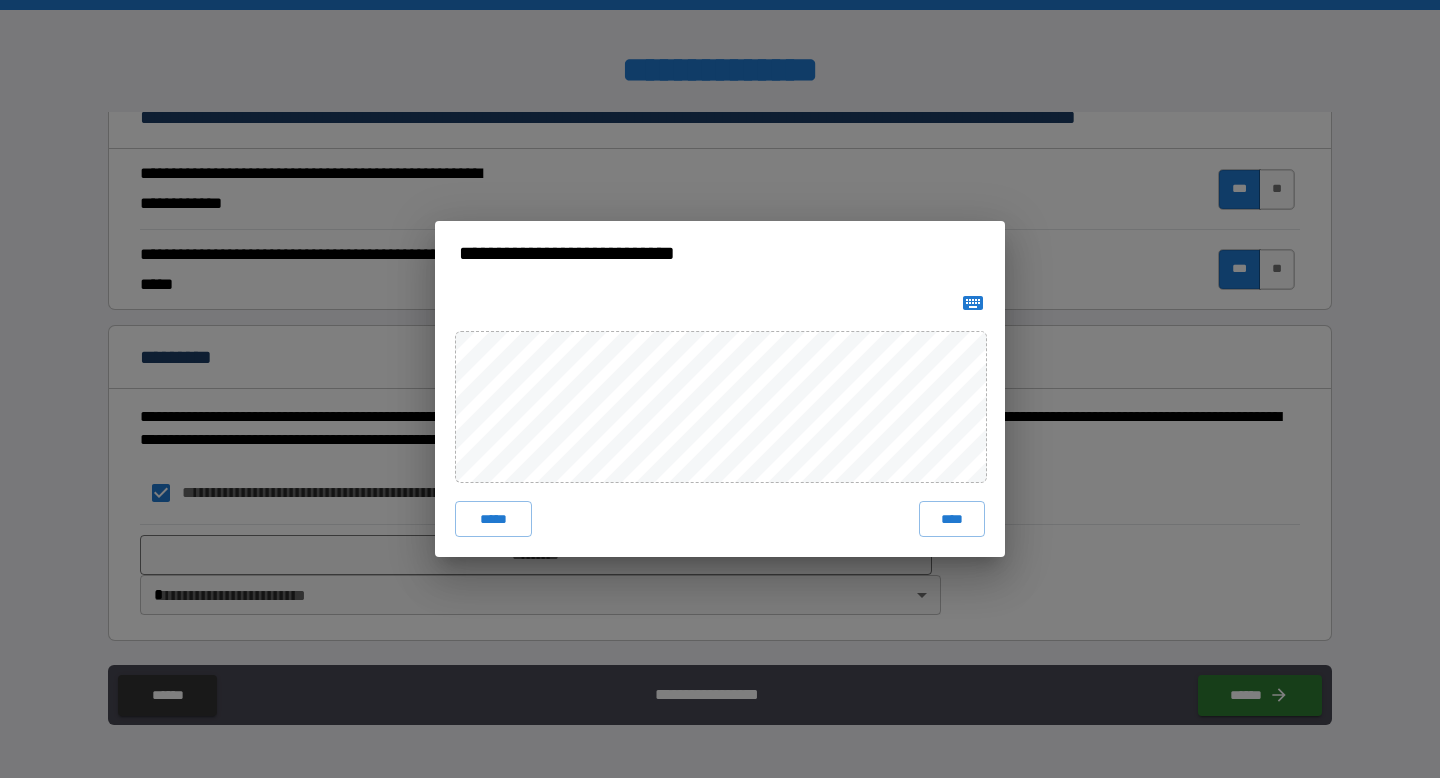 click on "**********" at bounding box center (720, 389) 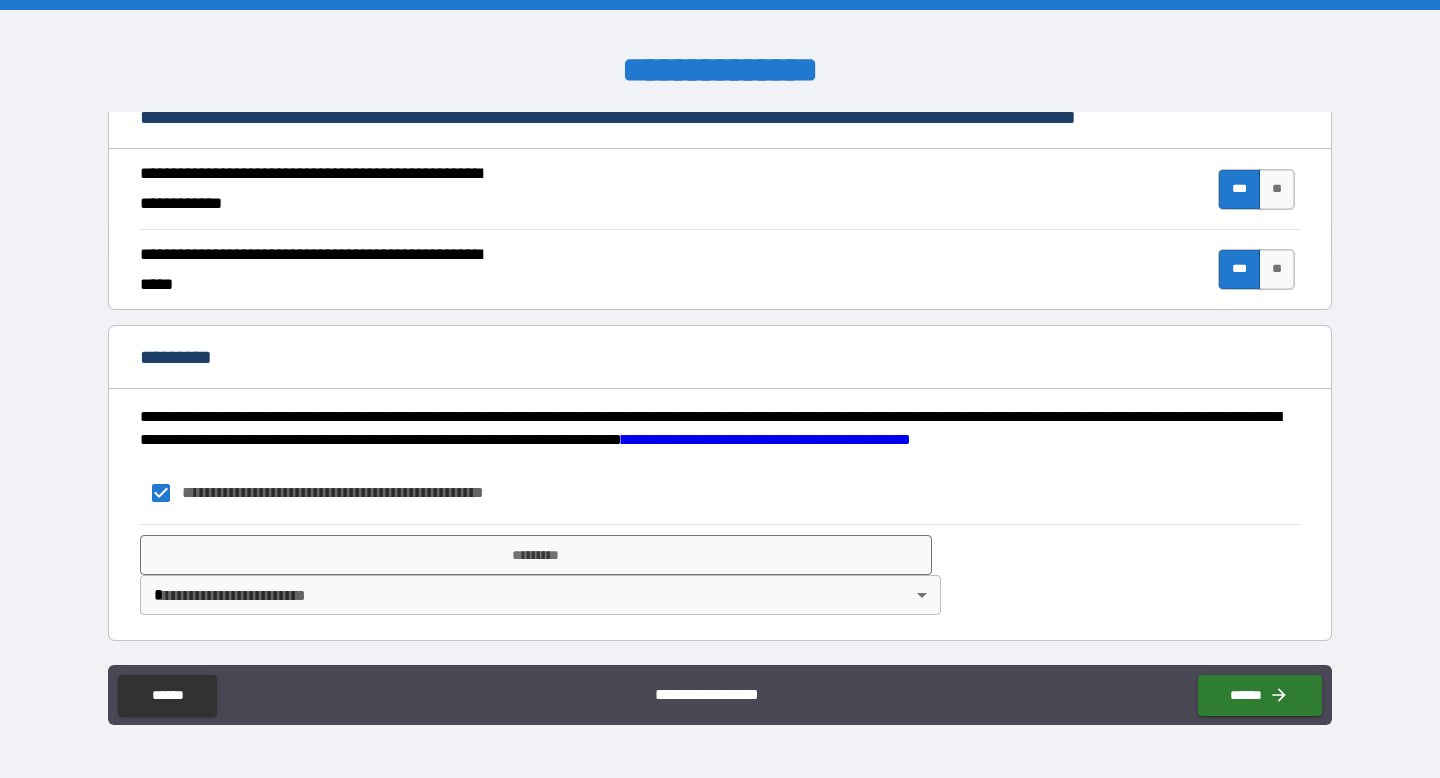 click on "**********" at bounding box center [720, 389] 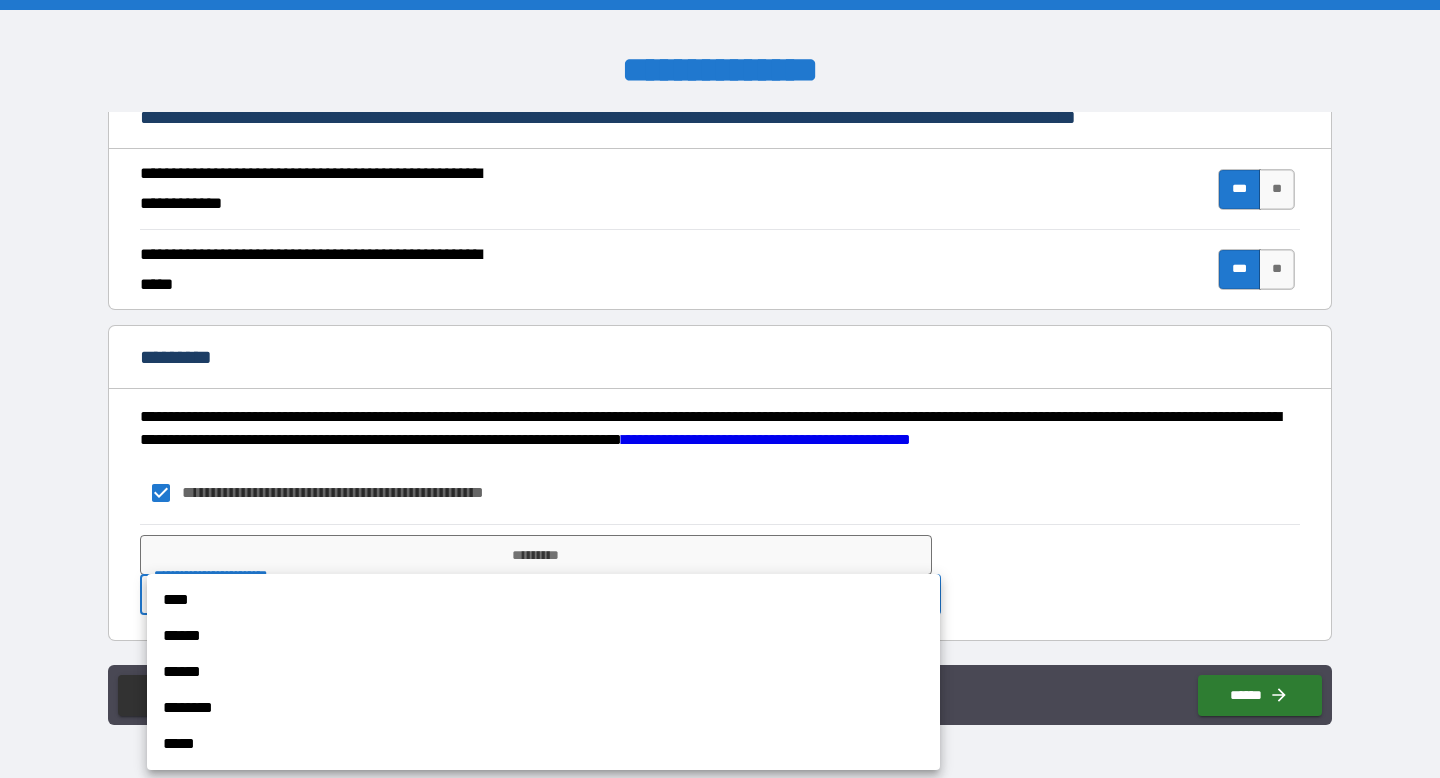 click on "****" at bounding box center [543, 600] 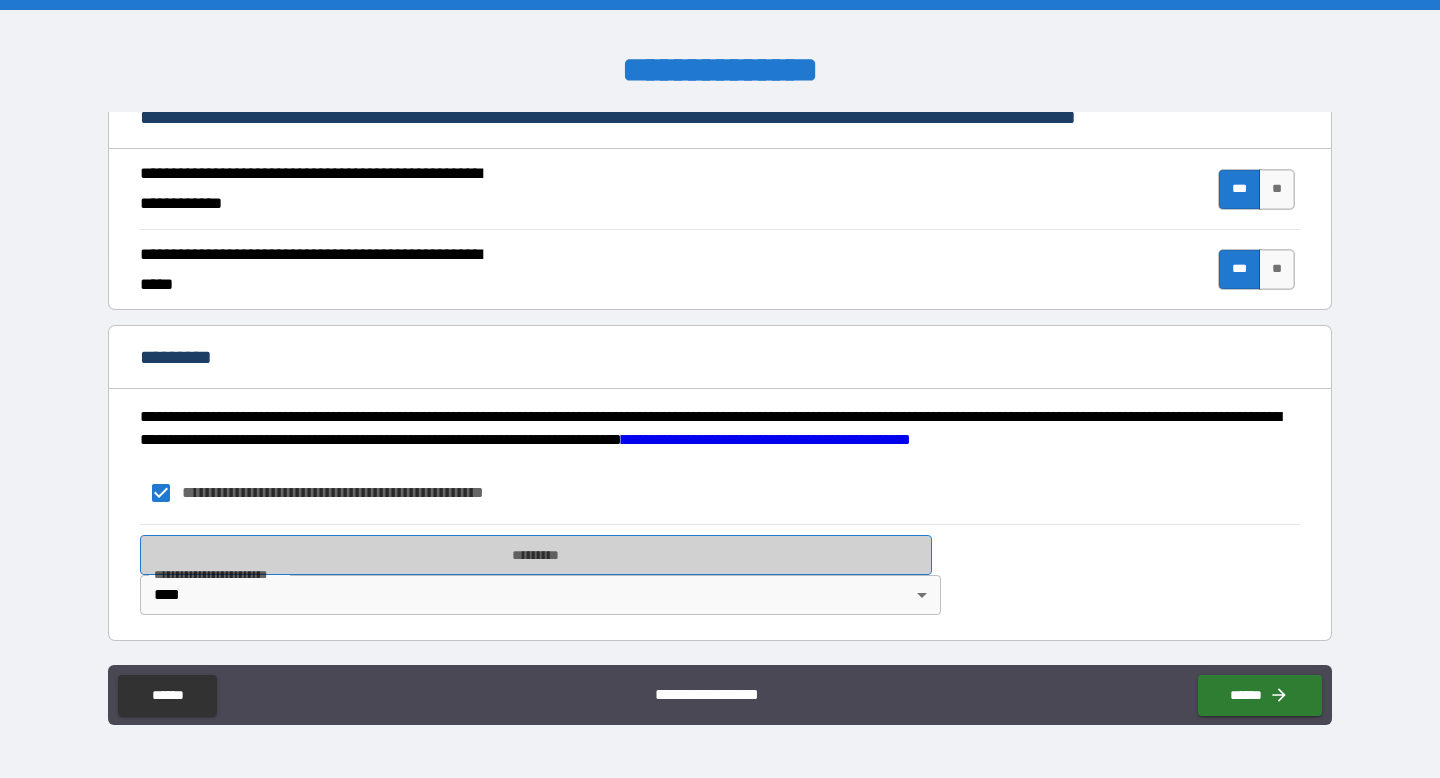 click on "*********" at bounding box center (536, 555) 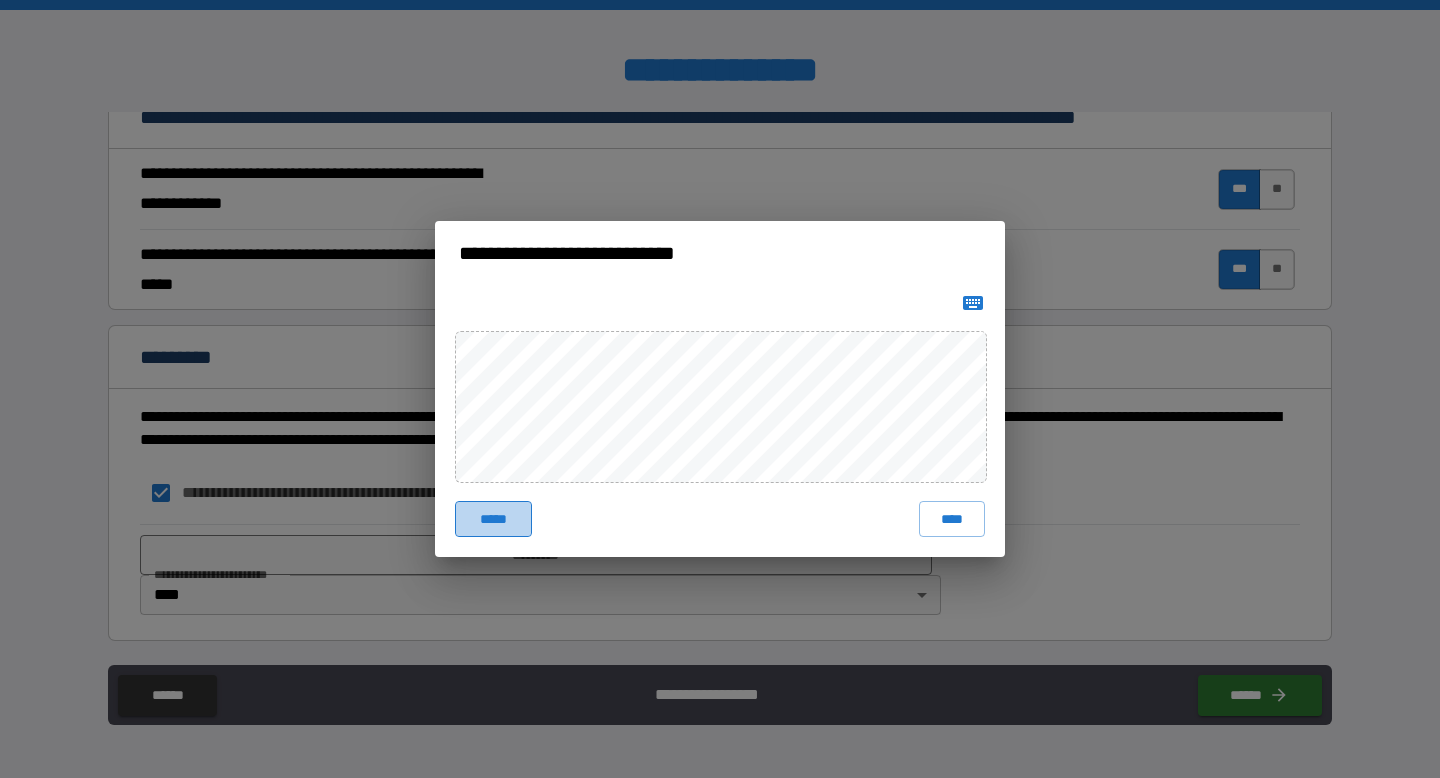 click on "*****" at bounding box center [493, 519] 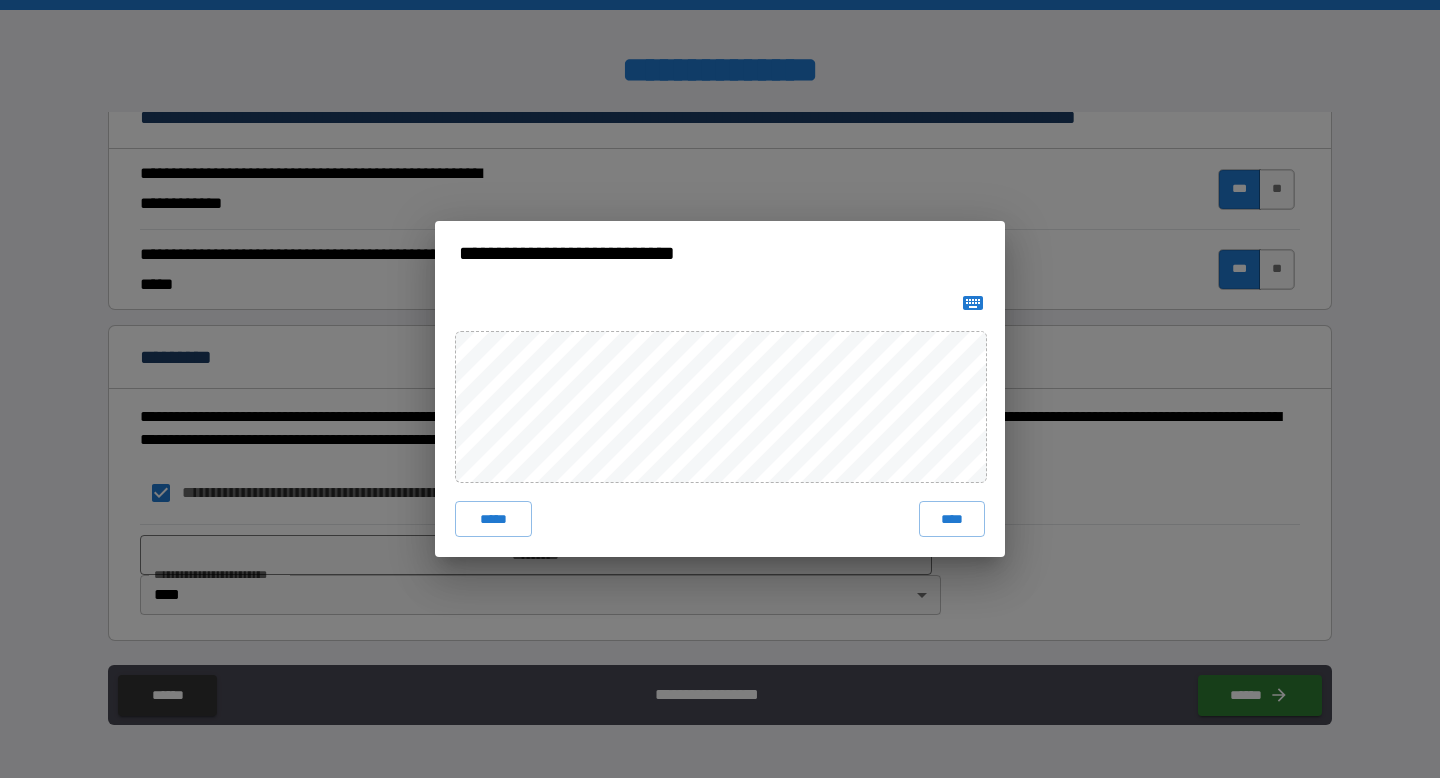 click on "***** ****" at bounding box center [720, 421] 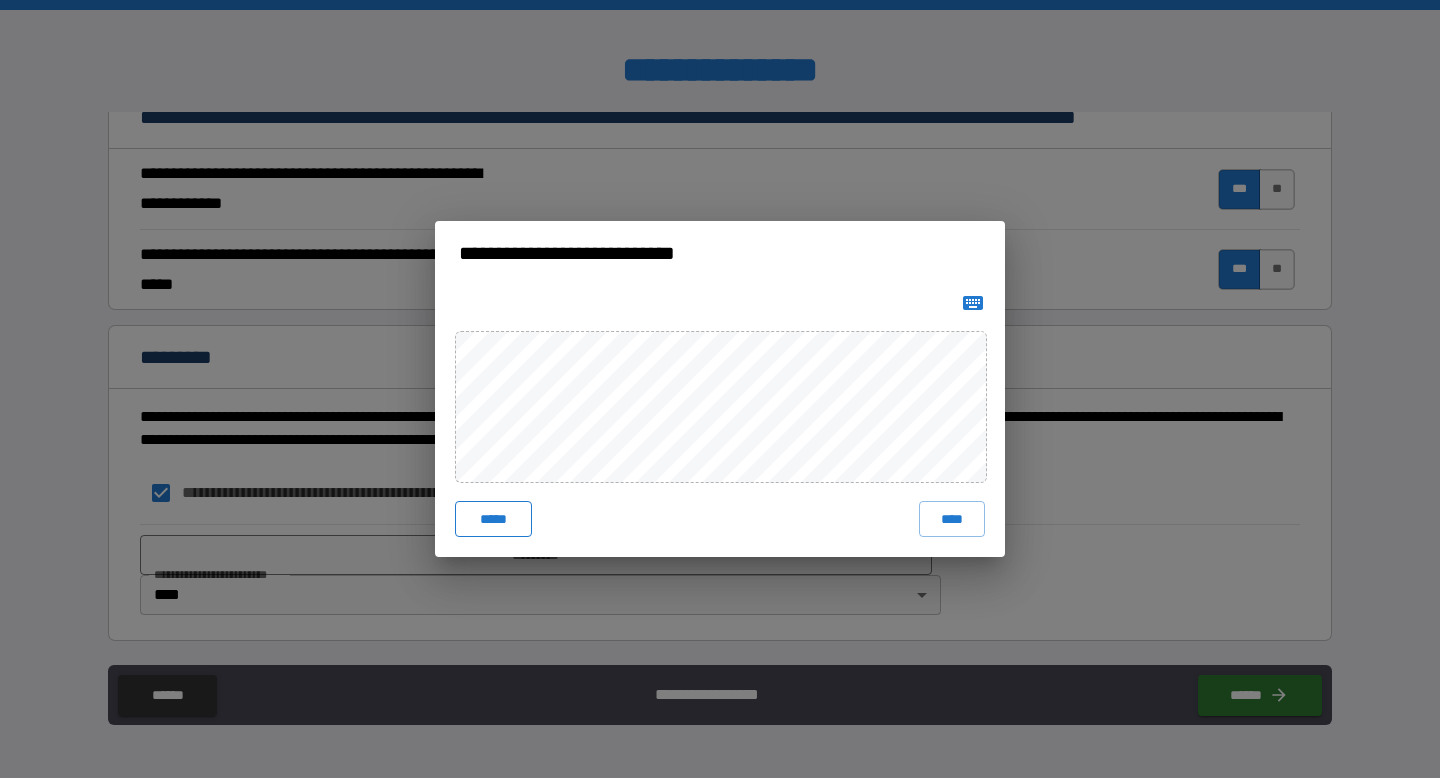 click on "*****" at bounding box center [493, 519] 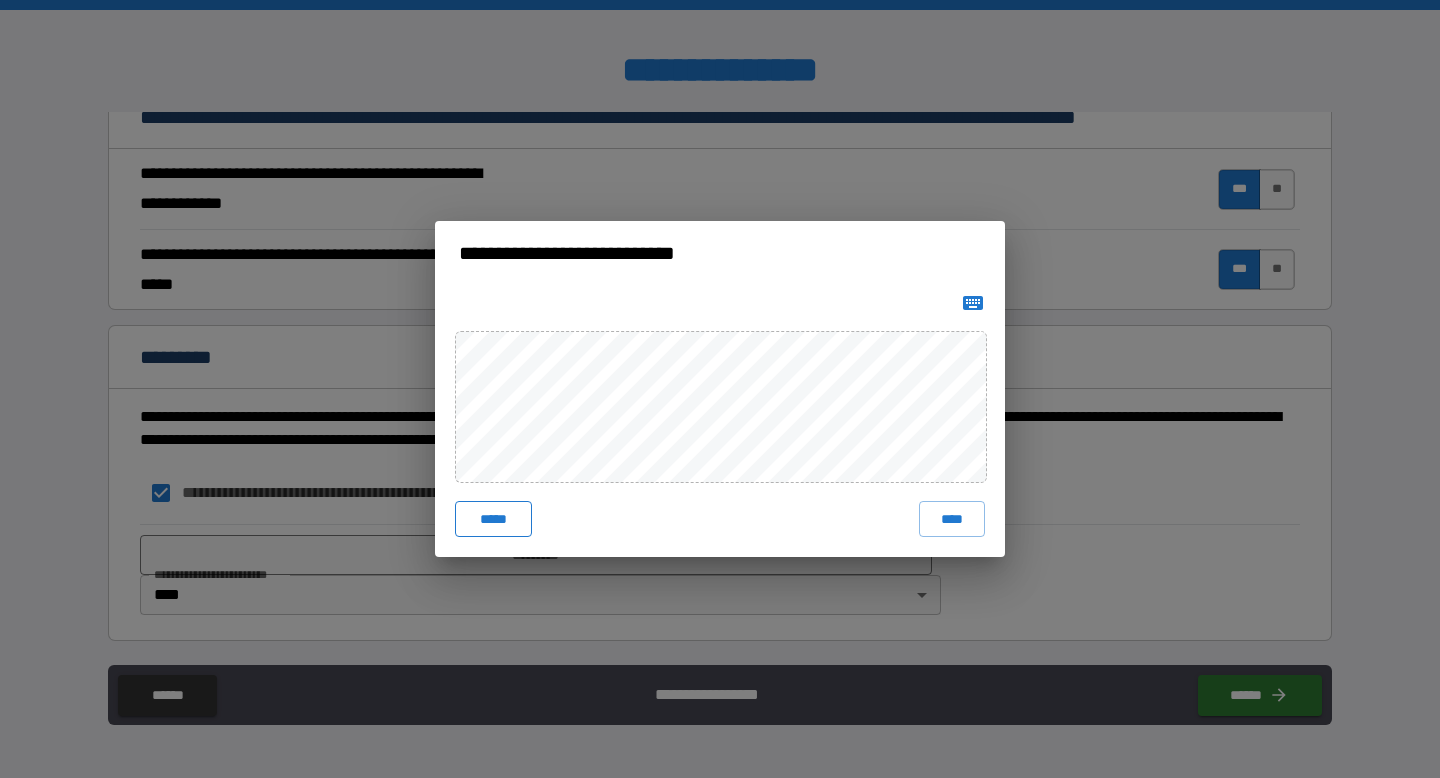 click on "*****" at bounding box center (493, 519) 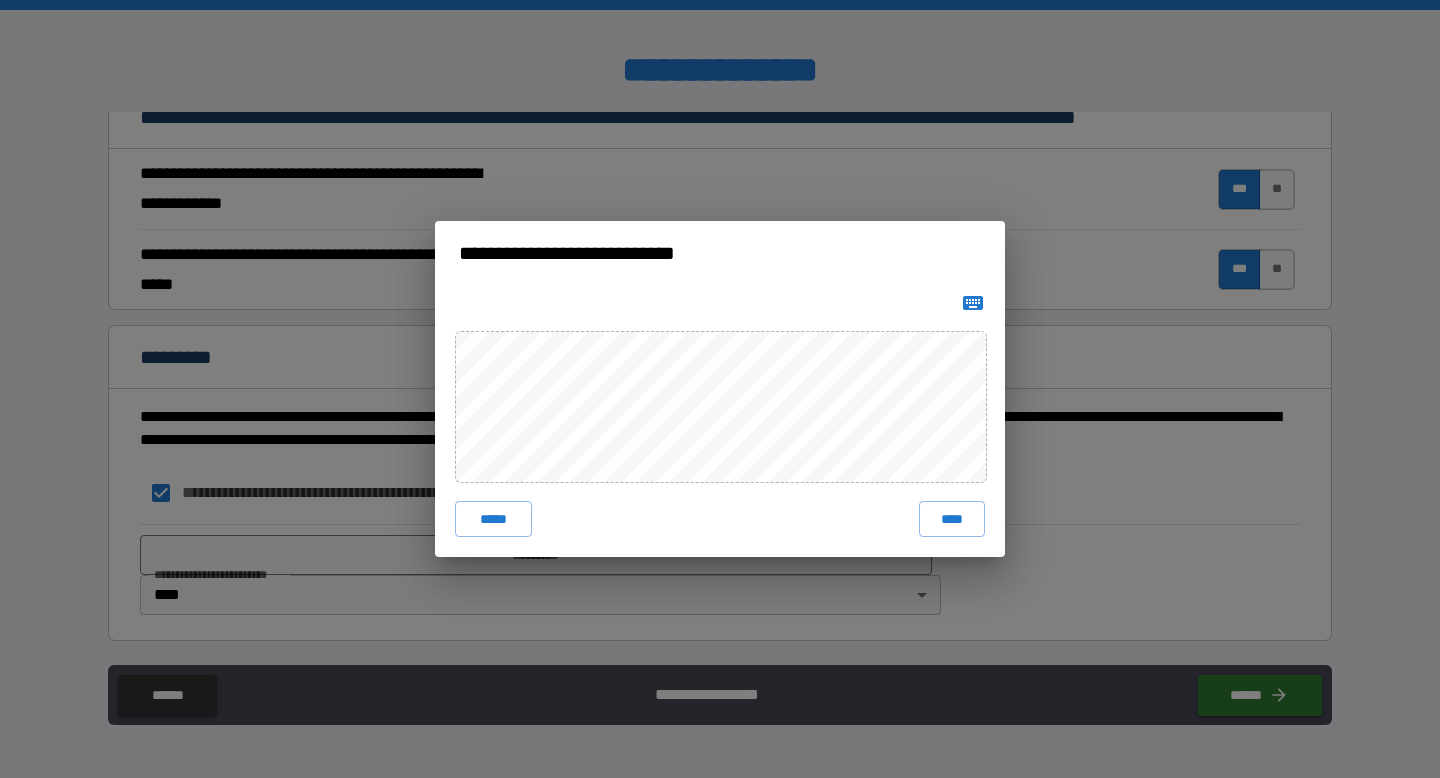 click on "***** ****" at bounding box center (720, 421) 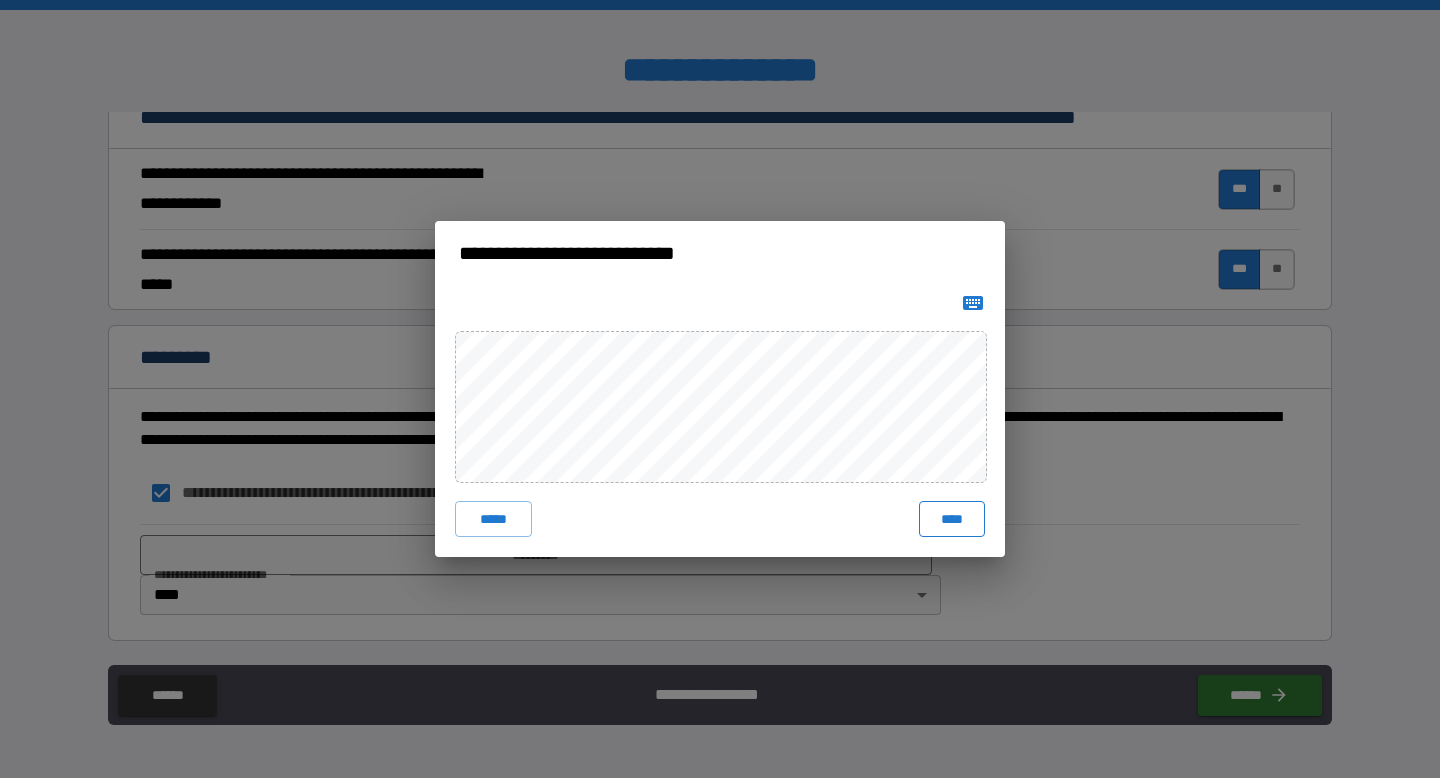 click on "****" at bounding box center (952, 519) 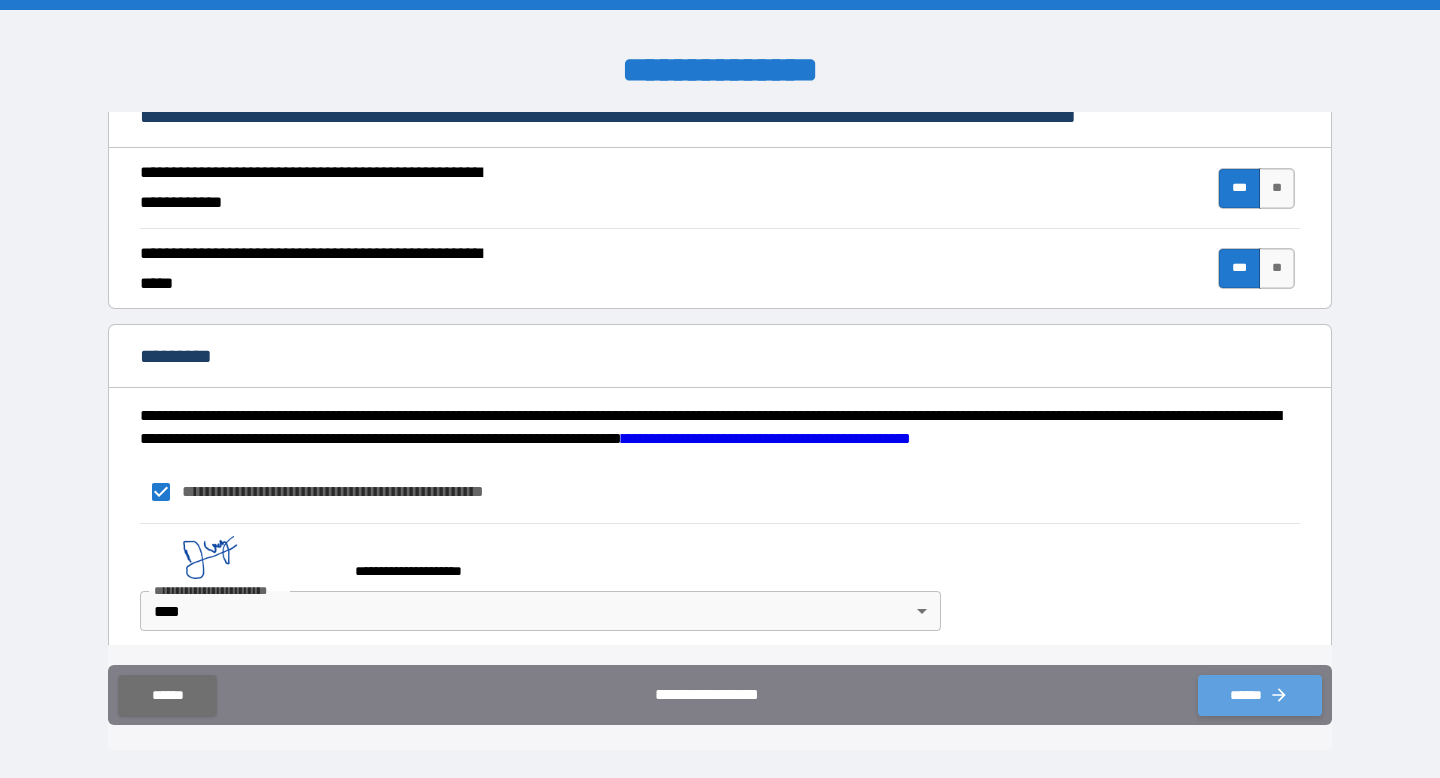 click on "******" at bounding box center (1260, 695) 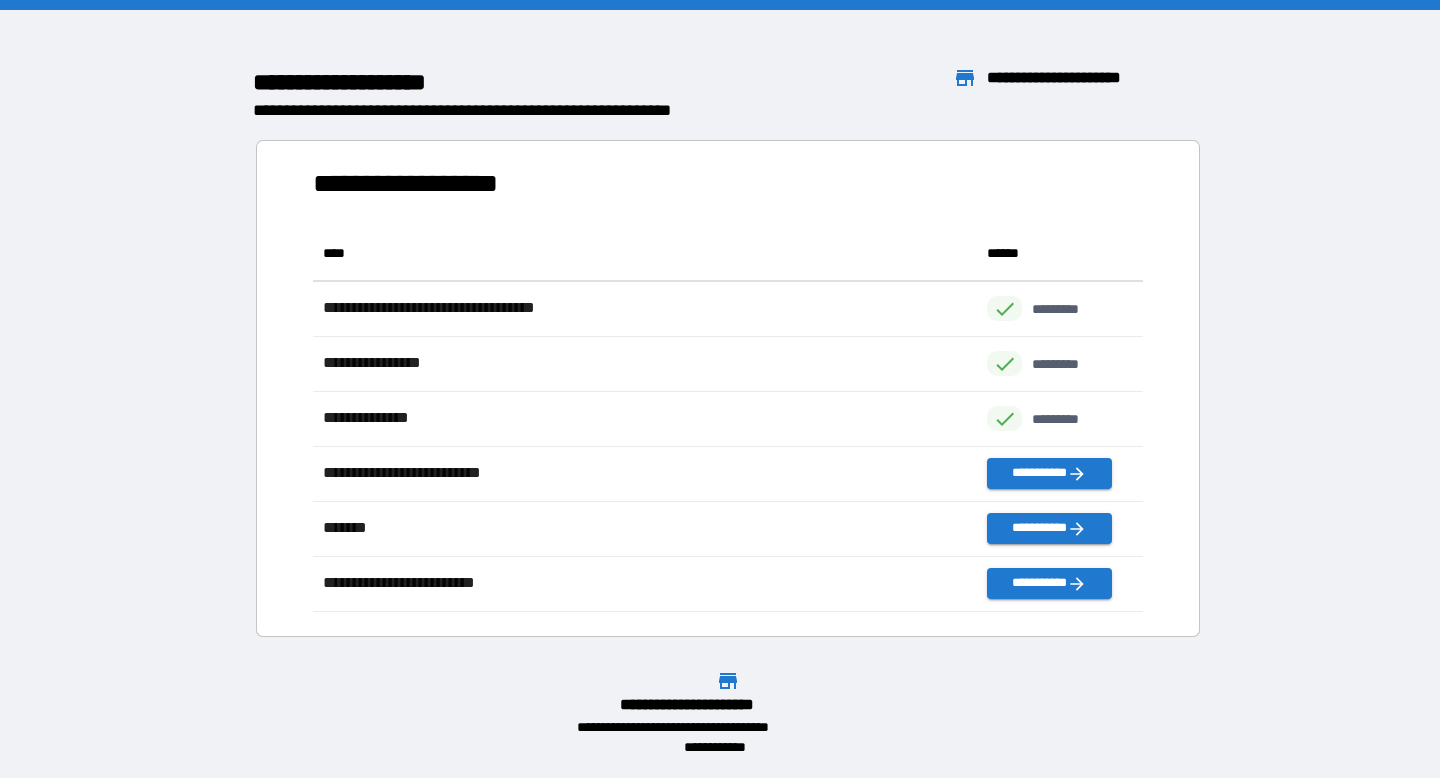scroll, scrollTop: 1, scrollLeft: 1, axis: both 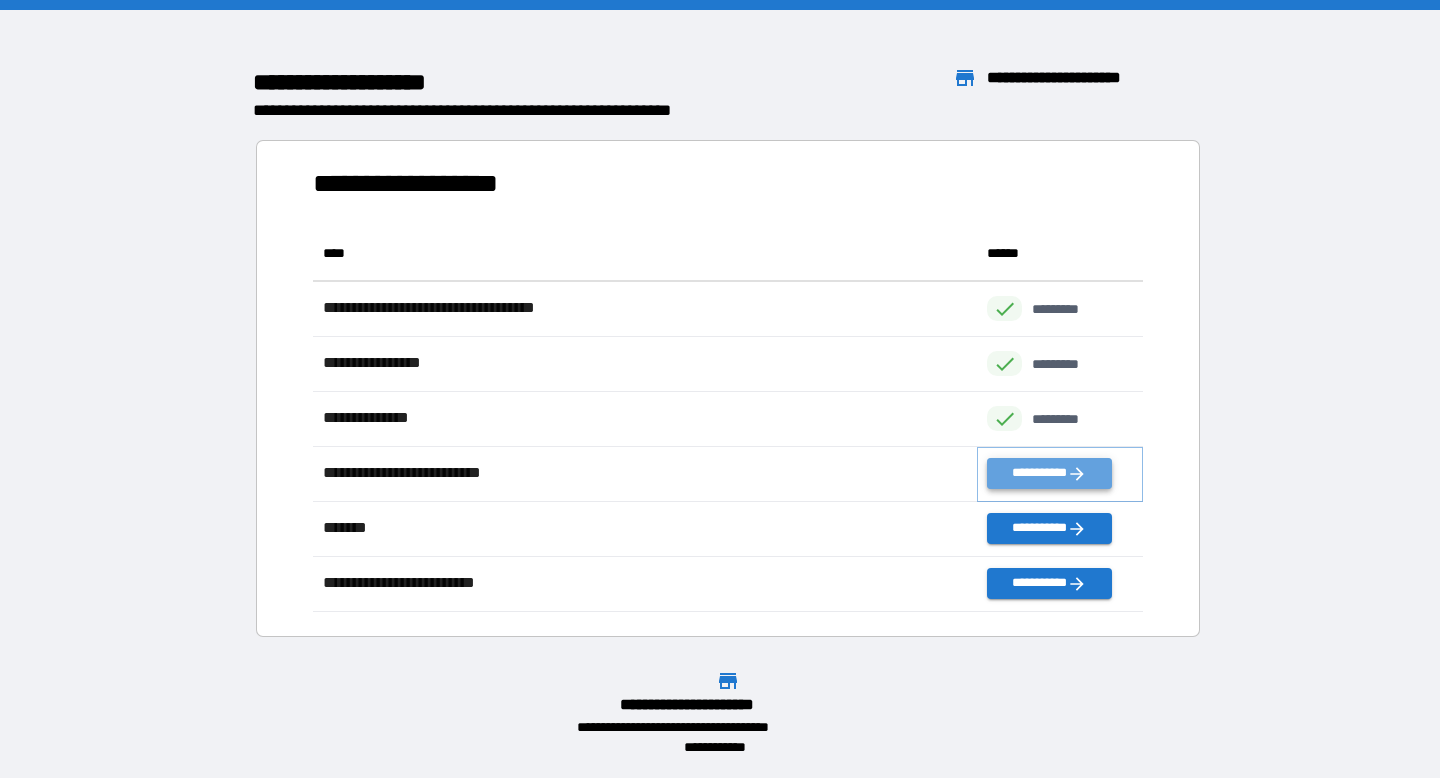 click on "**********" at bounding box center [1049, 473] 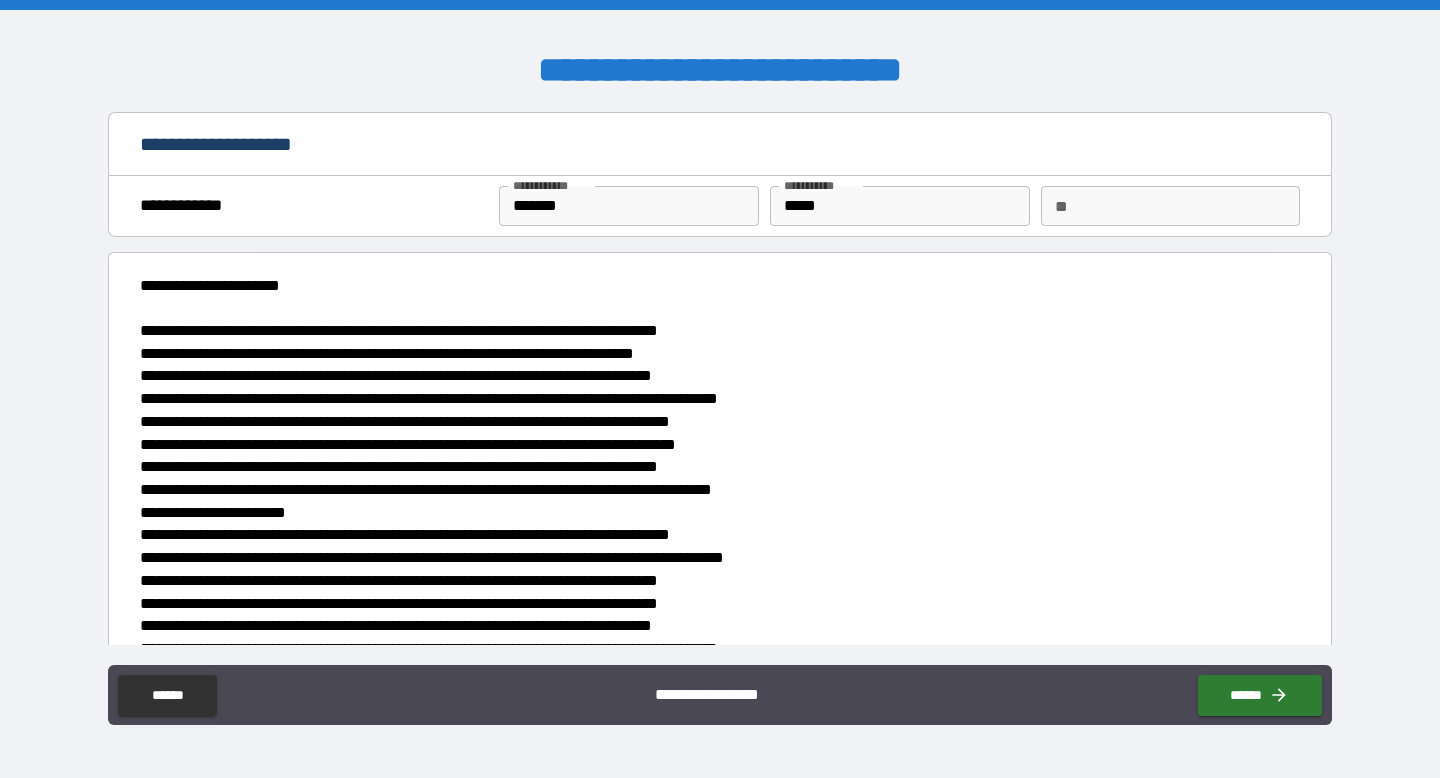 click on "**" at bounding box center [1170, 206] 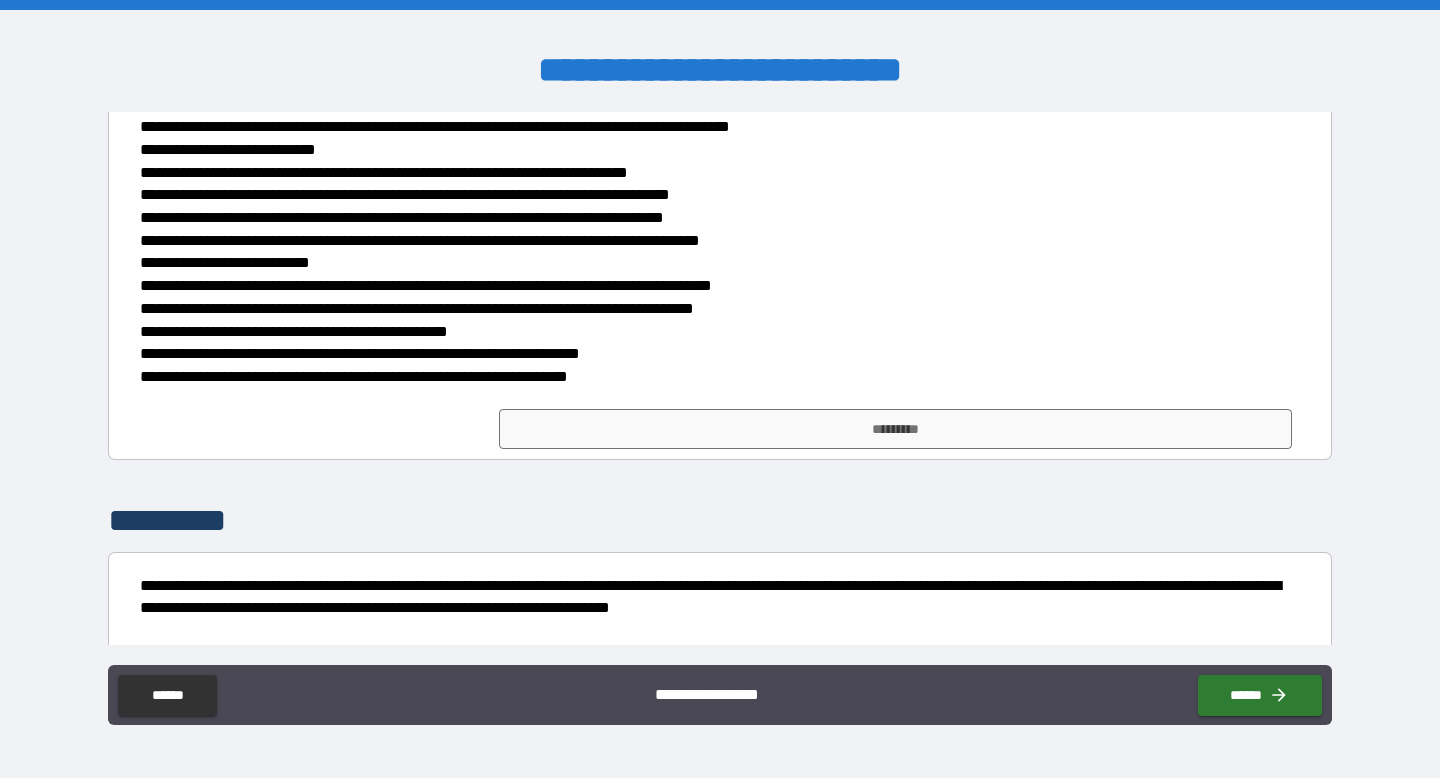scroll, scrollTop: 759, scrollLeft: 0, axis: vertical 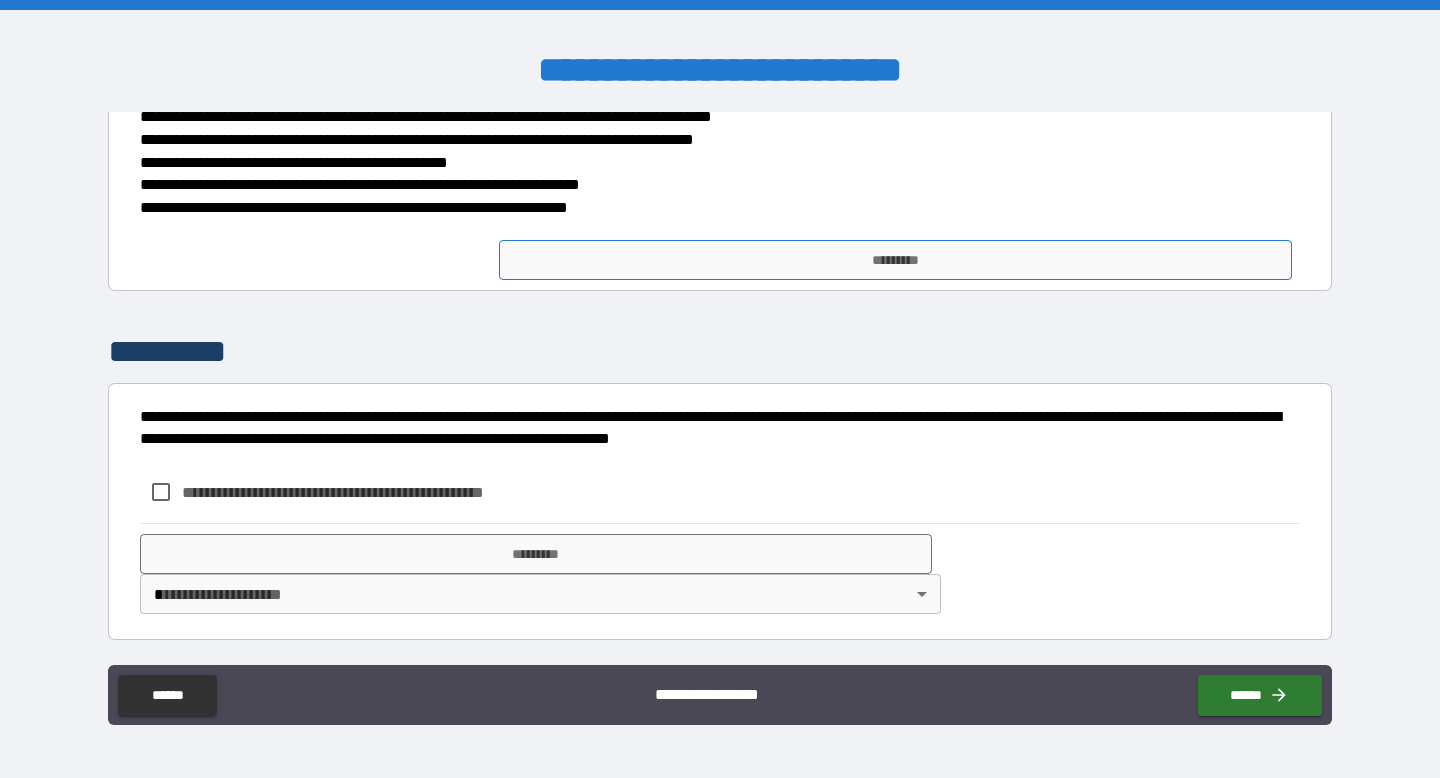 type on "*" 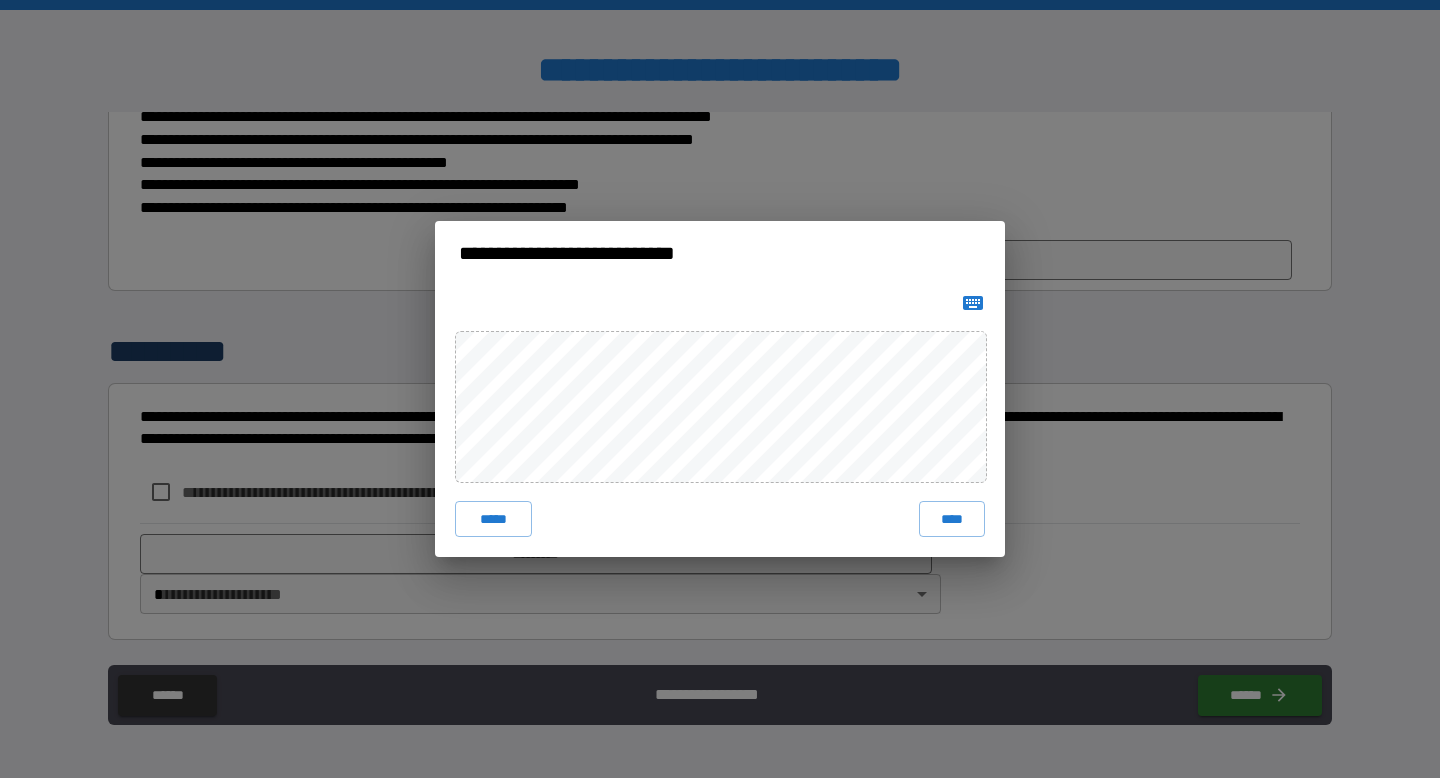 click on "***** ****" at bounding box center (720, 421) 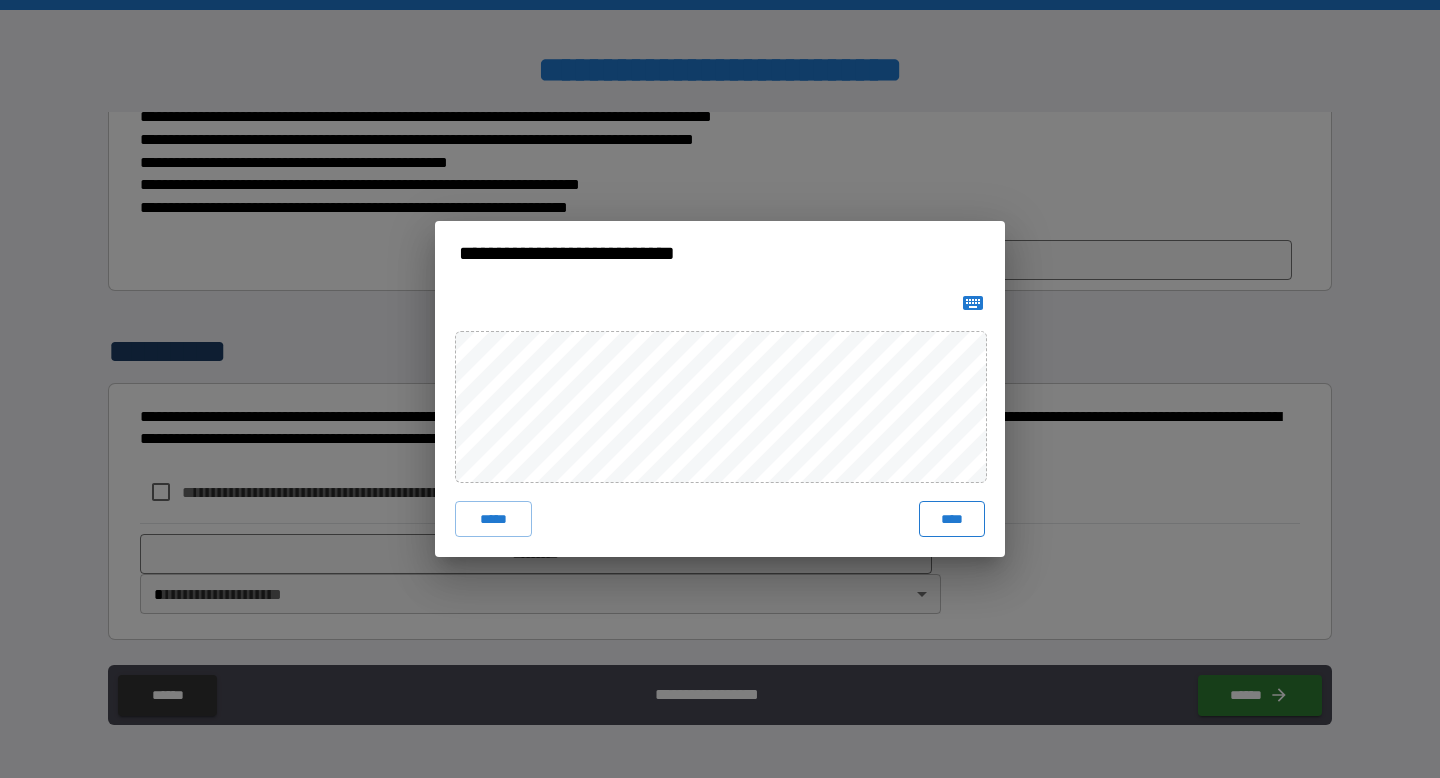 click on "****" at bounding box center [952, 519] 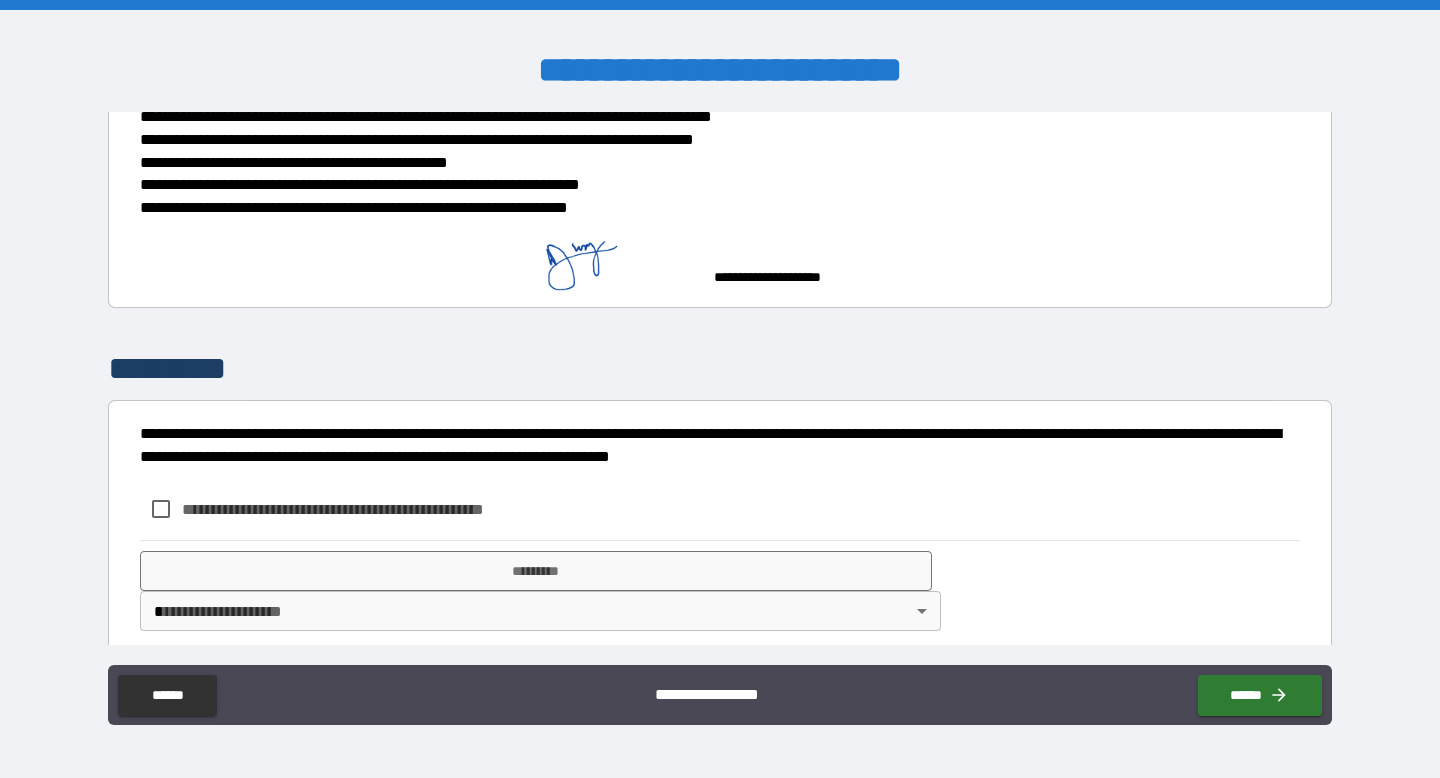 scroll, scrollTop: 776, scrollLeft: 0, axis: vertical 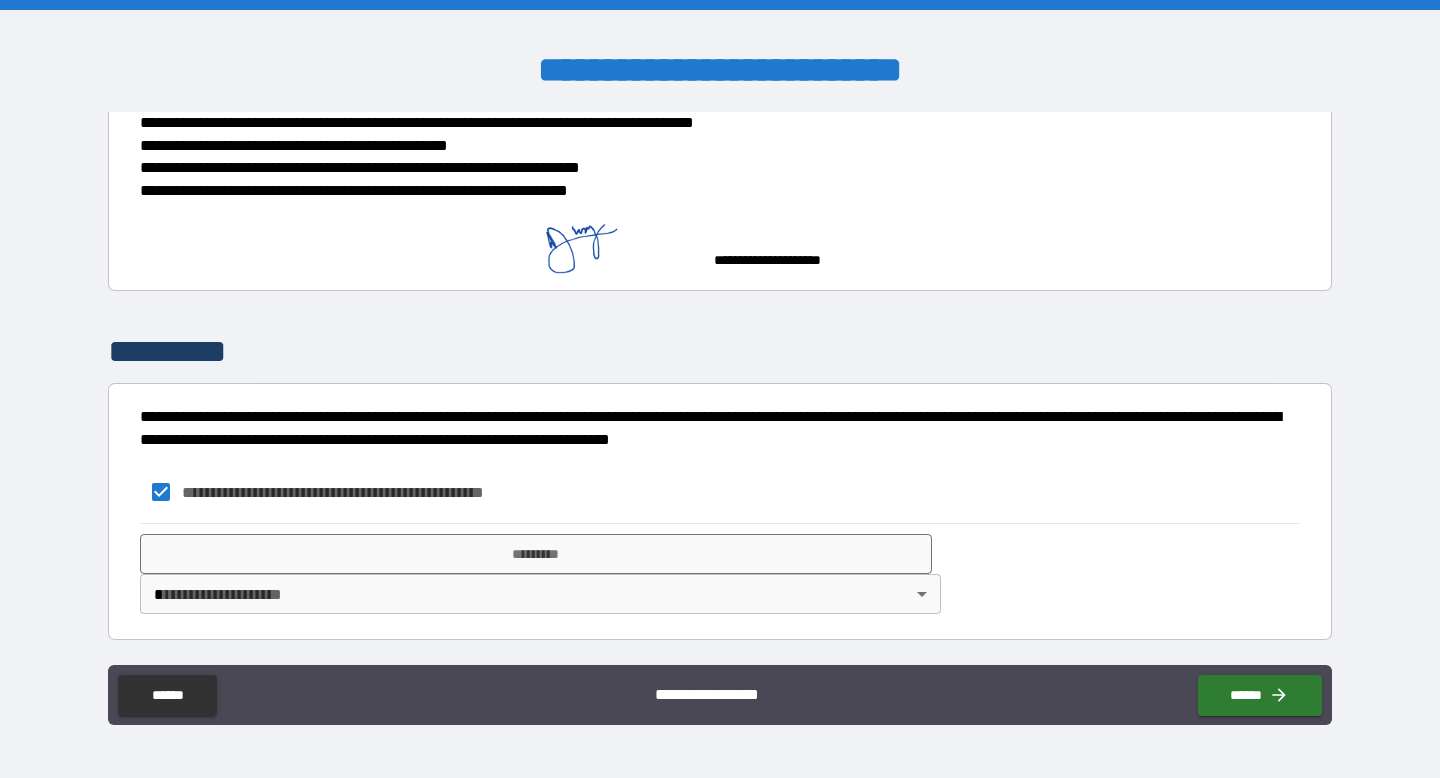 click on "**********" at bounding box center (720, 389) 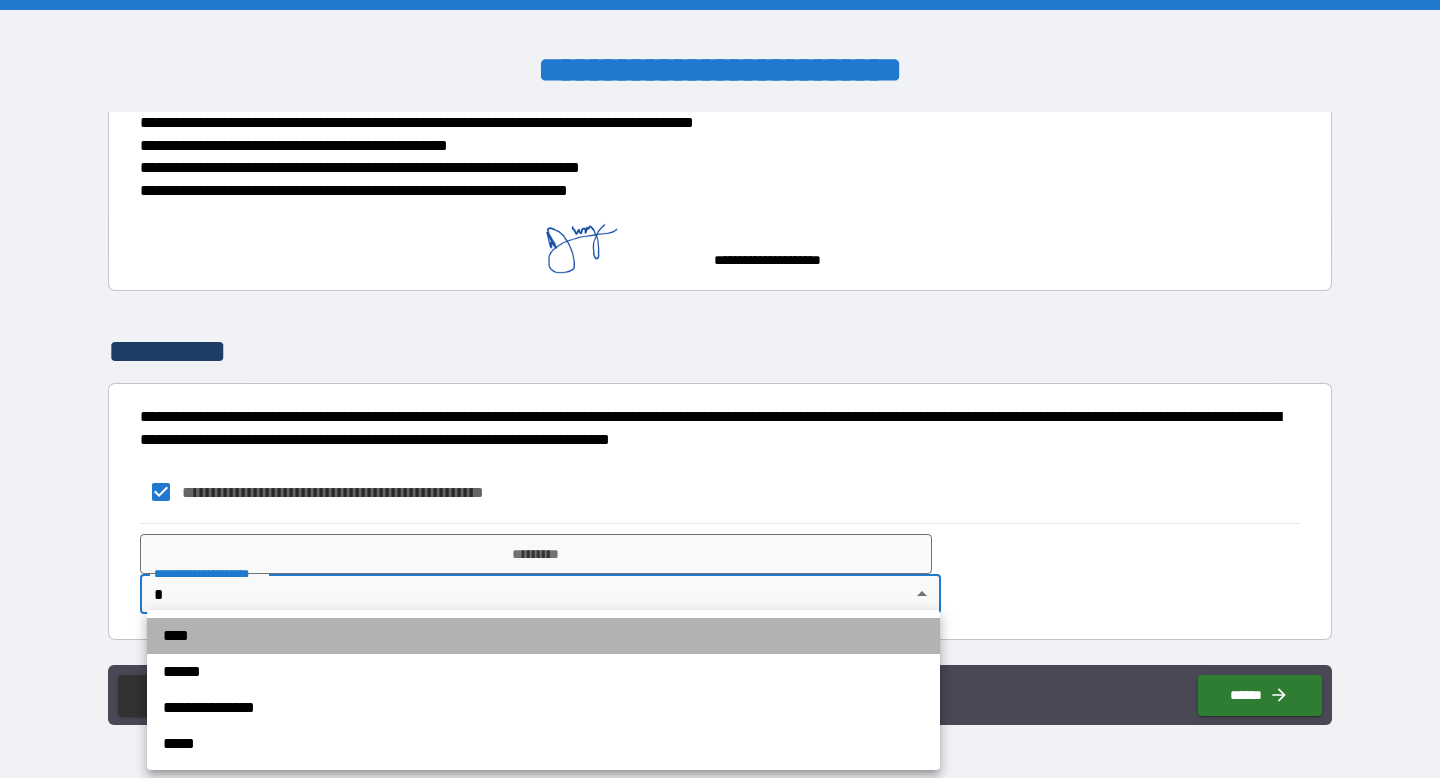 click on "****" at bounding box center (543, 636) 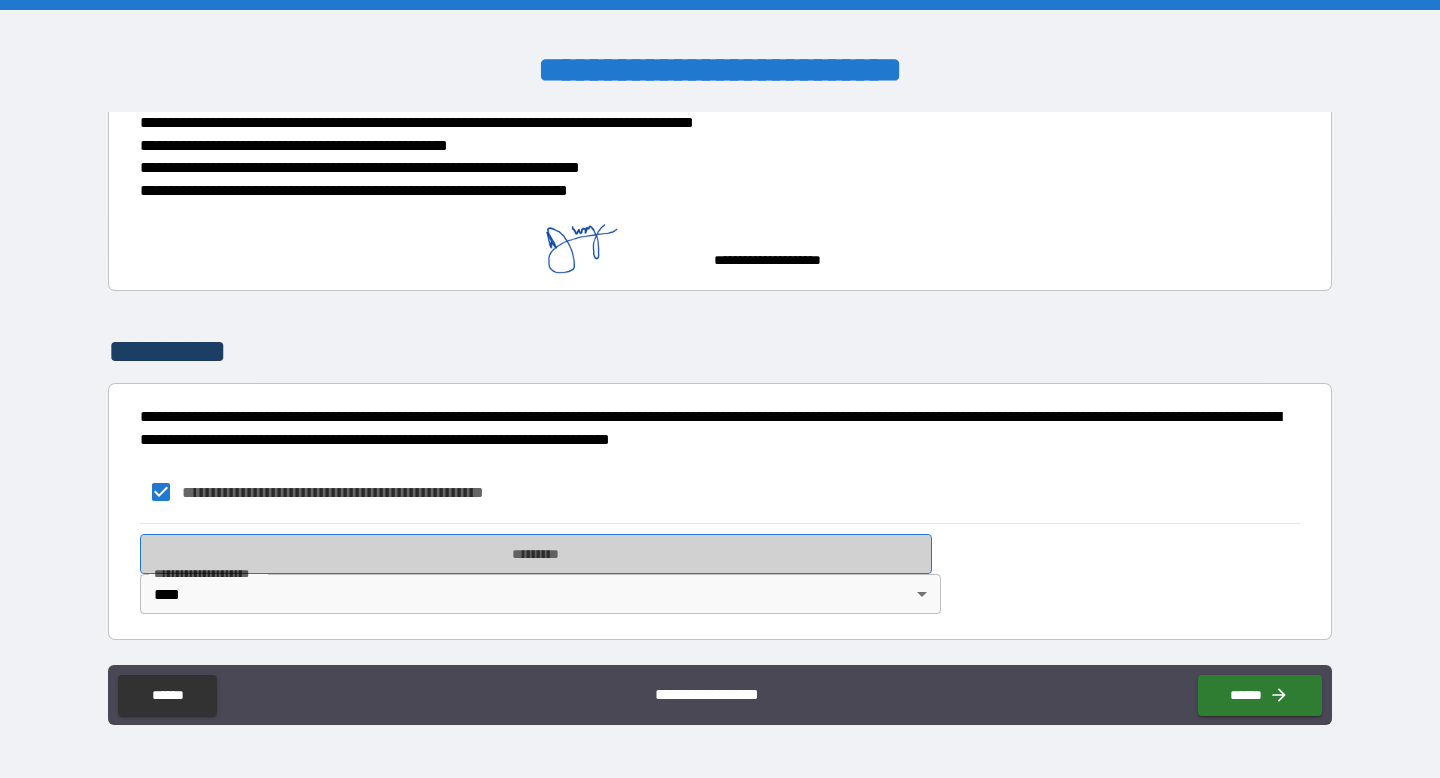 click on "*********" at bounding box center [536, 554] 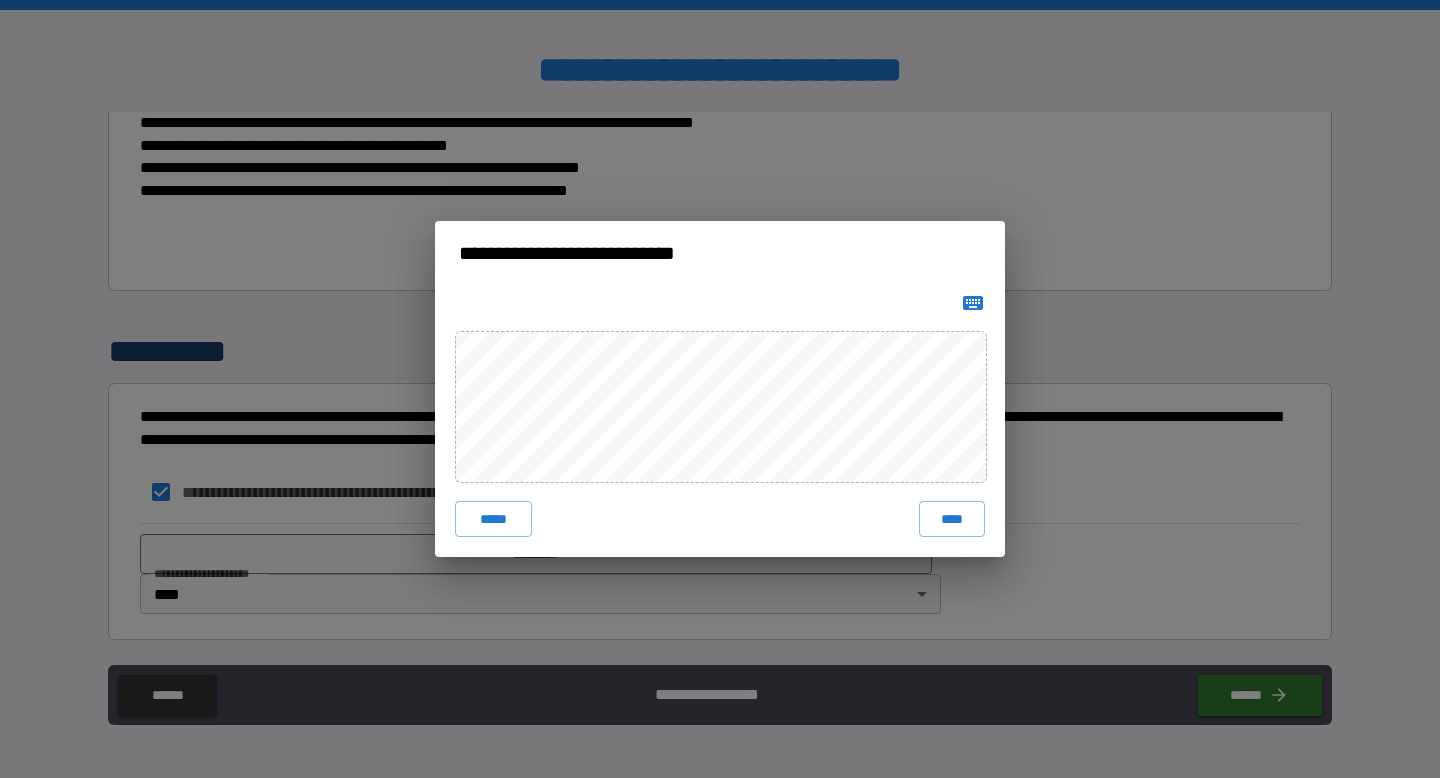 click on "***** ****" at bounding box center [720, 421] 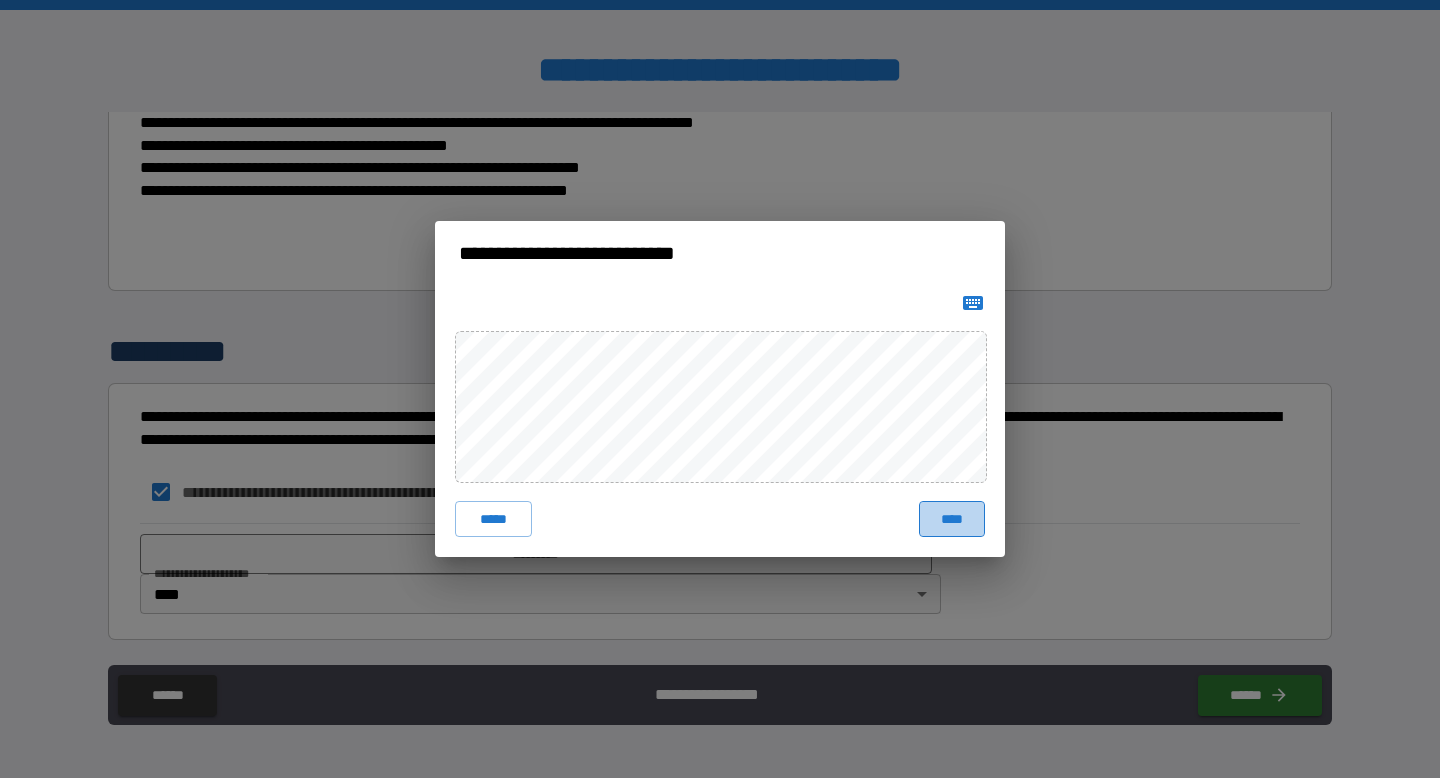 click on "****" at bounding box center [952, 519] 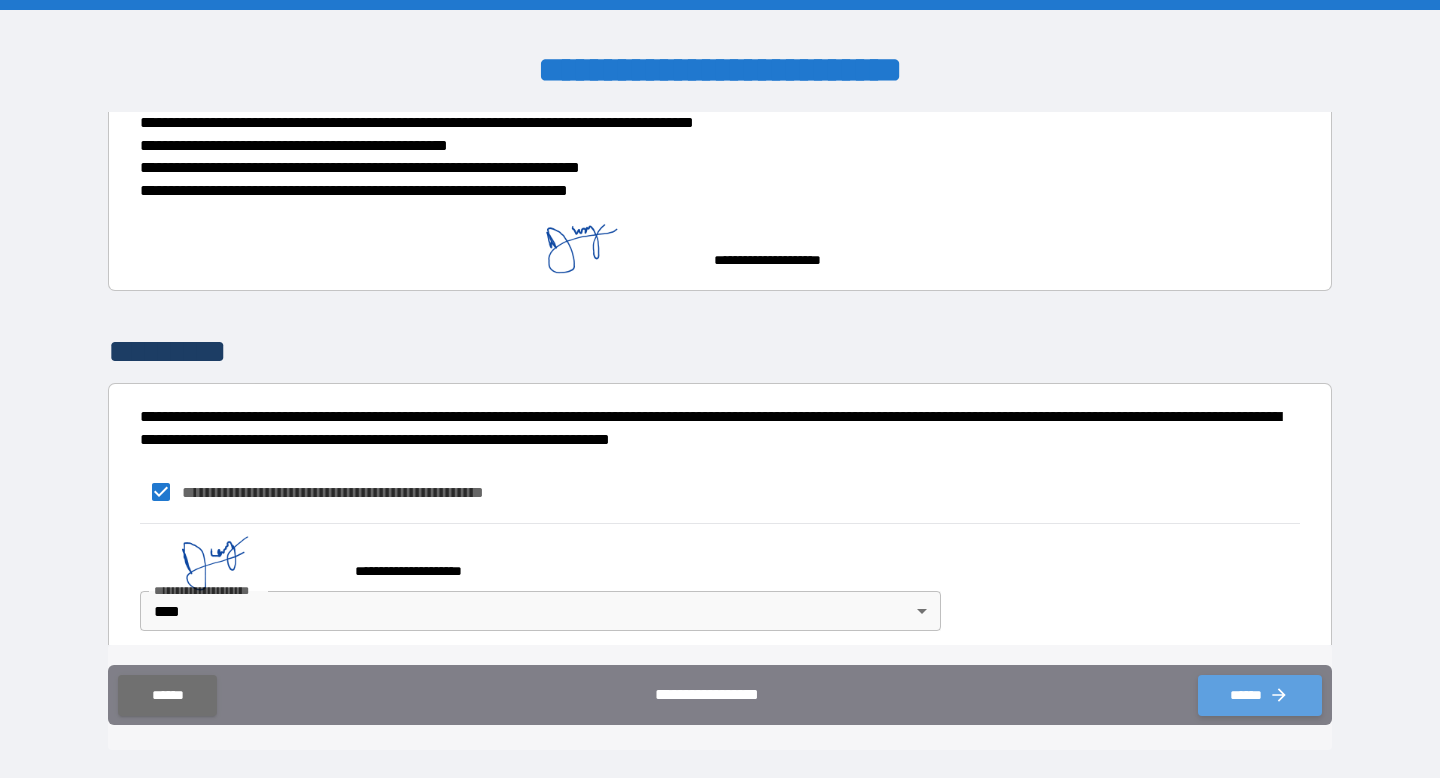 click on "******" at bounding box center [1260, 695] 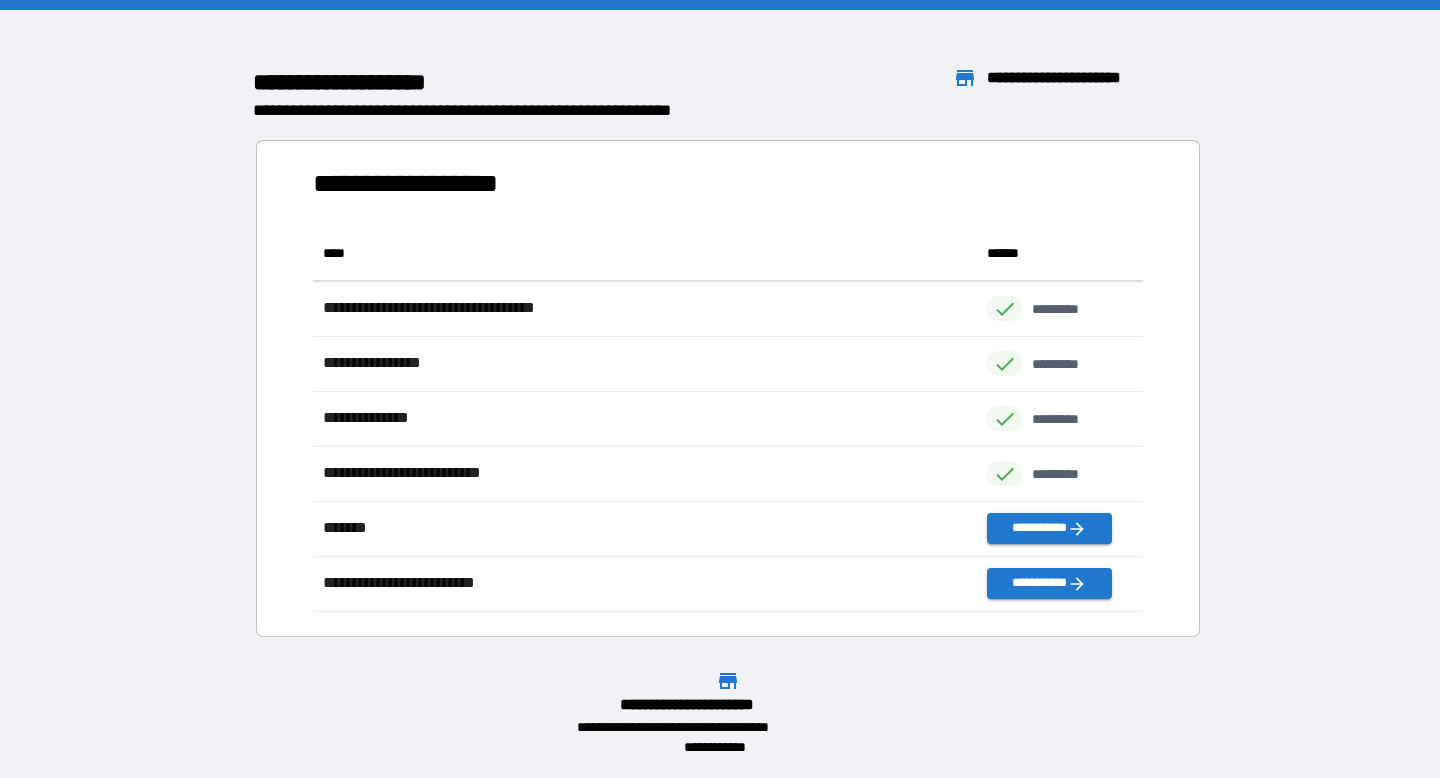 scroll, scrollTop: 1, scrollLeft: 1, axis: both 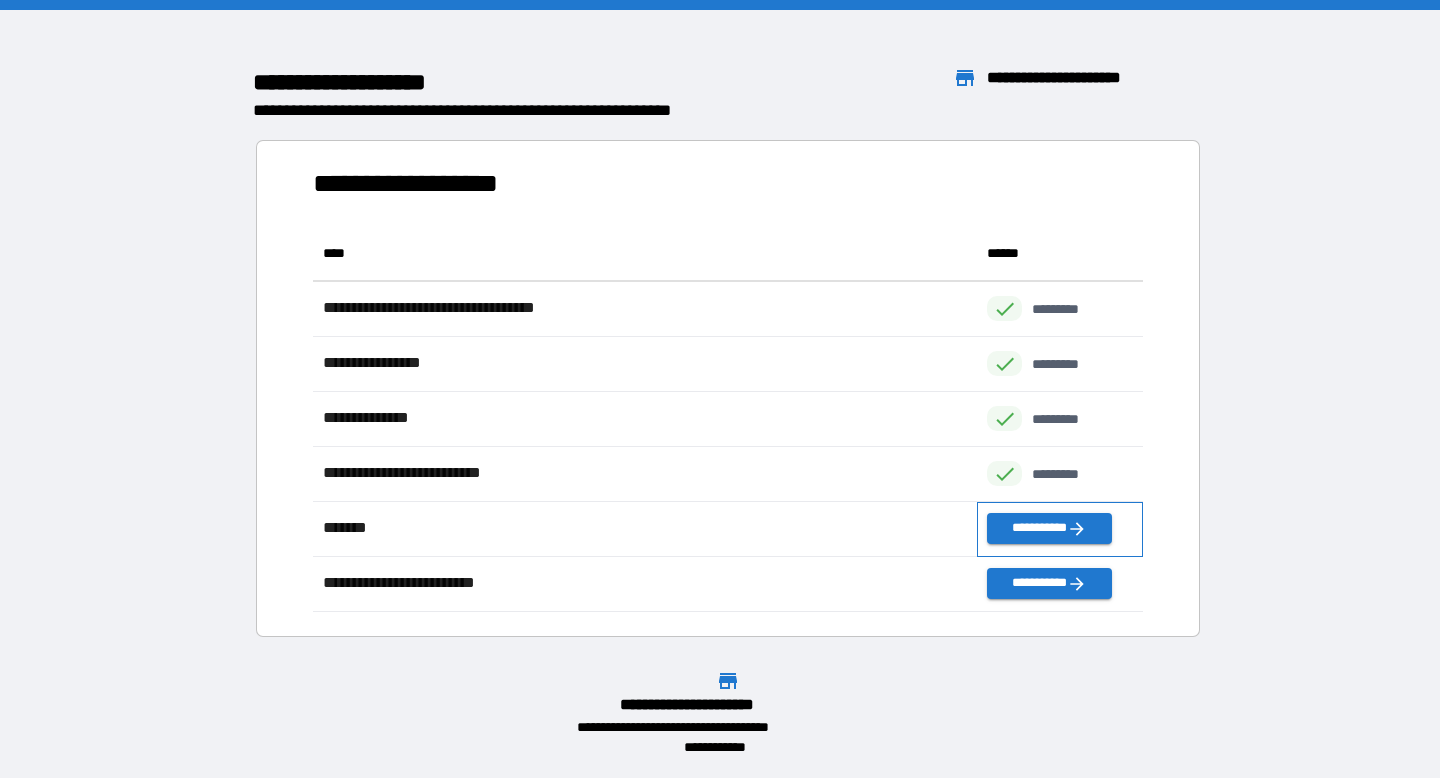 click on "**********" at bounding box center (1060, 529) 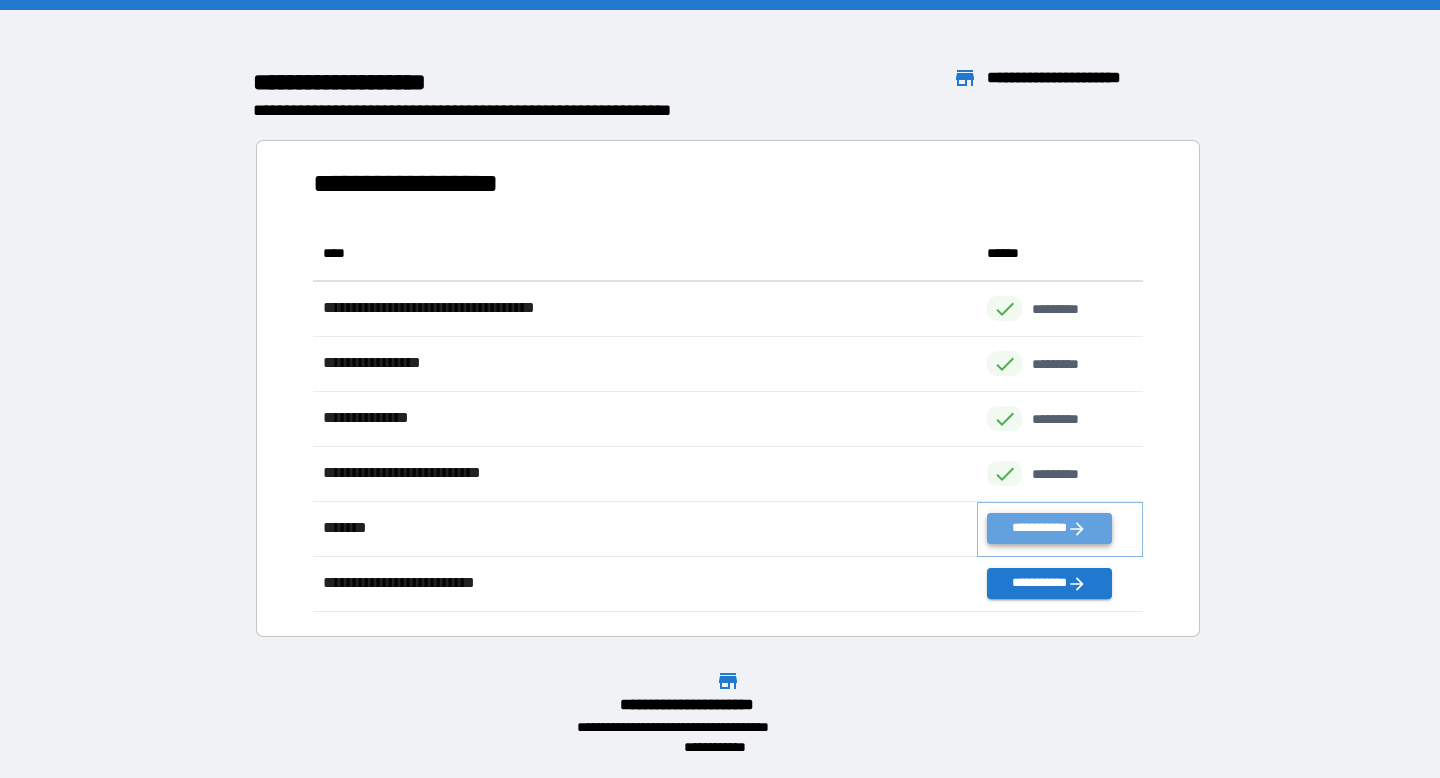 click on "**********" at bounding box center (1049, 528) 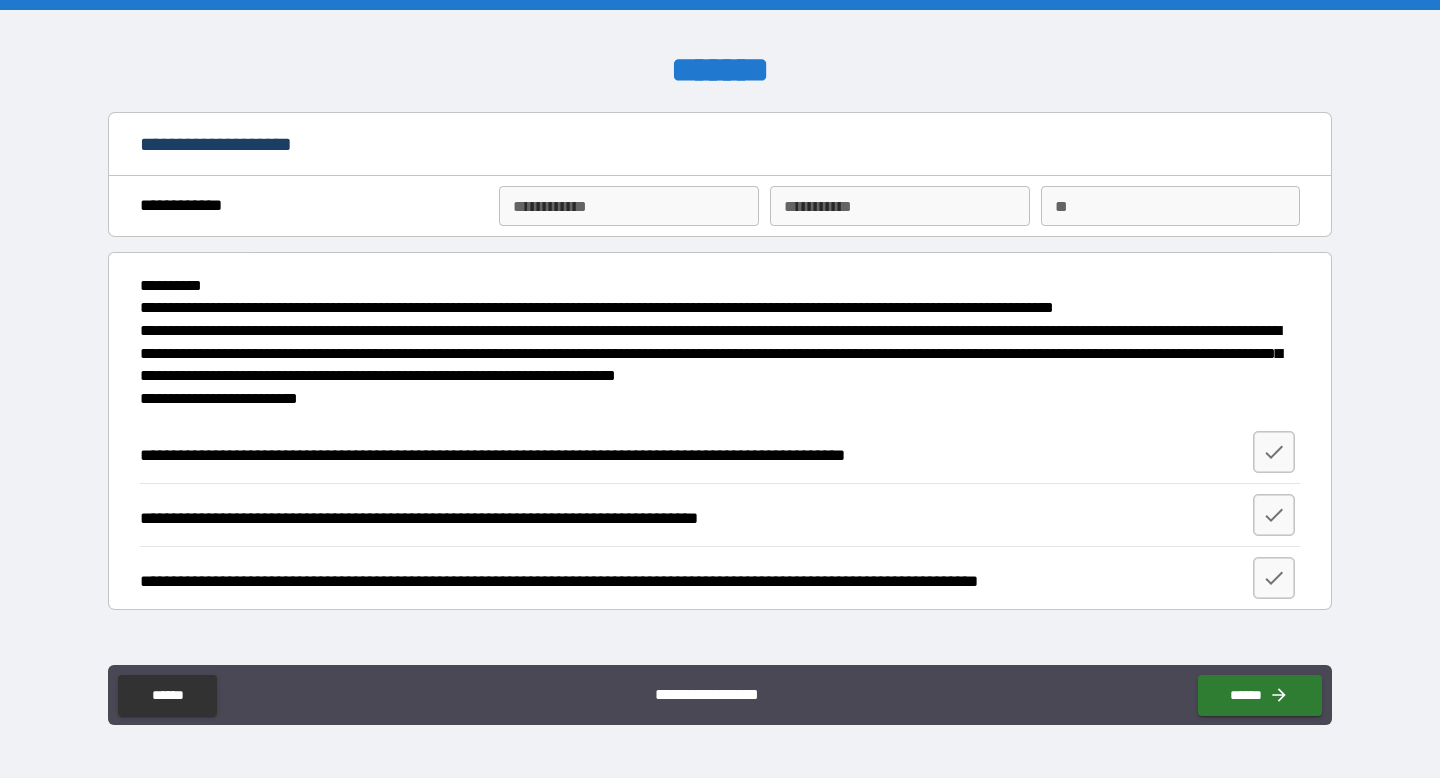 click on "**********" at bounding box center [628, 206] 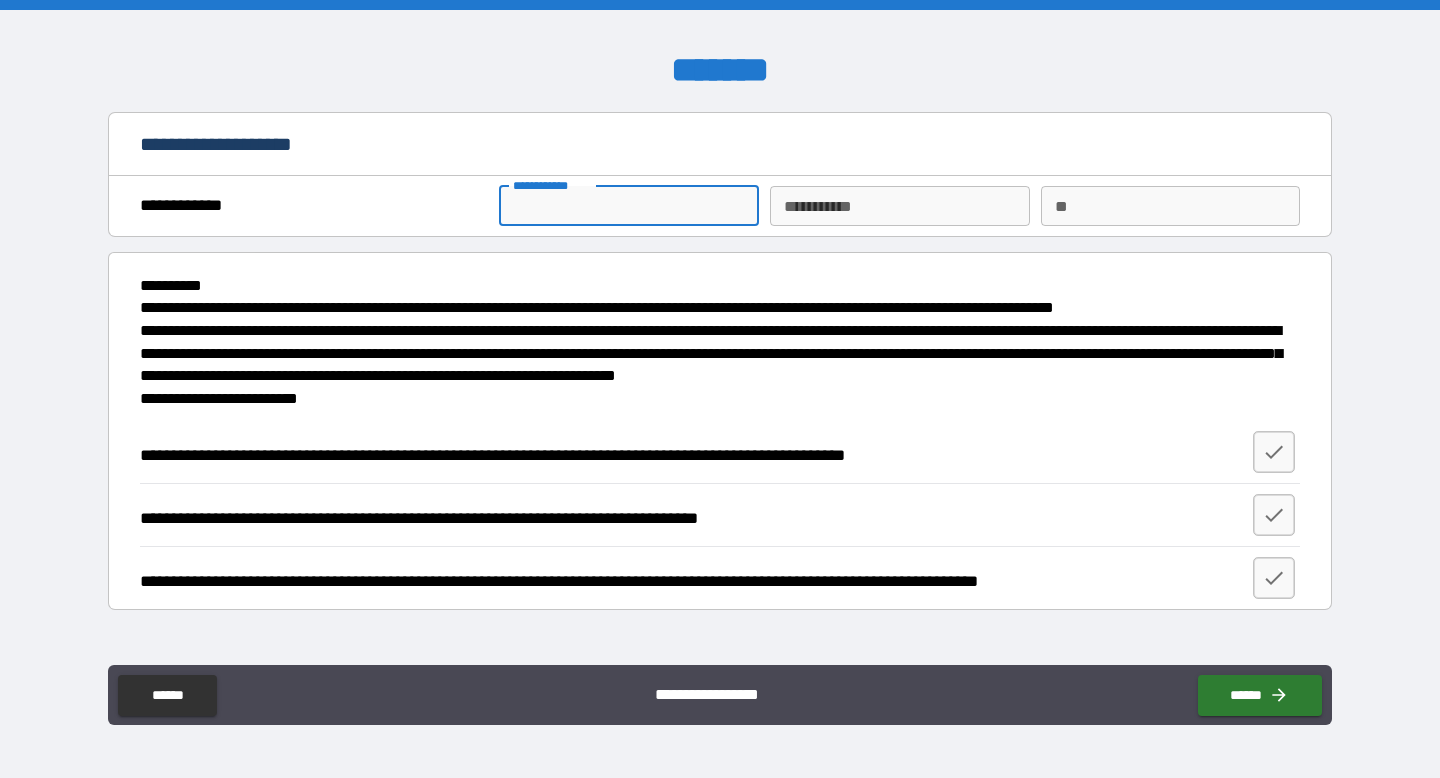 type on "*******" 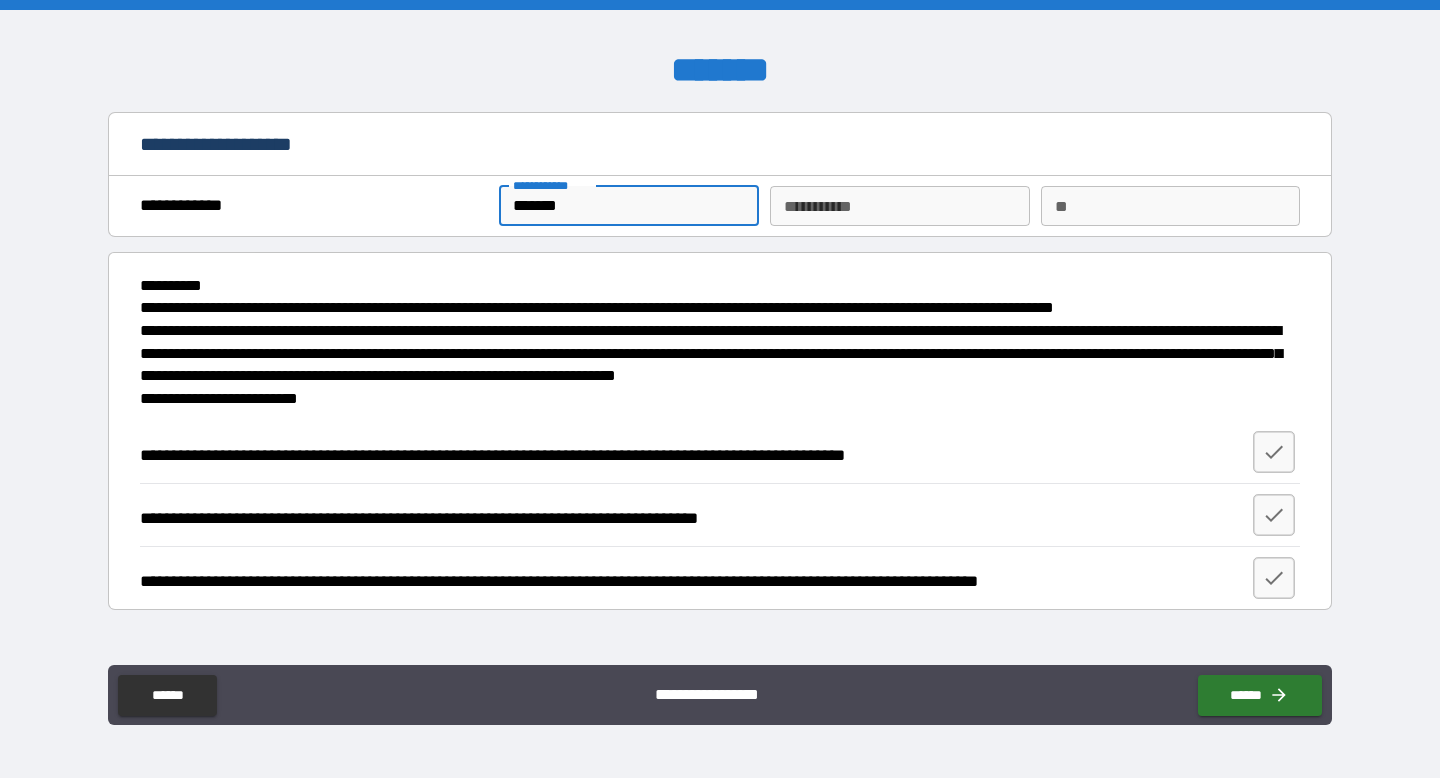type on "*****" 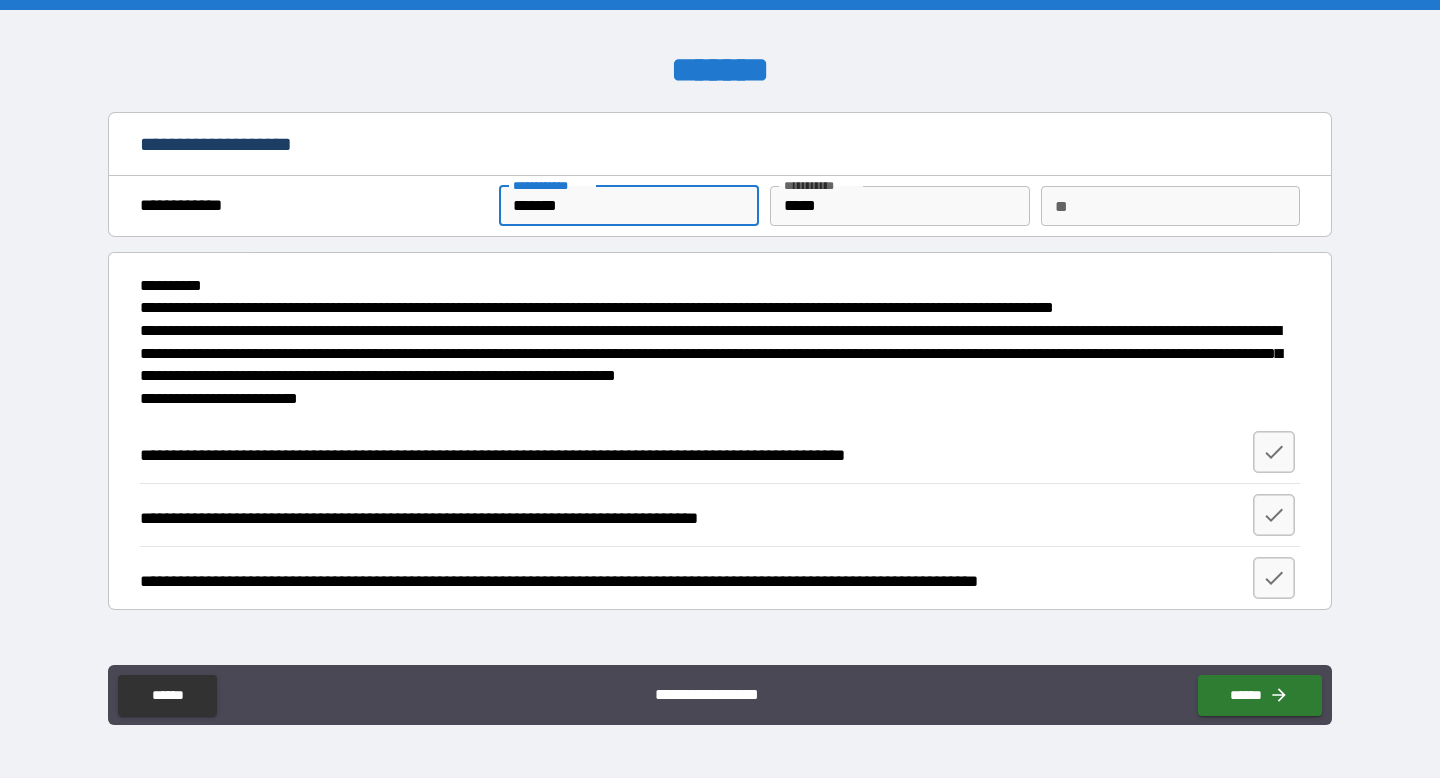 click on "**" at bounding box center (1170, 206) 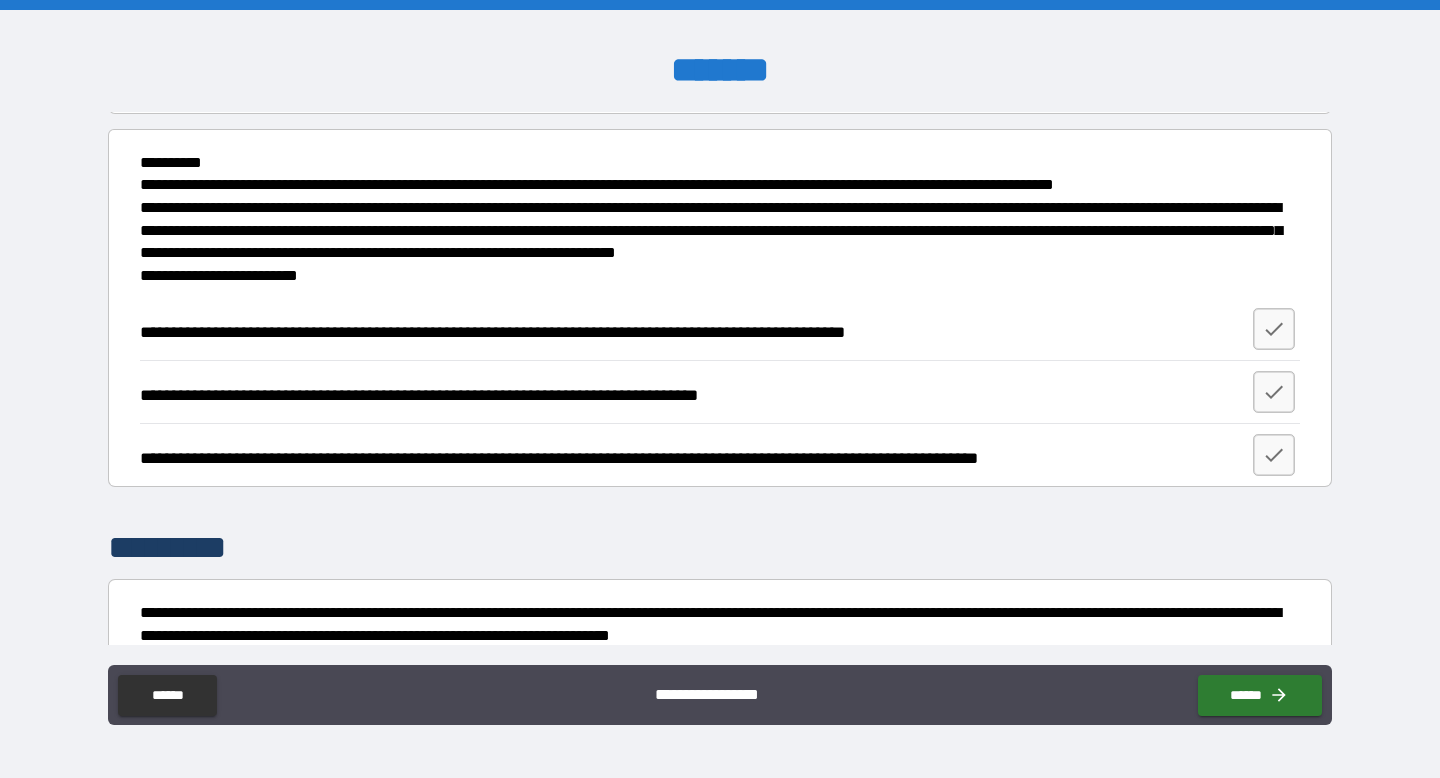 scroll, scrollTop: 139, scrollLeft: 0, axis: vertical 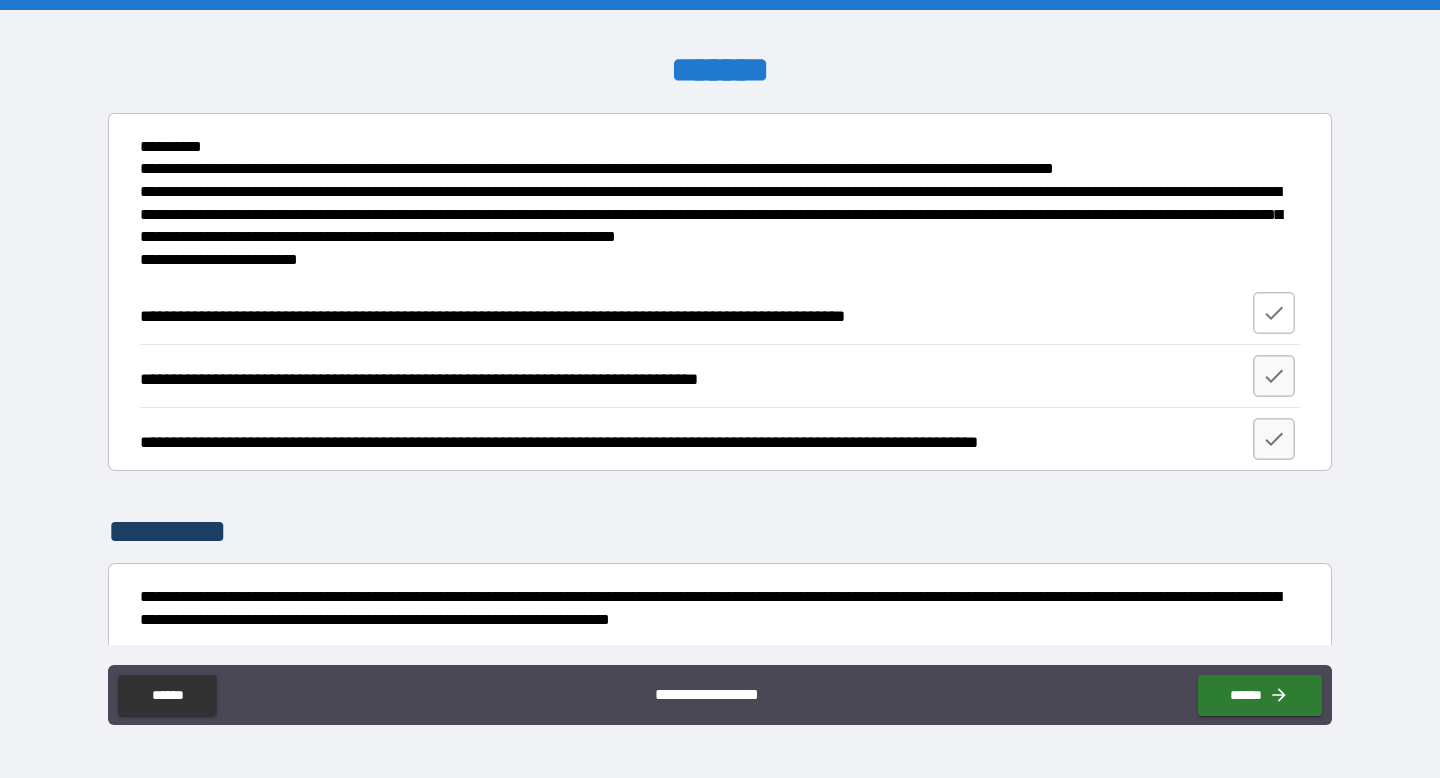 type on "*" 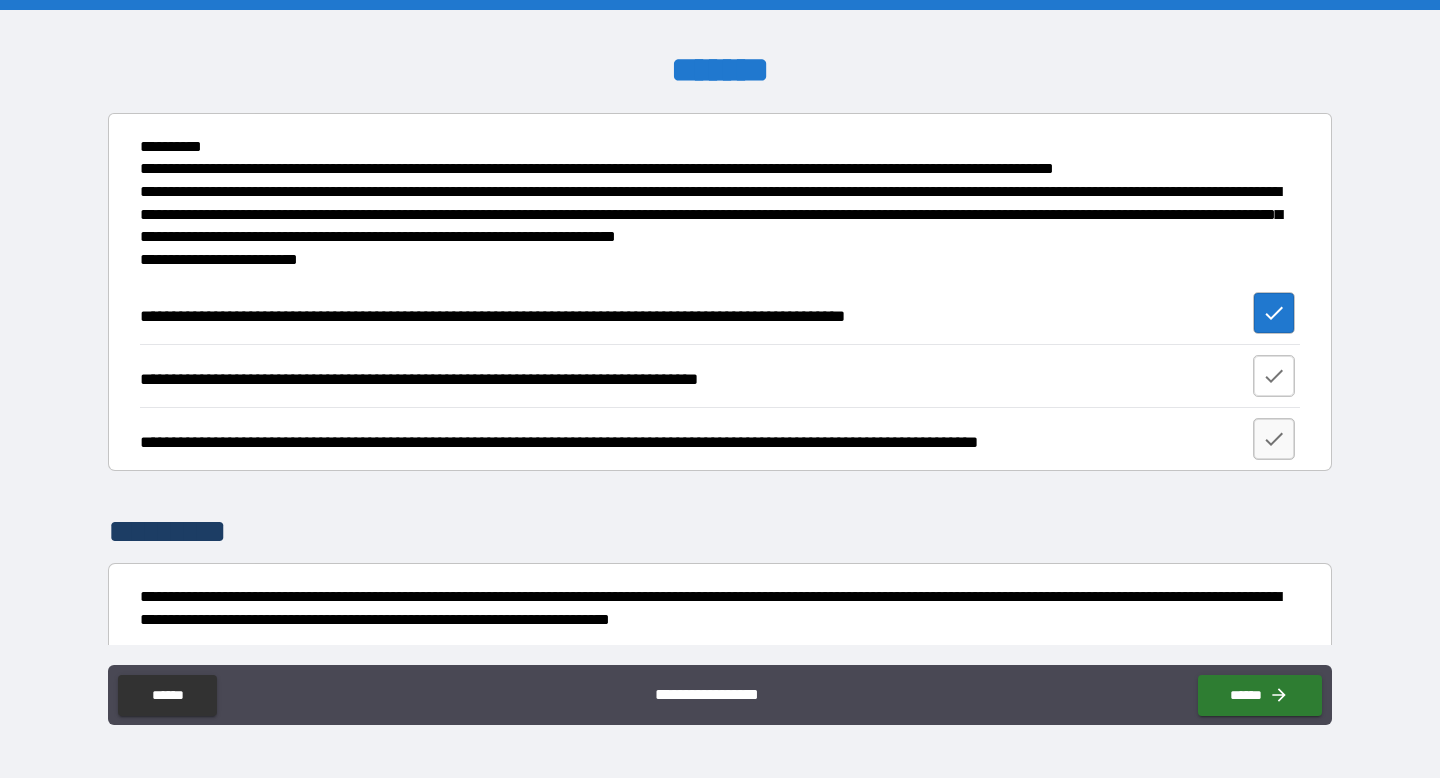 click 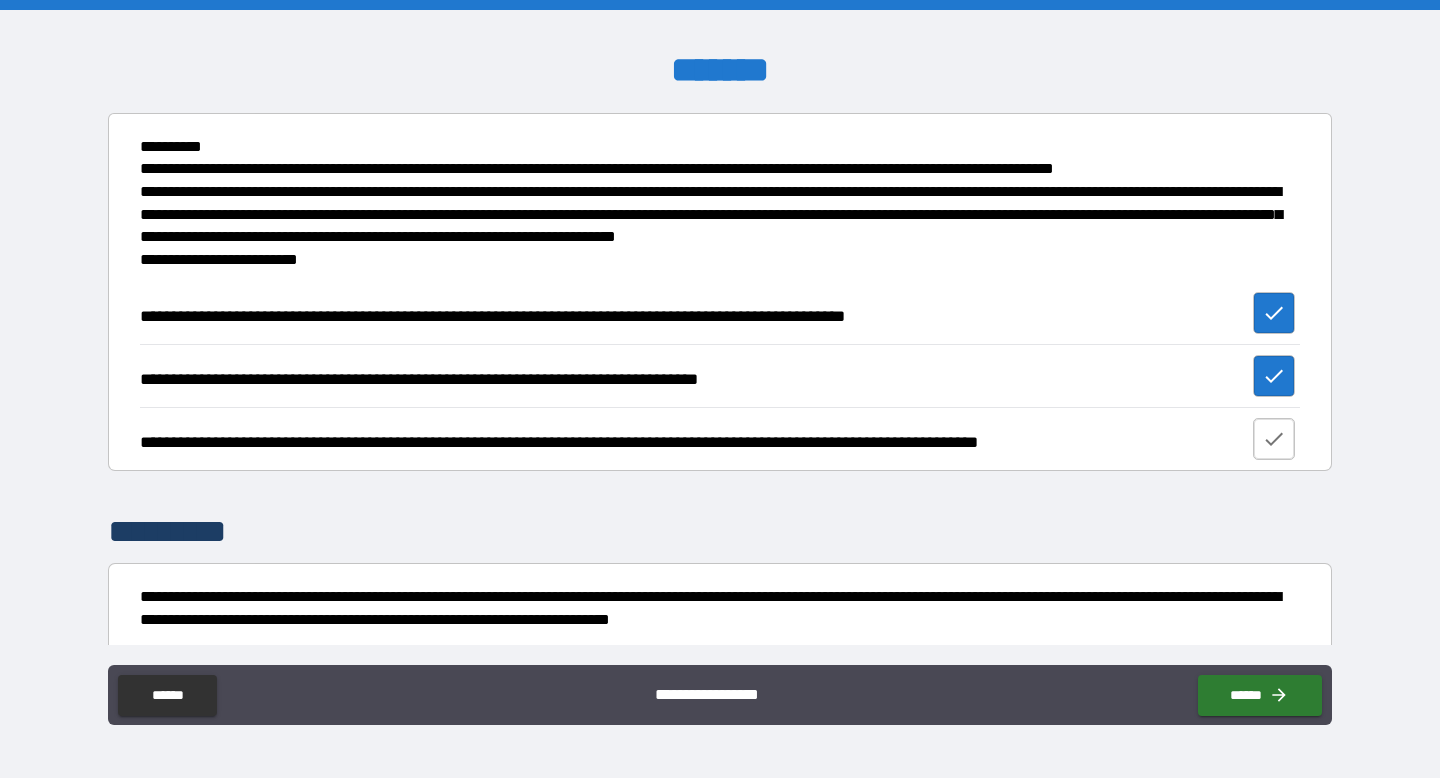 click 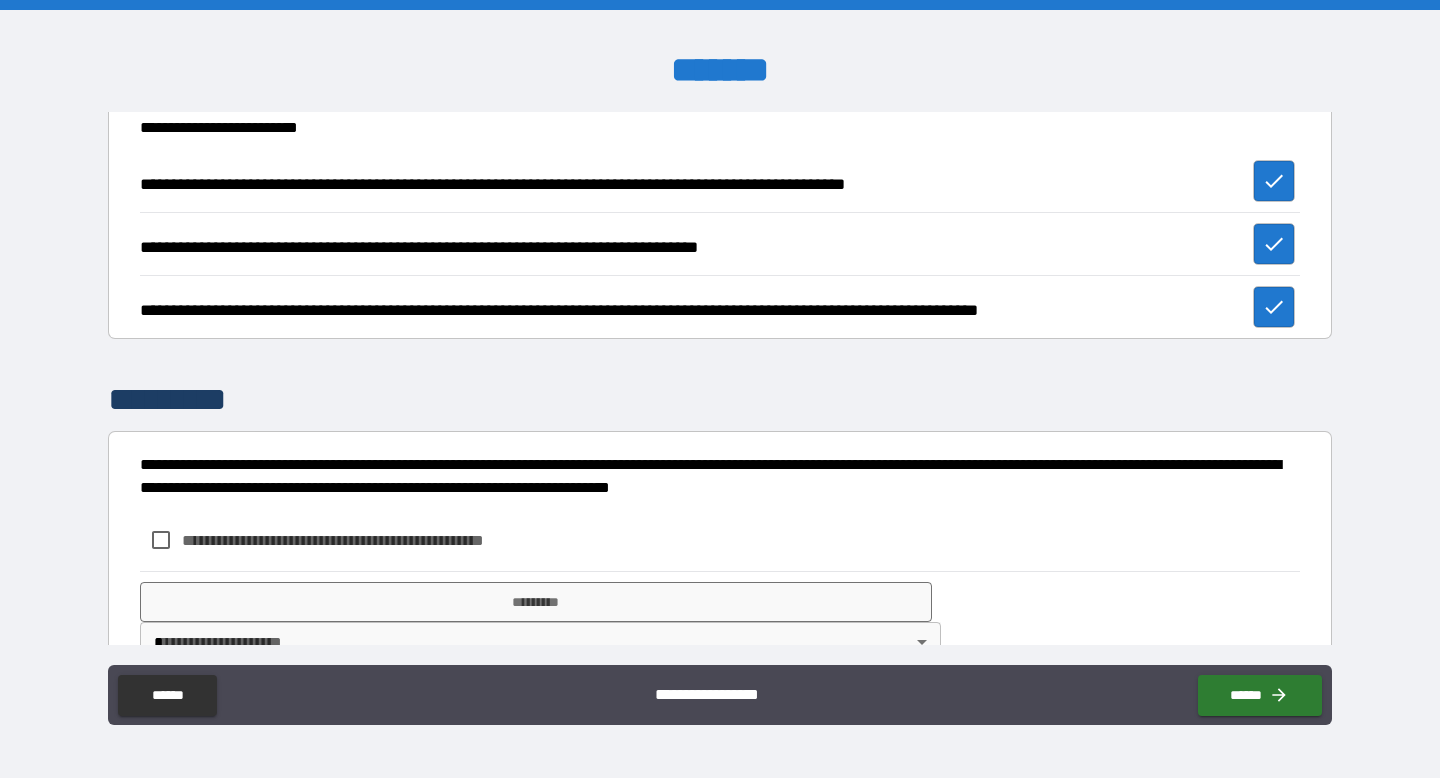 scroll, scrollTop: 319, scrollLeft: 0, axis: vertical 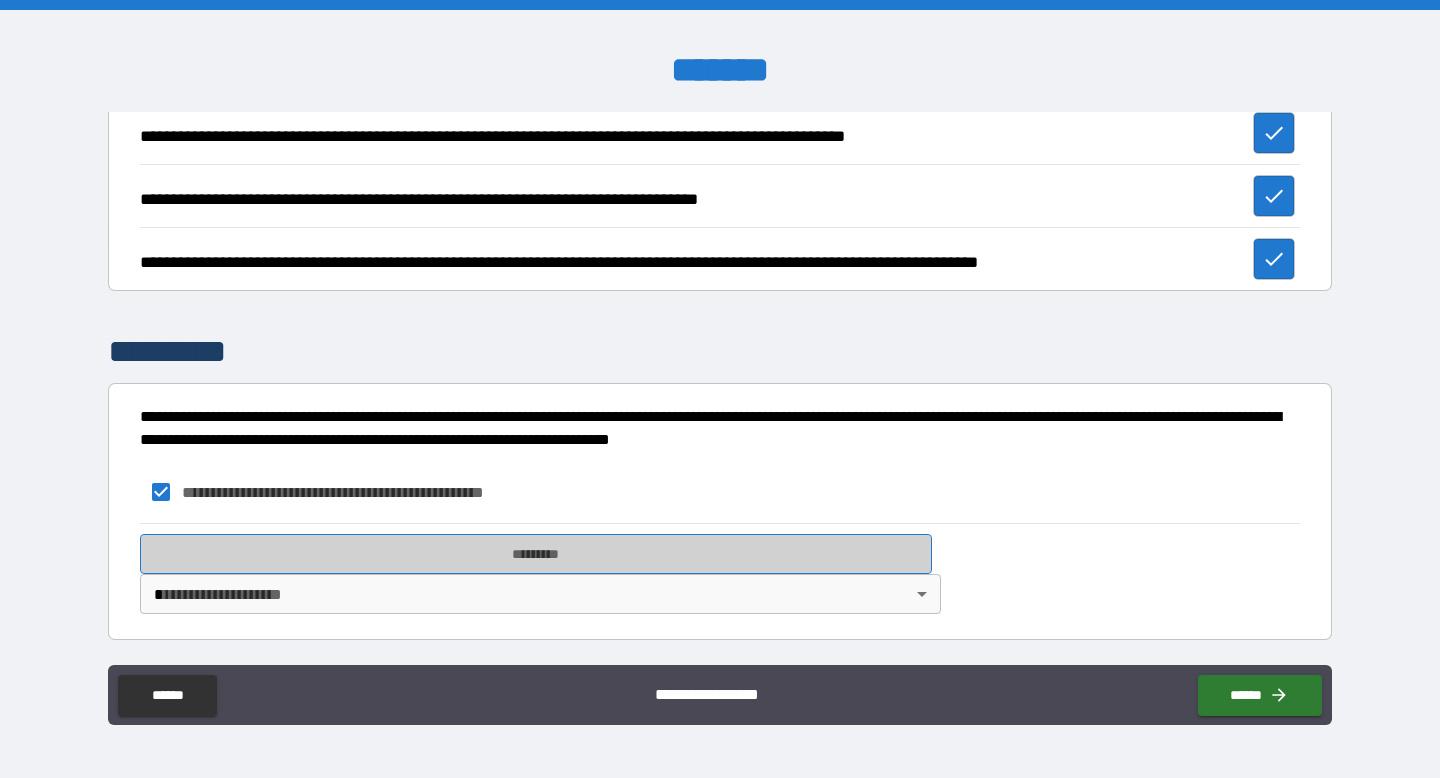 click on "*********" at bounding box center (536, 554) 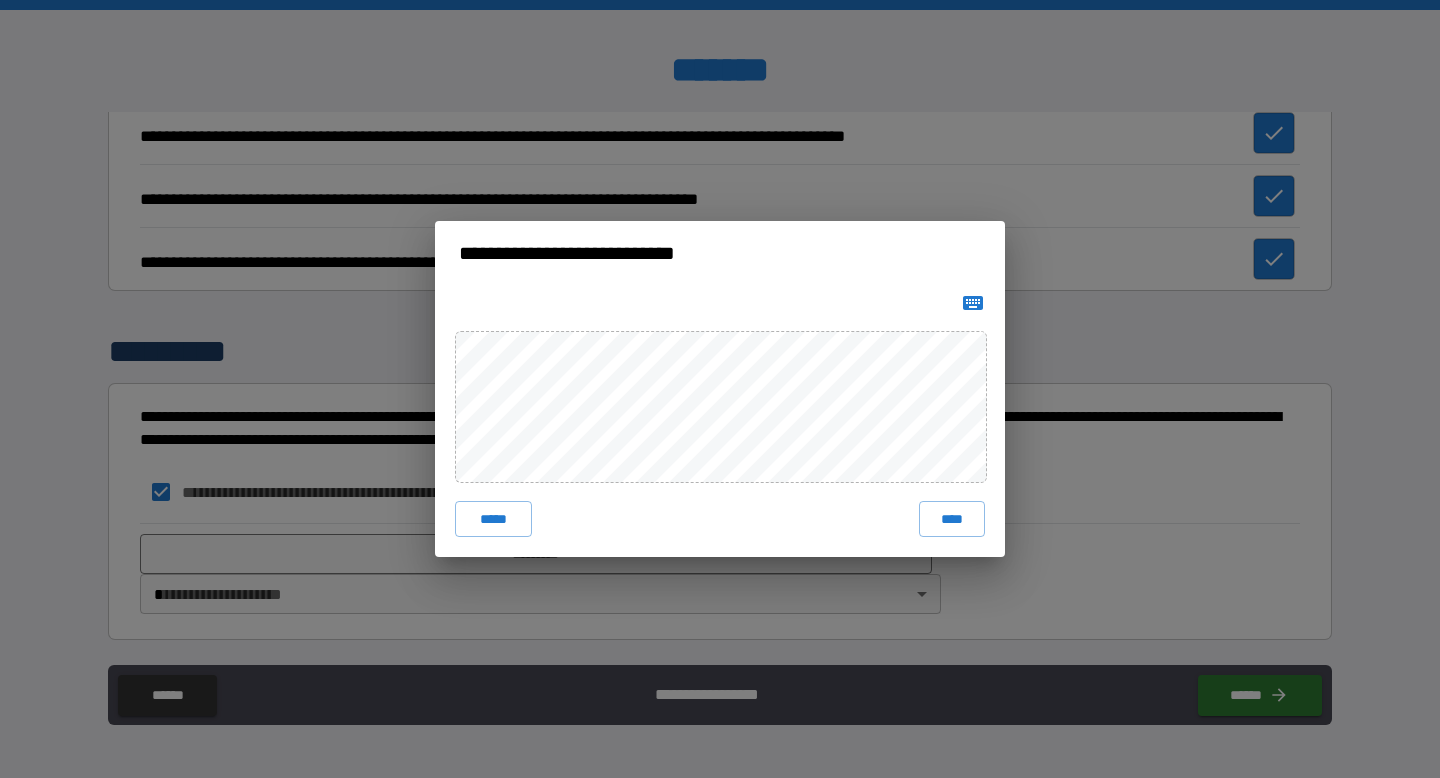 click on "***** ****" at bounding box center (720, 421) 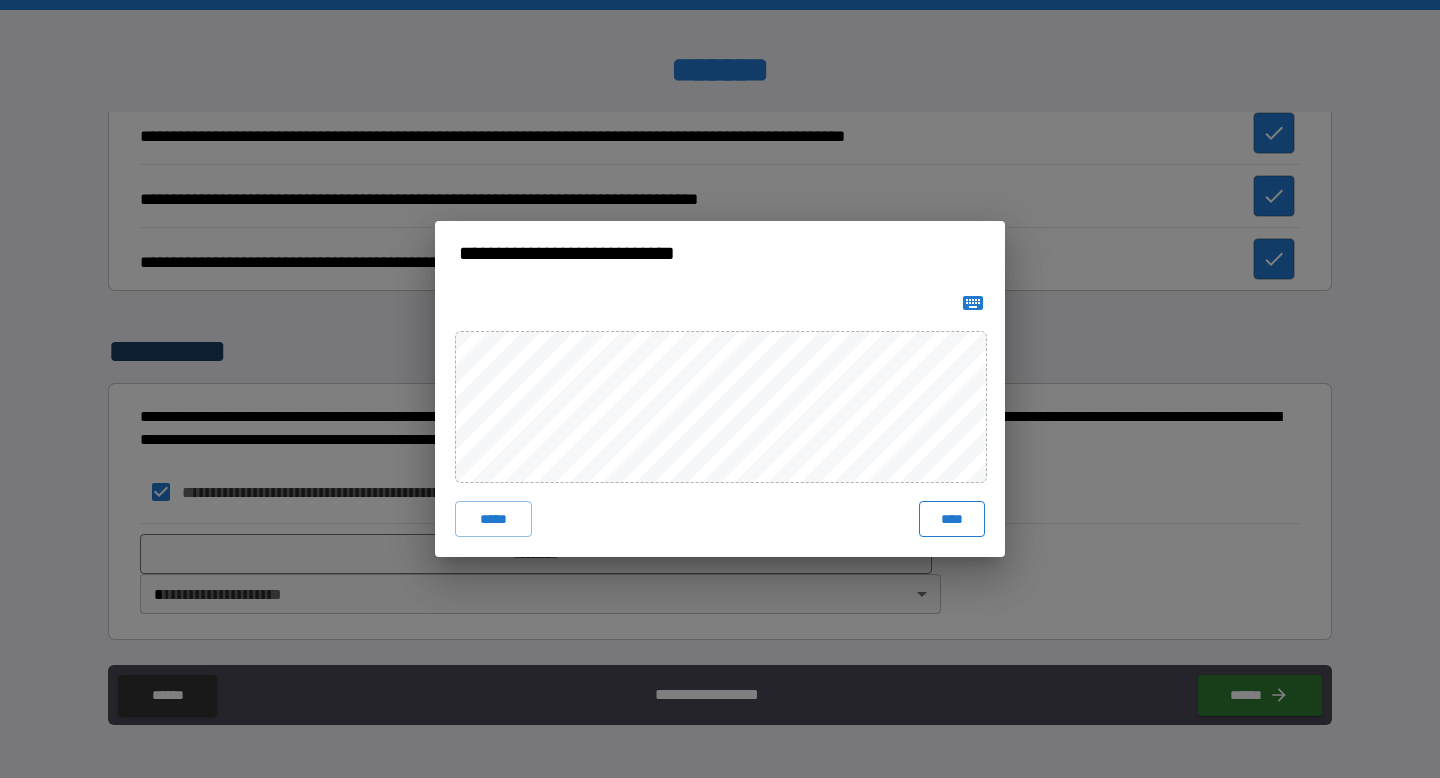 click on "****" at bounding box center (952, 519) 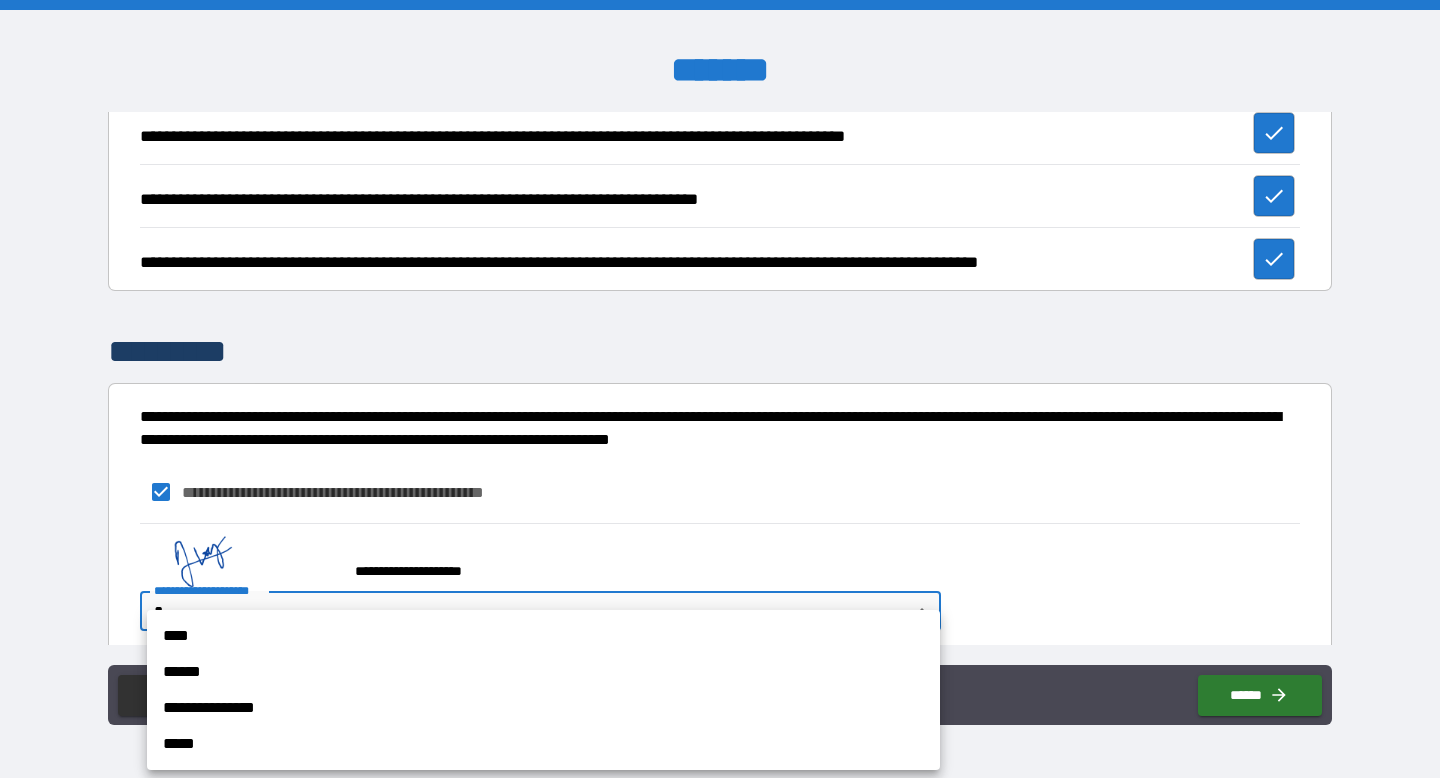 click on "**********" at bounding box center [720, 389] 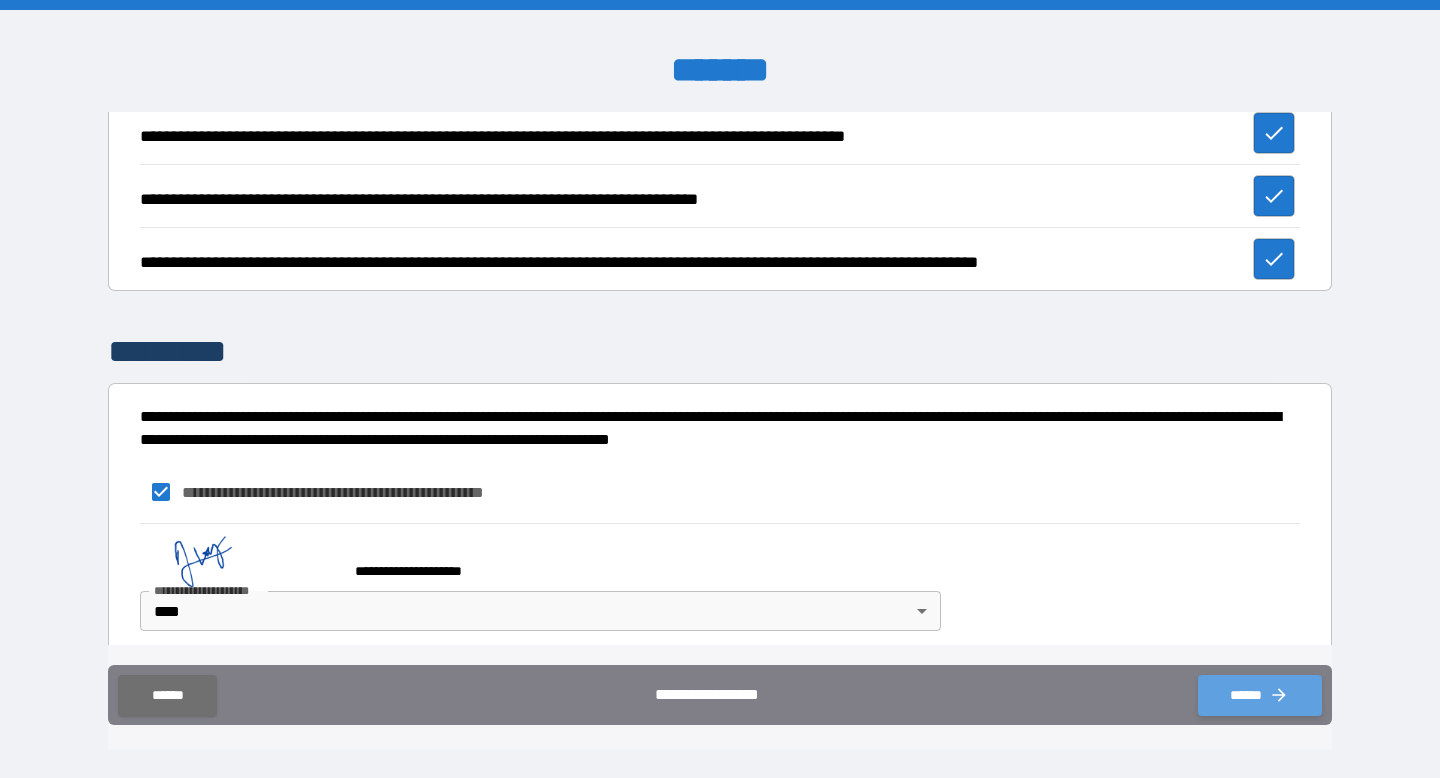 click on "******" at bounding box center [1260, 695] 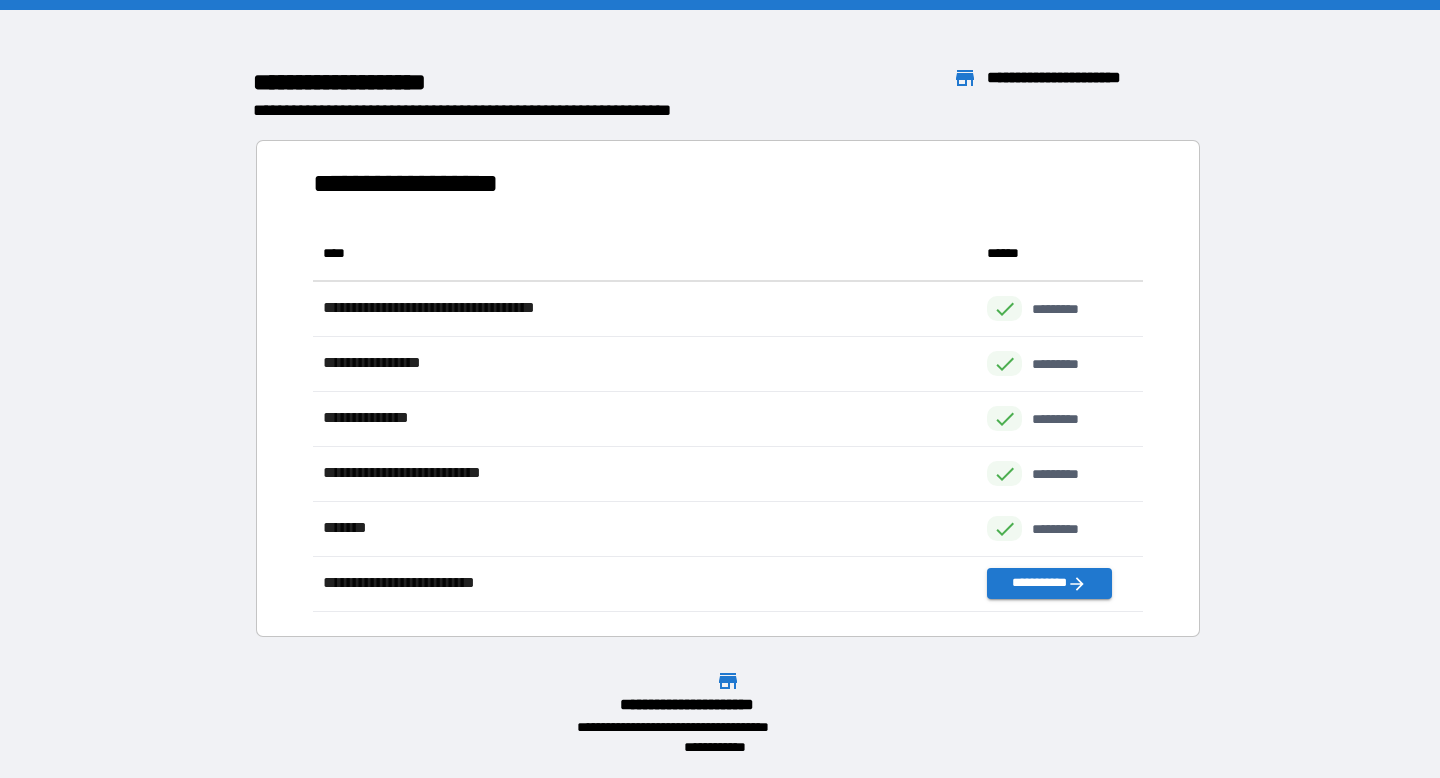 scroll, scrollTop: 1, scrollLeft: 1, axis: both 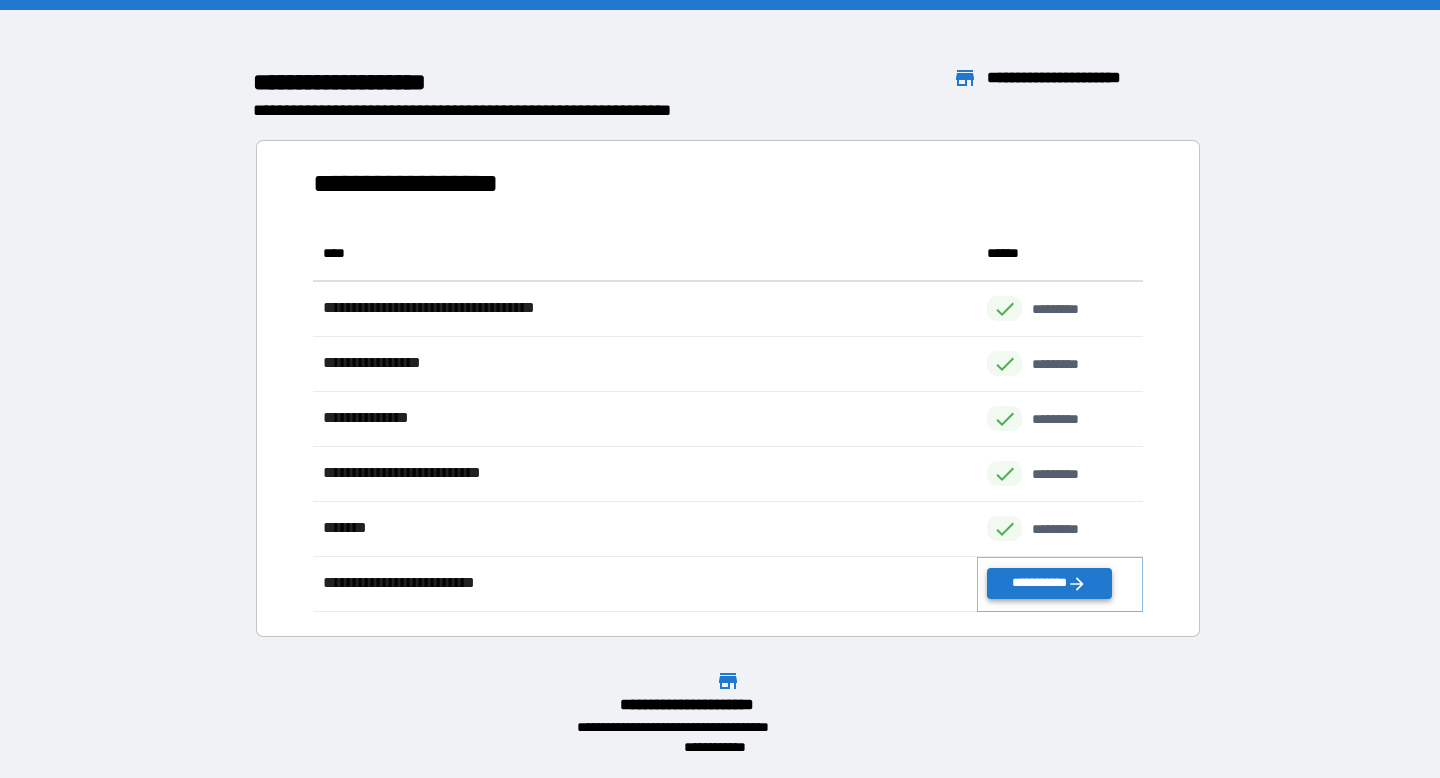 click on "**********" at bounding box center (1049, 583) 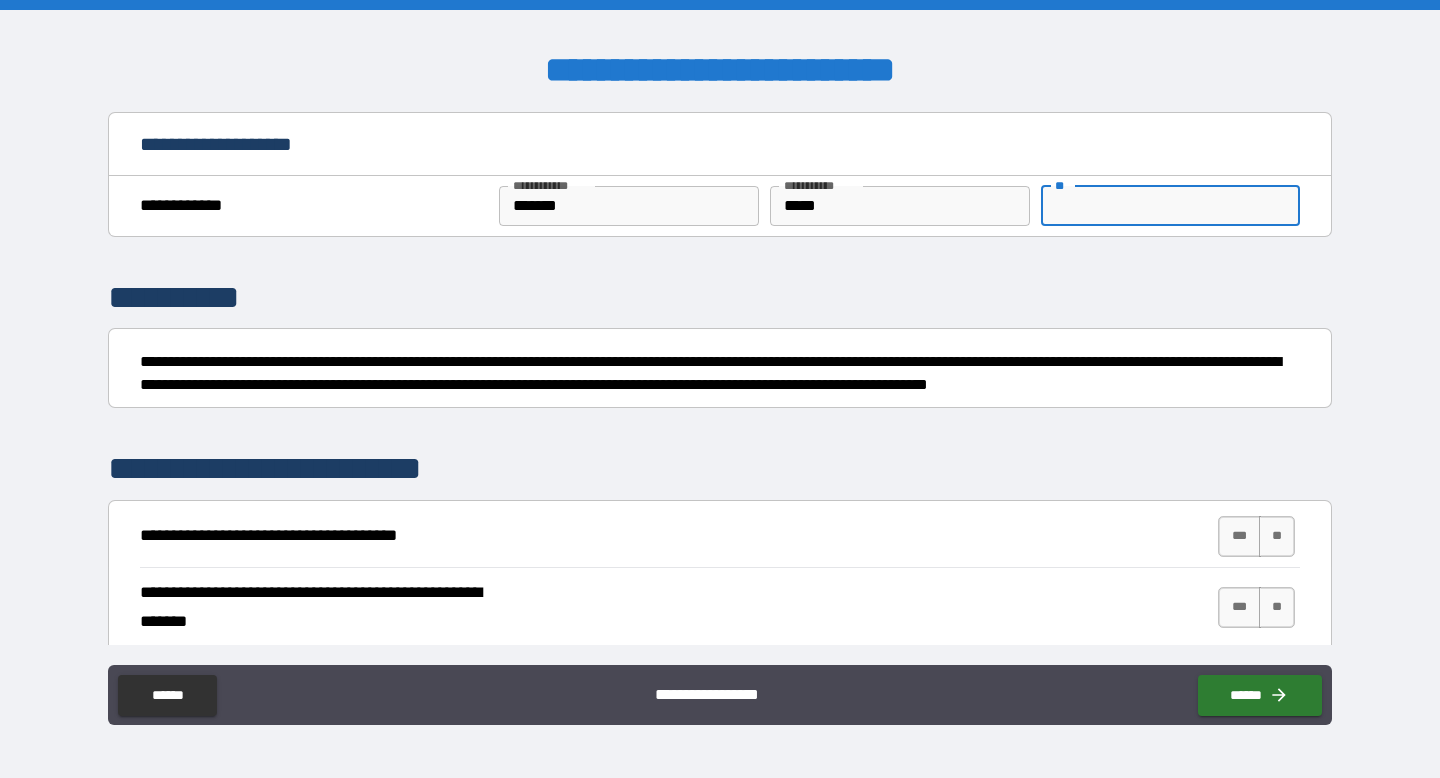 click on "**" at bounding box center [1170, 206] 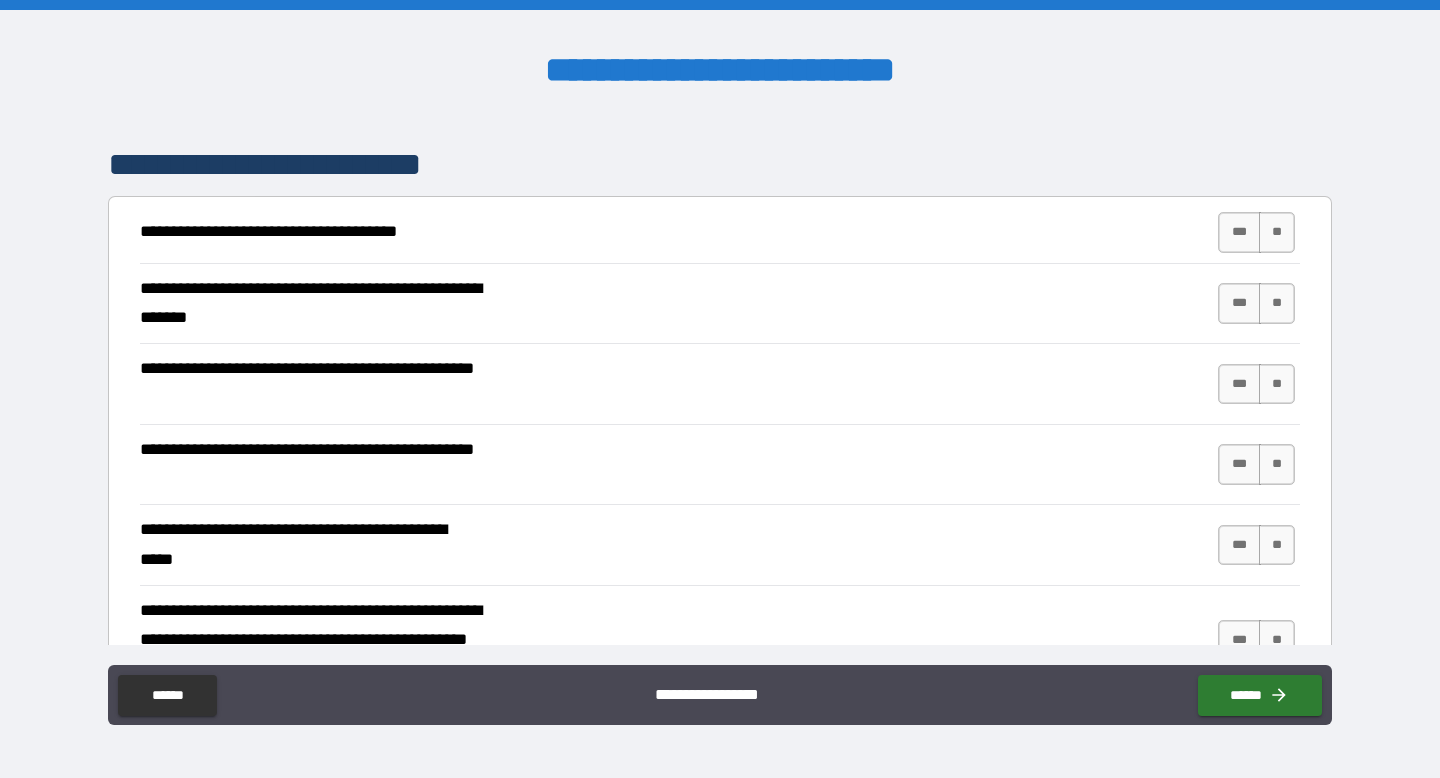 scroll, scrollTop: 314, scrollLeft: 0, axis: vertical 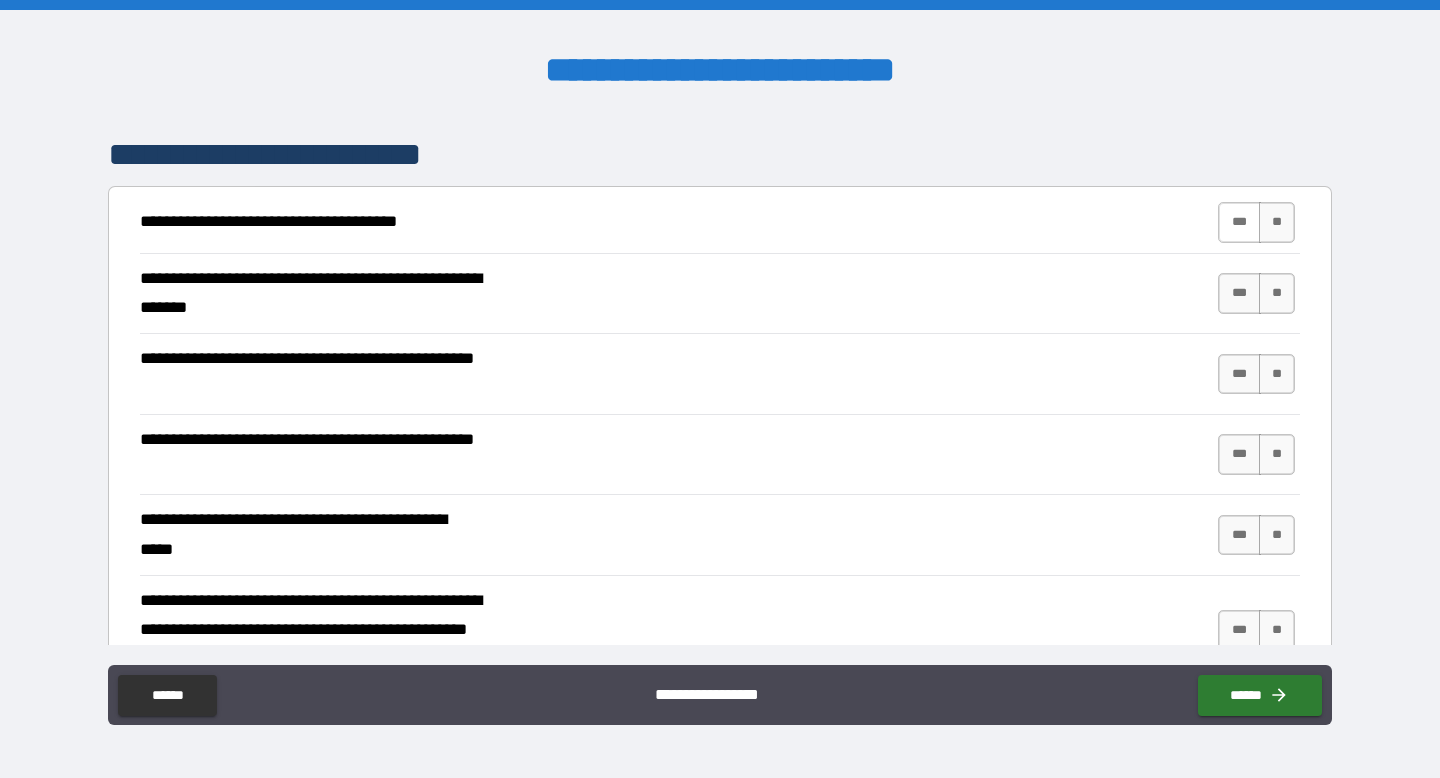 type on "*" 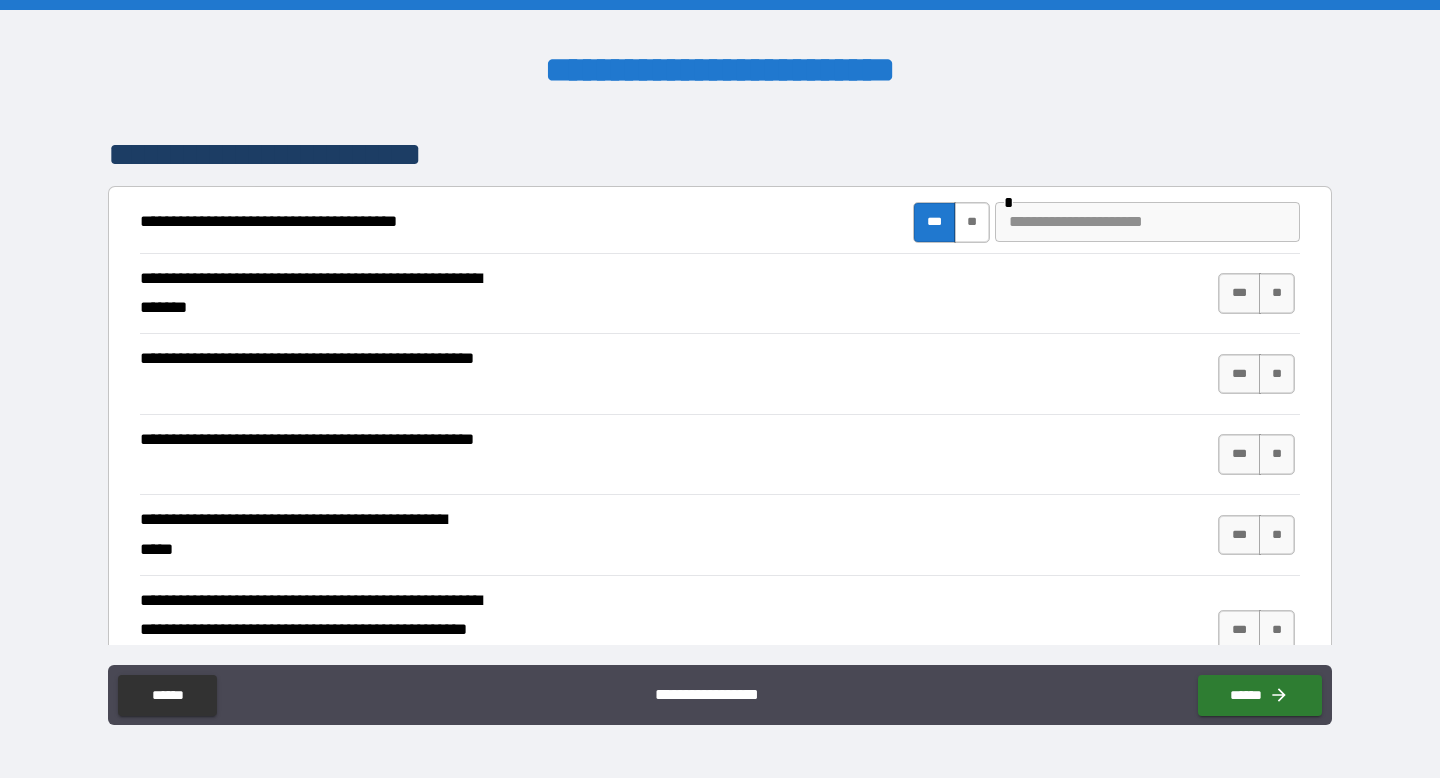 click on "**" at bounding box center [972, 222] 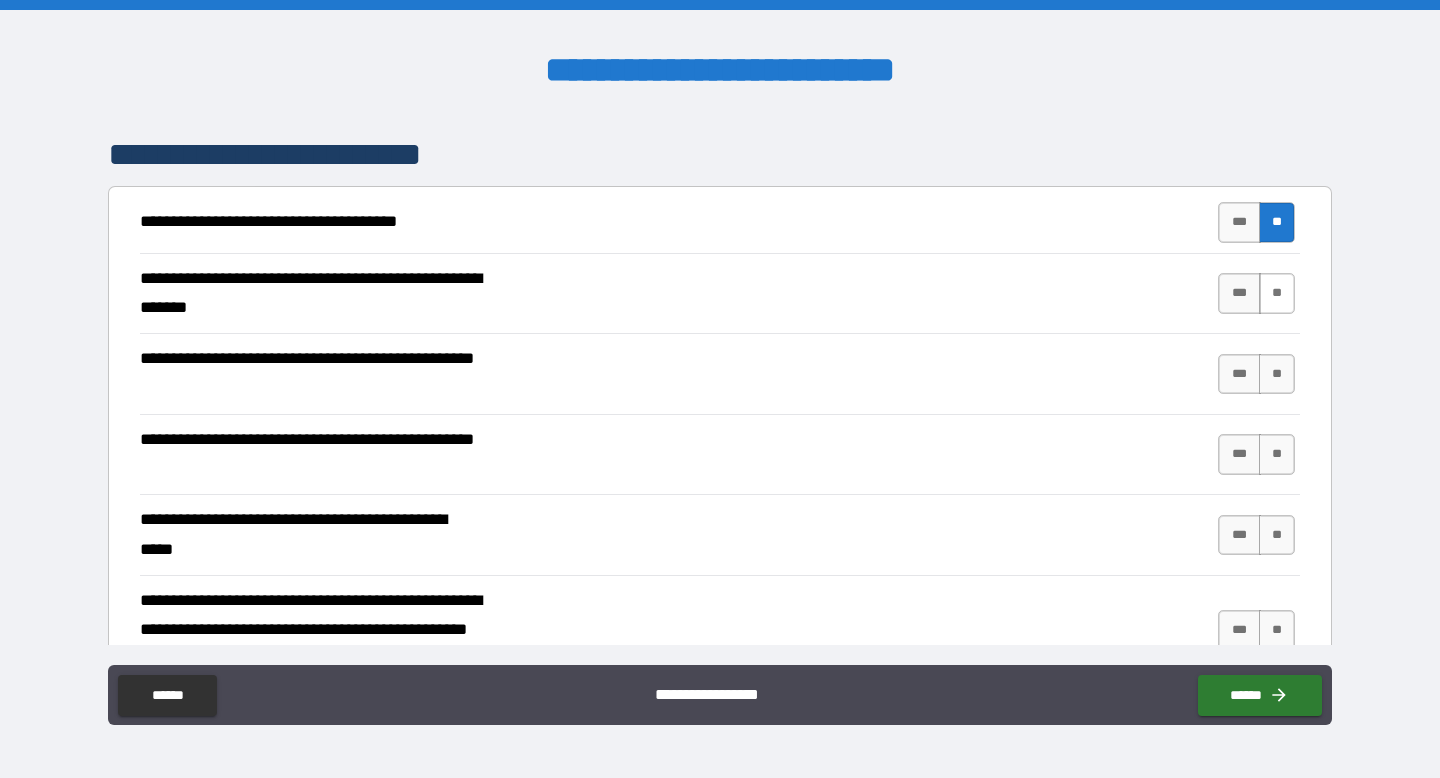 click on "**" at bounding box center (1277, 293) 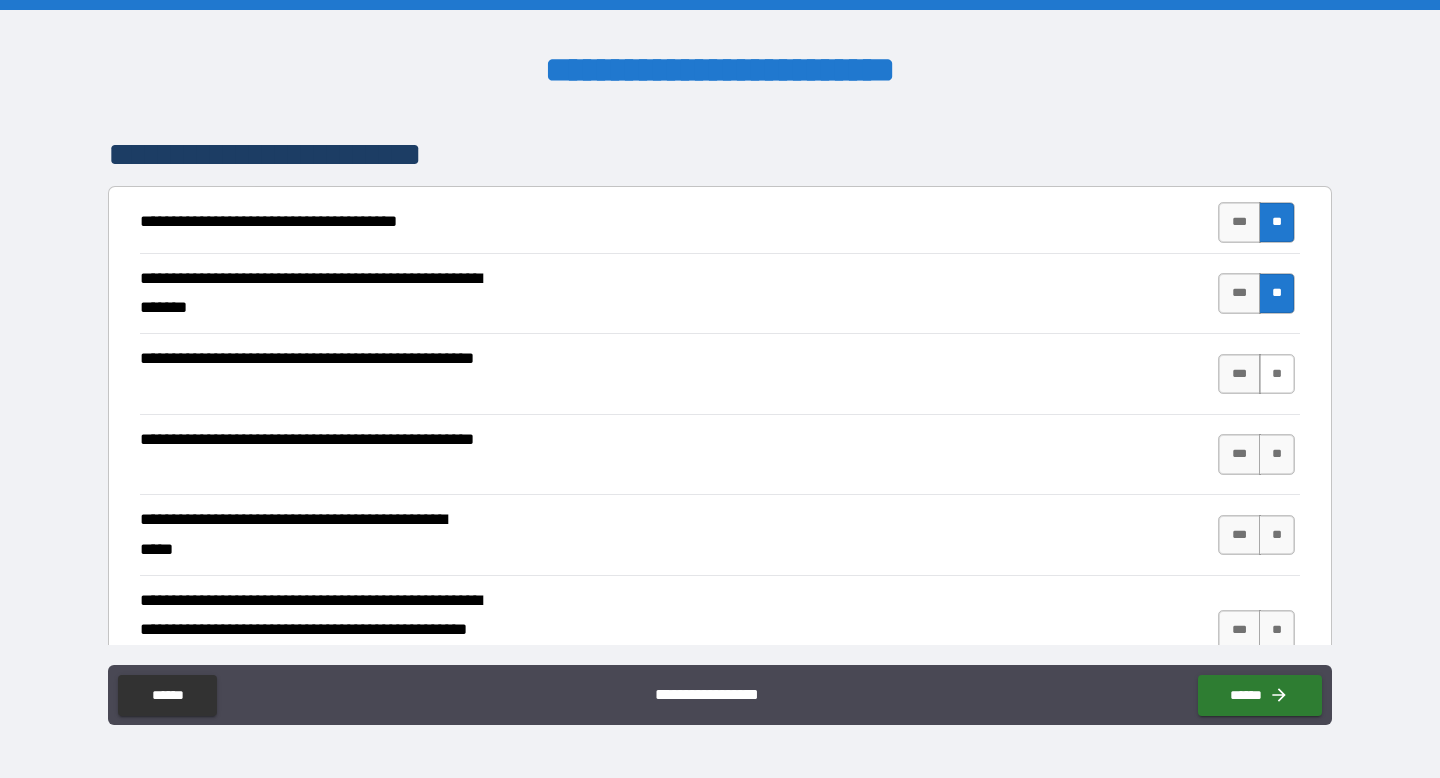 click on "**" at bounding box center [1277, 374] 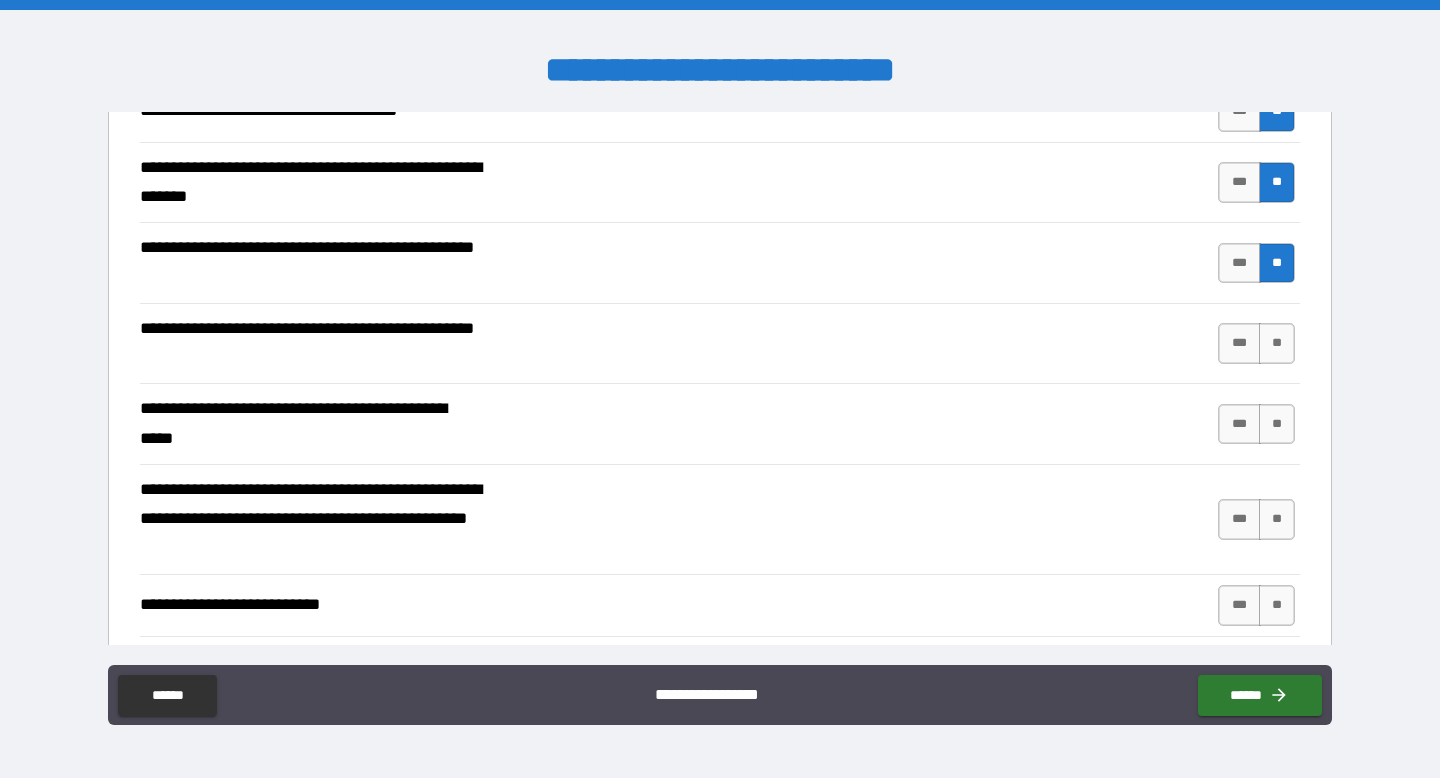 scroll, scrollTop: 434, scrollLeft: 0, axis: vertical 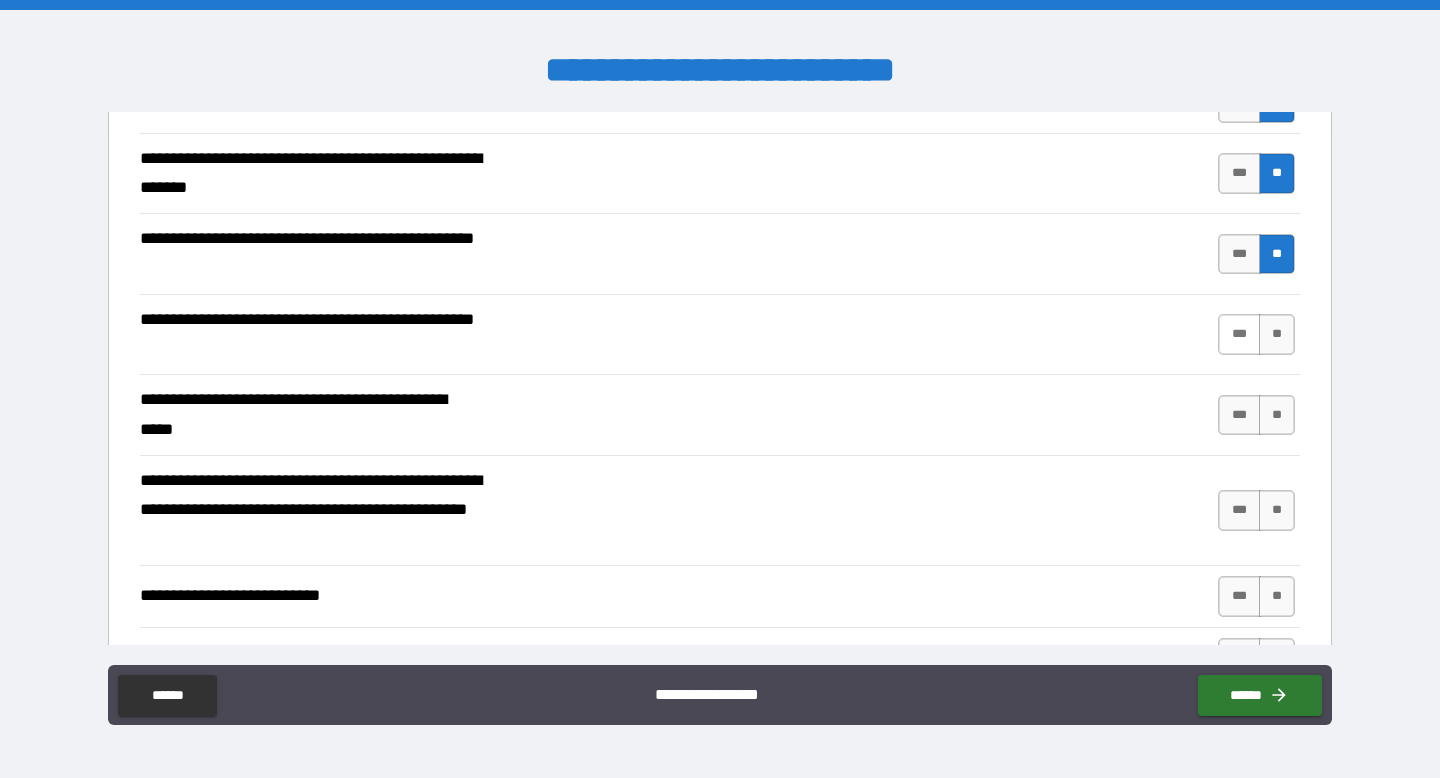 click on "***" at bounding box center (1239, 334) 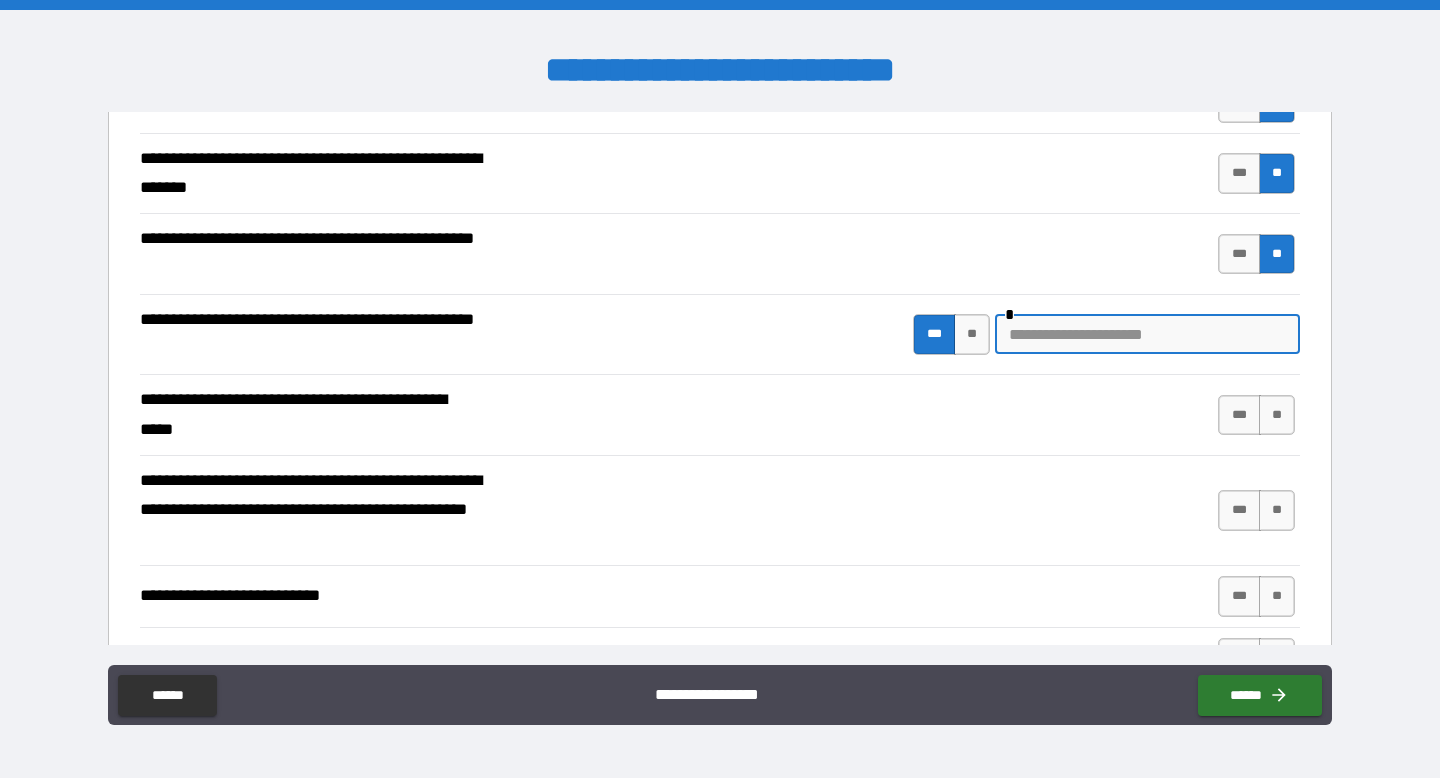 click at bounding box center [1147, 334] 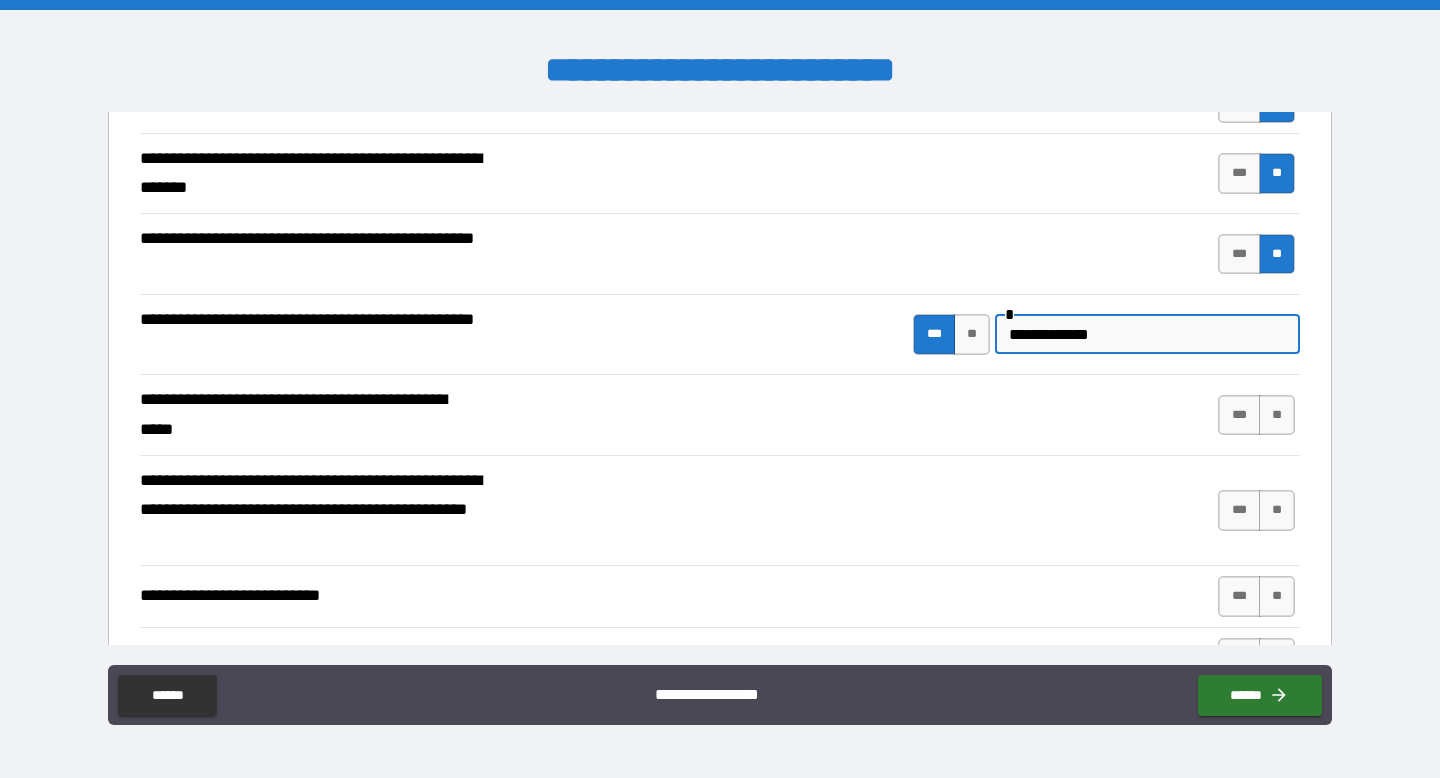 type on "**********" 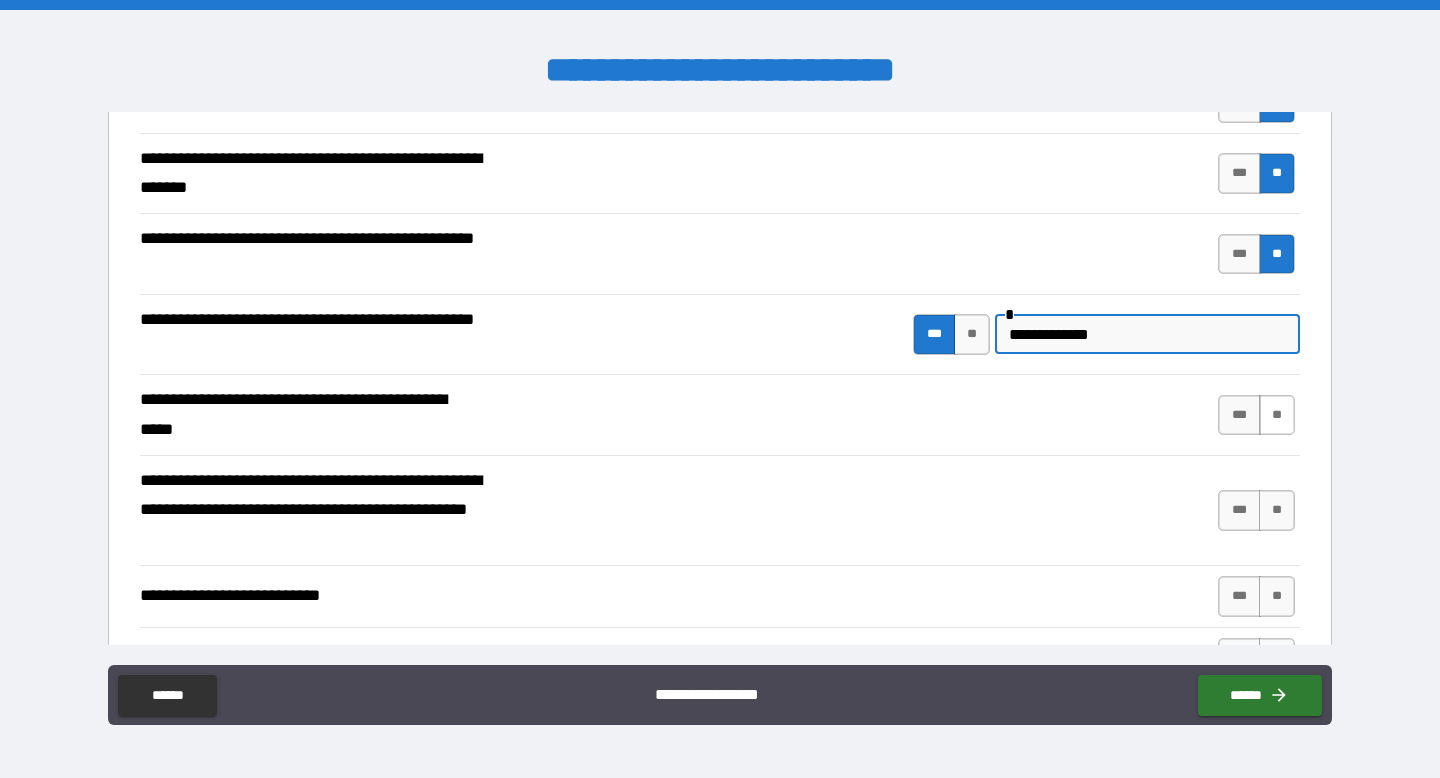 click on "**" at bounding box center [1277, 415] 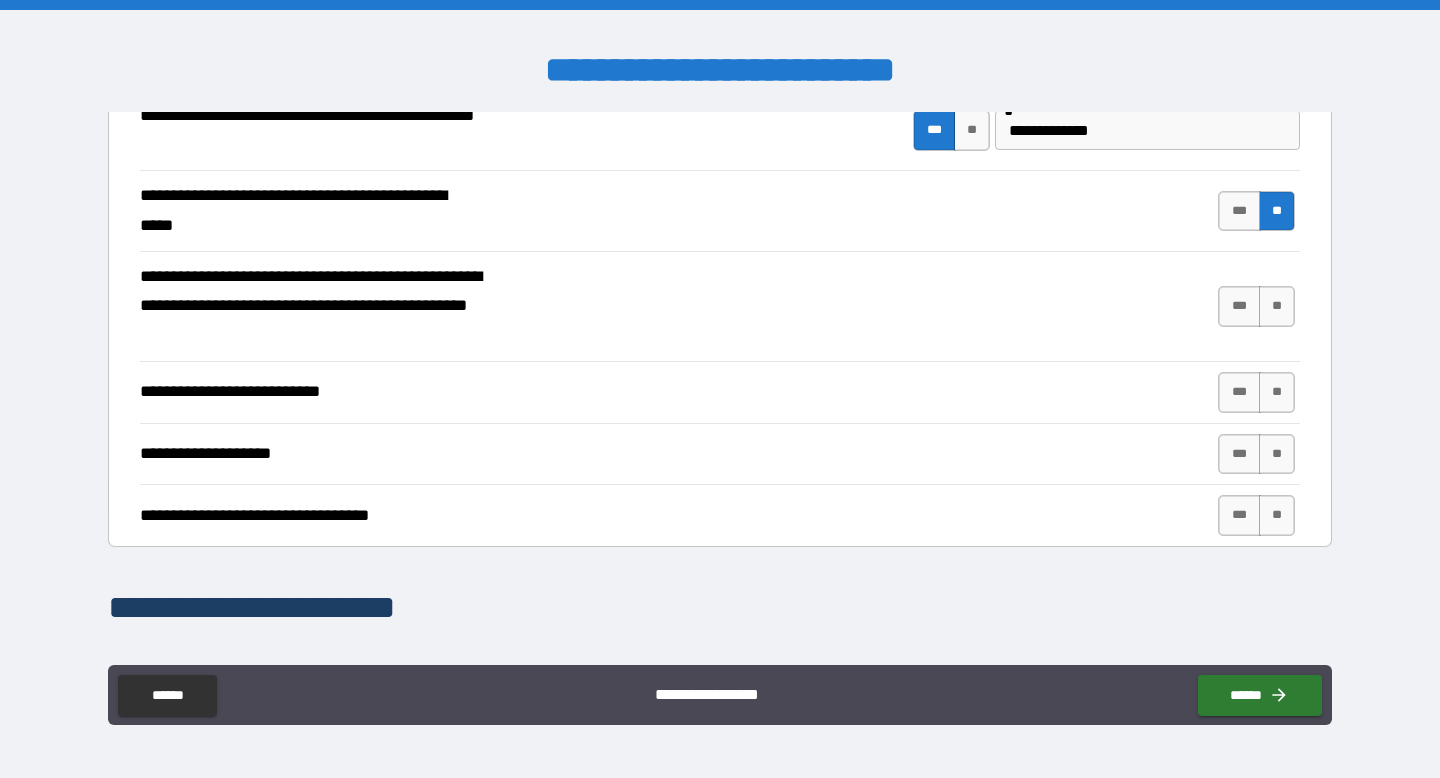 scroll, scrollTop: 640, scrollLeft: 0, axis: vertical 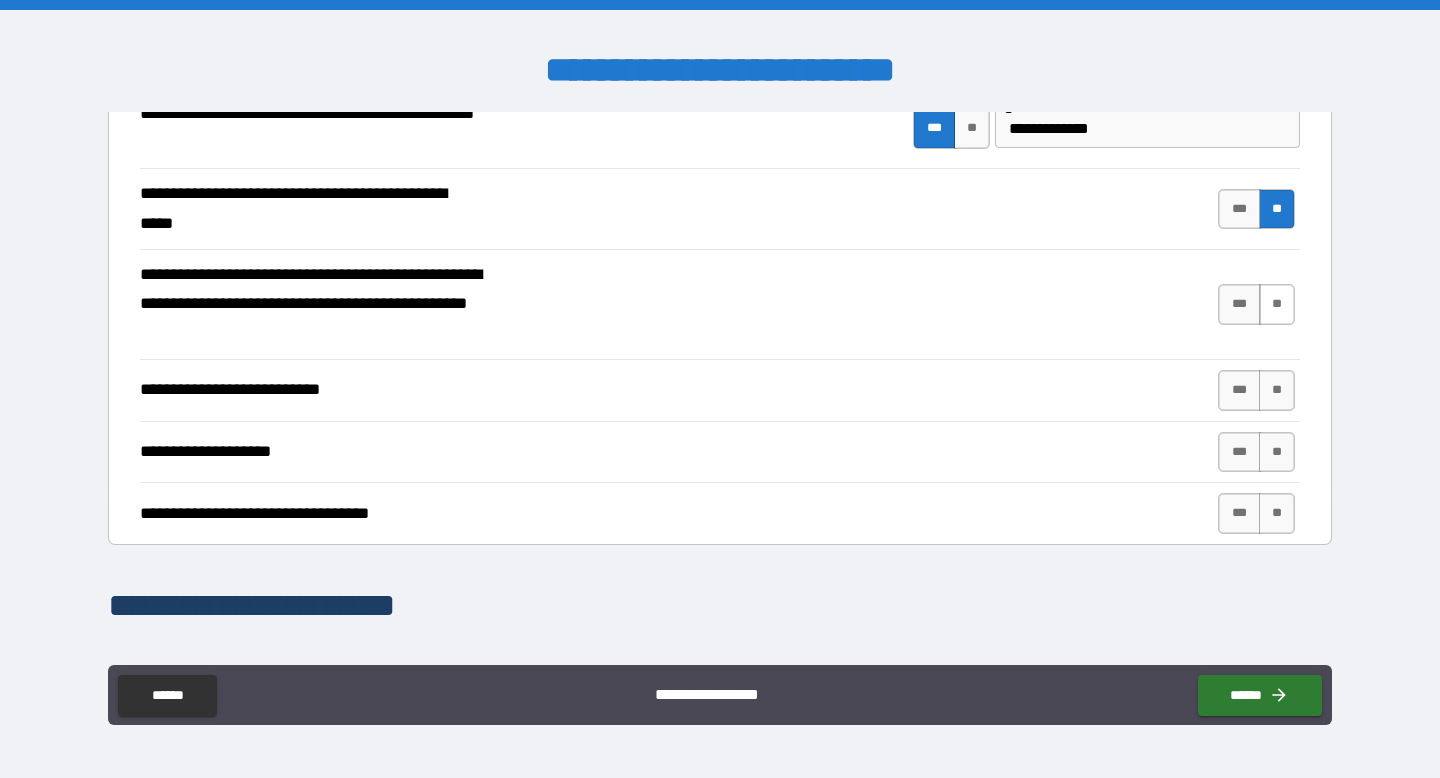 click on "**" at bounding box center (1277, 304) 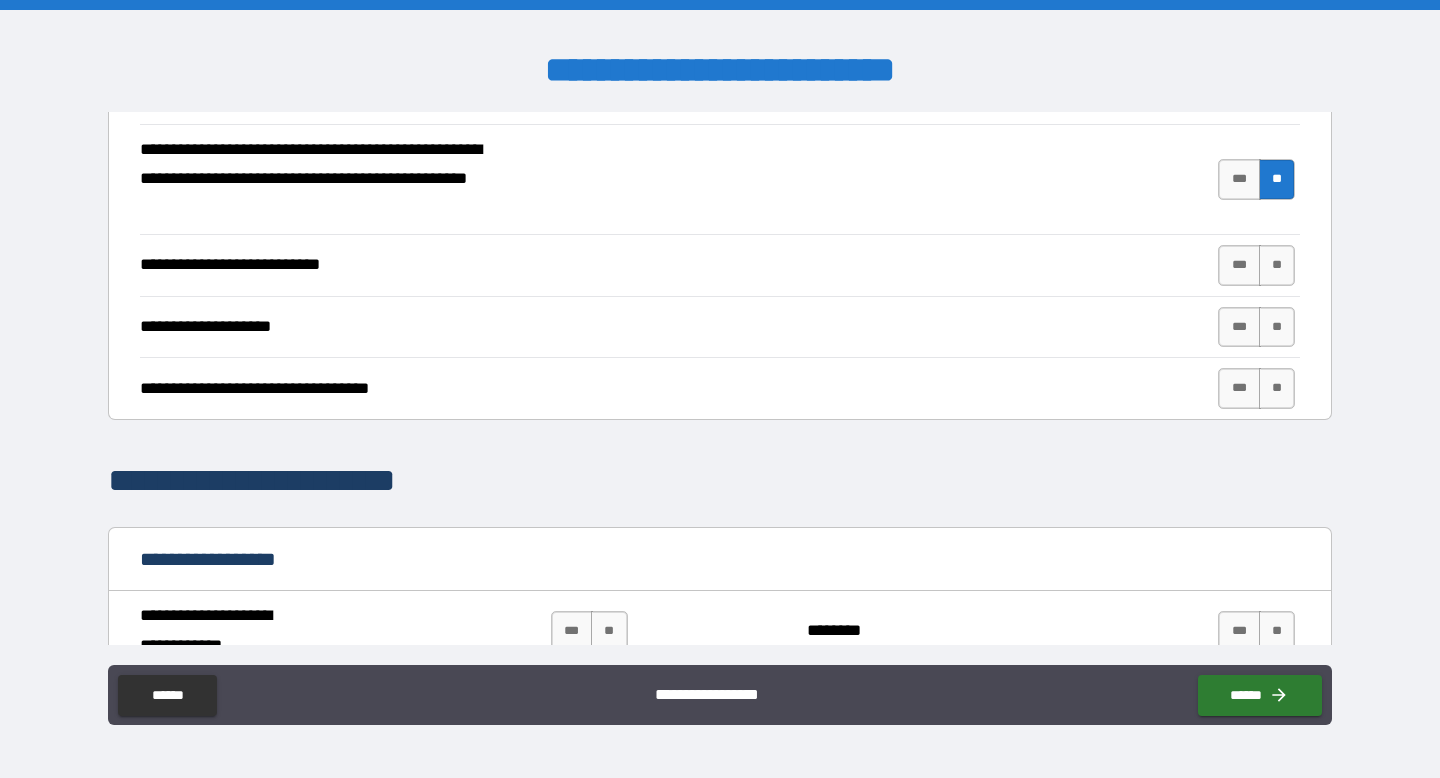 scroll, scrollTop: 770, scrollLeft: 0, axis: vertical 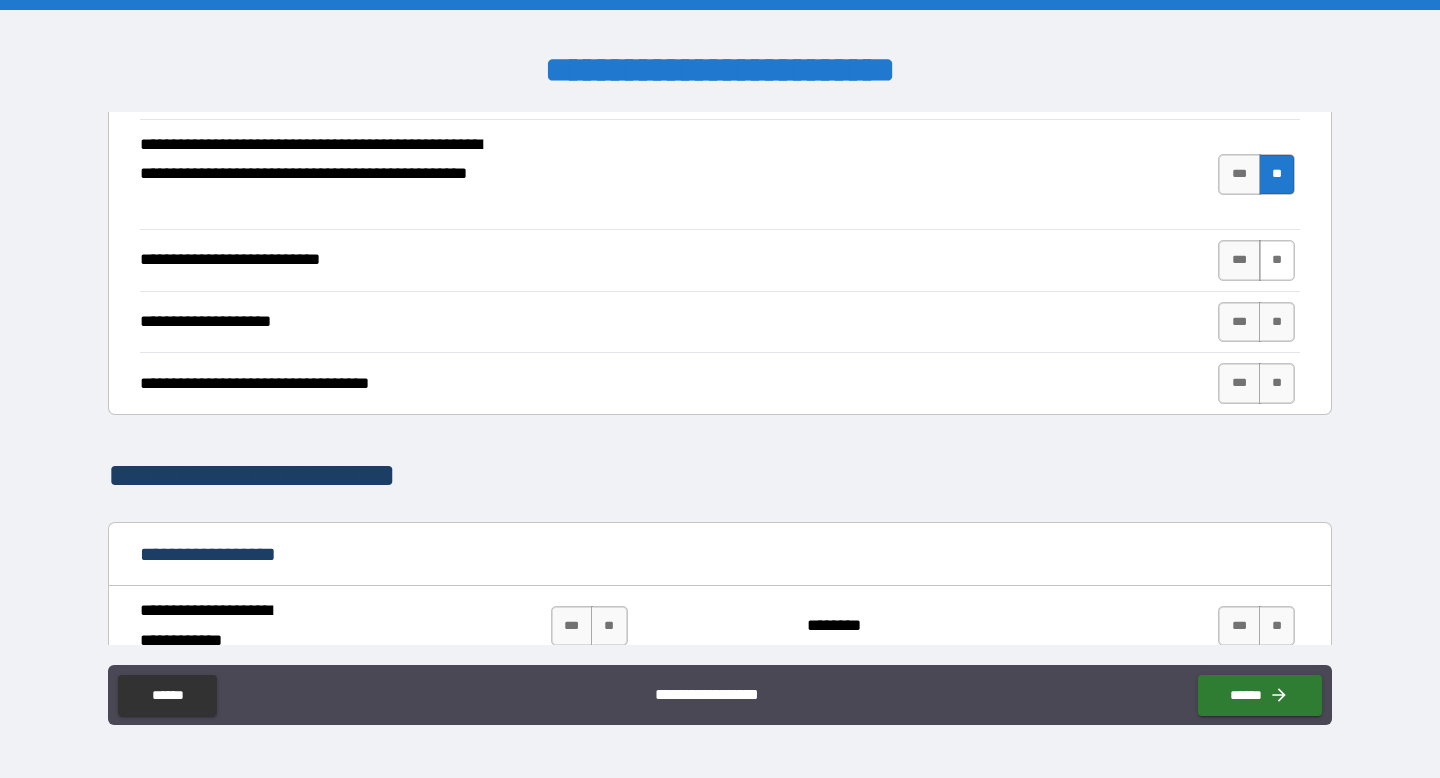 click on "**" at bounding box center (1277, 260) 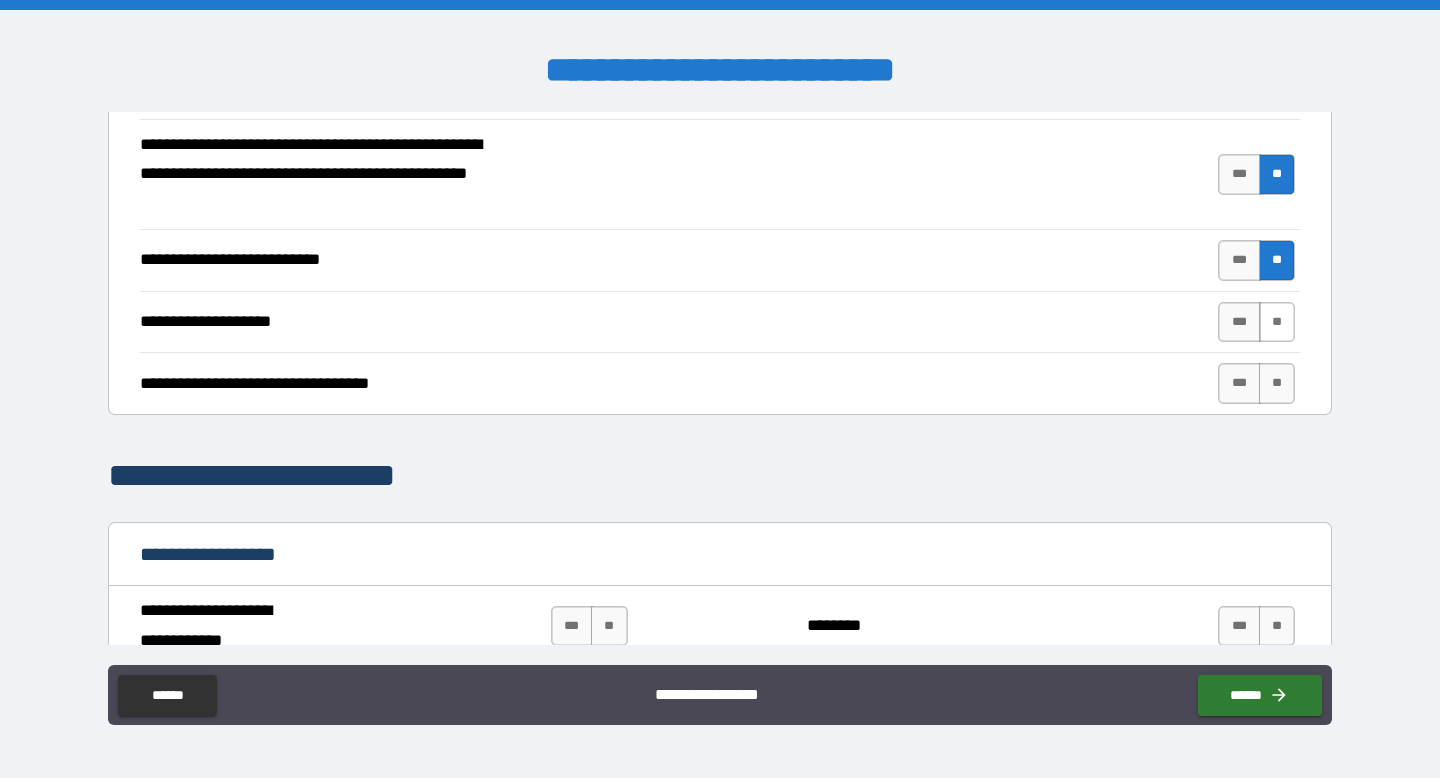 click on "**" at bounding box center (1277, 322) 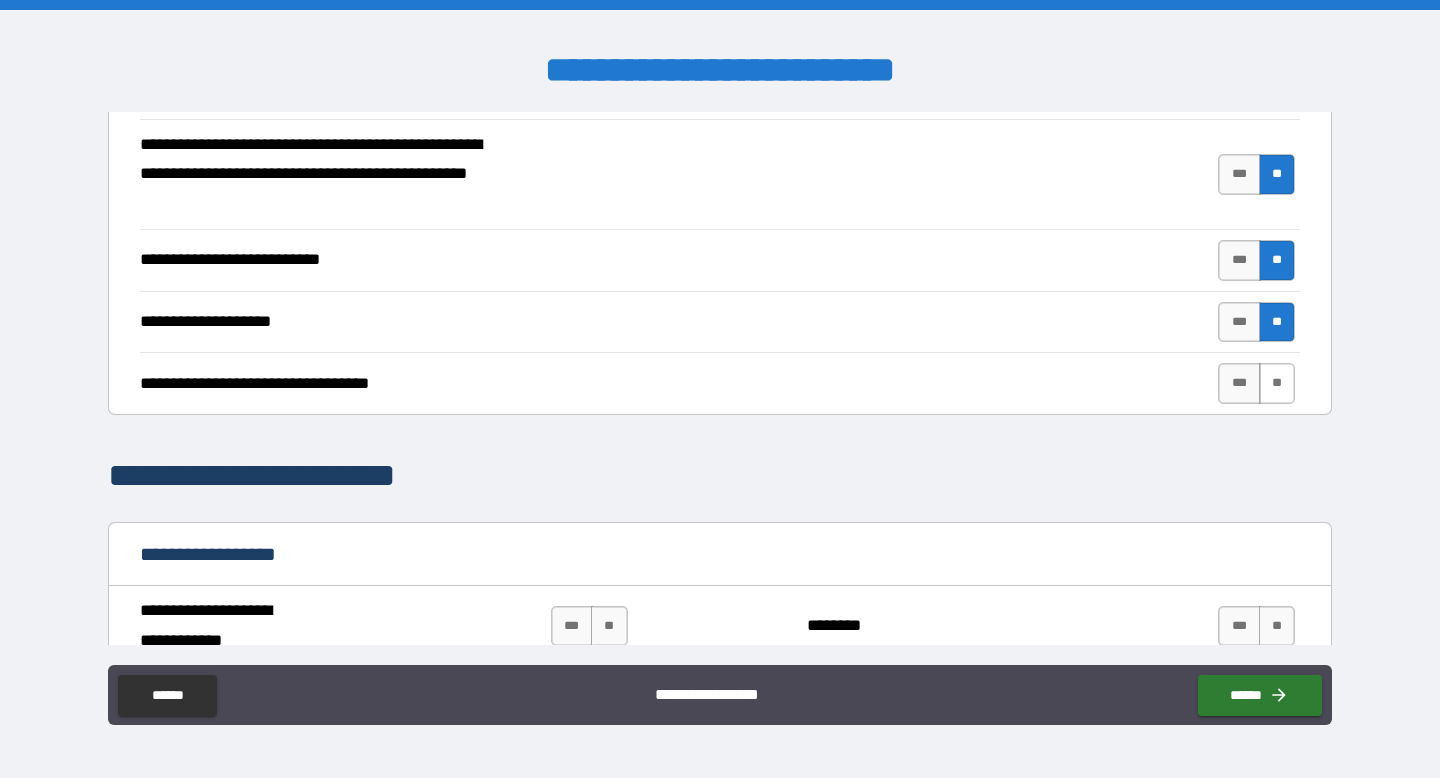 click on "**" at bounding box center (1277, 383) 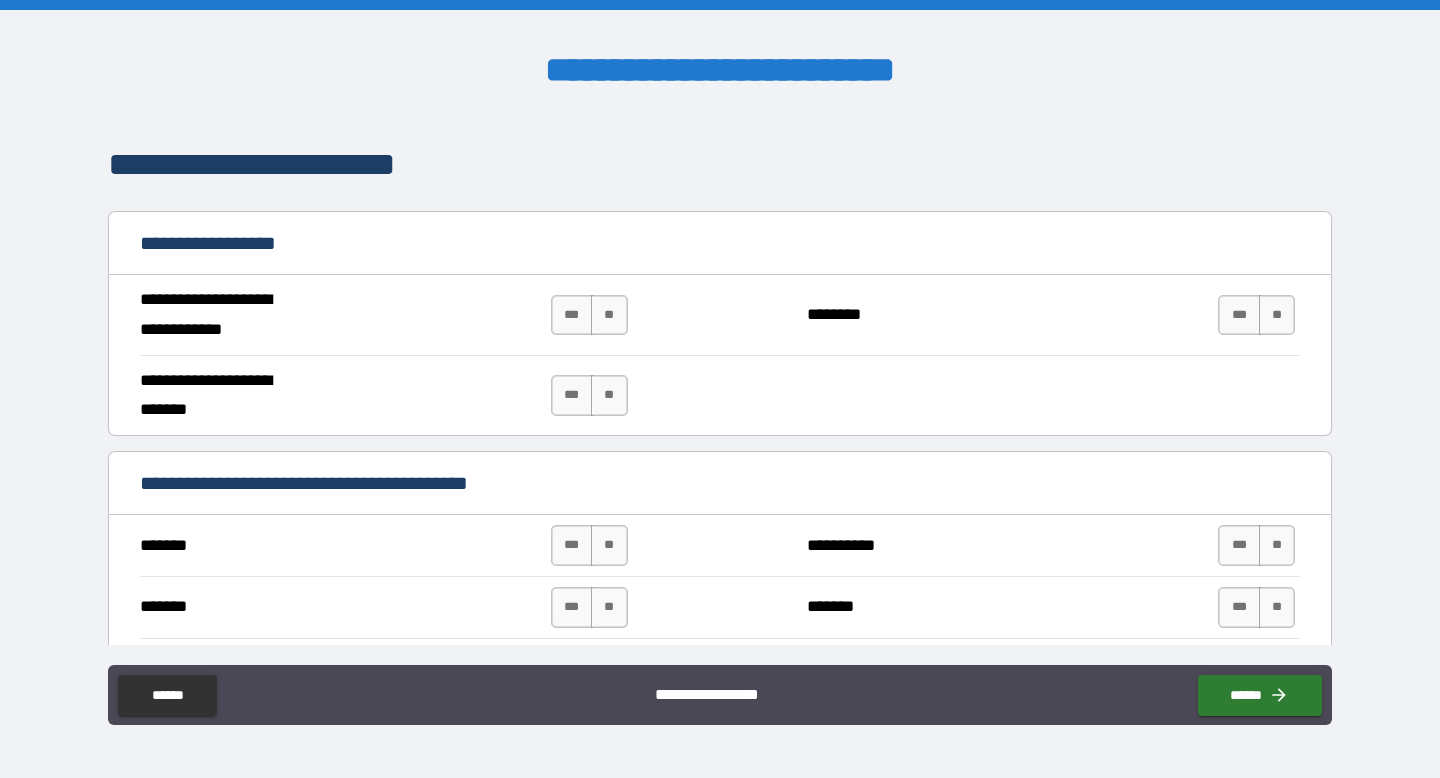 scroll, scrollTop: 1084, scrollLeft: 0, axis: vertical 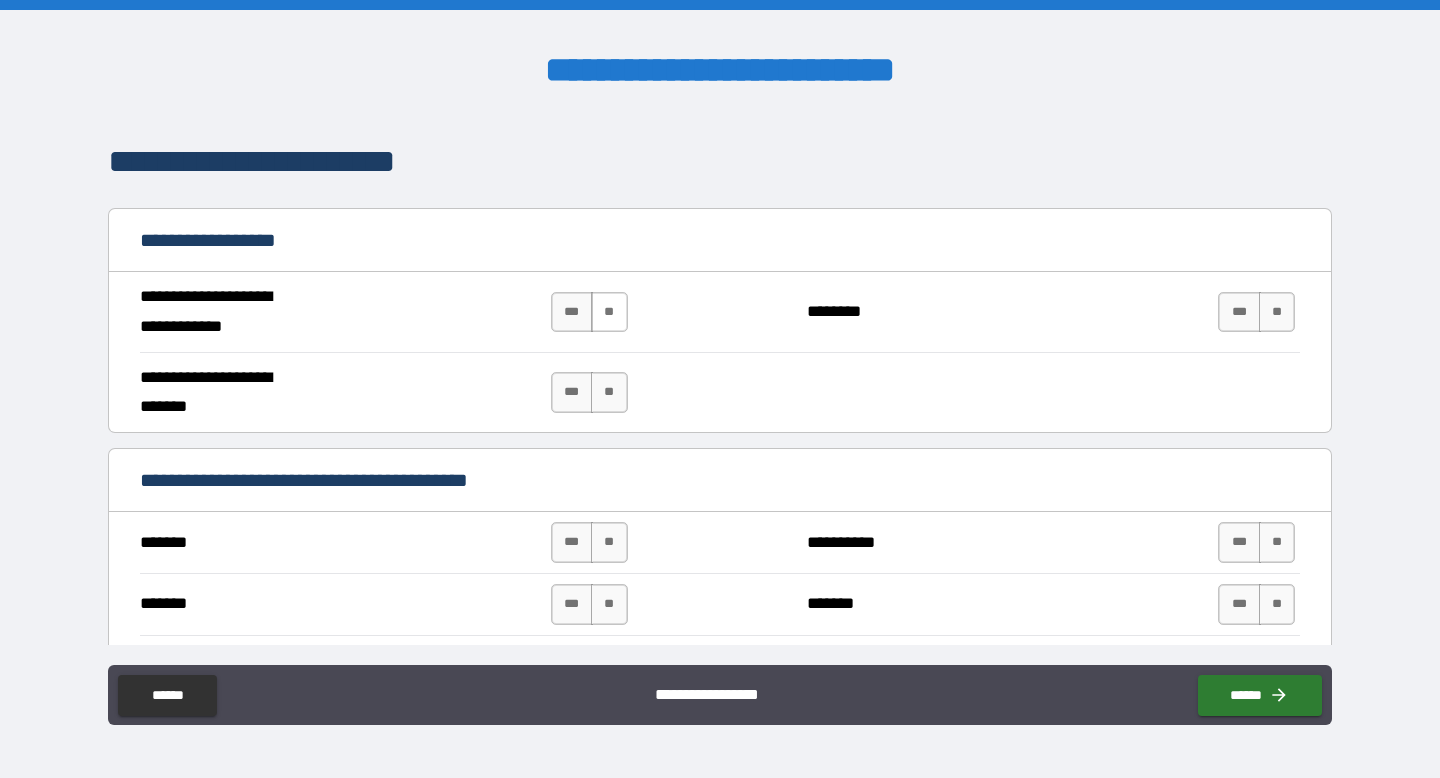click on "**" at bounding box center [609, 312] 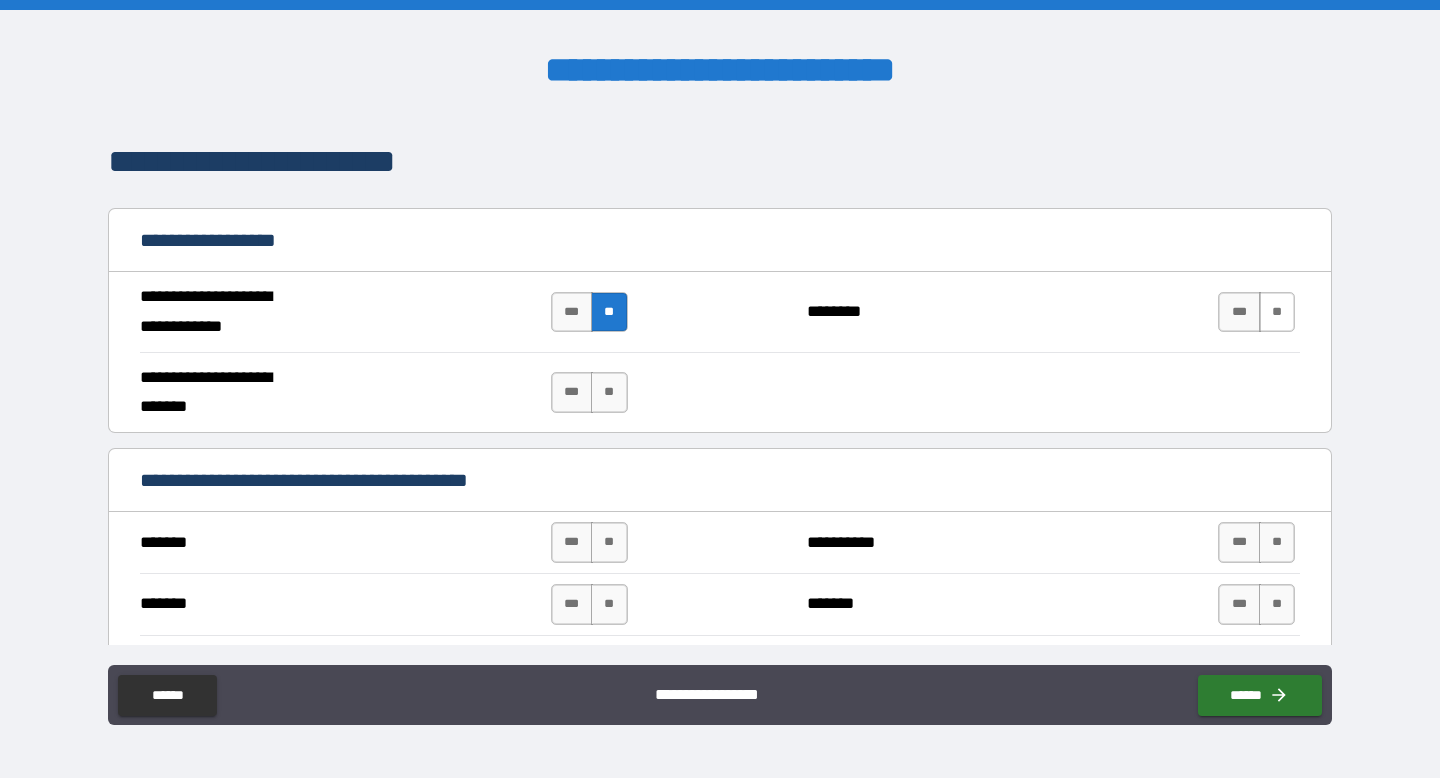 click on "**" at bounding box center (1277, 312) 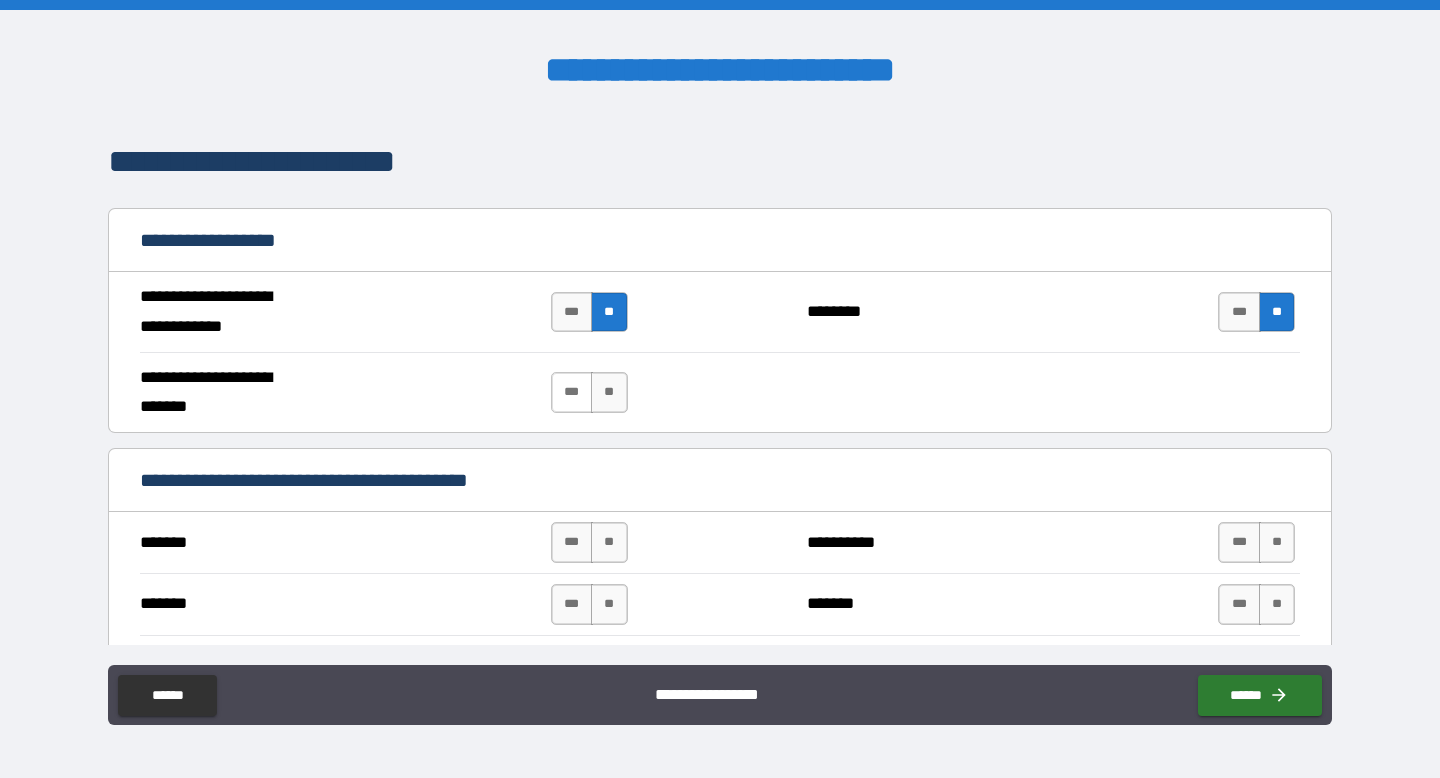 click on "***" at bounding box center [572, 392] 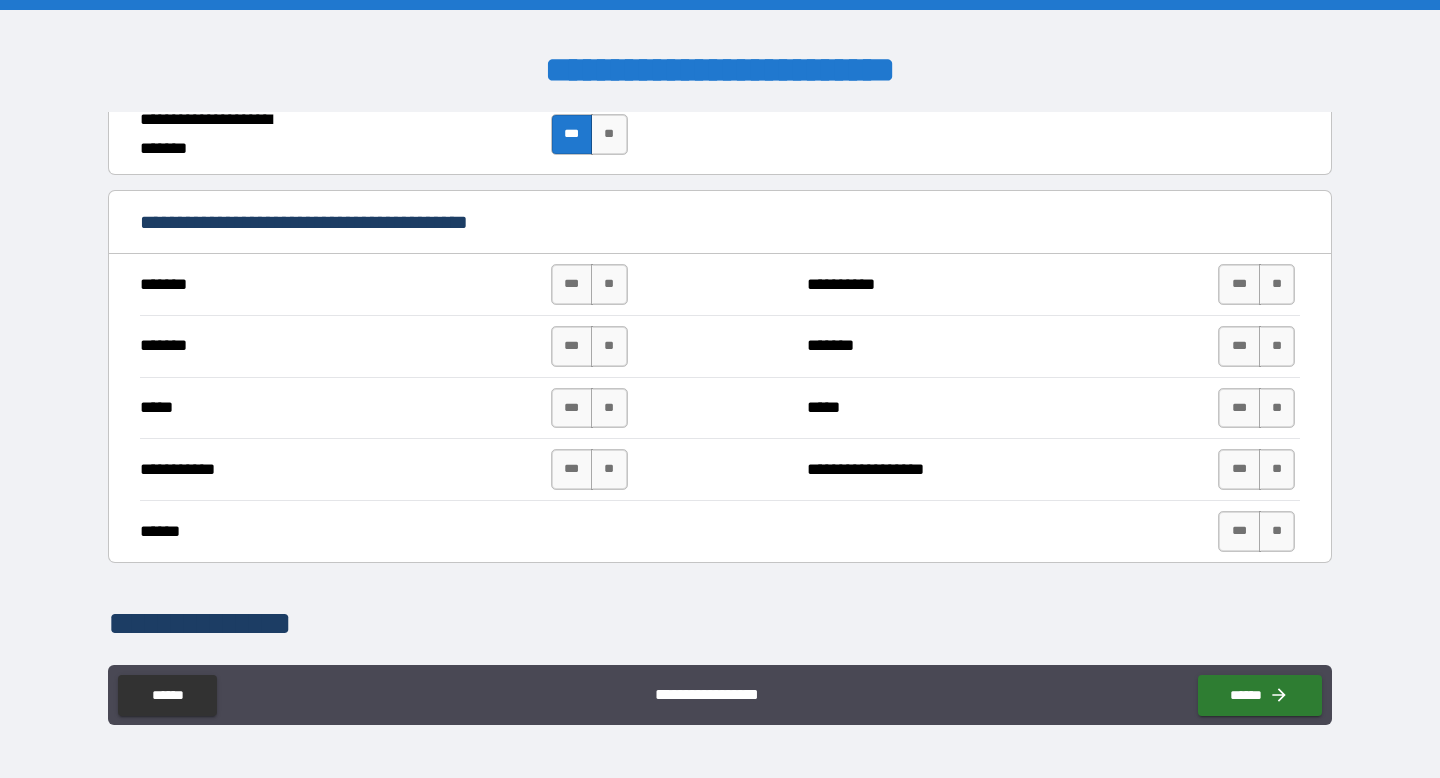 scroll, scrollTop: 1354, scrollLeft: 0, axis: vertical 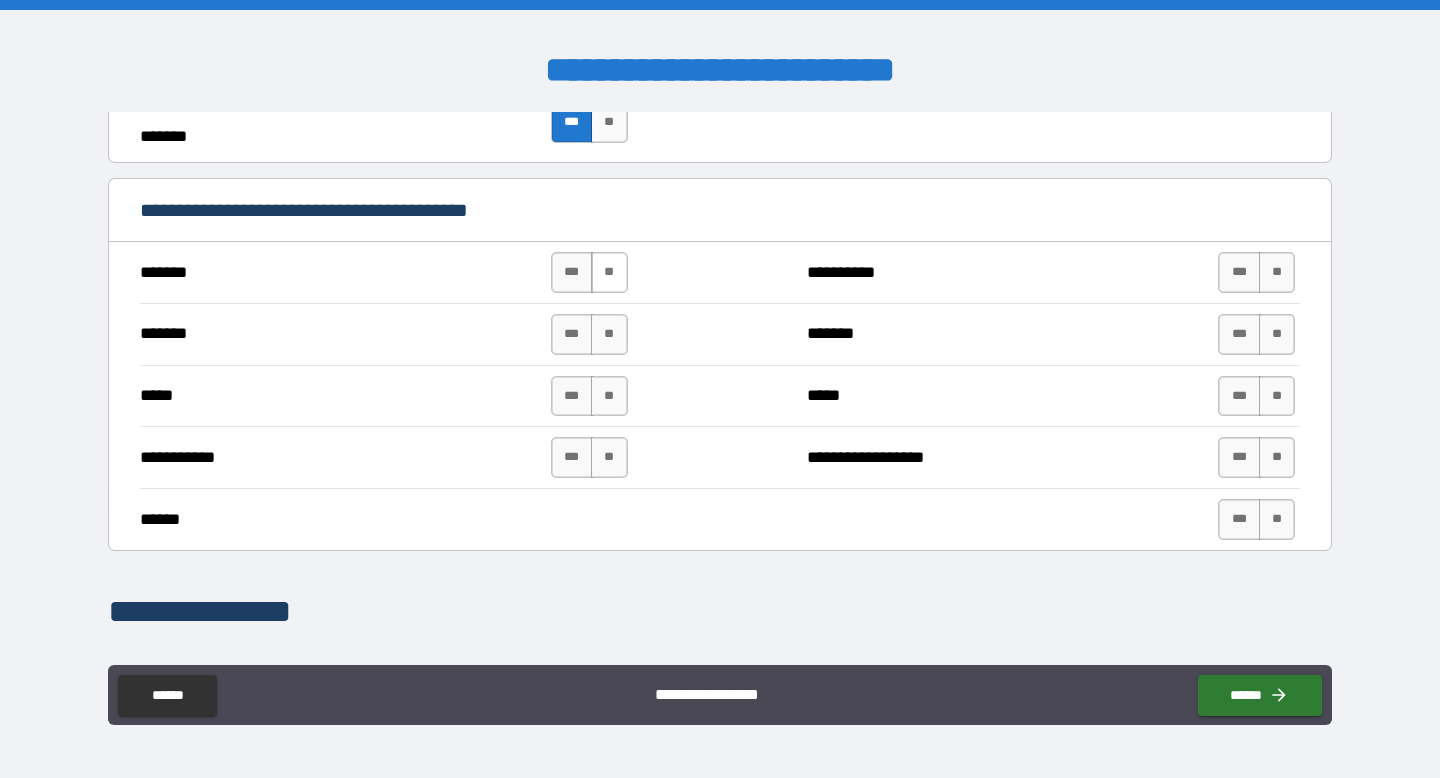 click on "**" at bounding box center (609, 272) 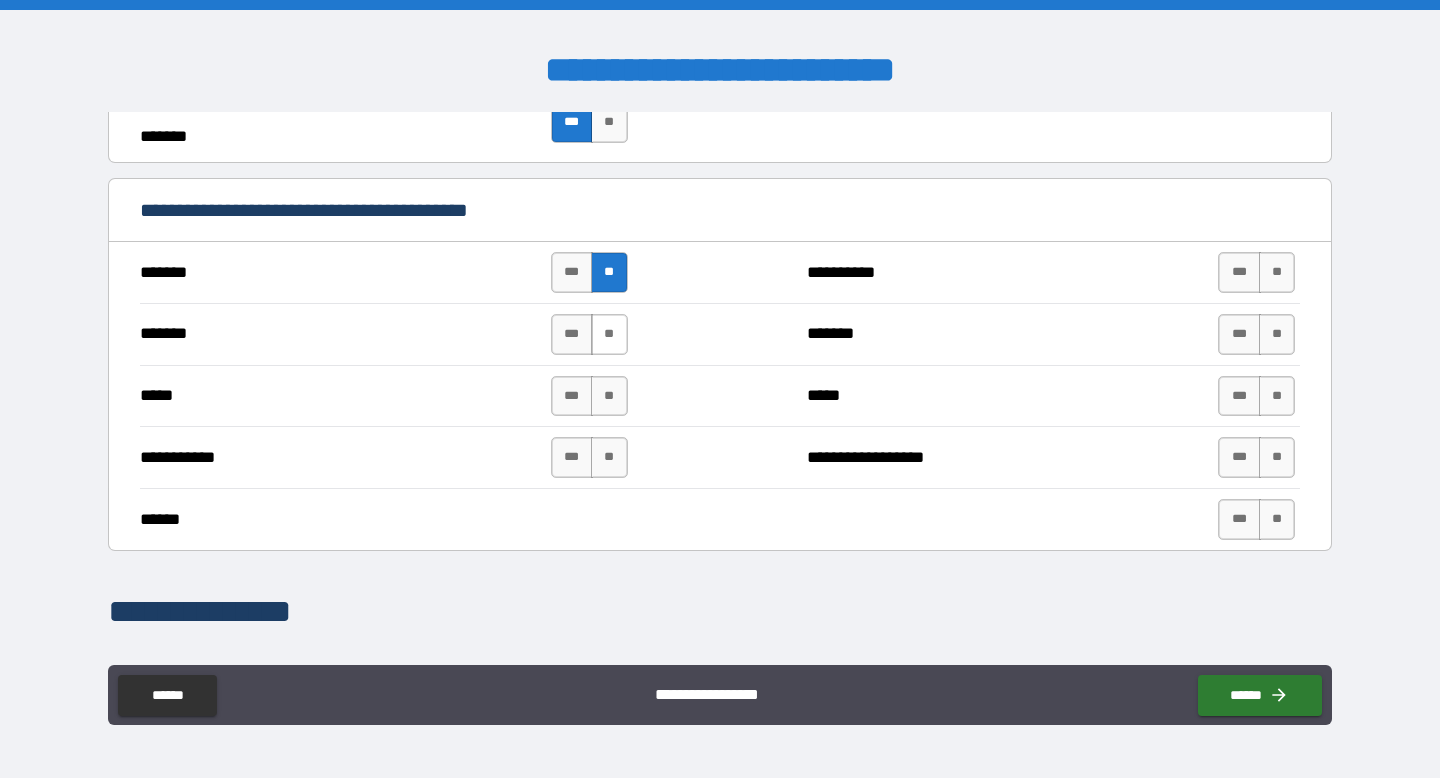 click on "**" at bounding box center [609, 334] 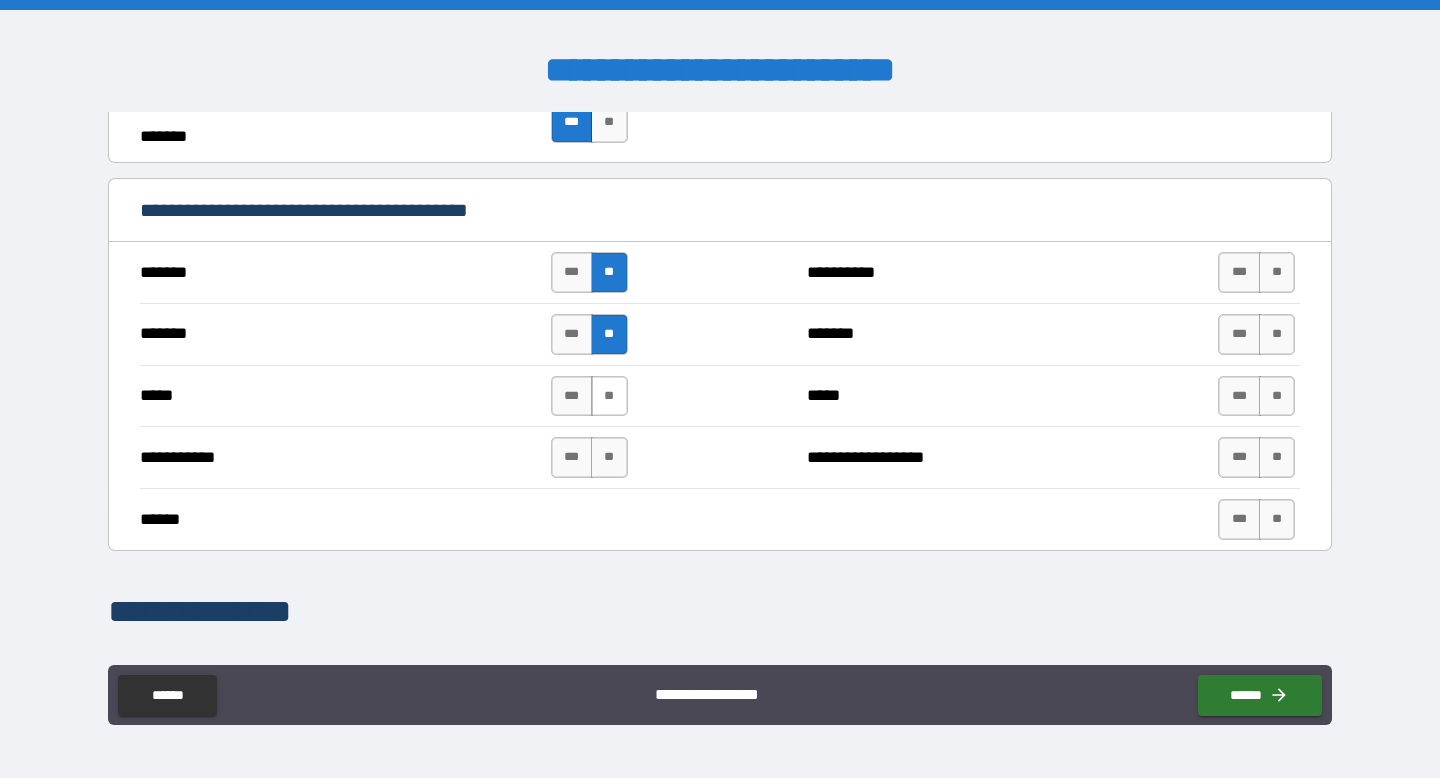 click on "**" at bounding box center [609, 396] 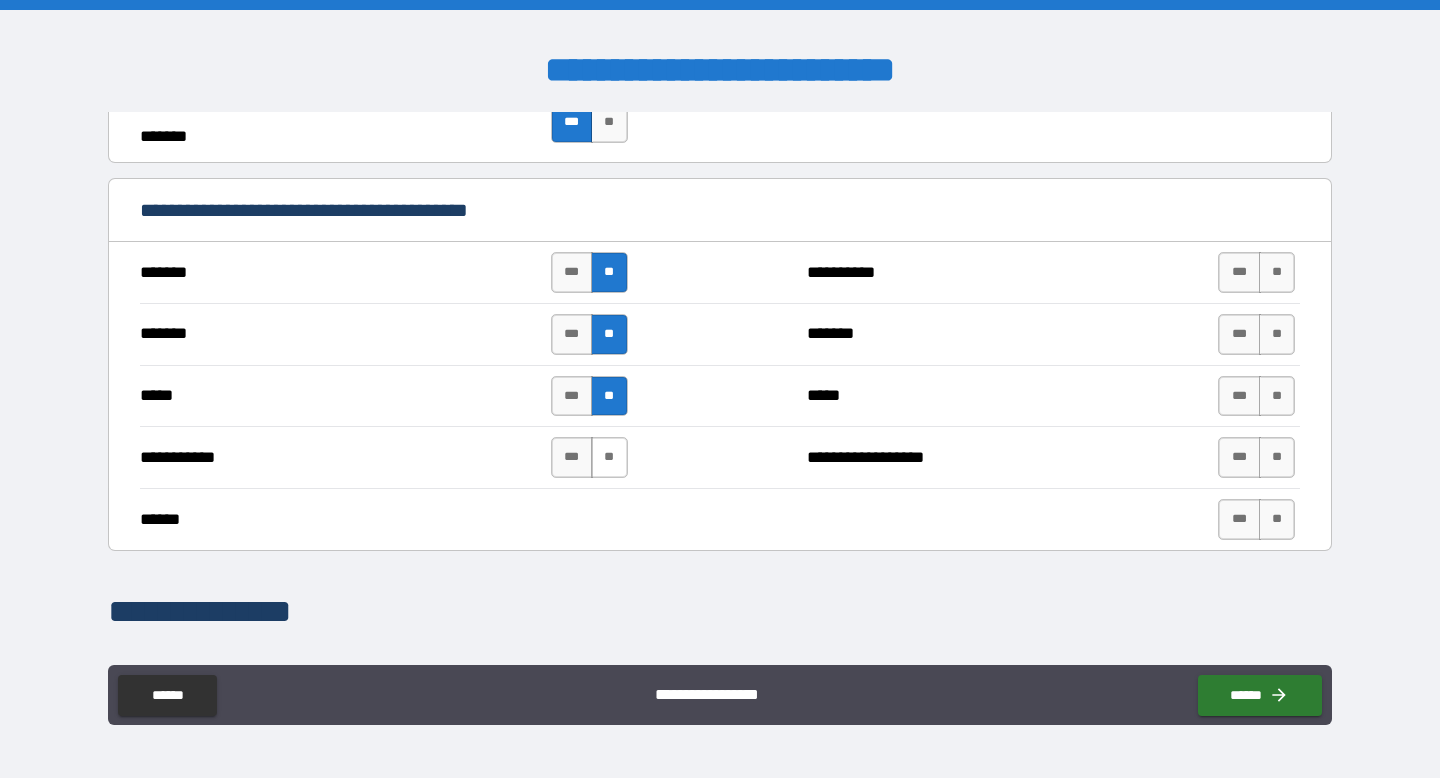 click on "**" at bounding box center (609, 457) 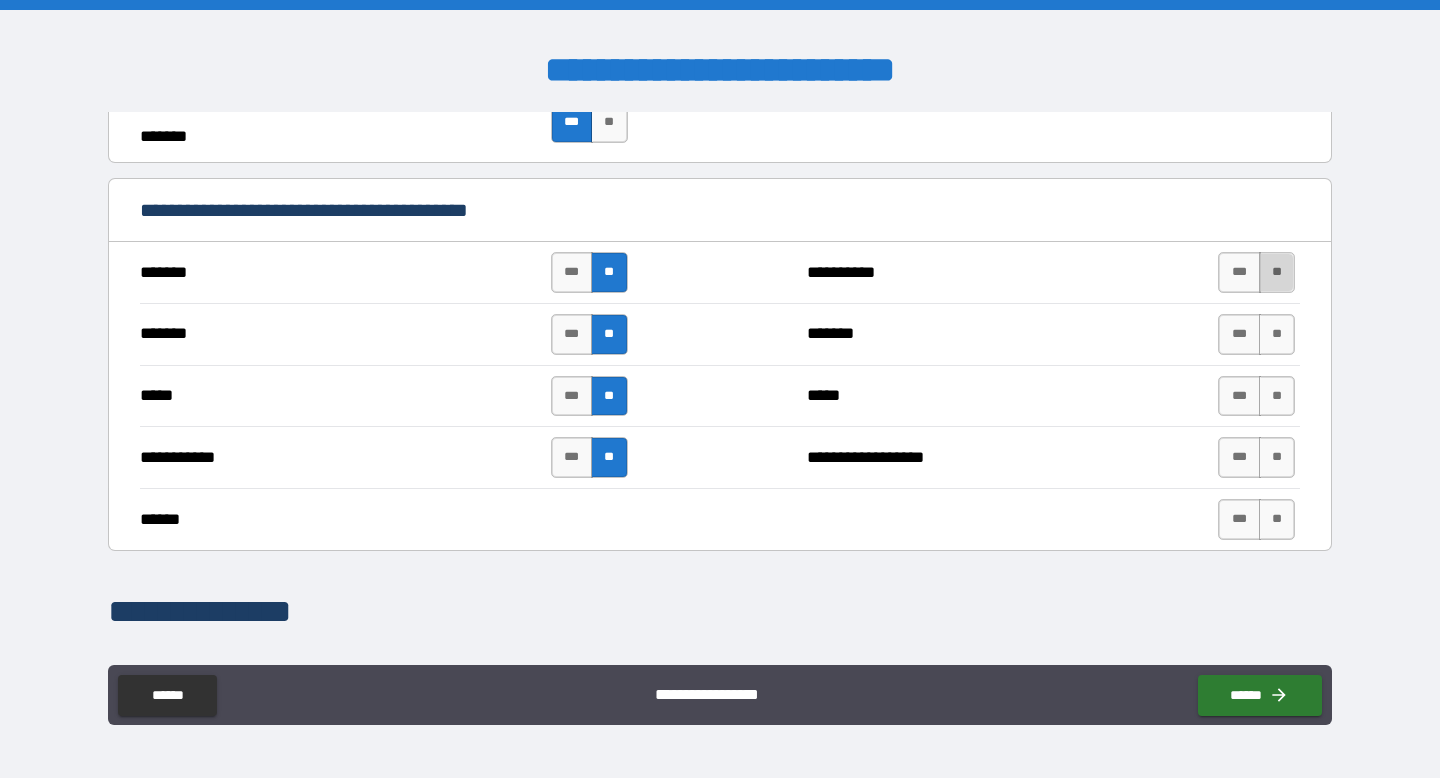 click on "**" at bounding box center (1277, 272) 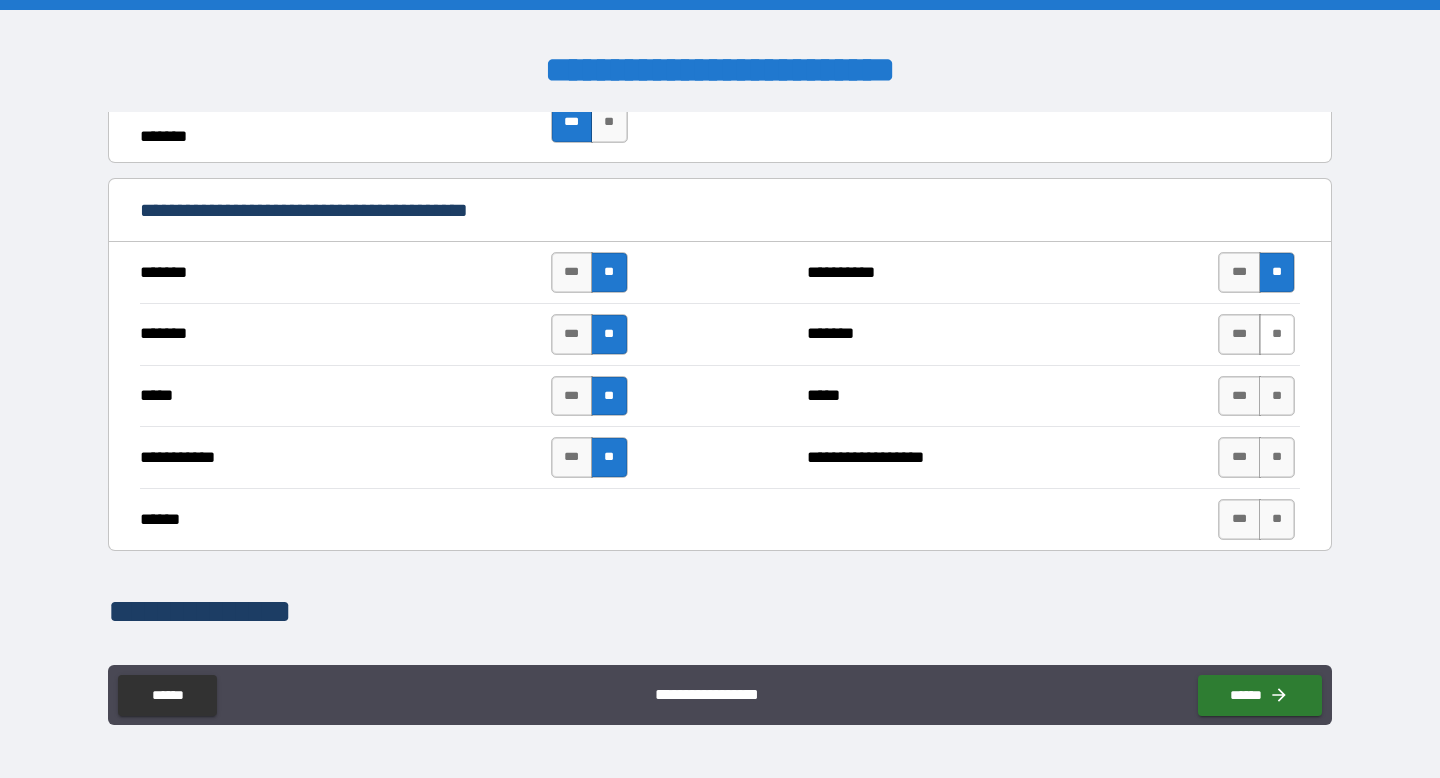 click on "**" at bounding box center (1277, 334) 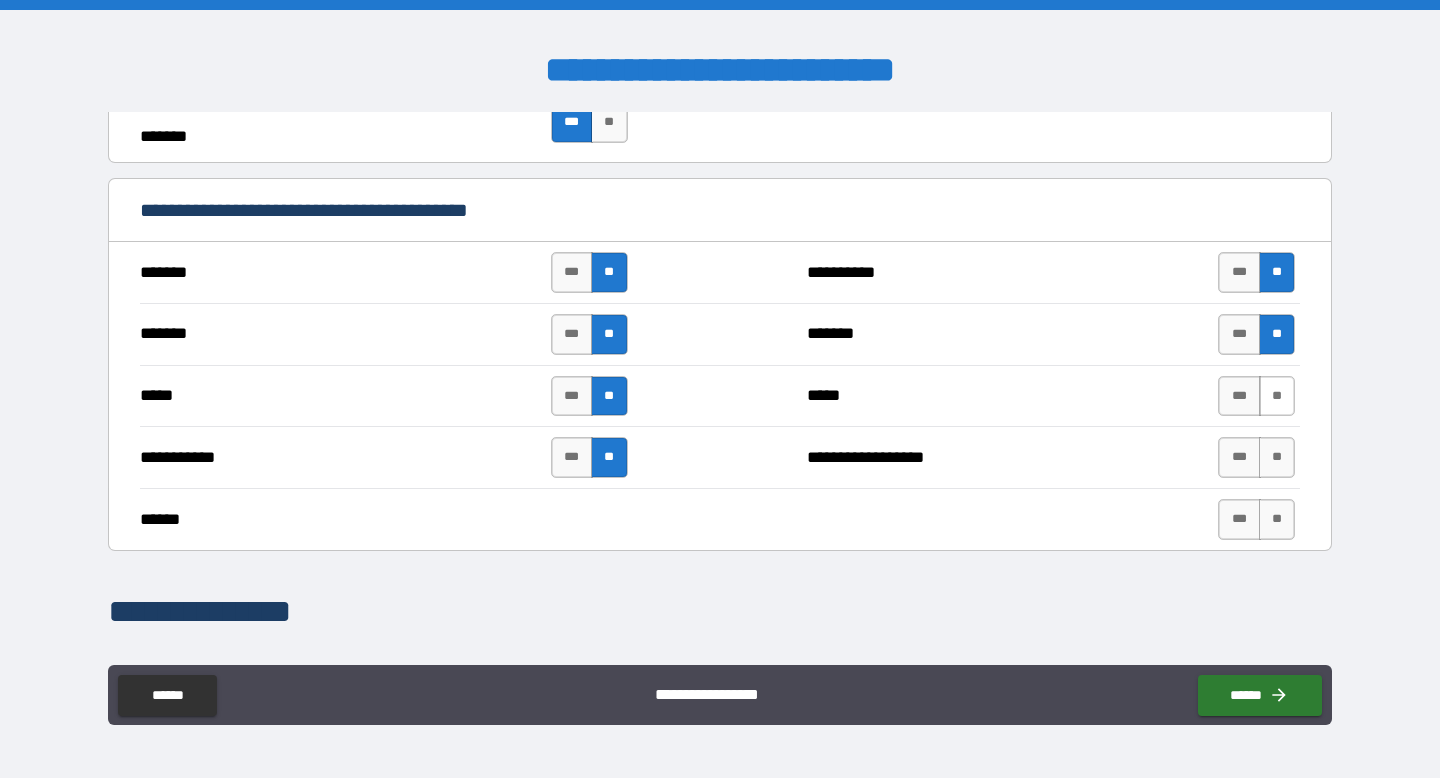 click on "**" at bounding box center [1277, 396] 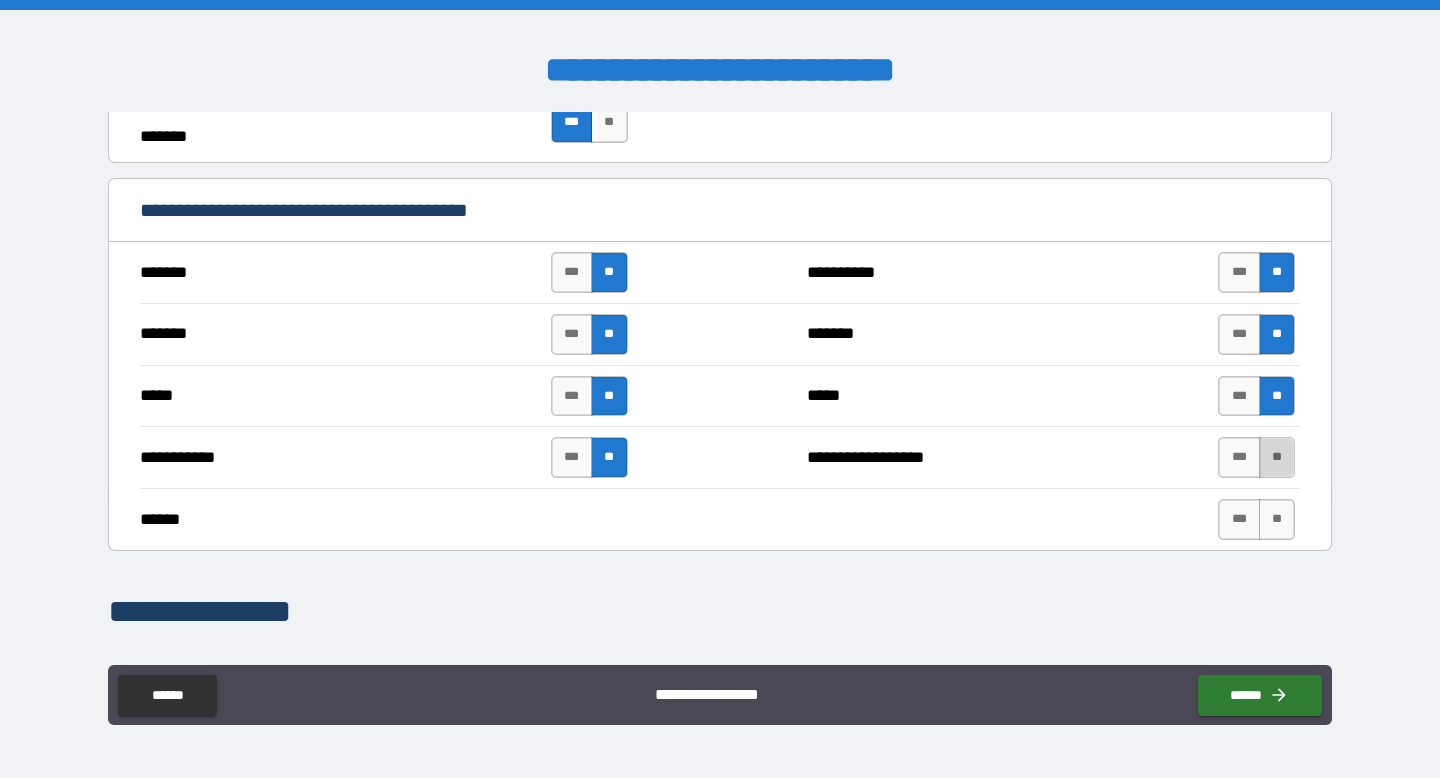 click on "**" at bounding box center [1277, 457] 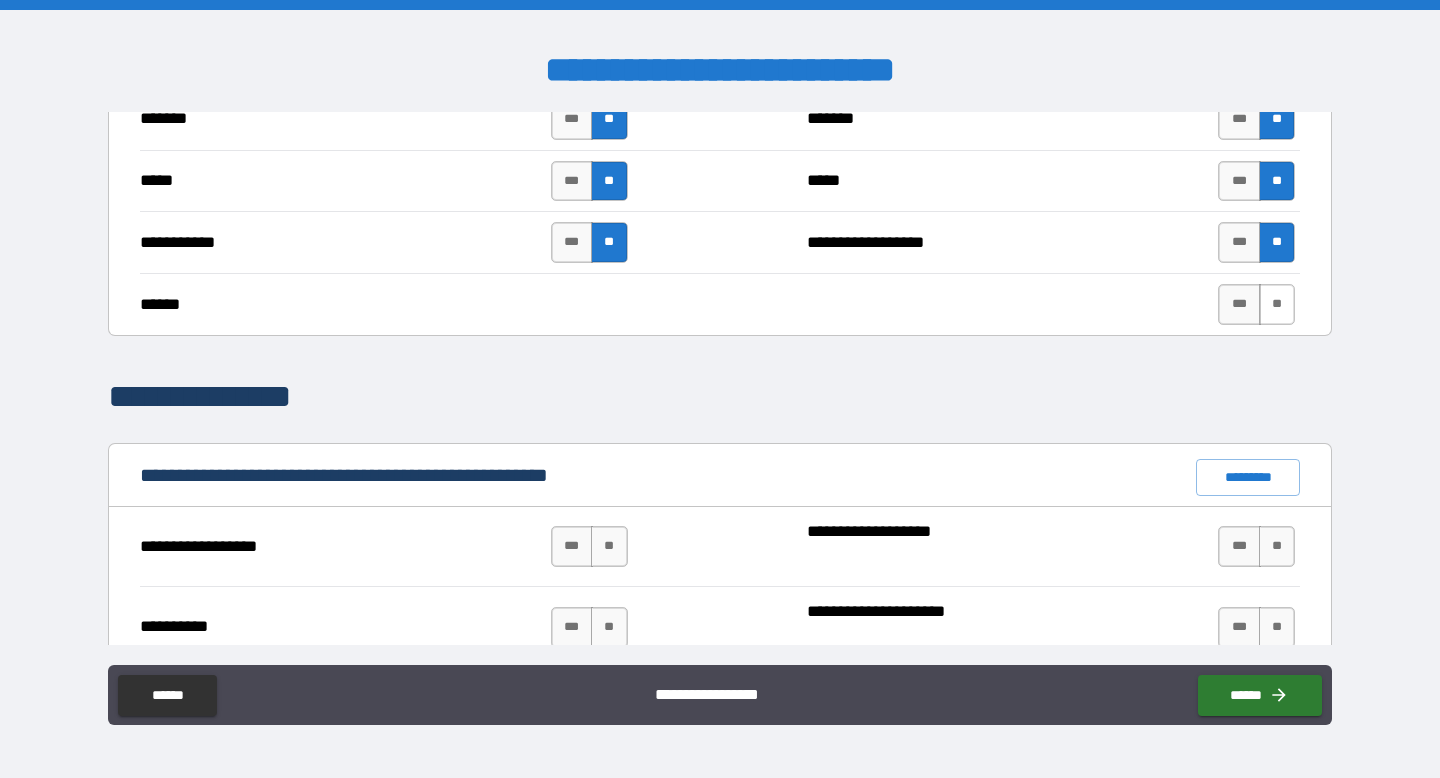 click on "**" at bounding box center [1277, 304] 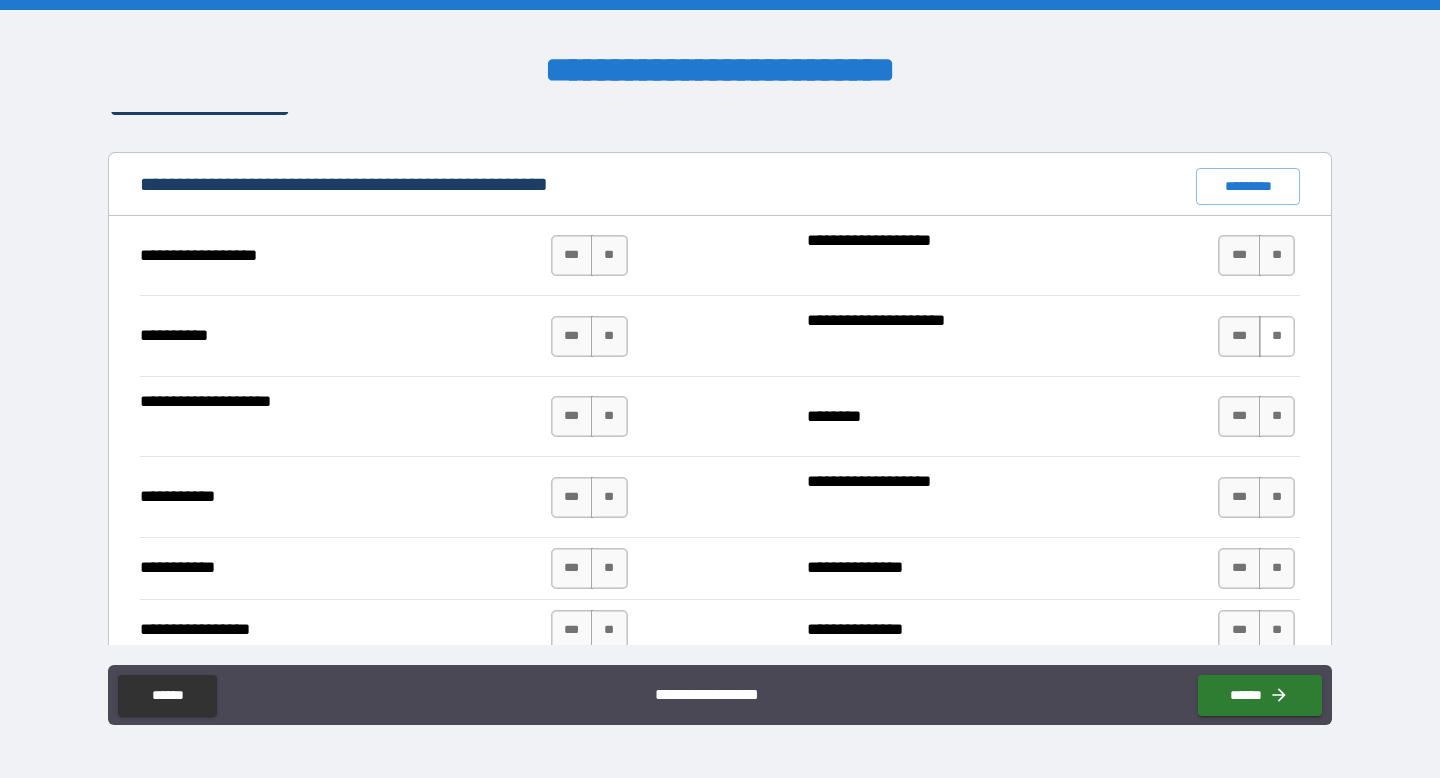 scroll, scrollTop: 1873, scrollLeft: 0, axis: vertical 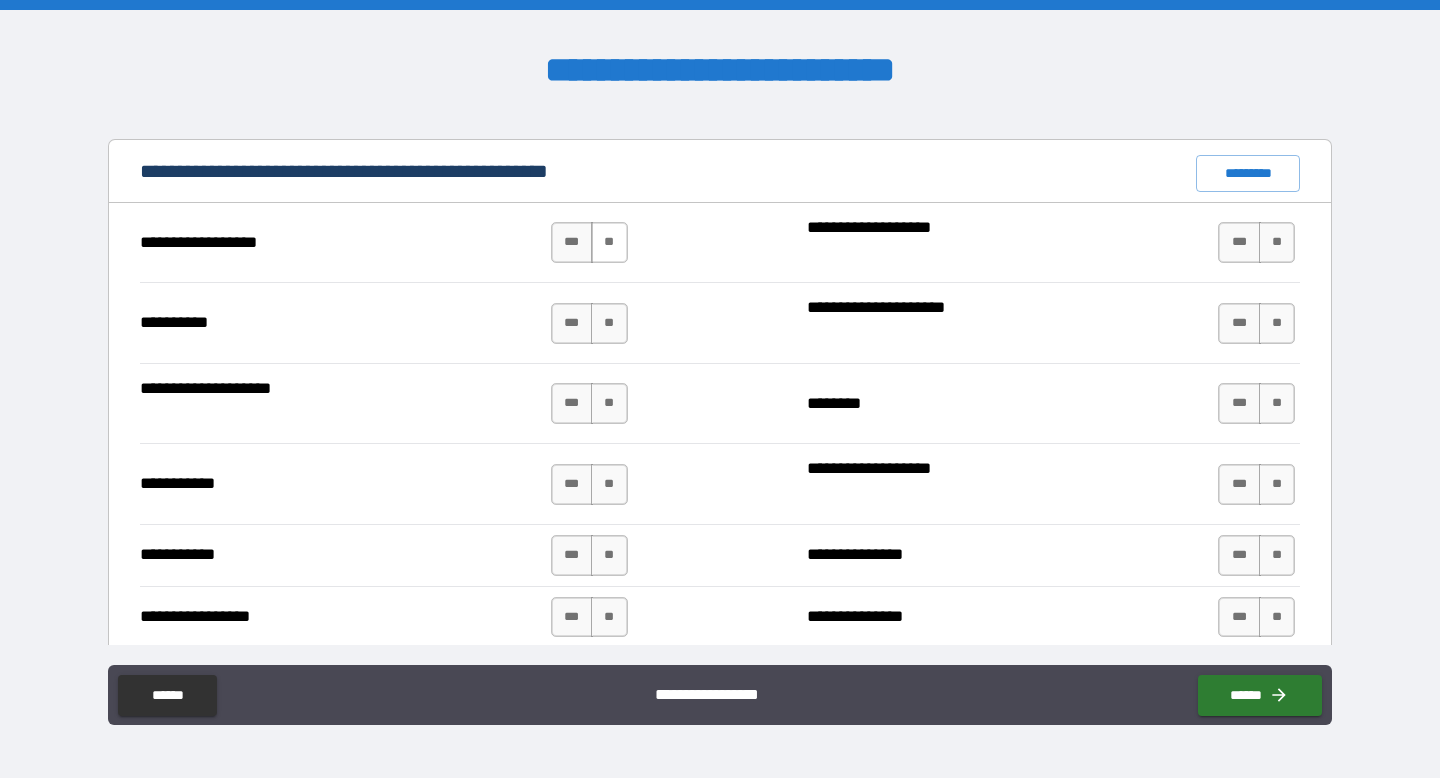 click on "**" at bounding box center [609, 242] 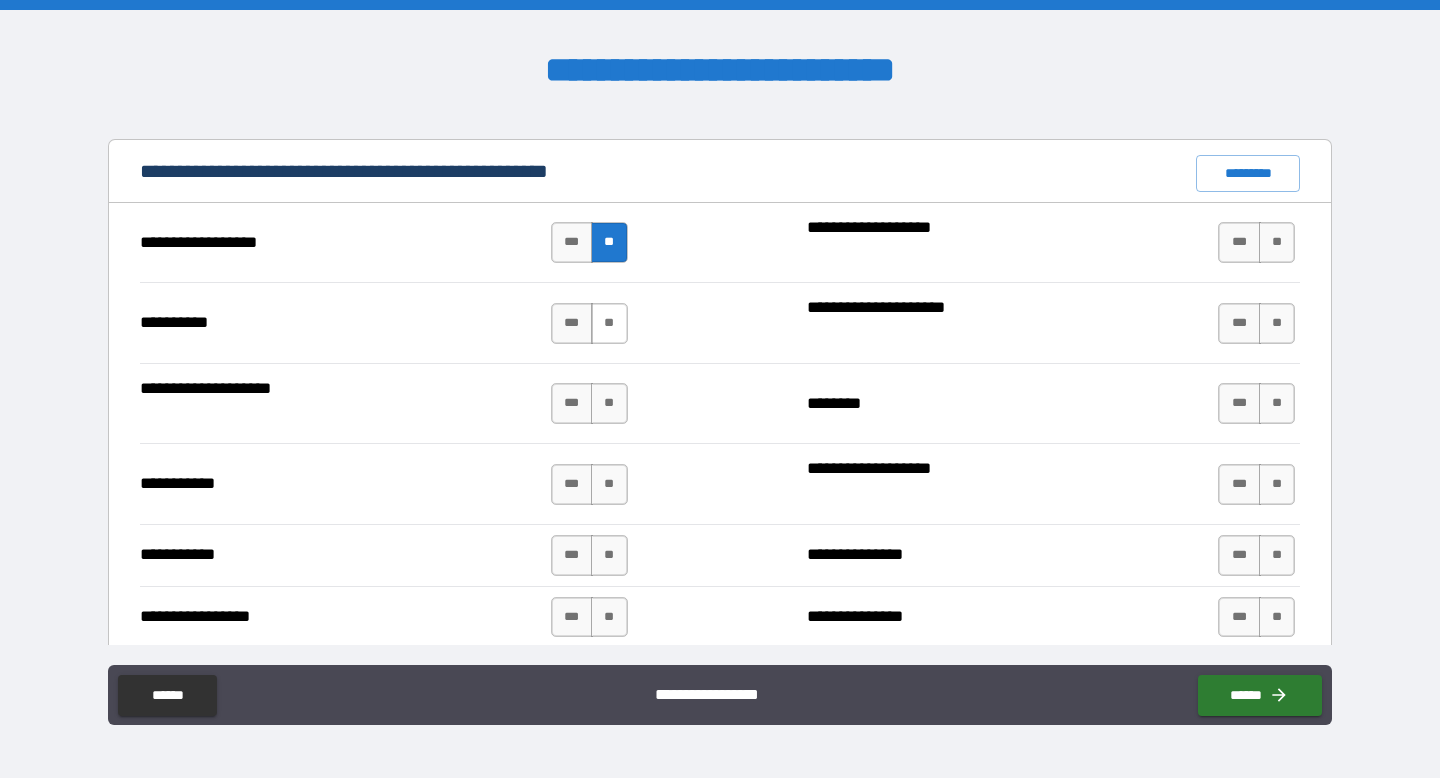 click on "**" at bounding box center [609, 323] 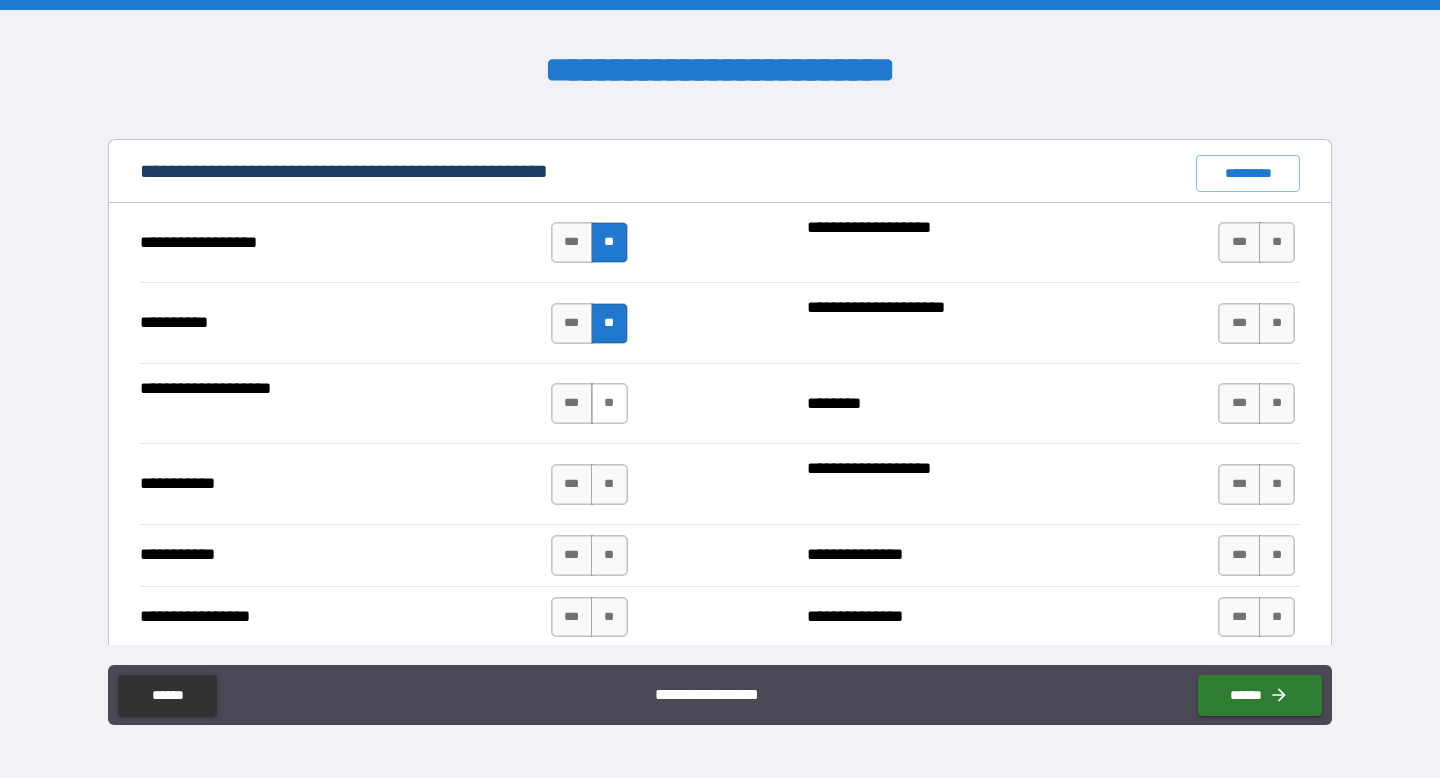 click on "**" at bounding box center [609, 403] 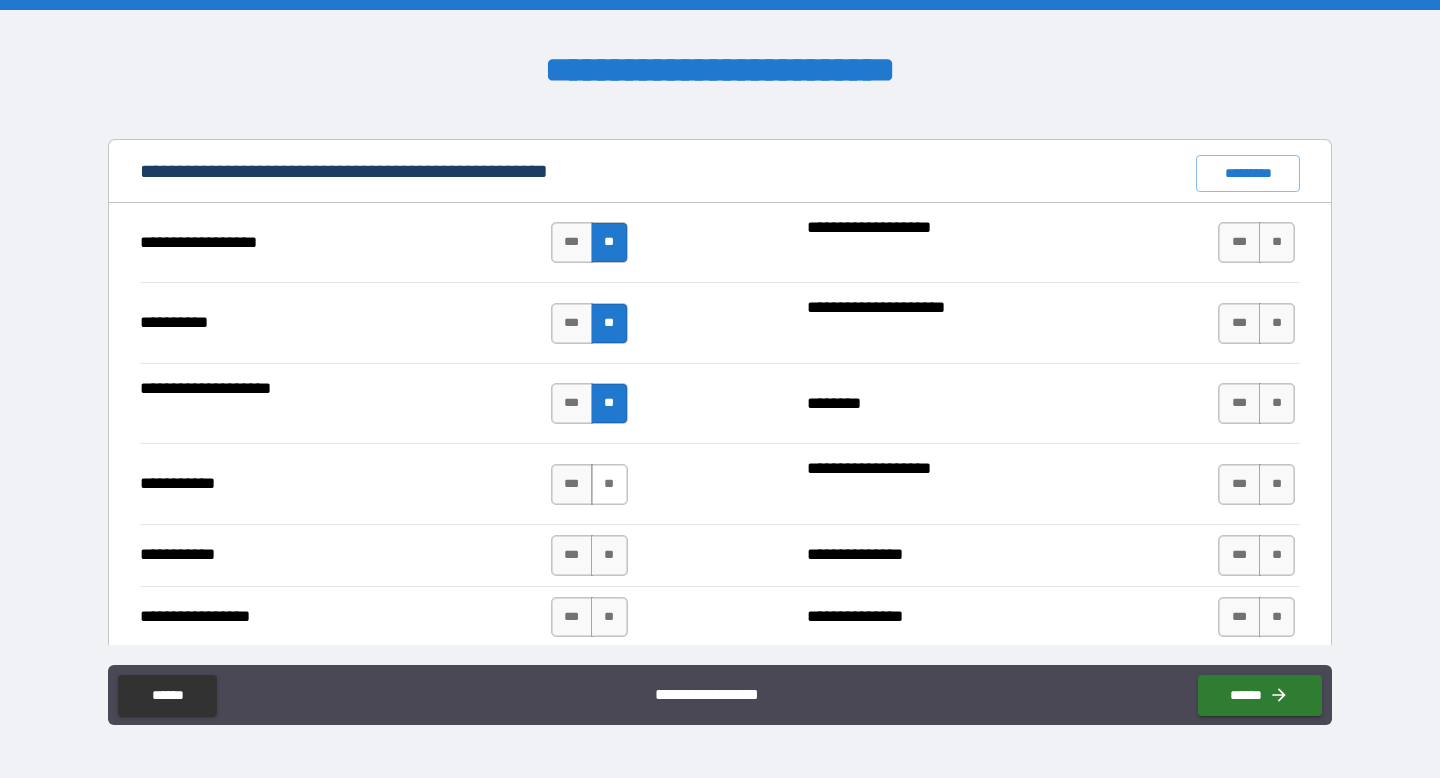 click on "**" at bounding box center (609, 484) 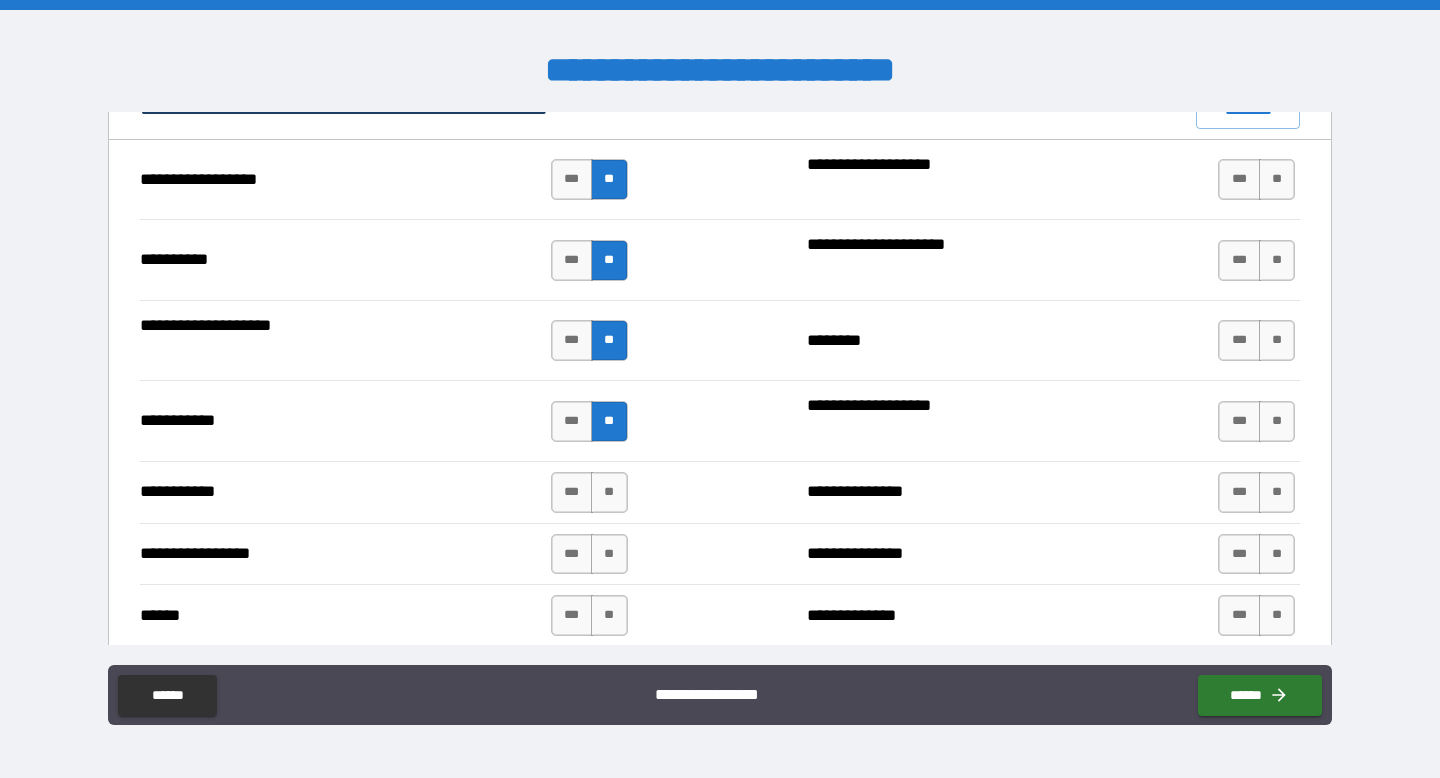 scroll, scrollTop: 1942, scrollLeft: 0, axis: vertical 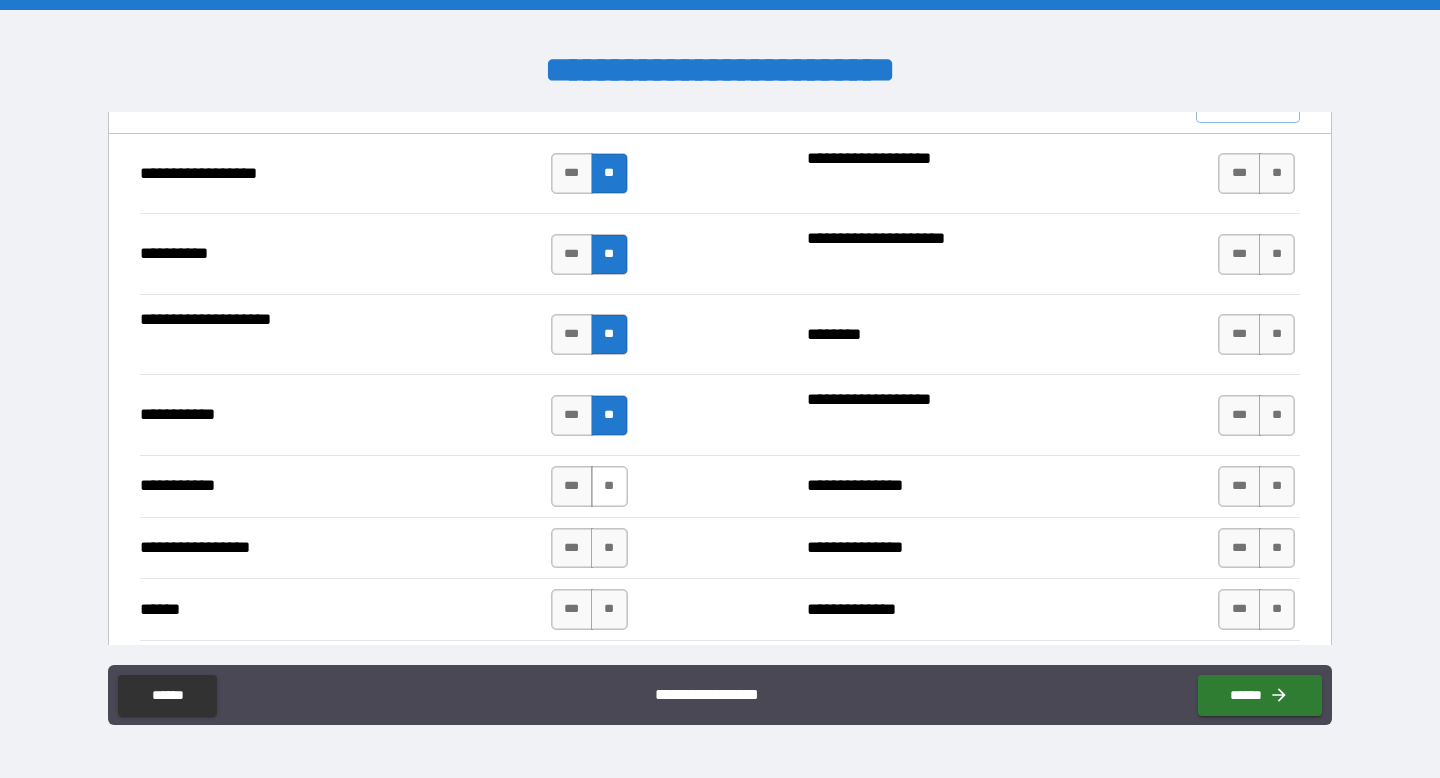 click on "**" at bounding box center [609, 486] 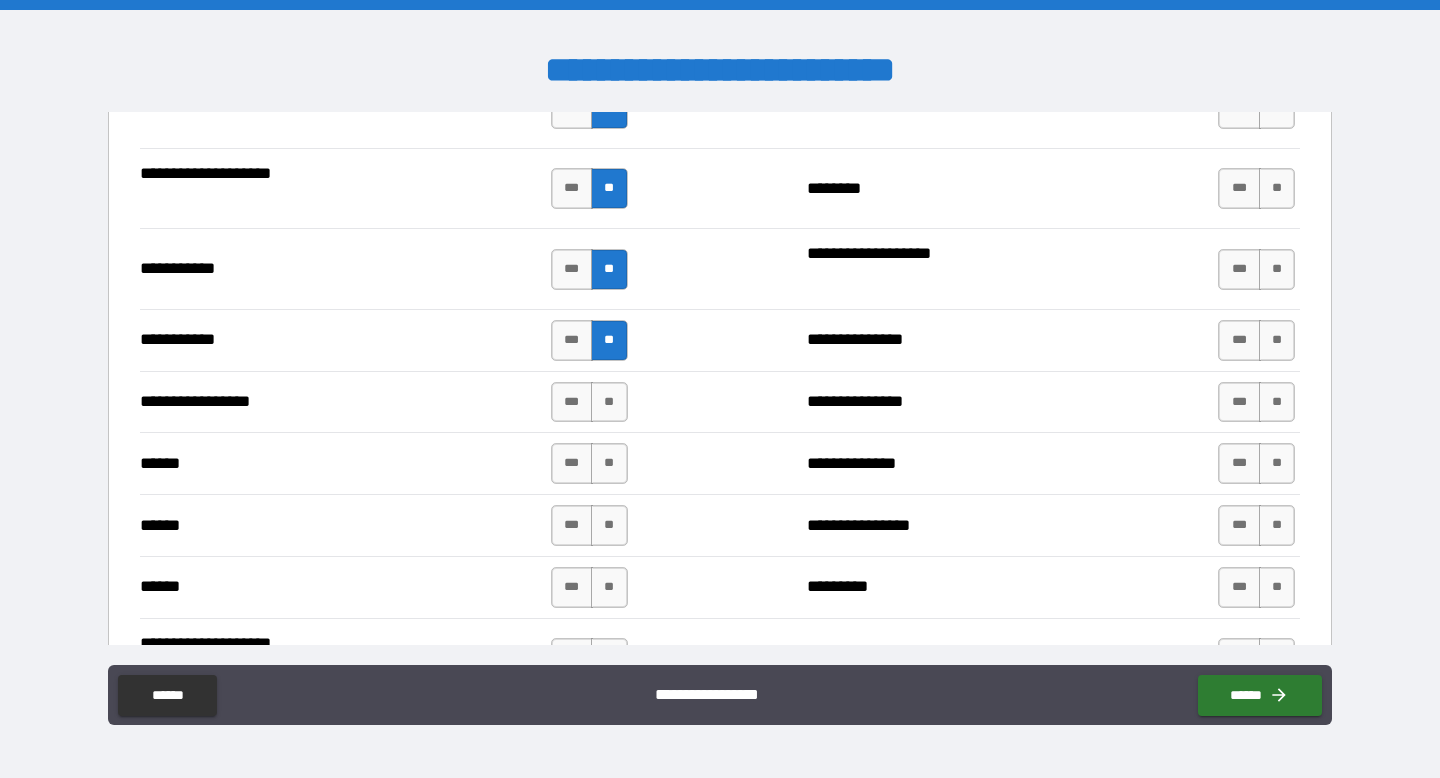 scroll, scrollTop: 2135, scrollLeft: 0, axis: vertical 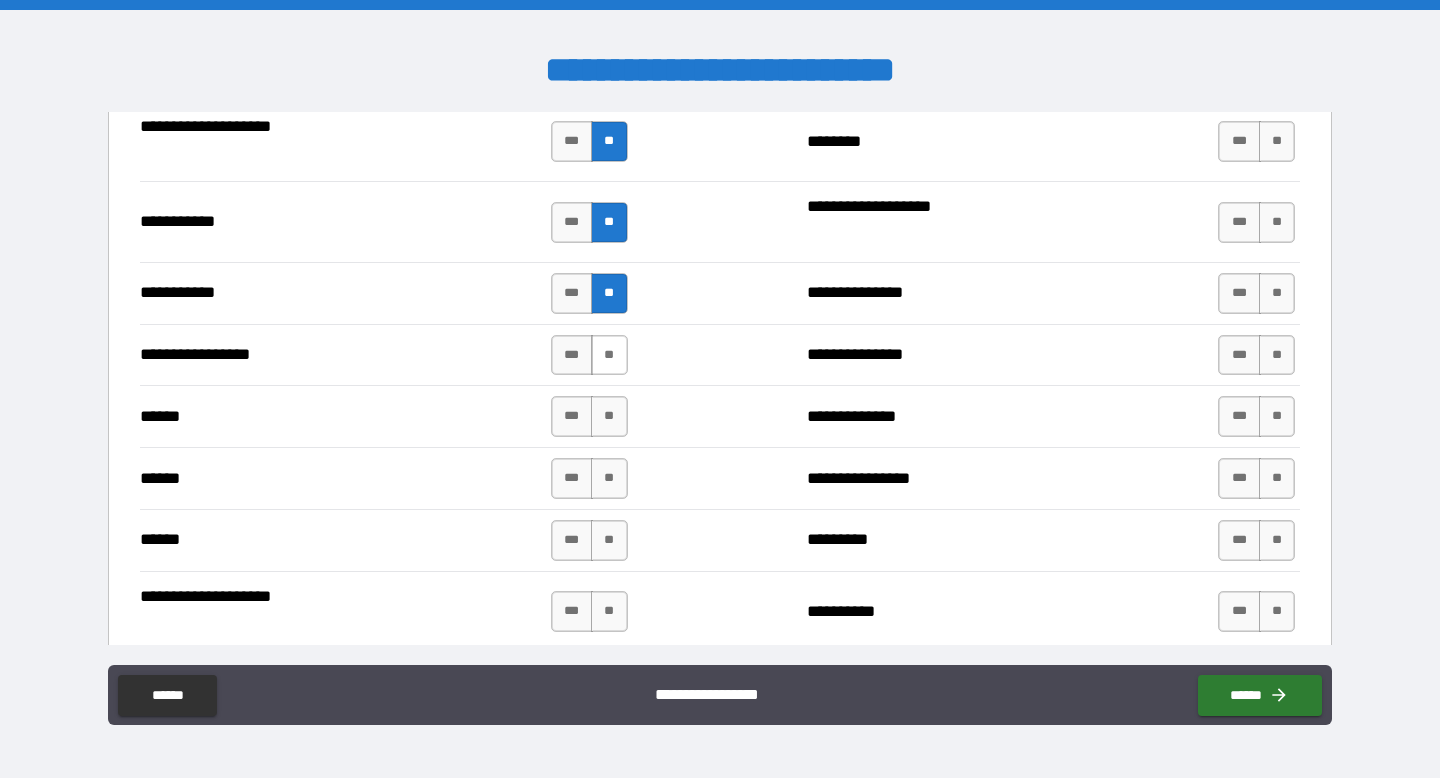 click on "**" at bounding box center (609, 355) 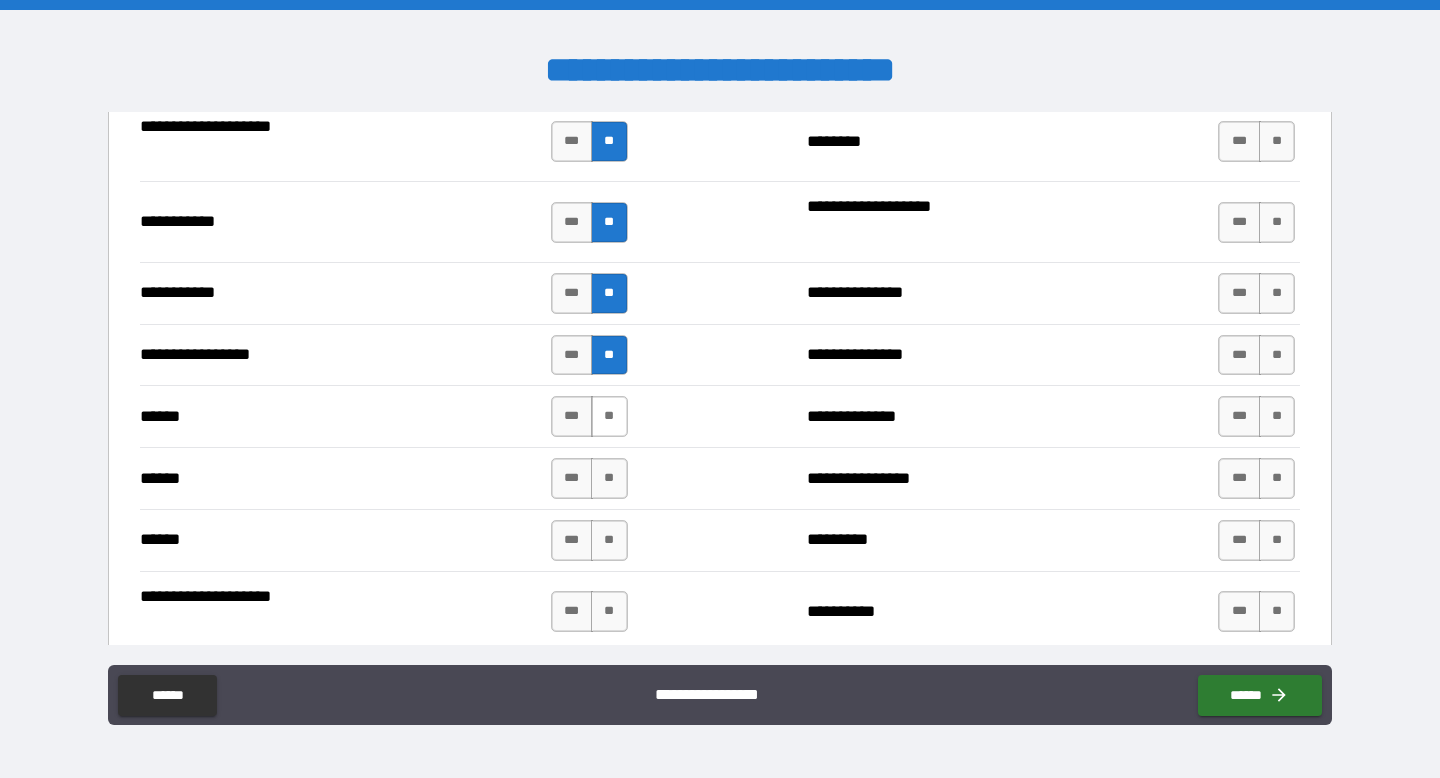 click on "**" at bounding box center [609, 416] 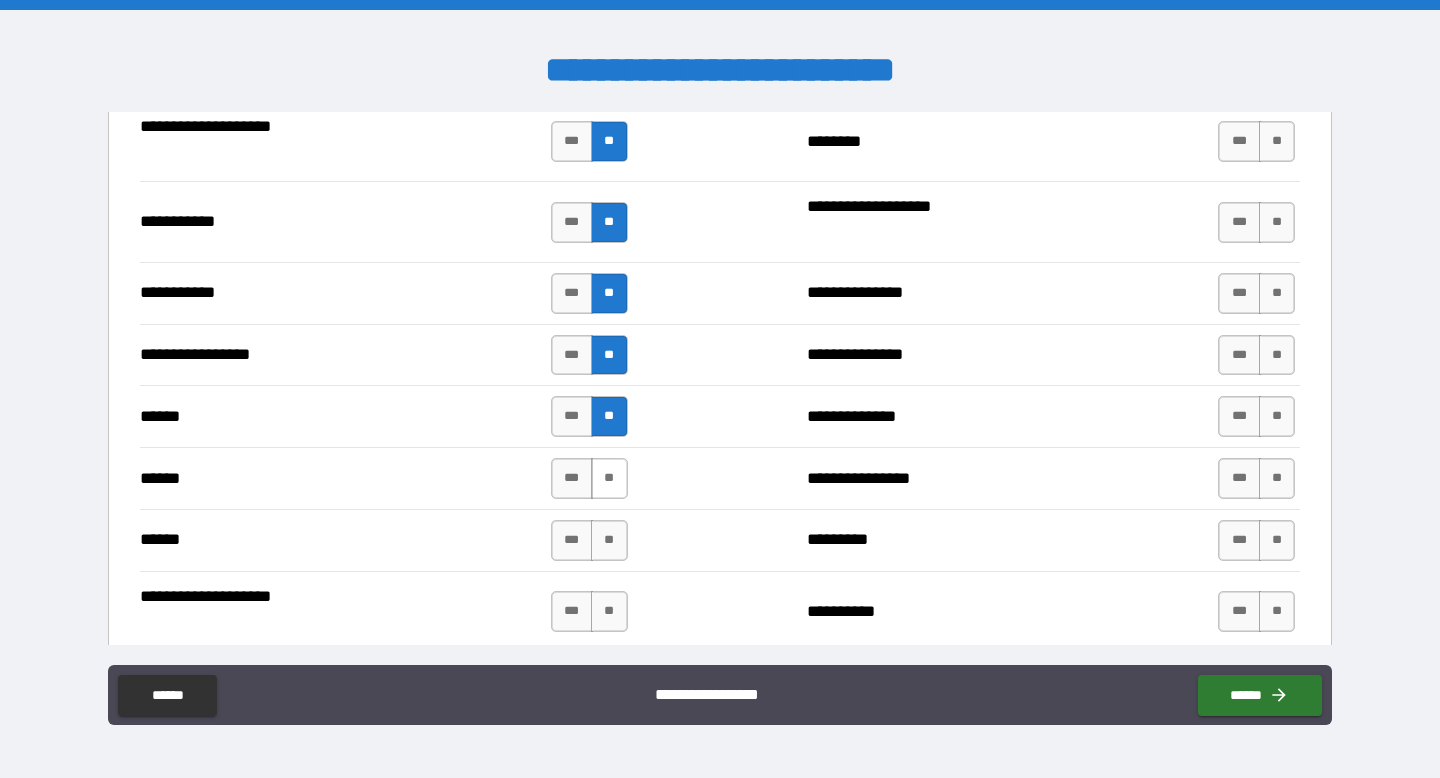 click on "**" at bounding box center (609, 478) 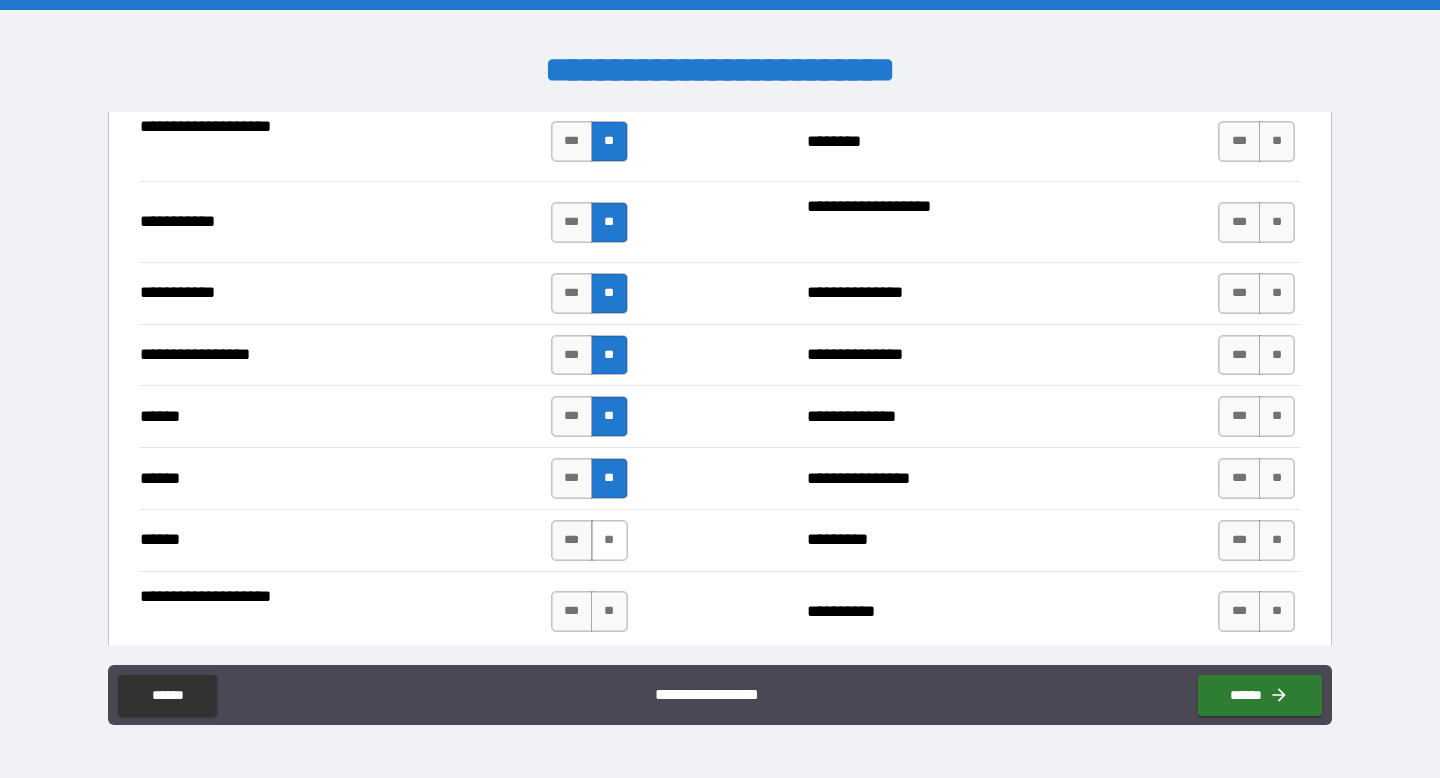 click on "**" at bounding box center [609, 540] 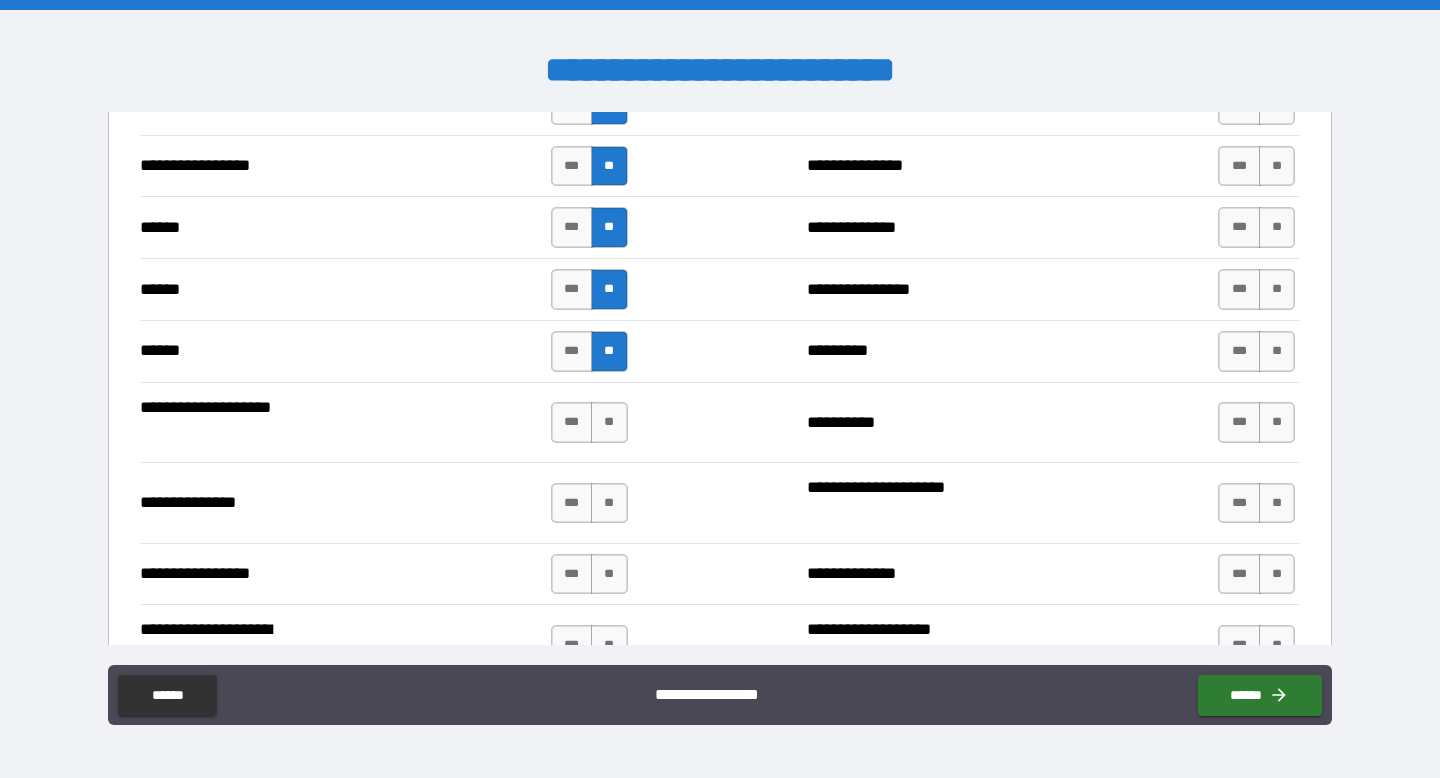 scroll, scrollTop: 2396, scrollLeft: 0, axis: vertical 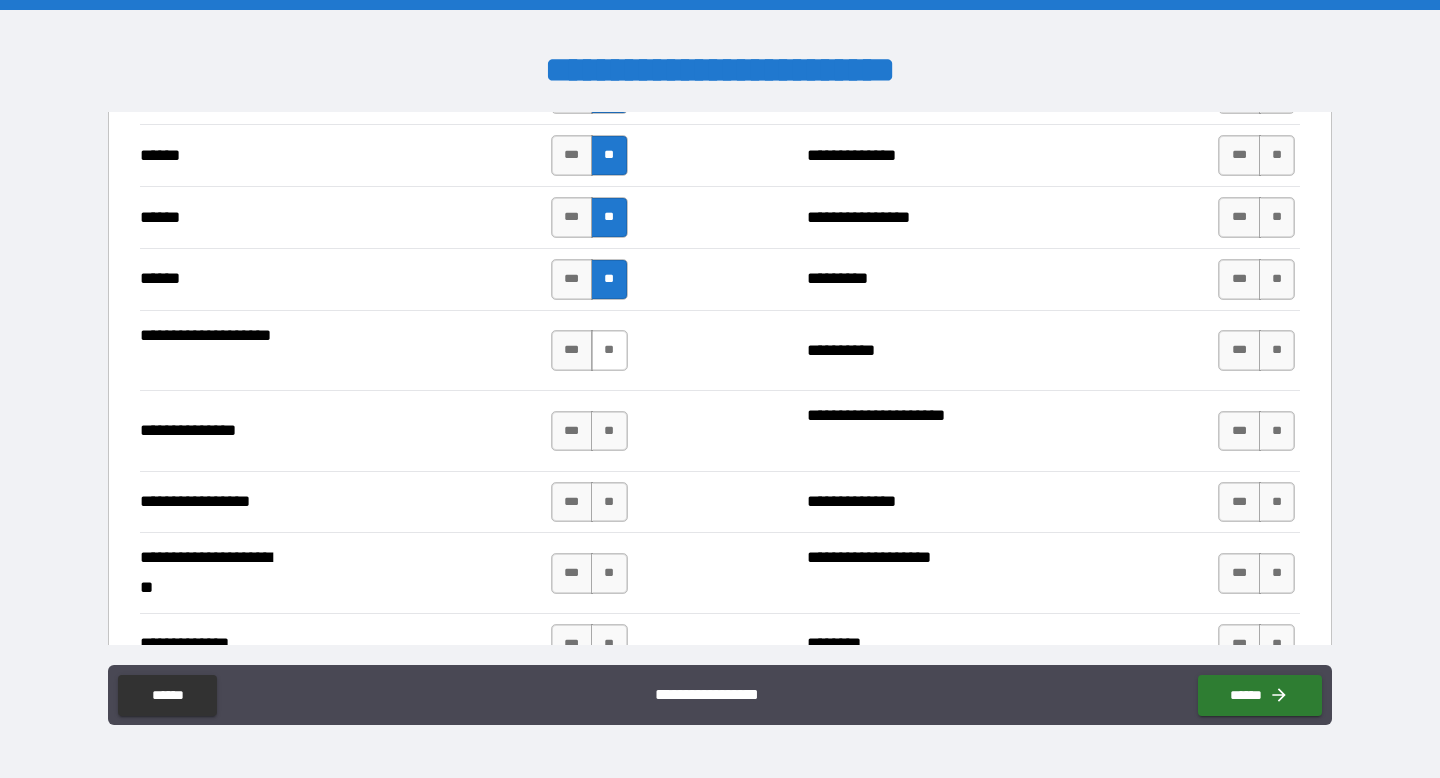 click on "**" at bounding box center [609, 350] 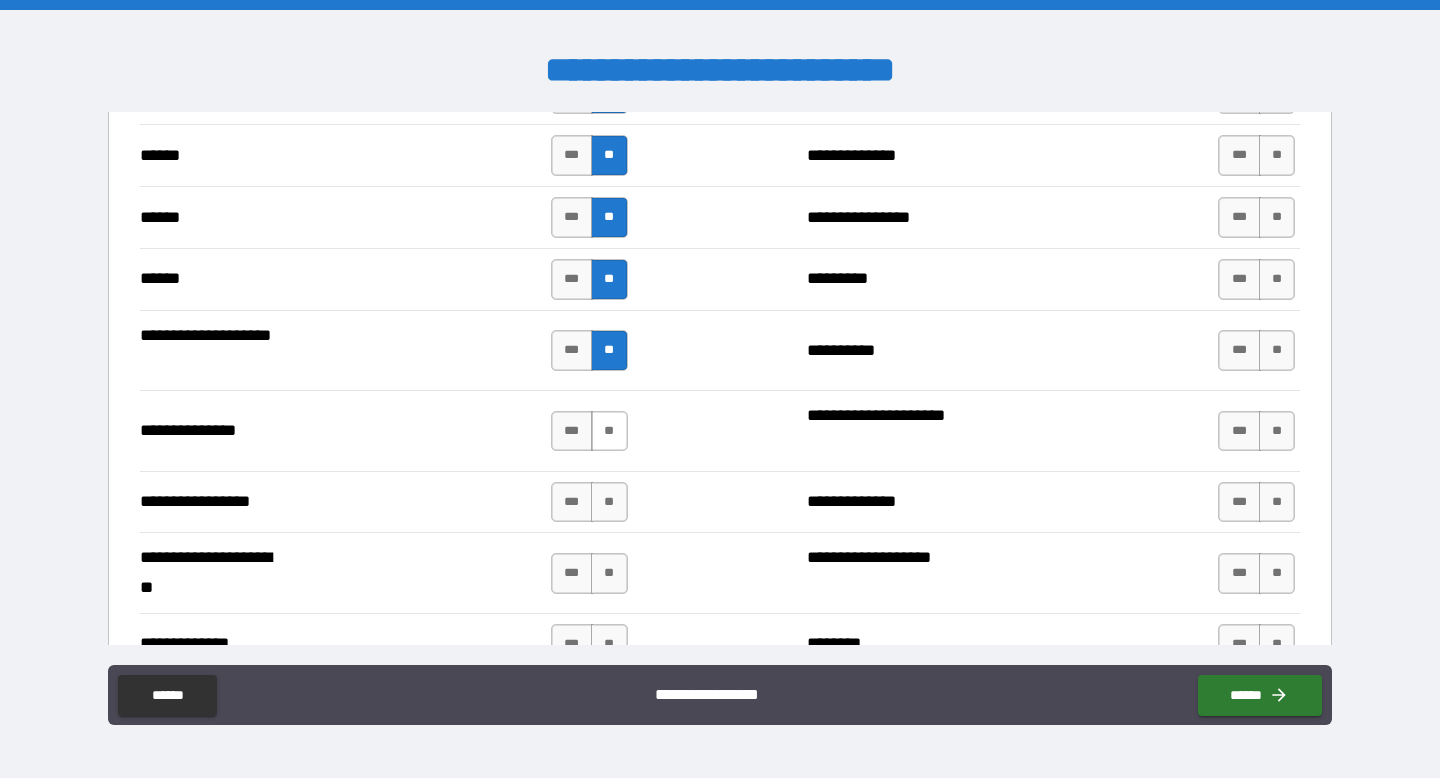 click on "**" at bounding box center [609, 431] 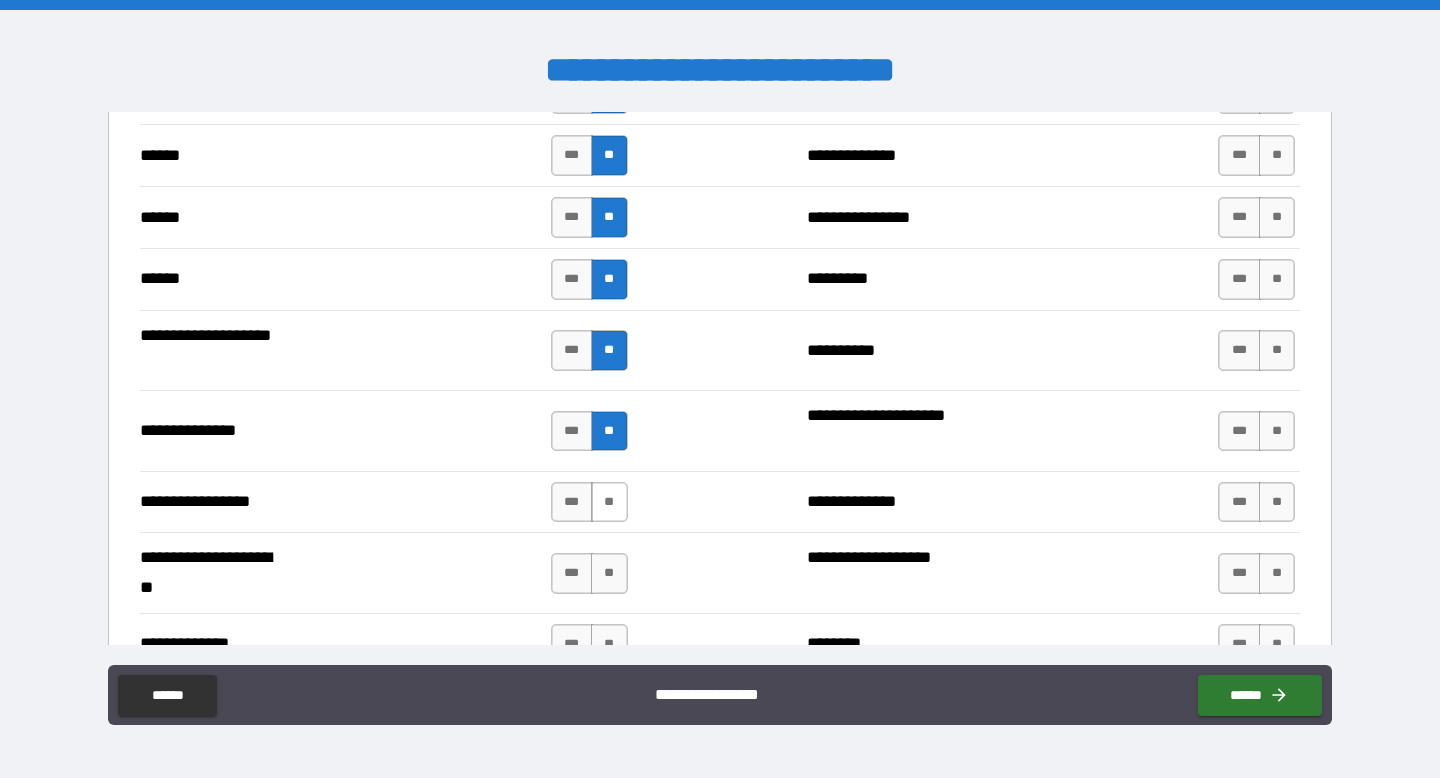 click on "**" at bounding box center (609, 502) 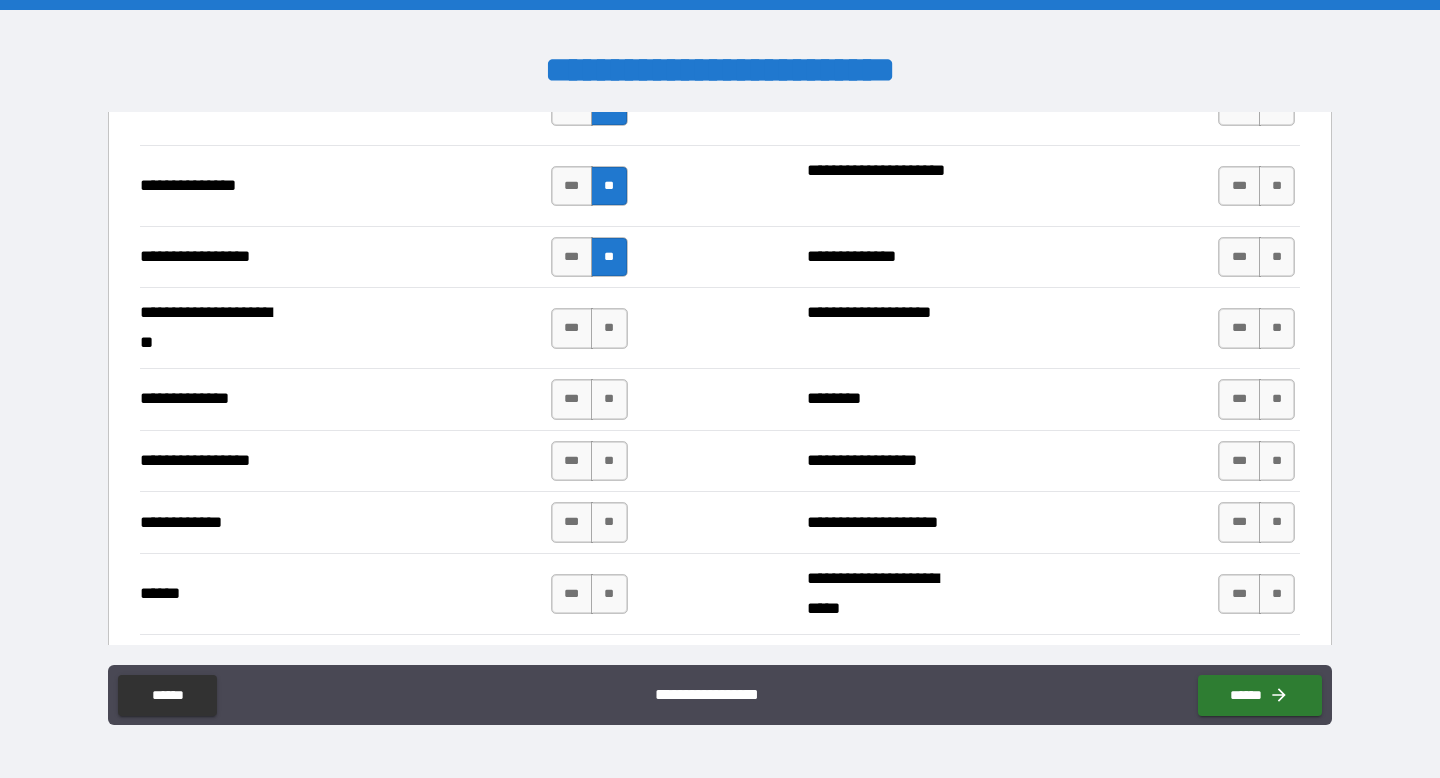 scroll, scrollTop: 2646, scrollLeft: 0, axis: vertical 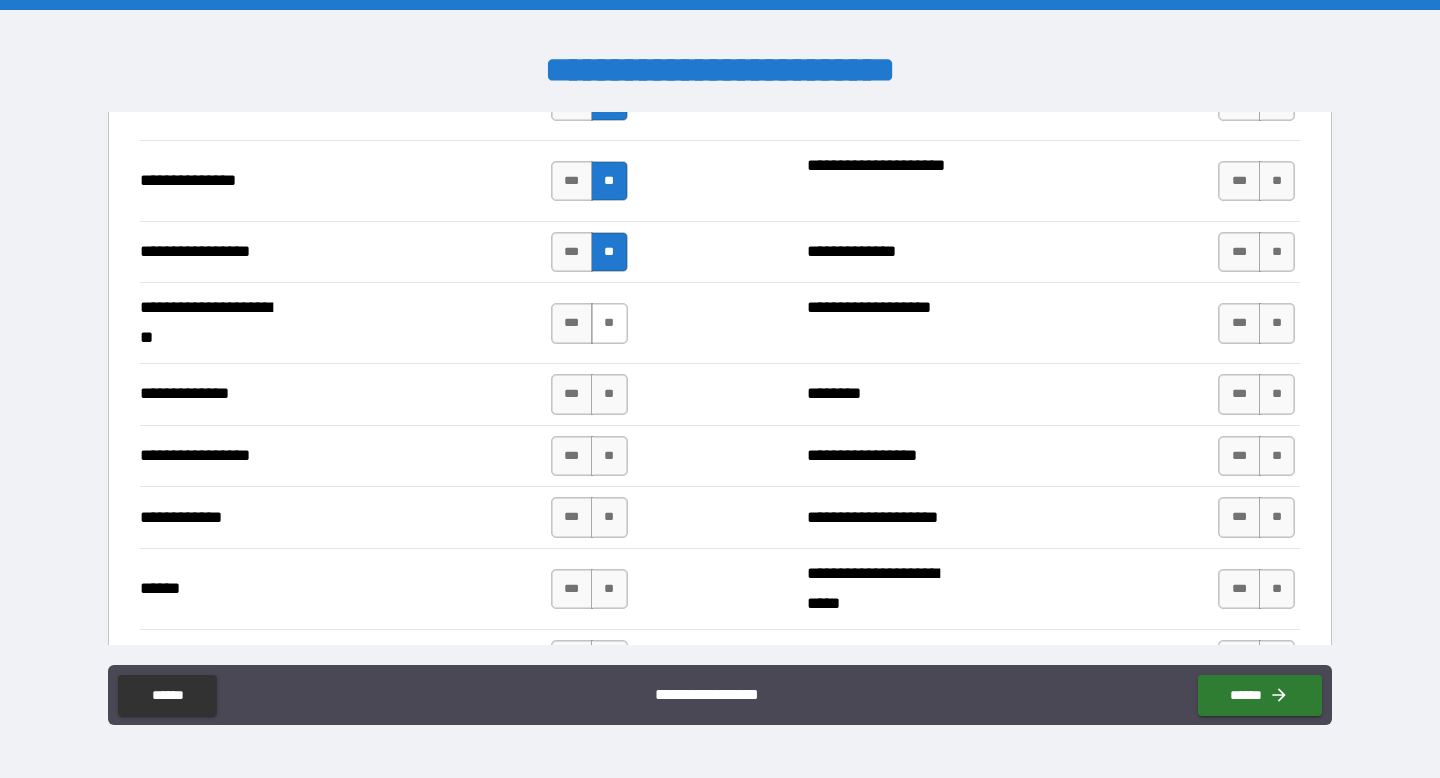 click on "**" at bounding box center (609, 323) 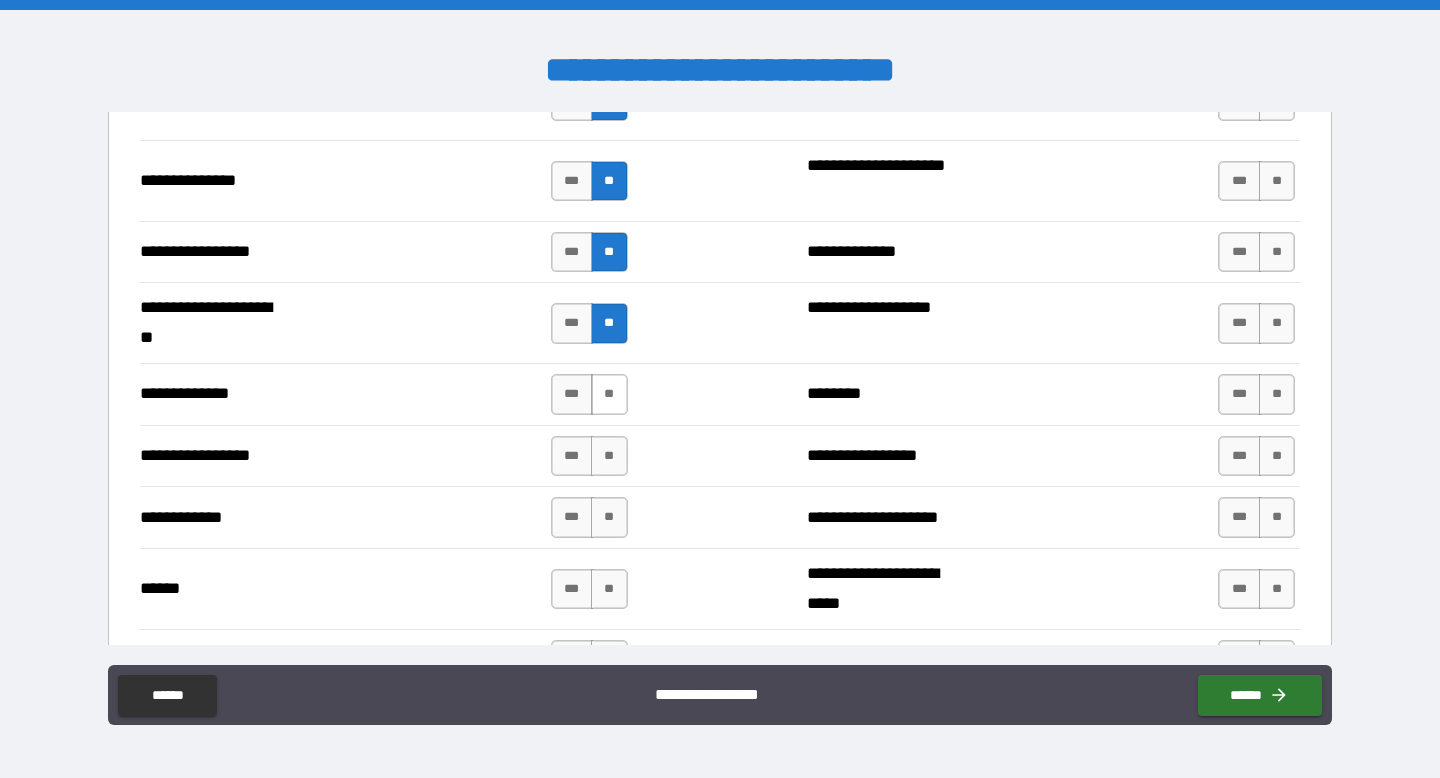click on "**" at bounding box center [609, 394] 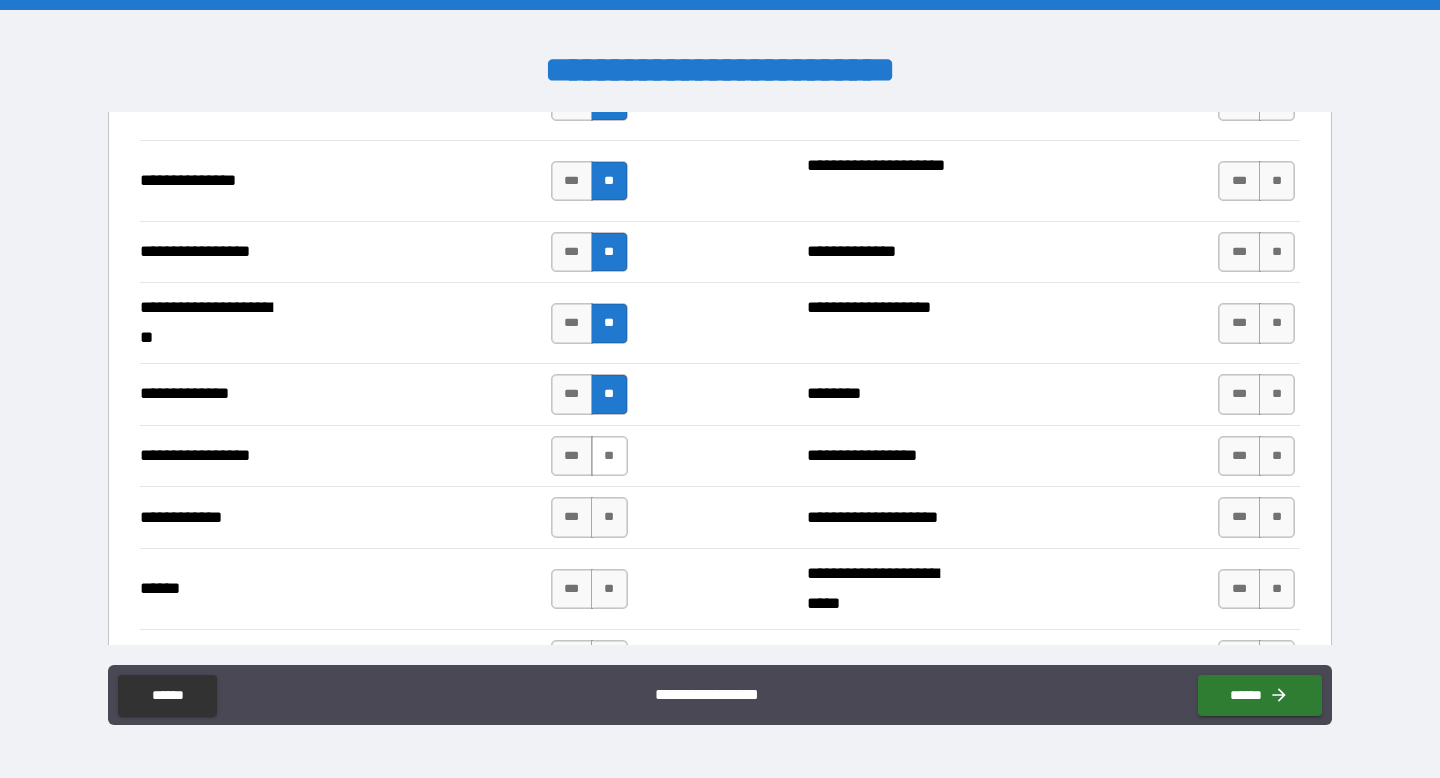 click on "**" at bounding box center [609, 456] 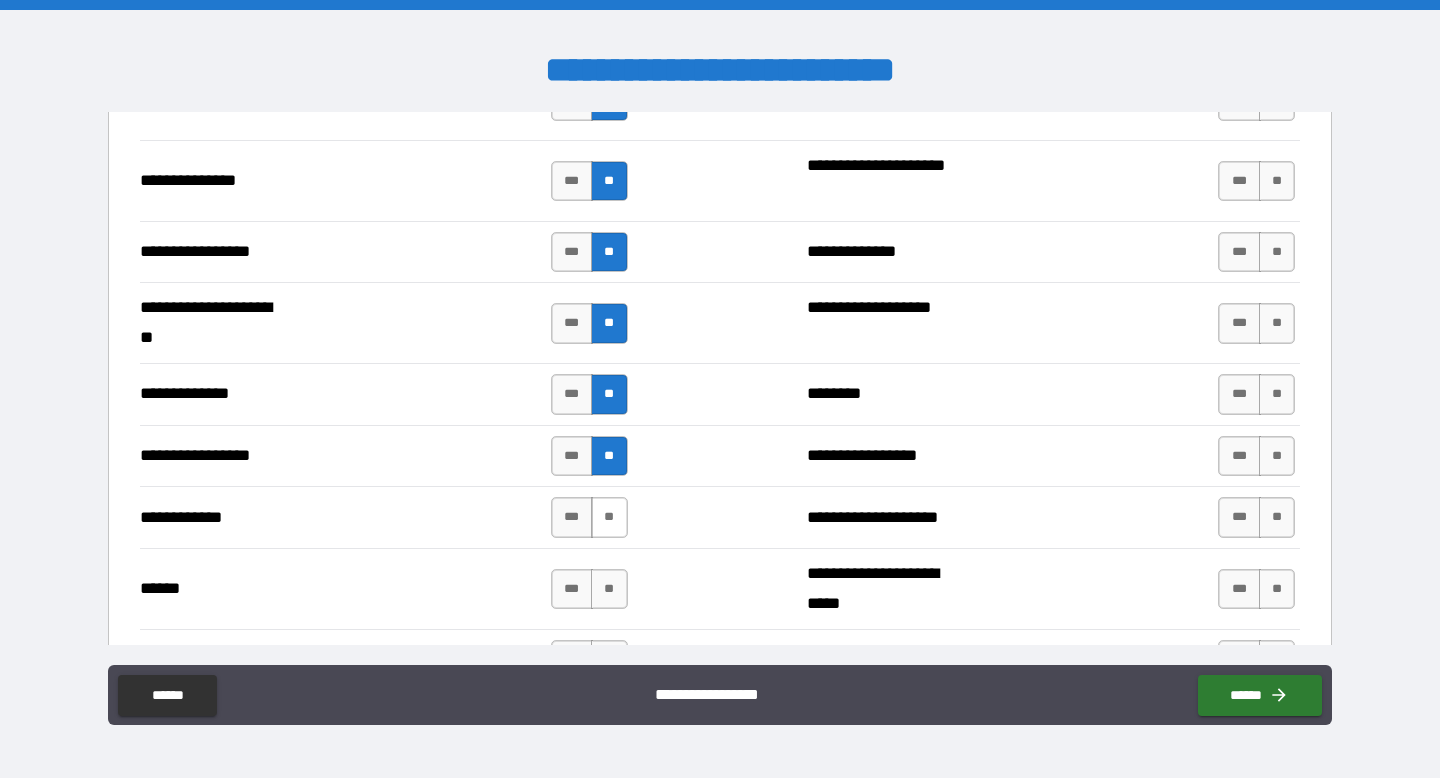 click on "**" at bounding box center (609, 517) 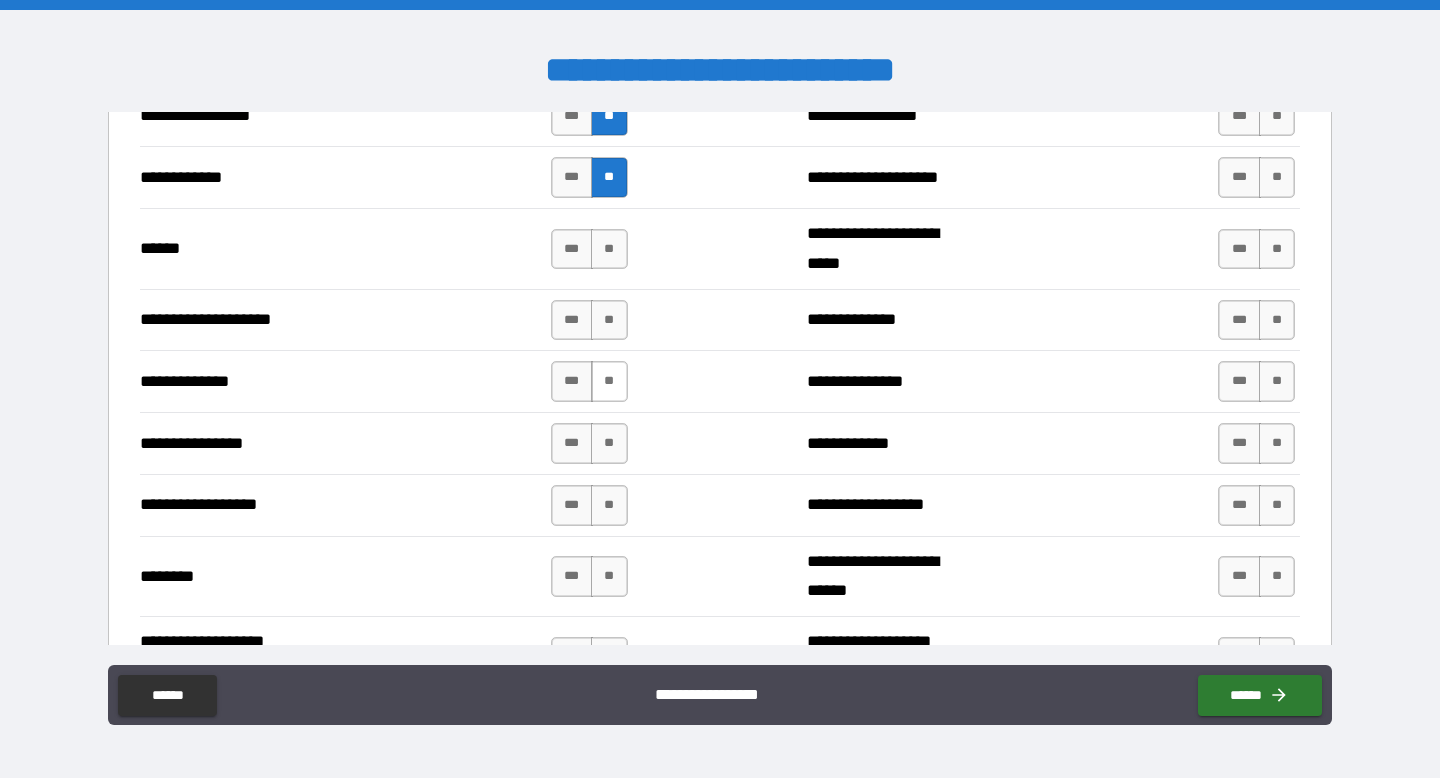scroll, scrollTop: 2995, scrollLeft: 0, axis: vertical 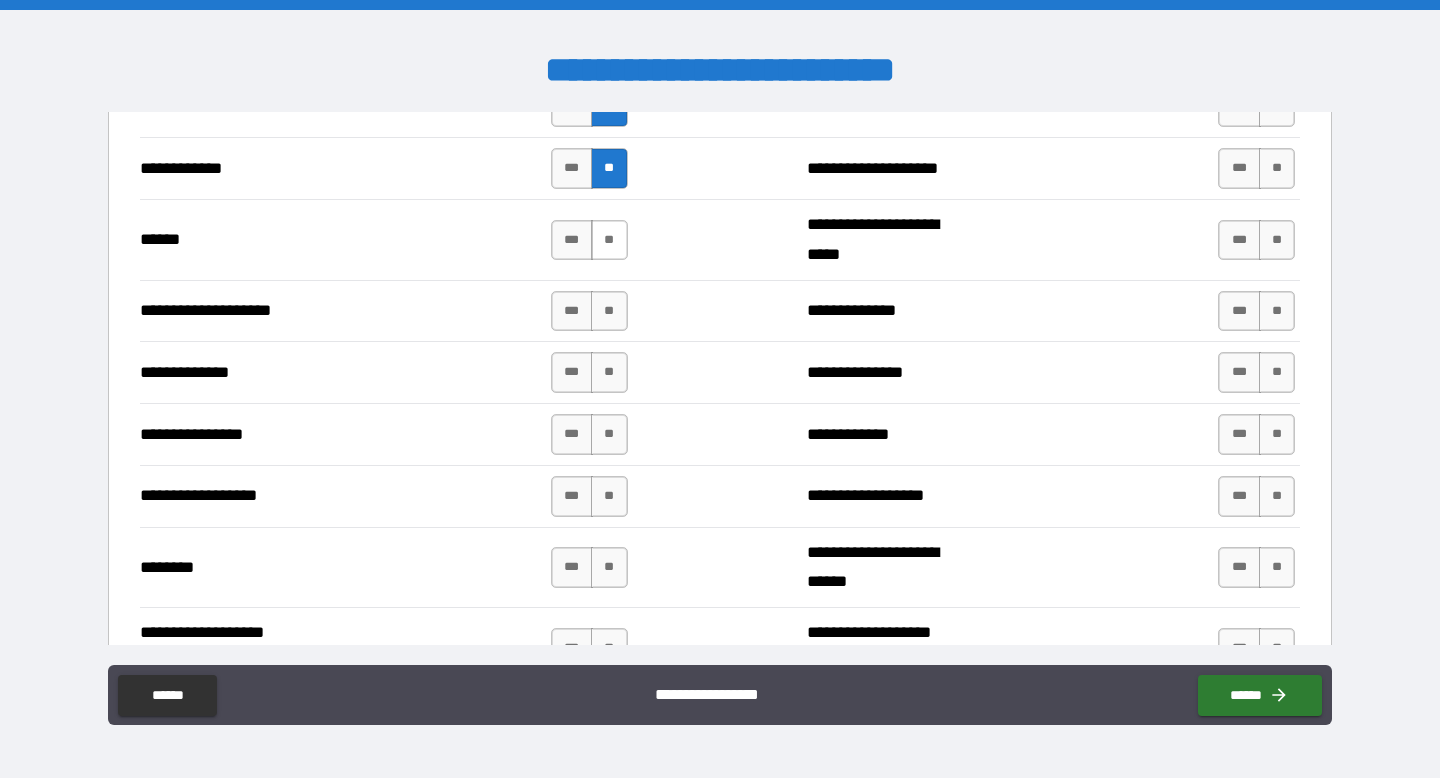 click on "**" at bounding box center (609, 240) 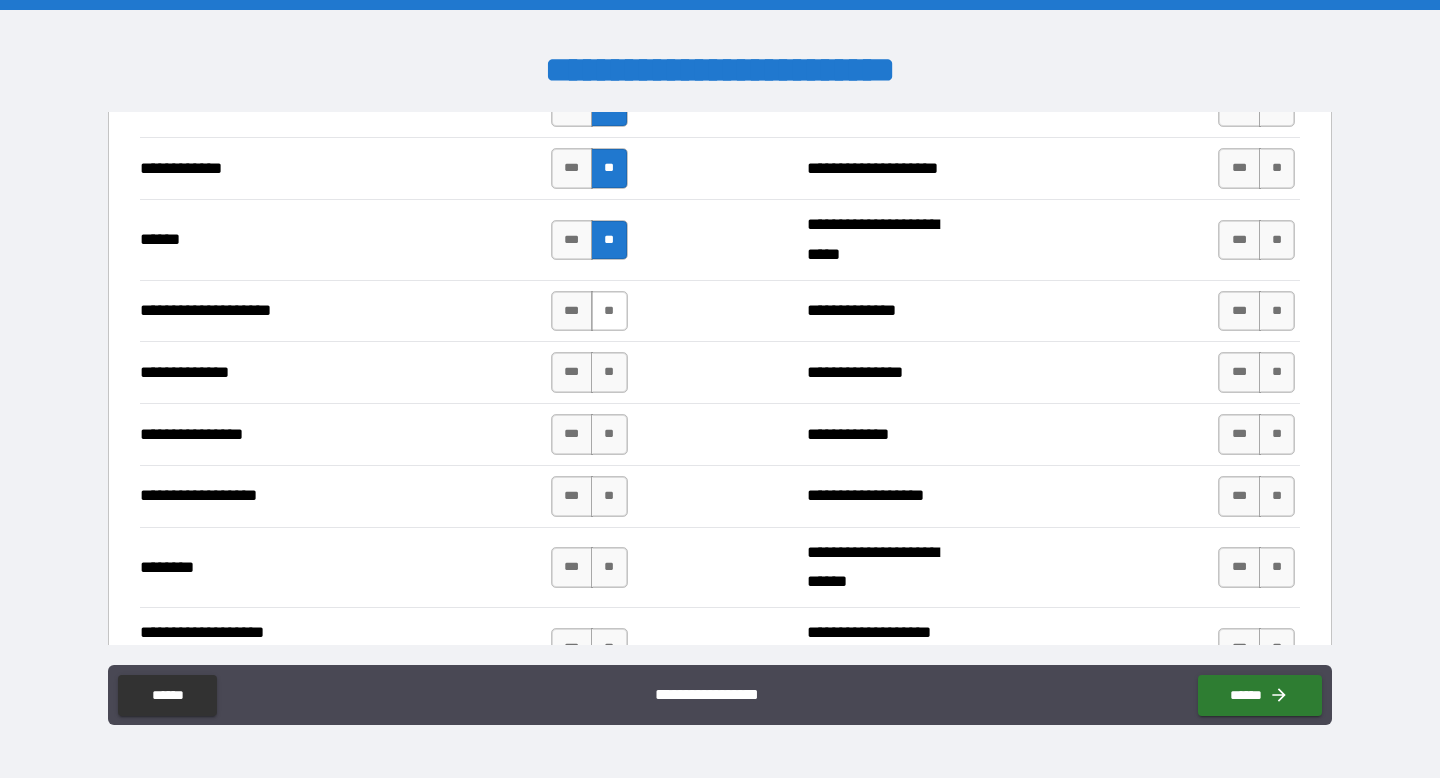 click on "**" at bounding box center (609, 311) 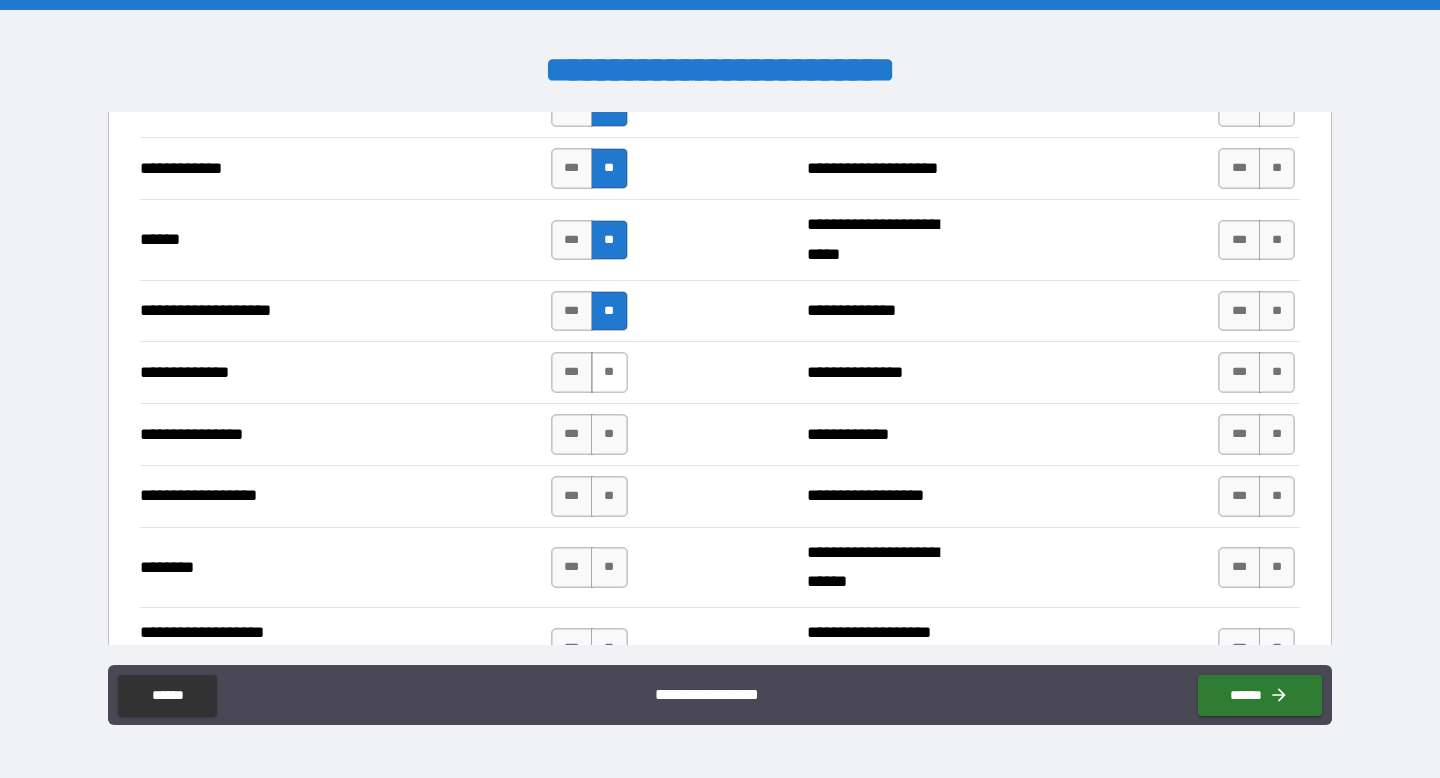 click on "**" at bounding box center (609, 372) 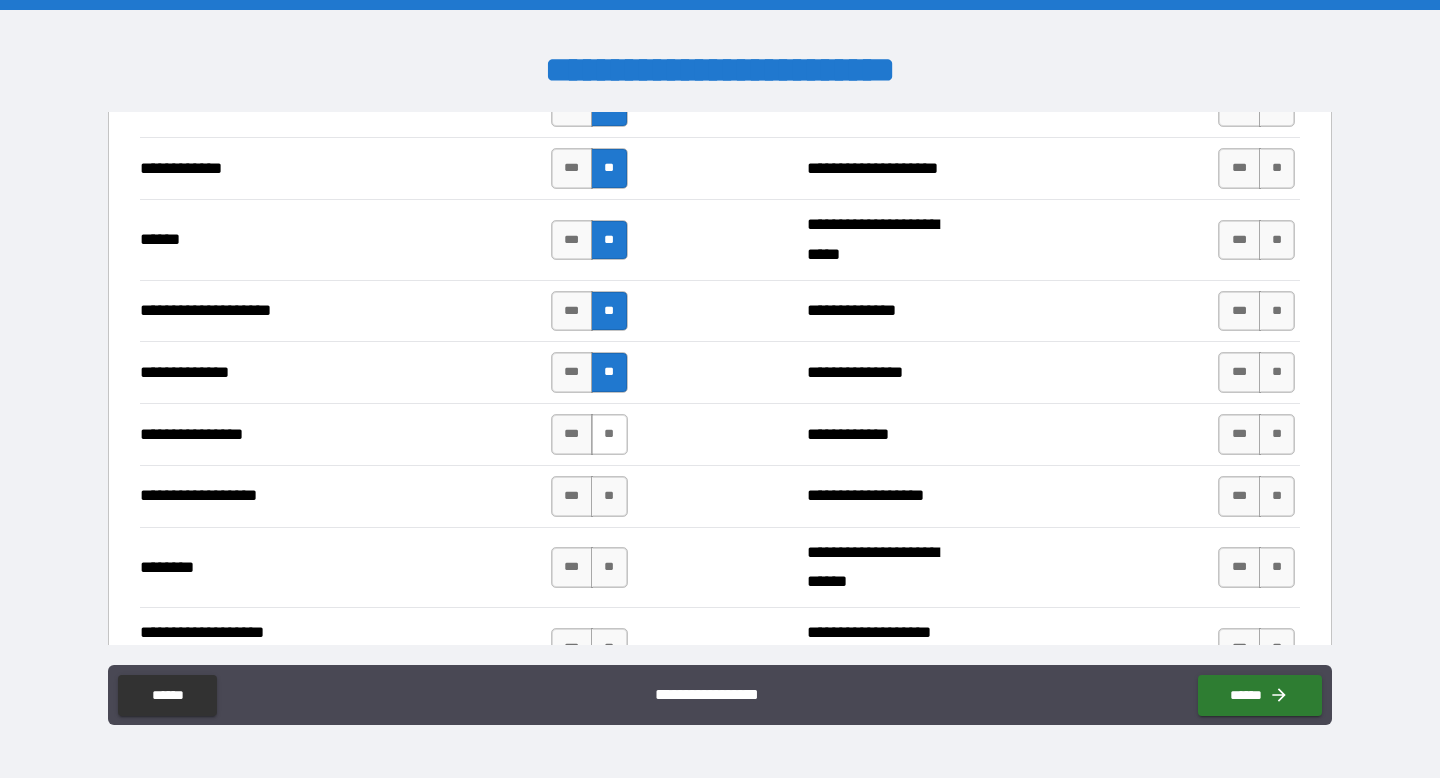 click on "**" at bounding box center [609, 434] 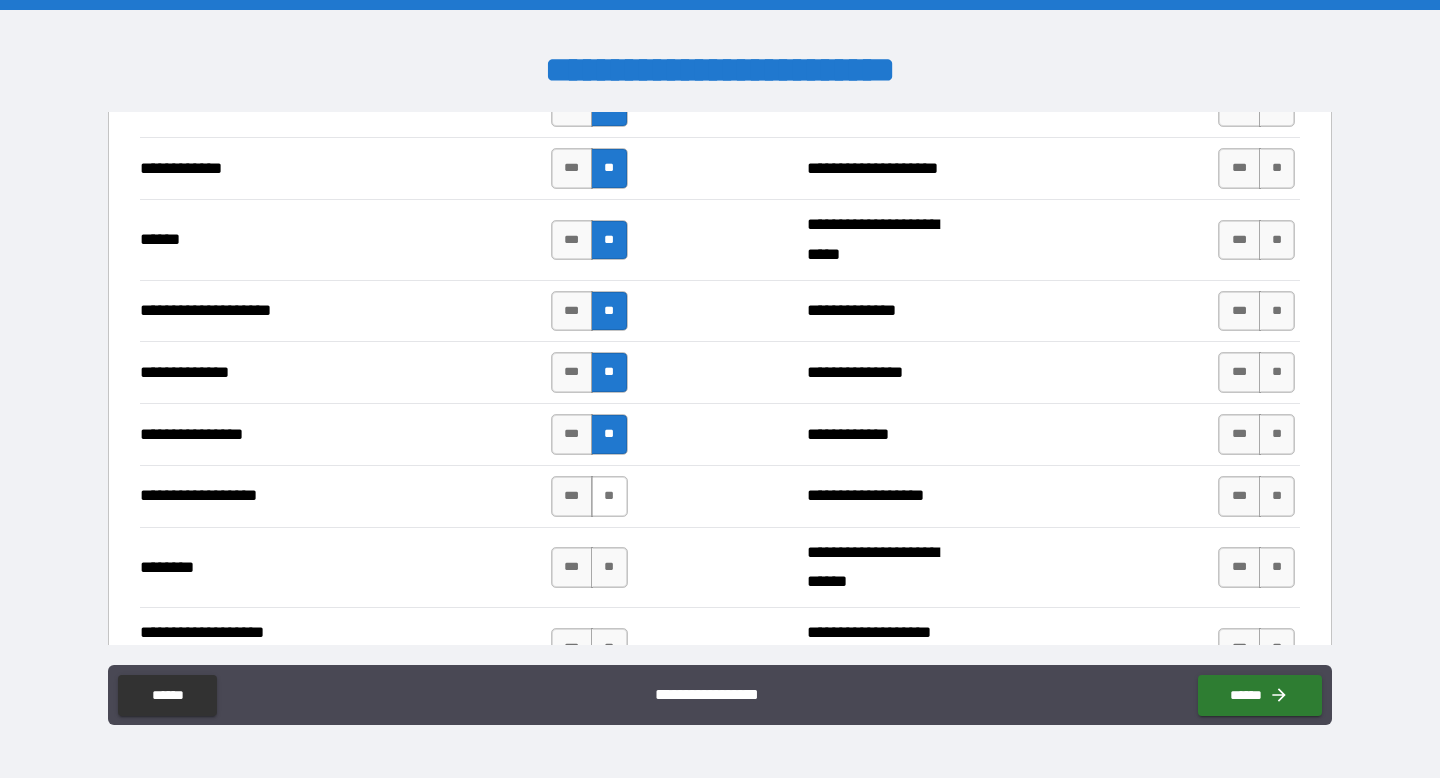 click on "**" at bounding box center (609, 496) 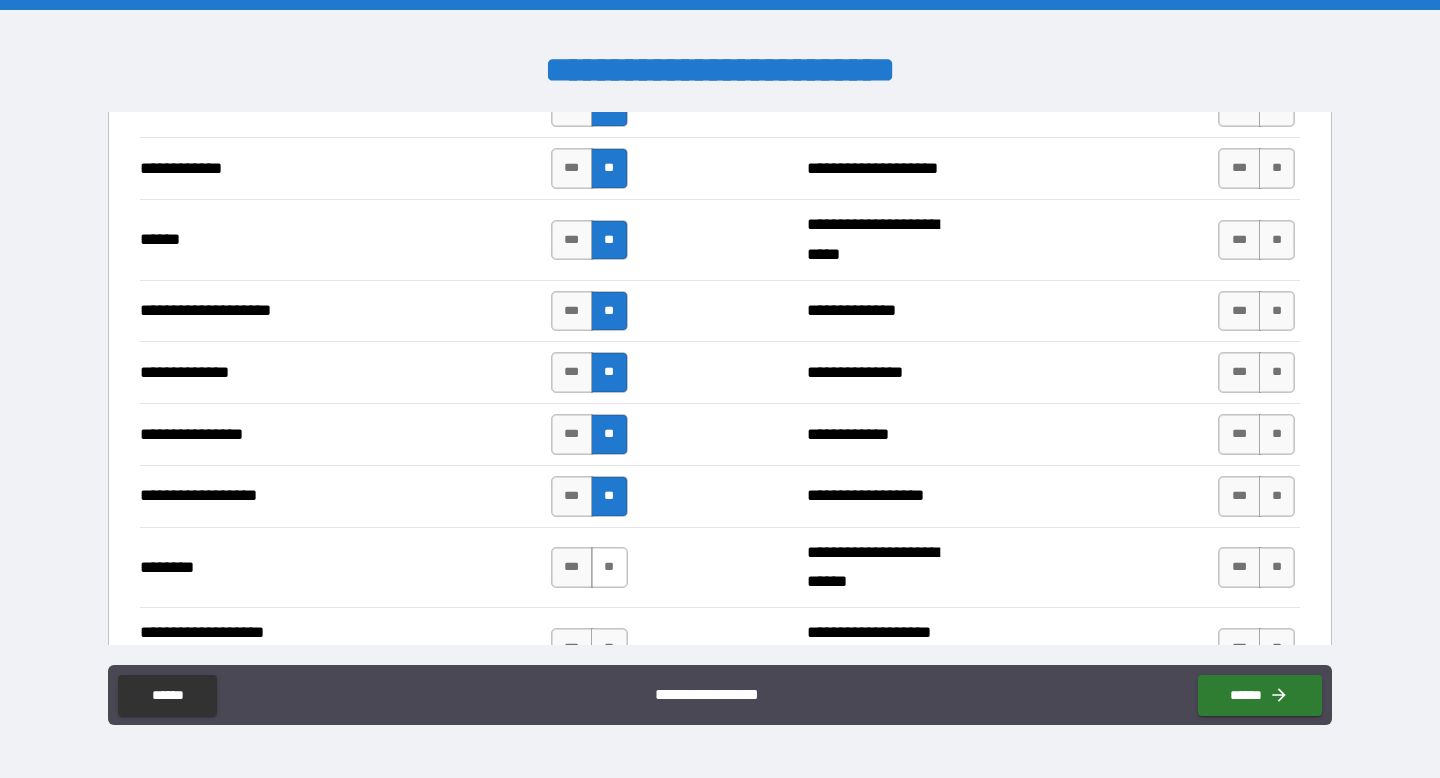 click on "**" at bounding box center (609, 567) 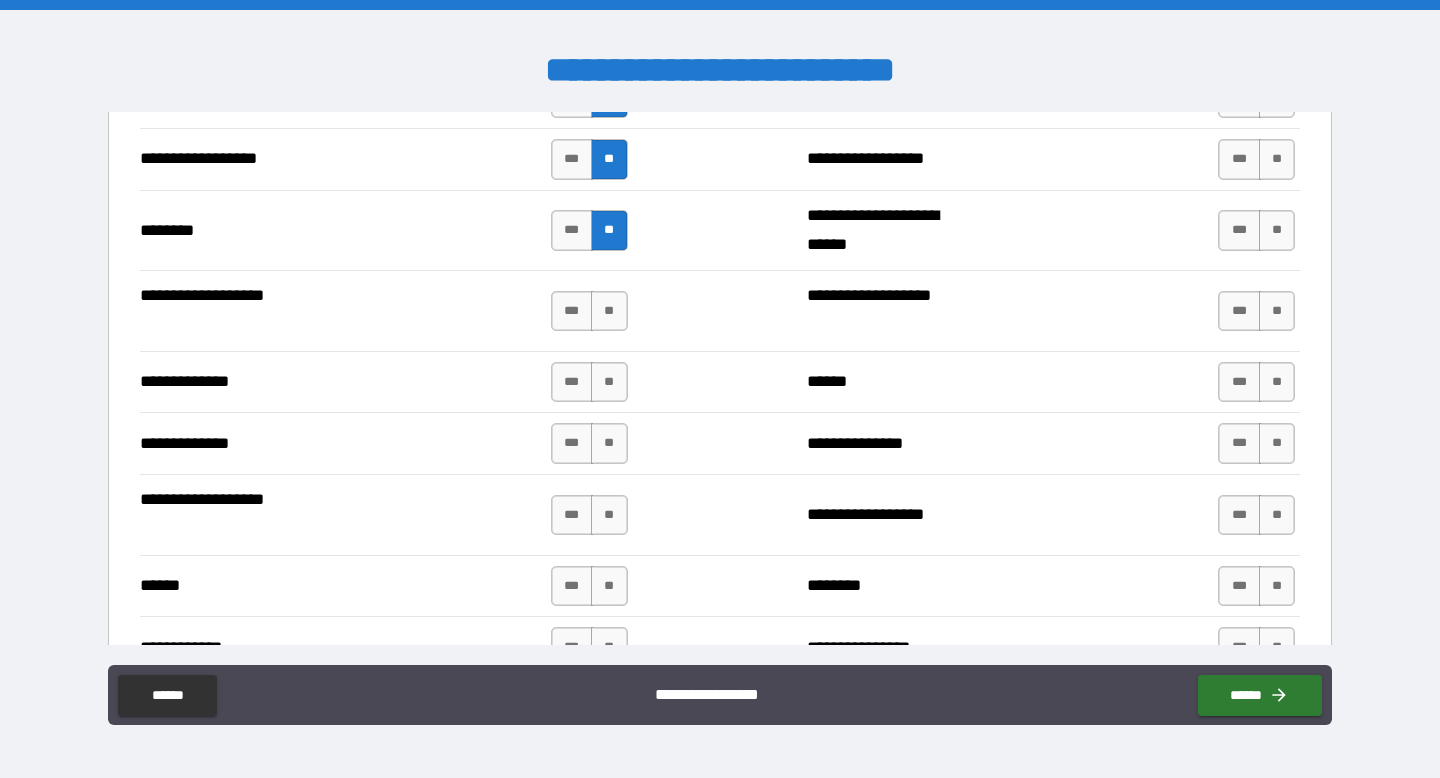 scroll, scrollTop: 3350, scrollLeft: 0, axis: vertical 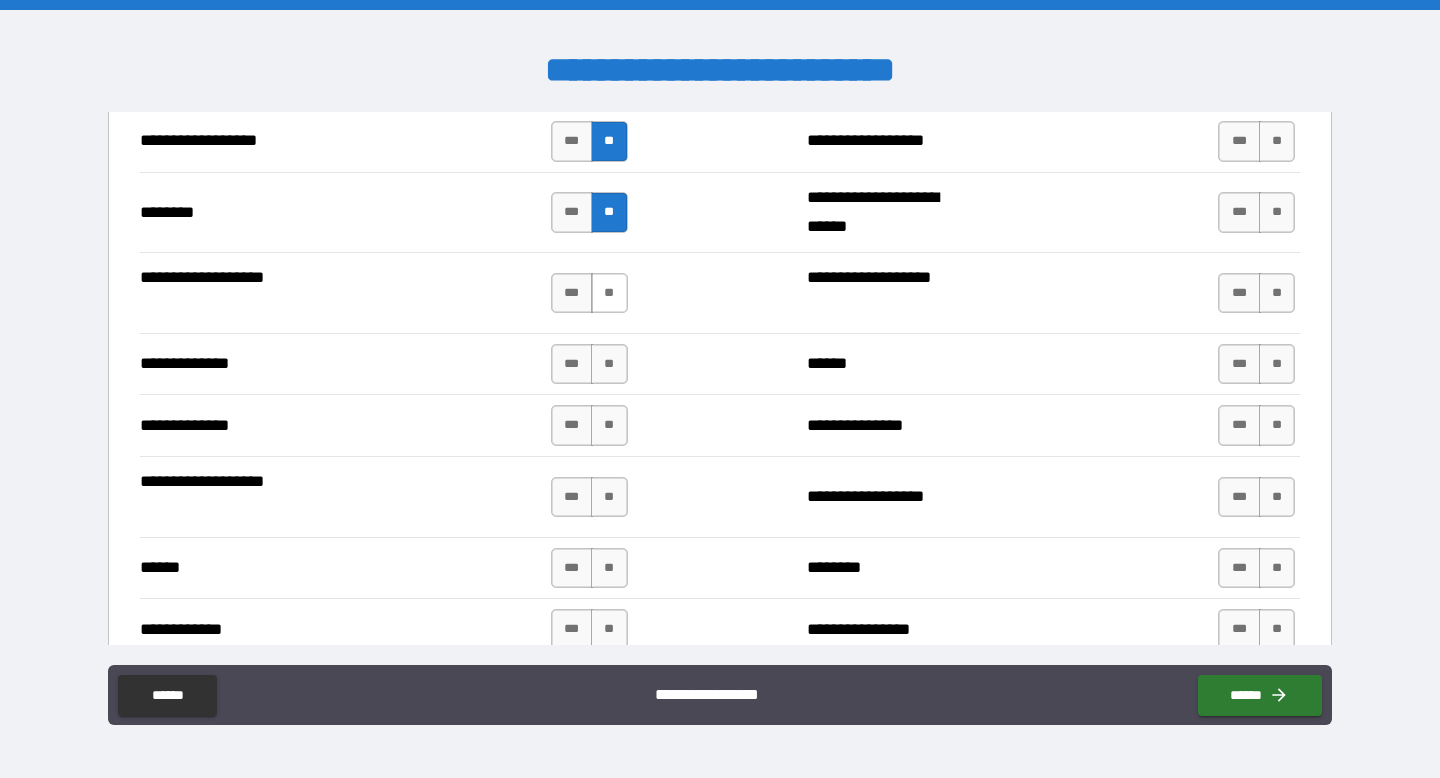 click on "**" at bounding box center [609, 293] 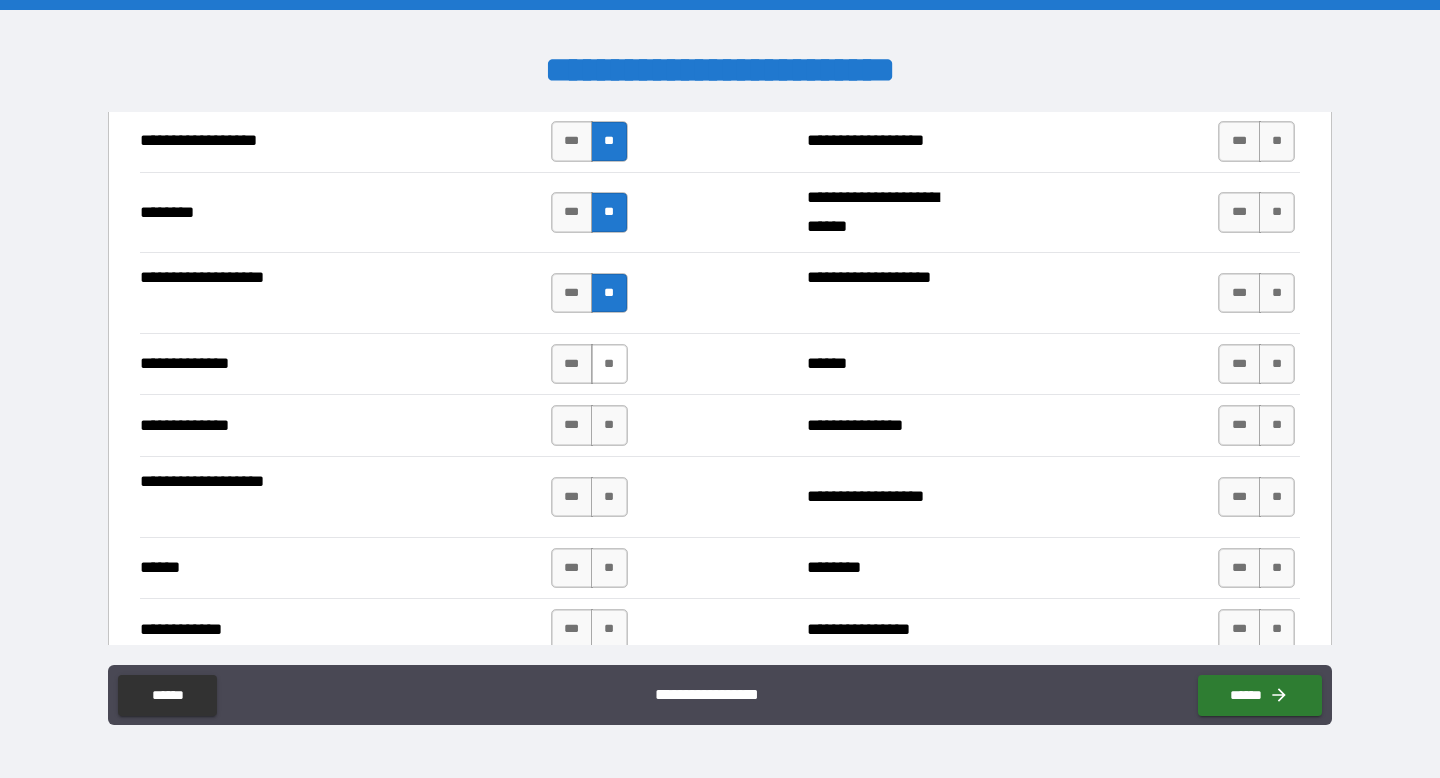click on "**" at bounding box center [609, 364] 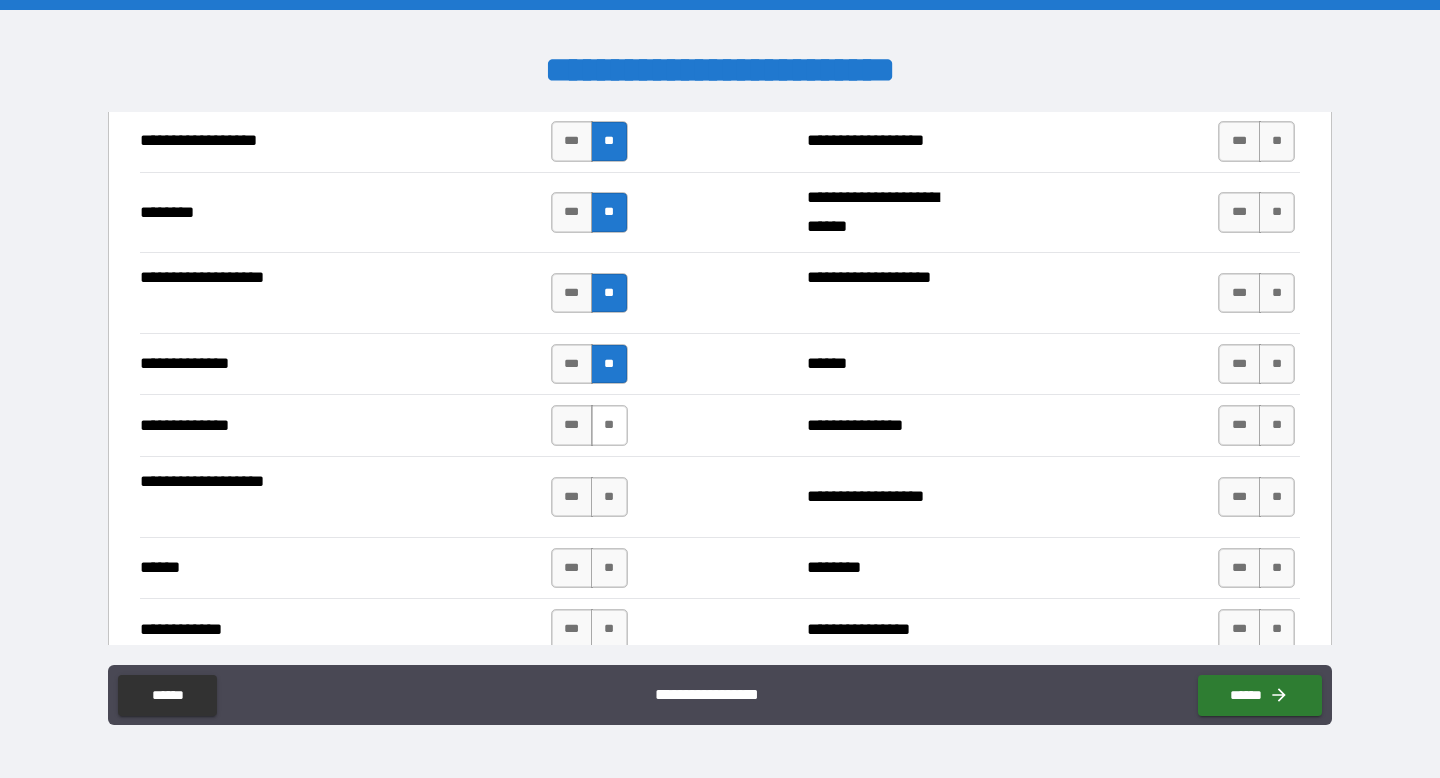 click on "**" at bounding box center [609, 425] 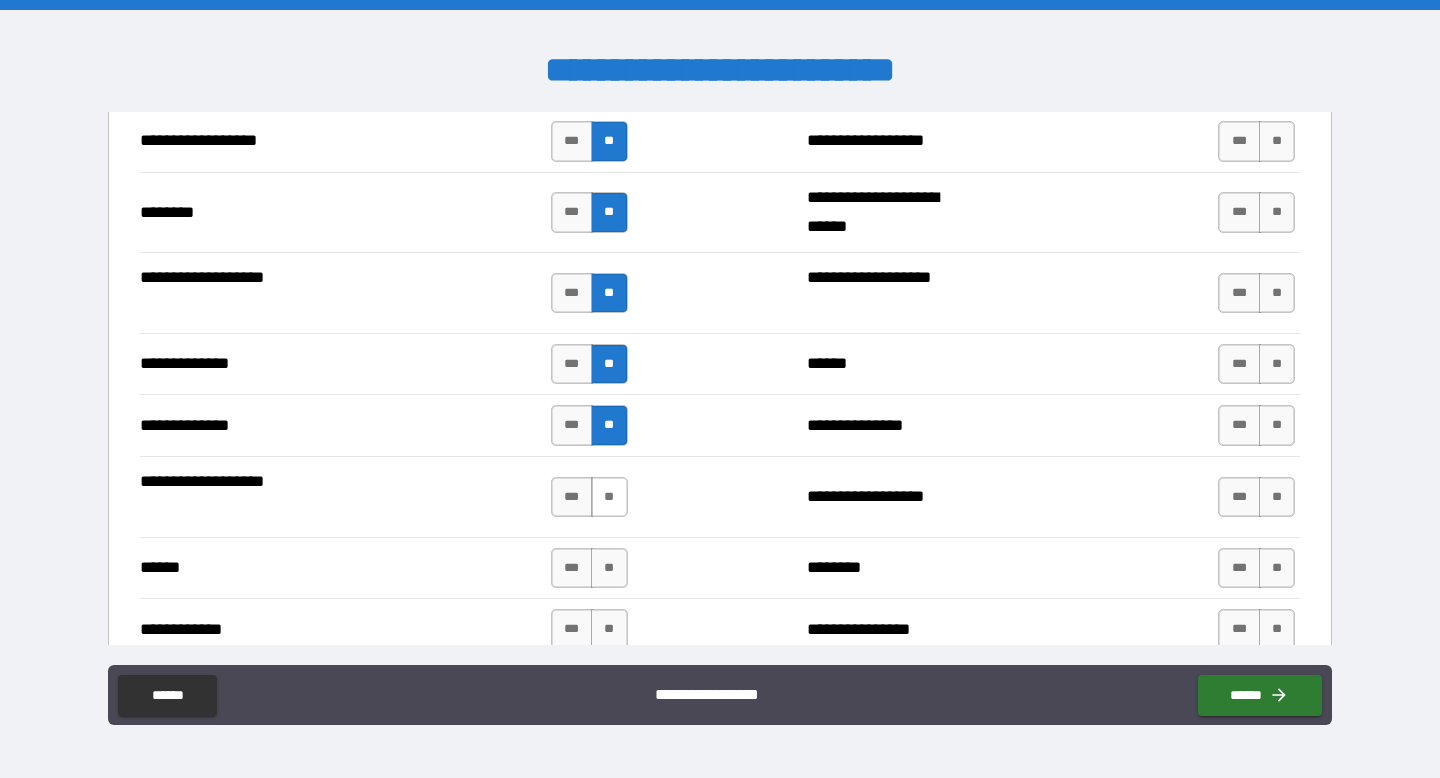 click on "**" at bounding box center [609, 497] 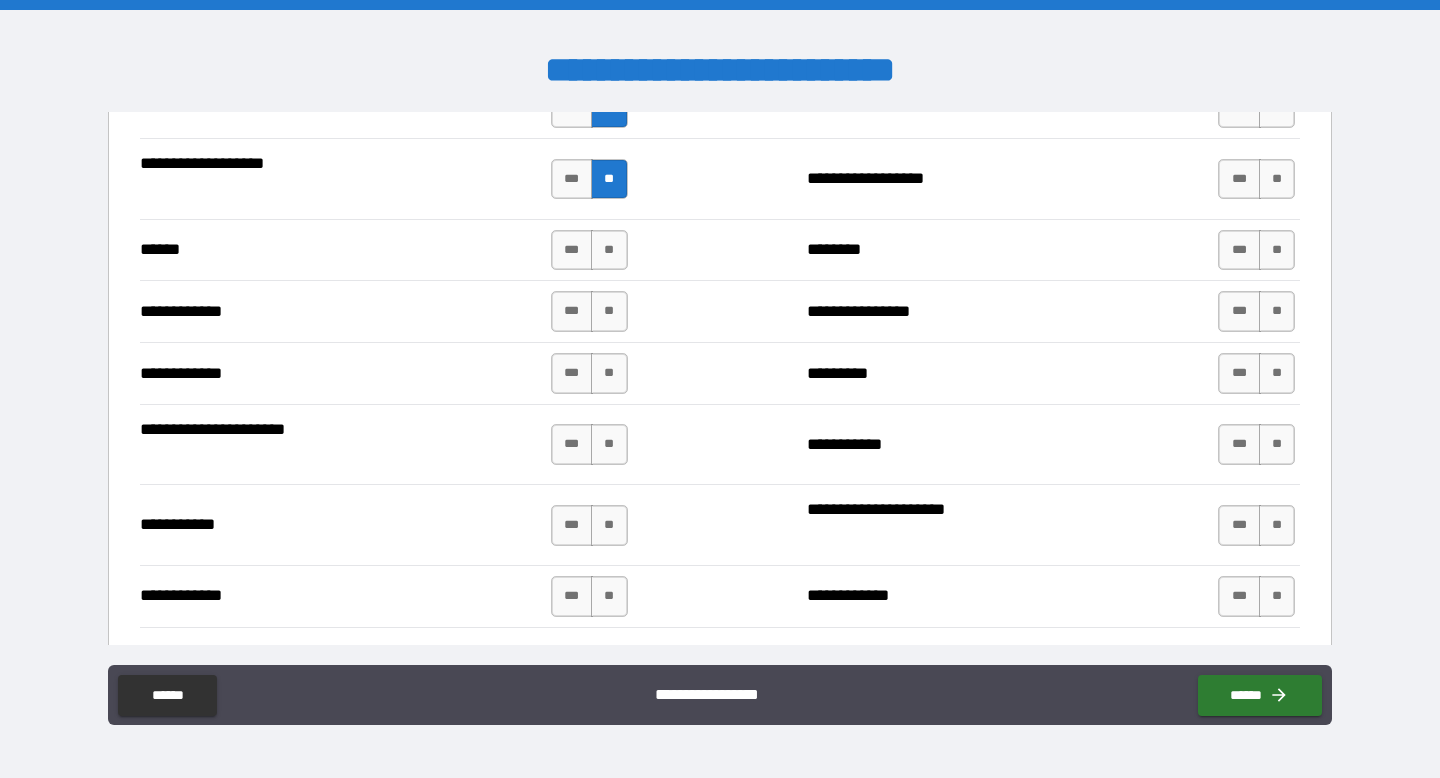 scroll, scrollTop: 3672, scrollLeft: 0, axis: vertical 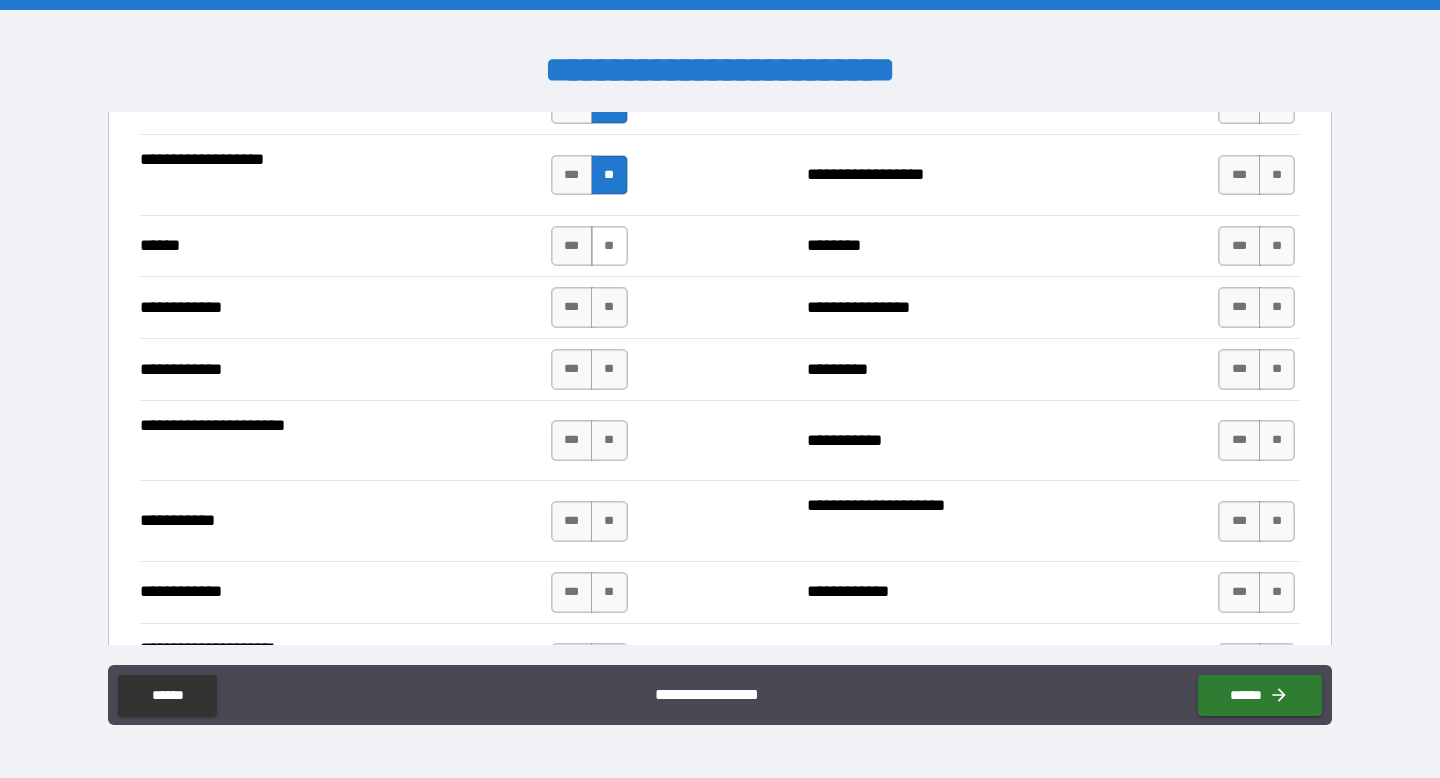 click on "**" at bounding box center [609, 246] 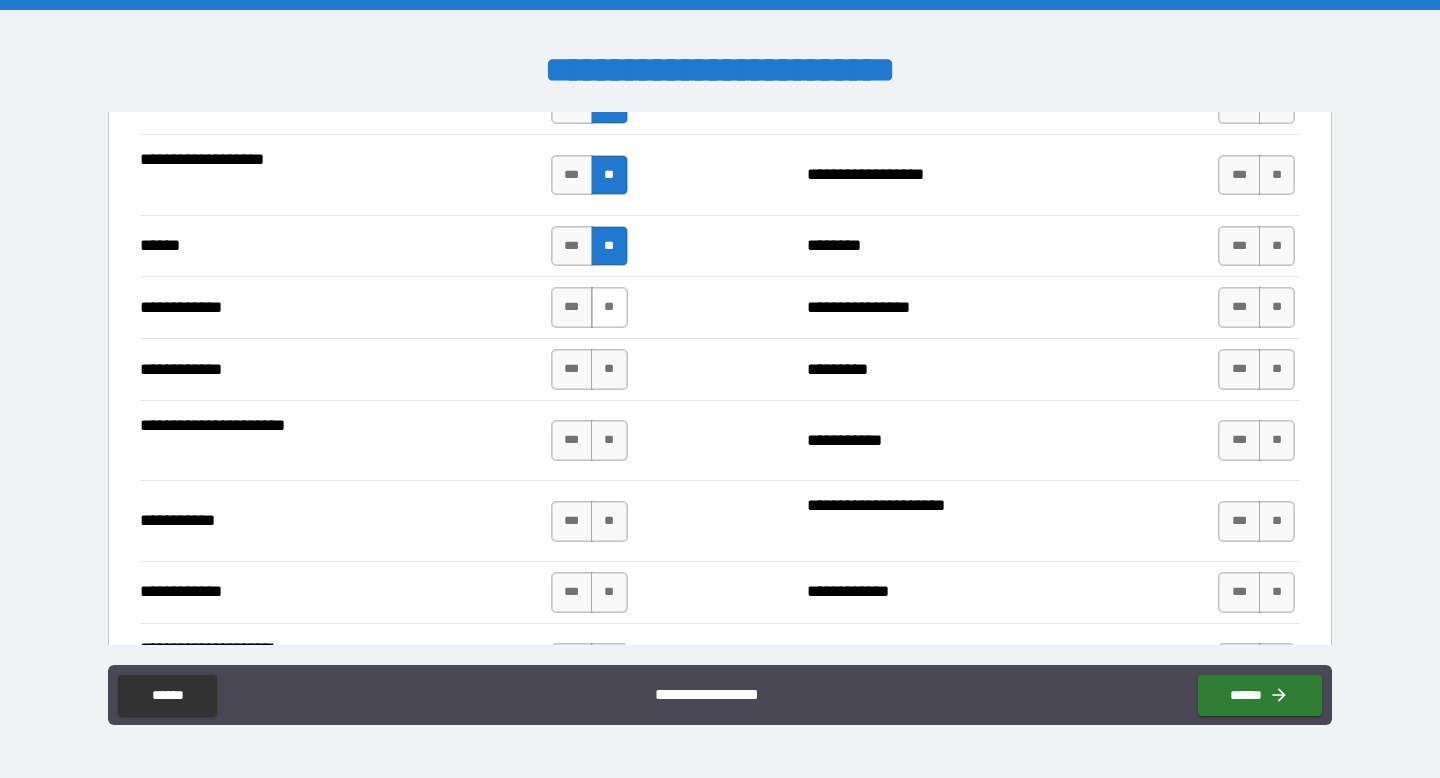 click on "**" at bounding box center [609, 307] 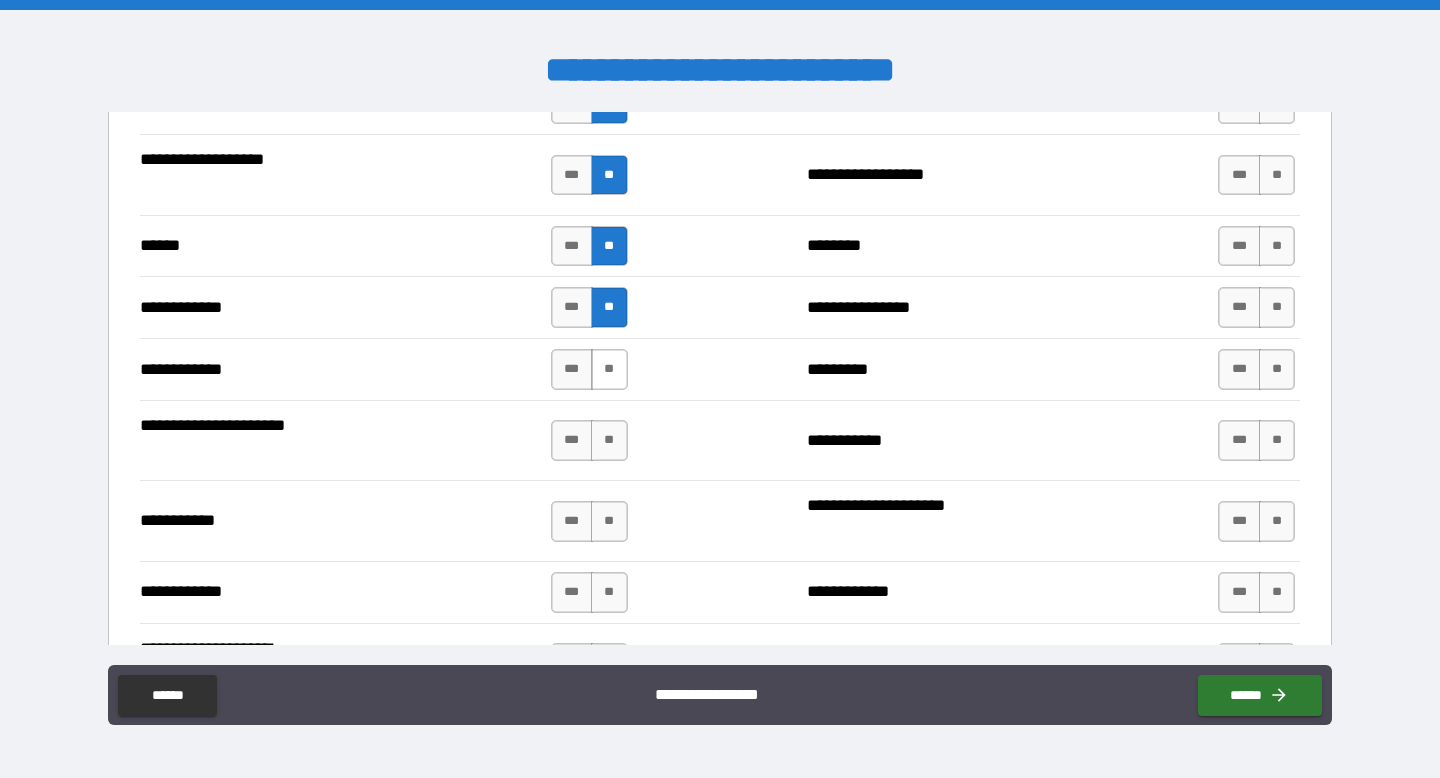 click on "**" at bounding box center [609, 369] 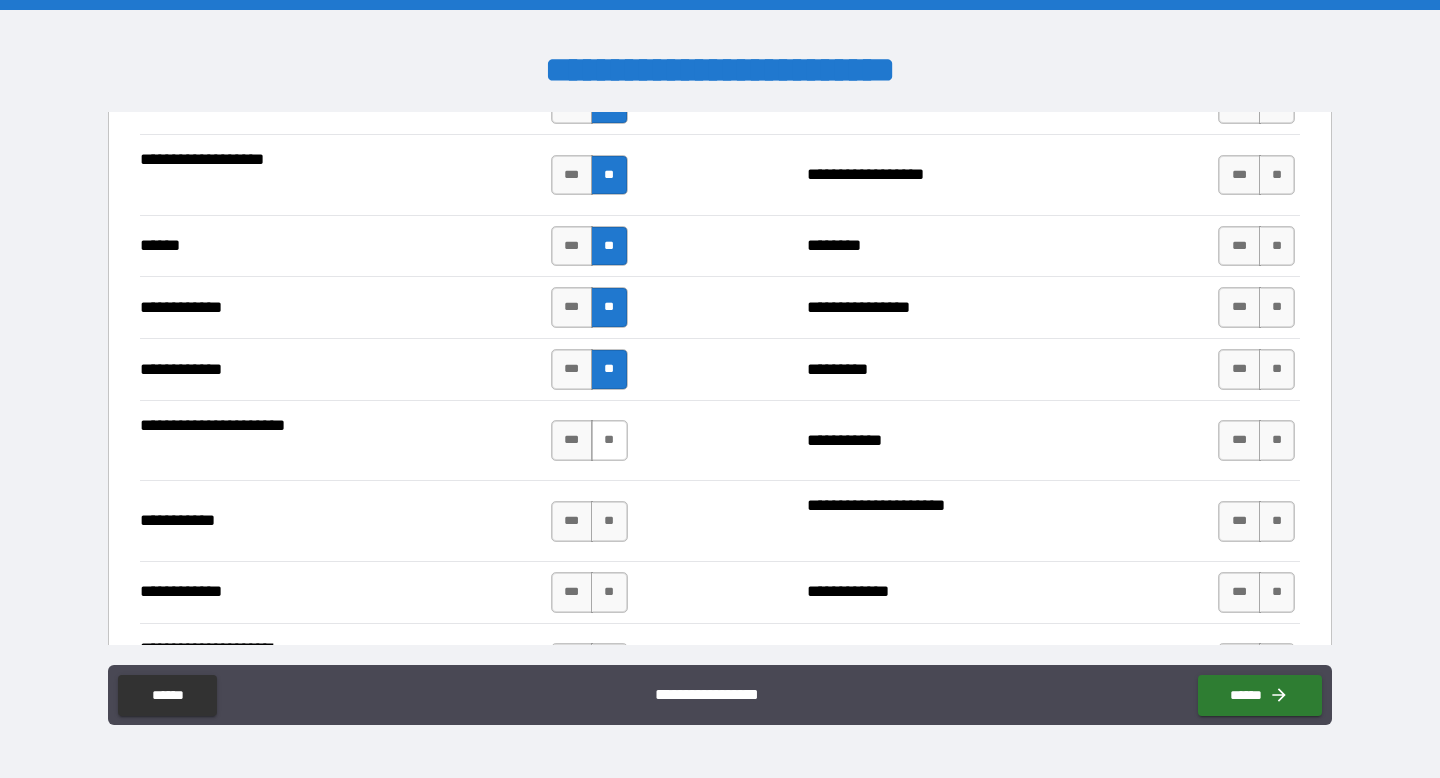 click on "**" at bounding box center [609, 440] 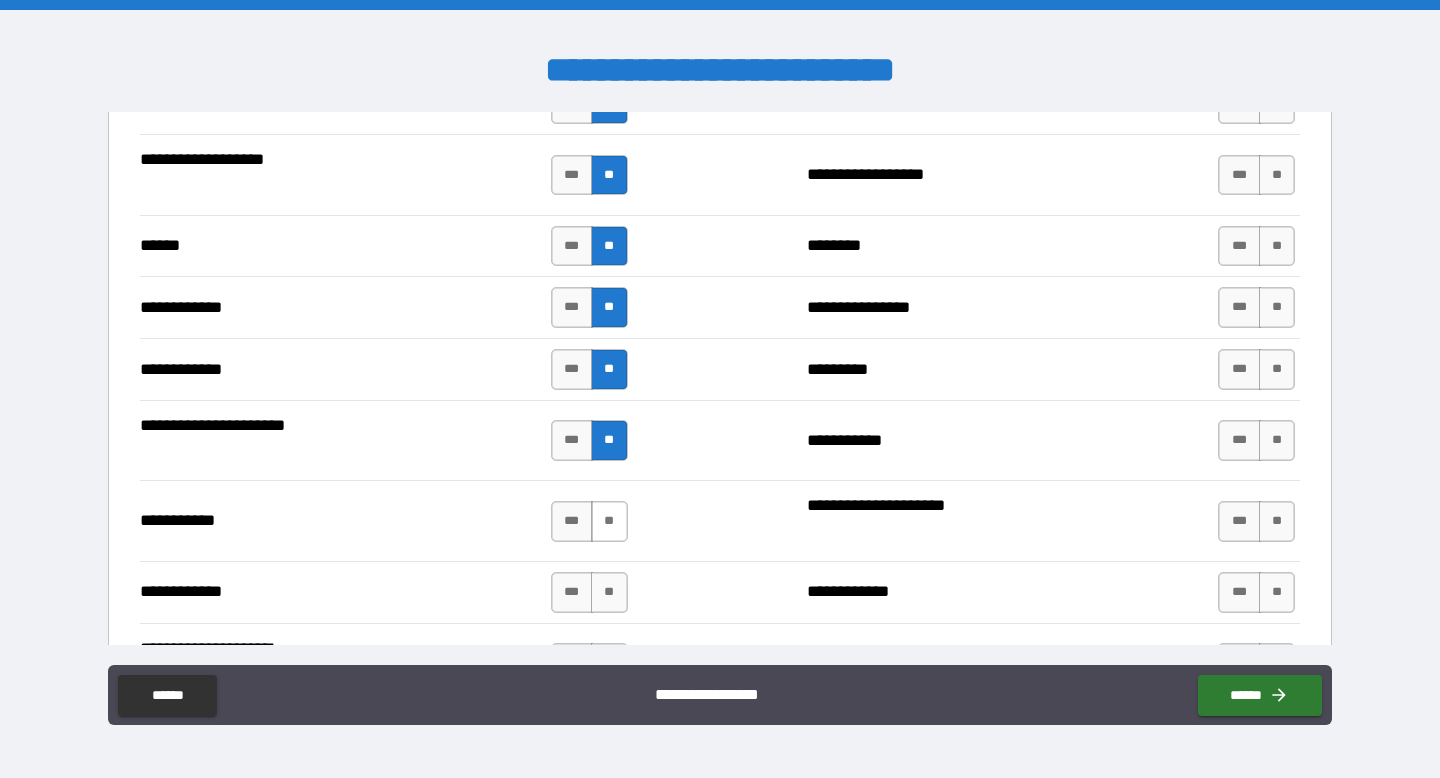 click on "**" at bounding box center (609, 521) 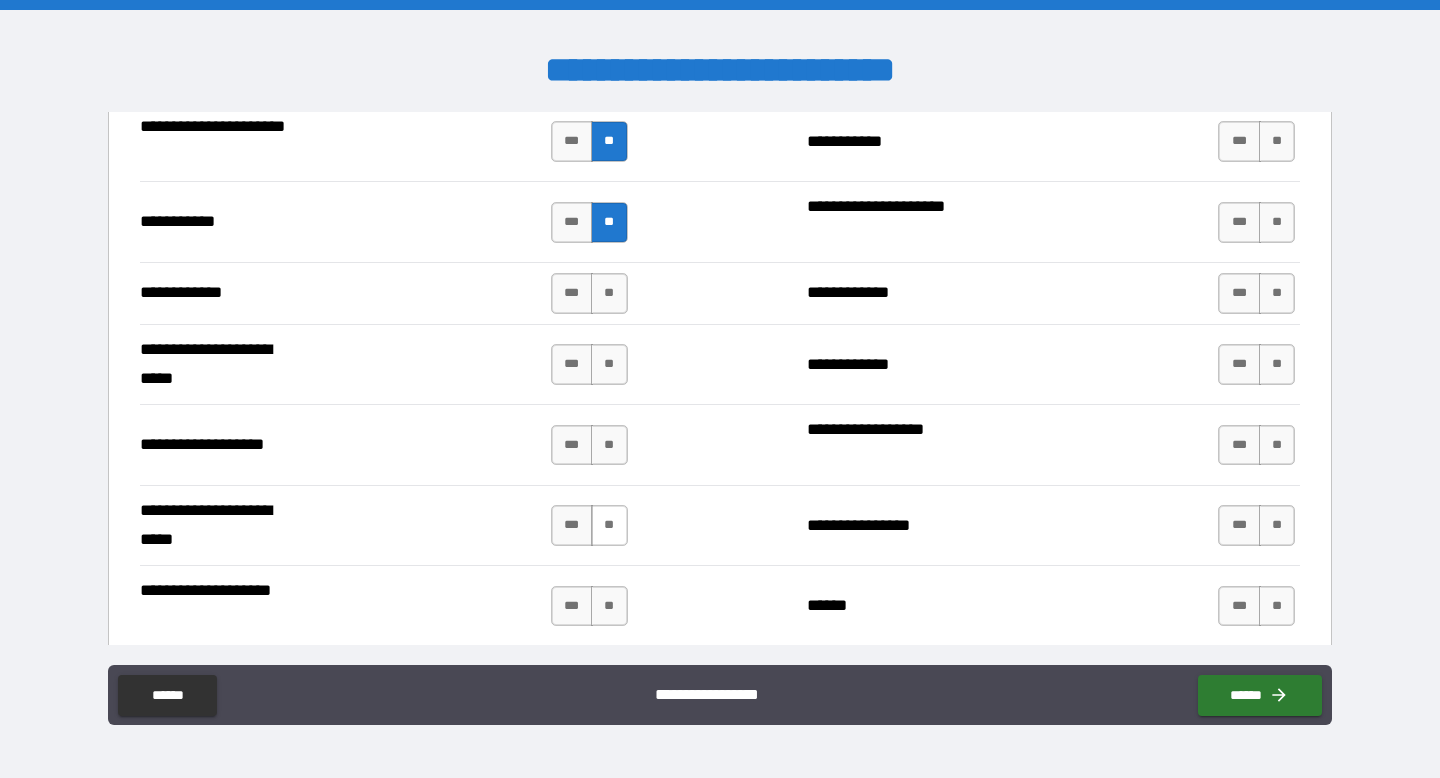 scroll, scrollTop: 3973, scrollLeft: 0, axis: vertical 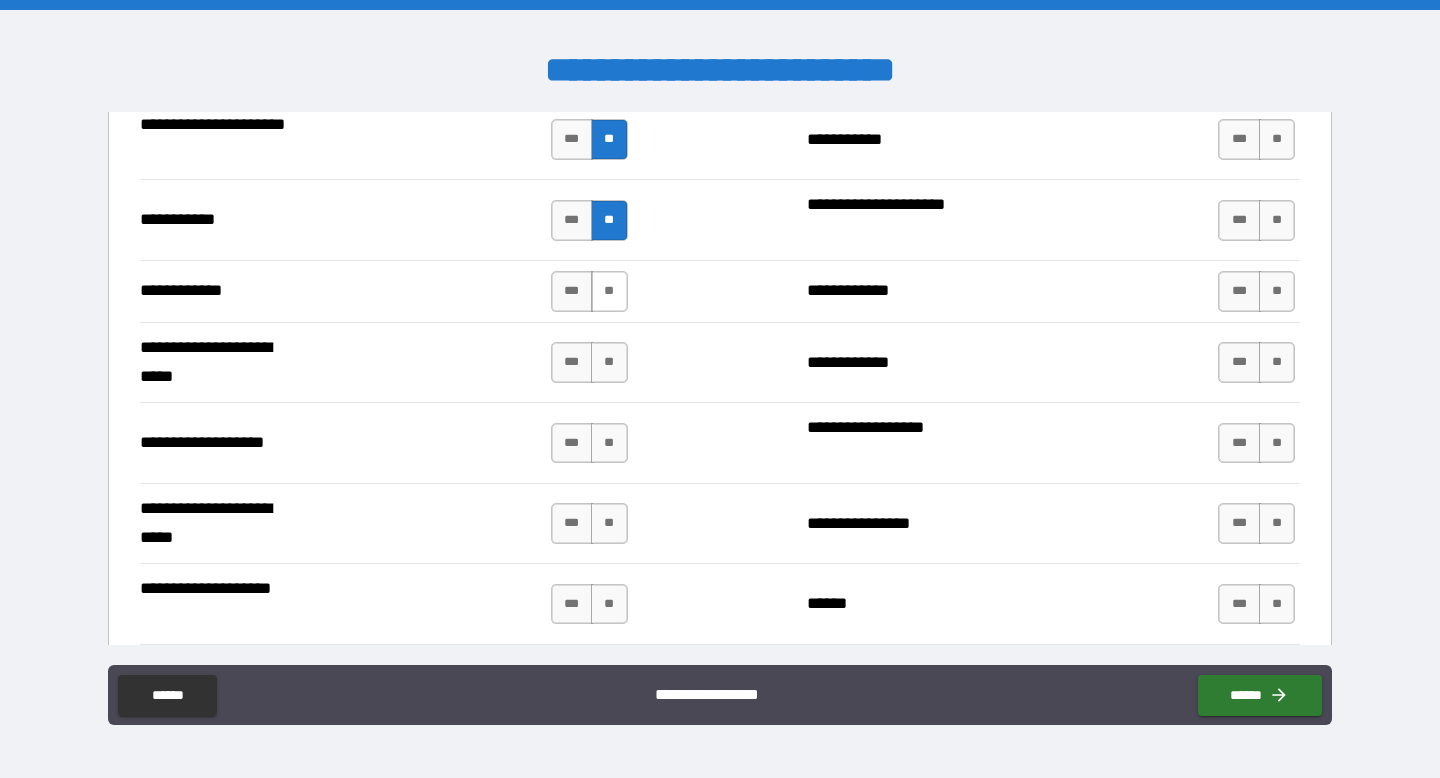 click on "**" at bounding box center (609, 291) 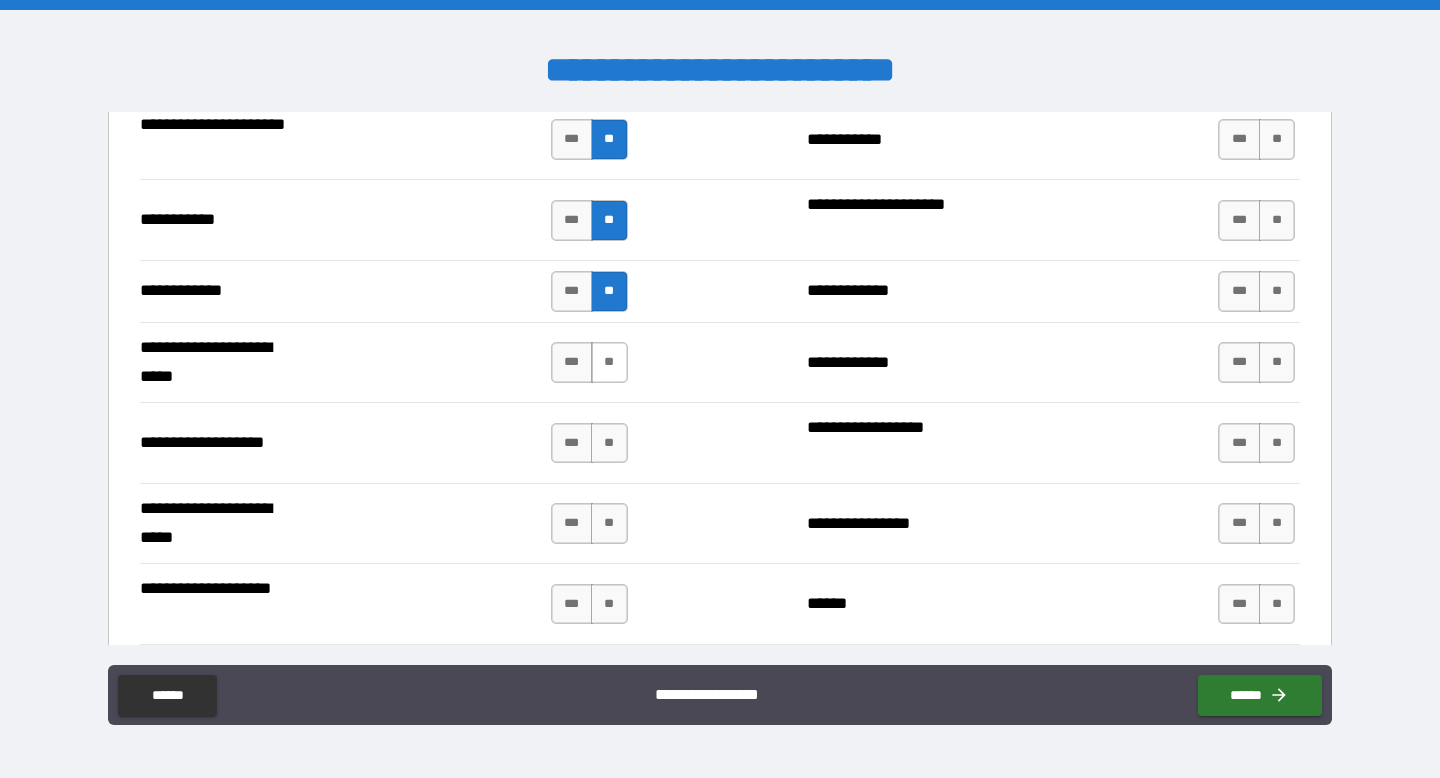 click on "**" at bounding box center [609, 362] 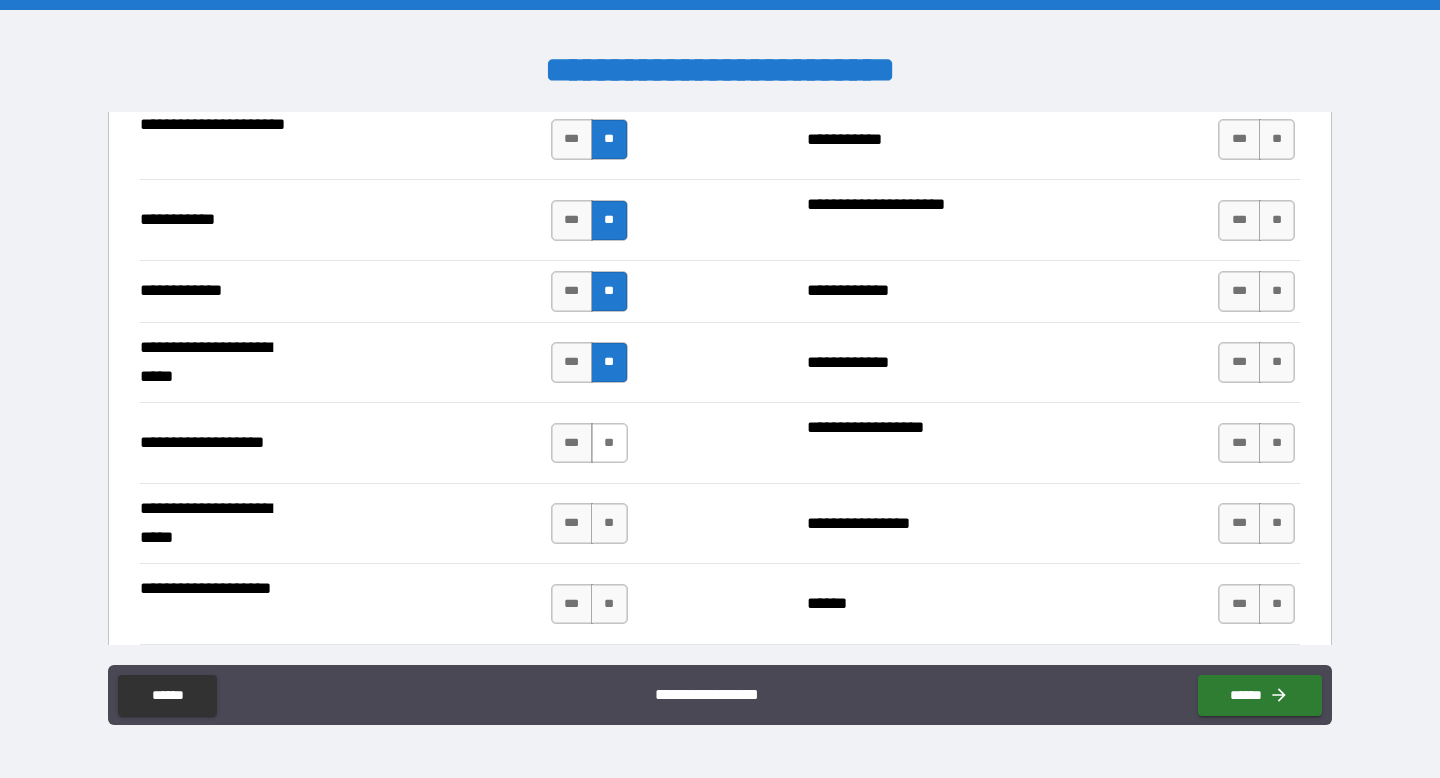 click on "**" at bounding box center [609, 443] 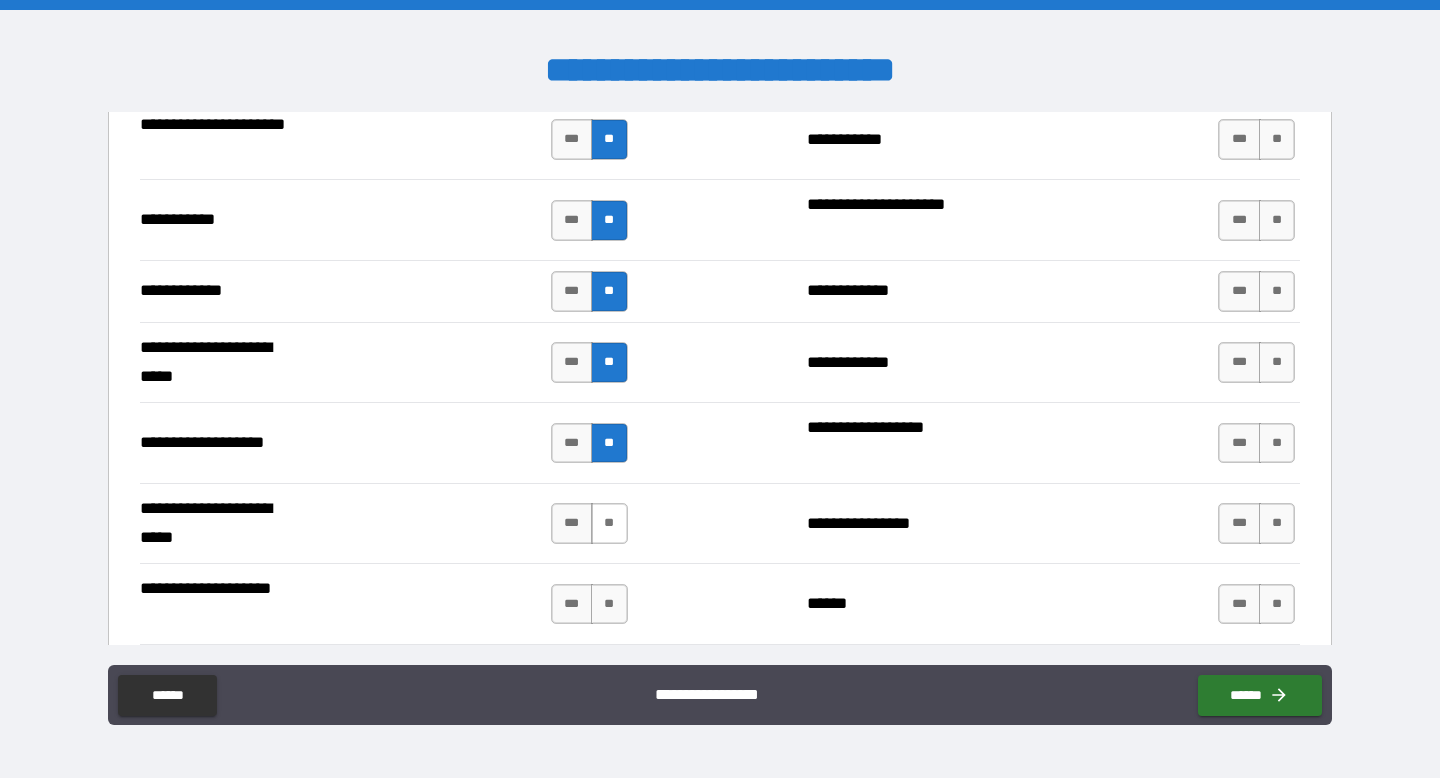 click on "**" at bounding box center (609, 523) 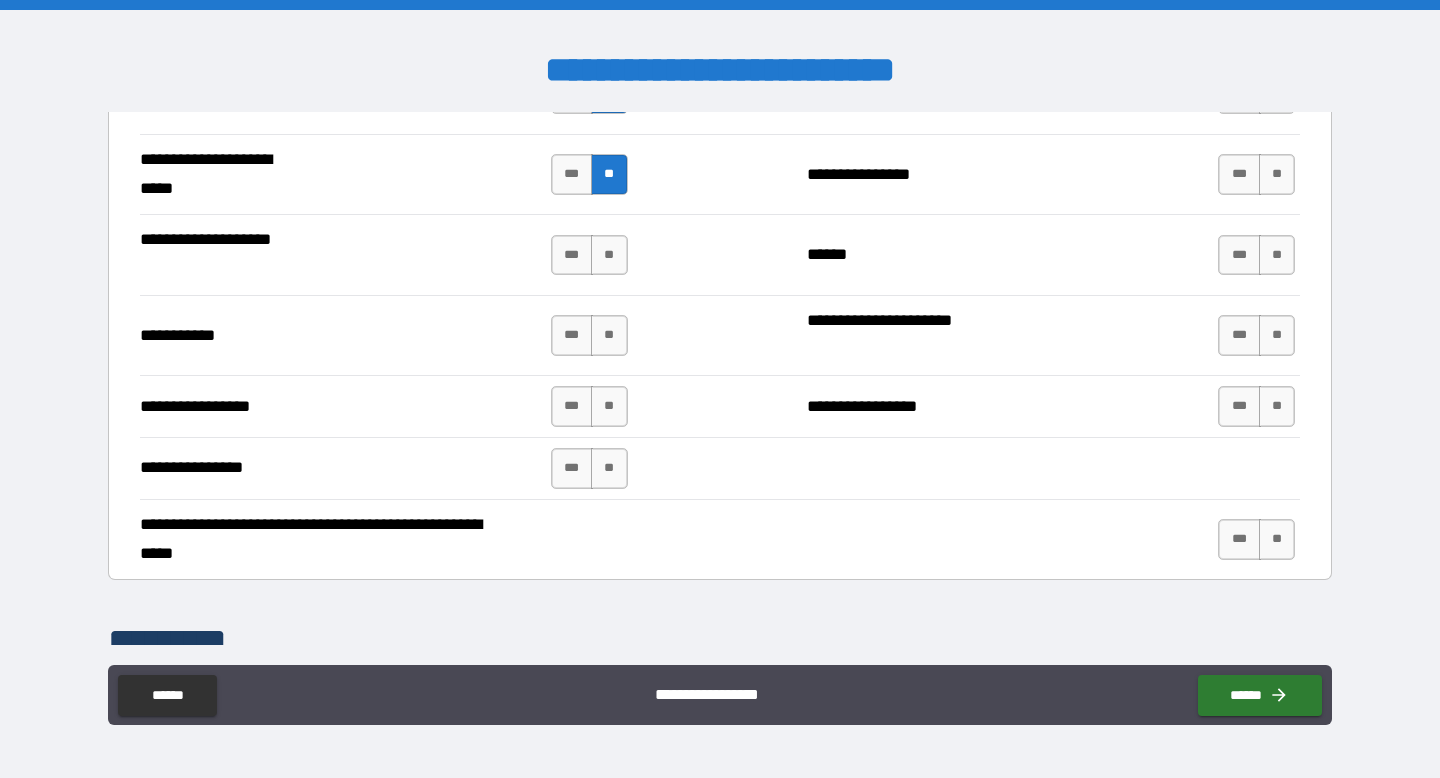 scroll, scrollTop: 4342, scrollLeft: 0, axis: vertical 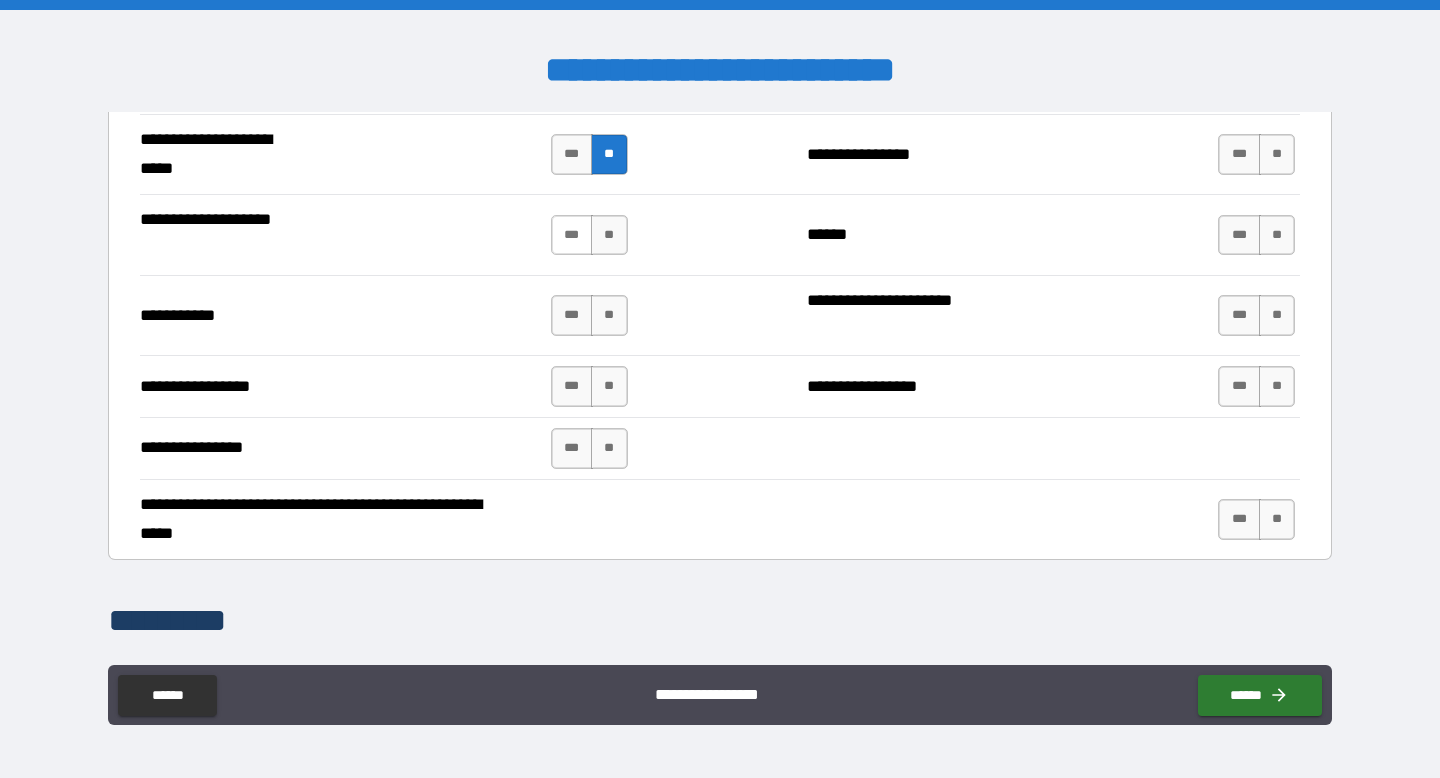 click on "***" at bounding box center [572, 235] 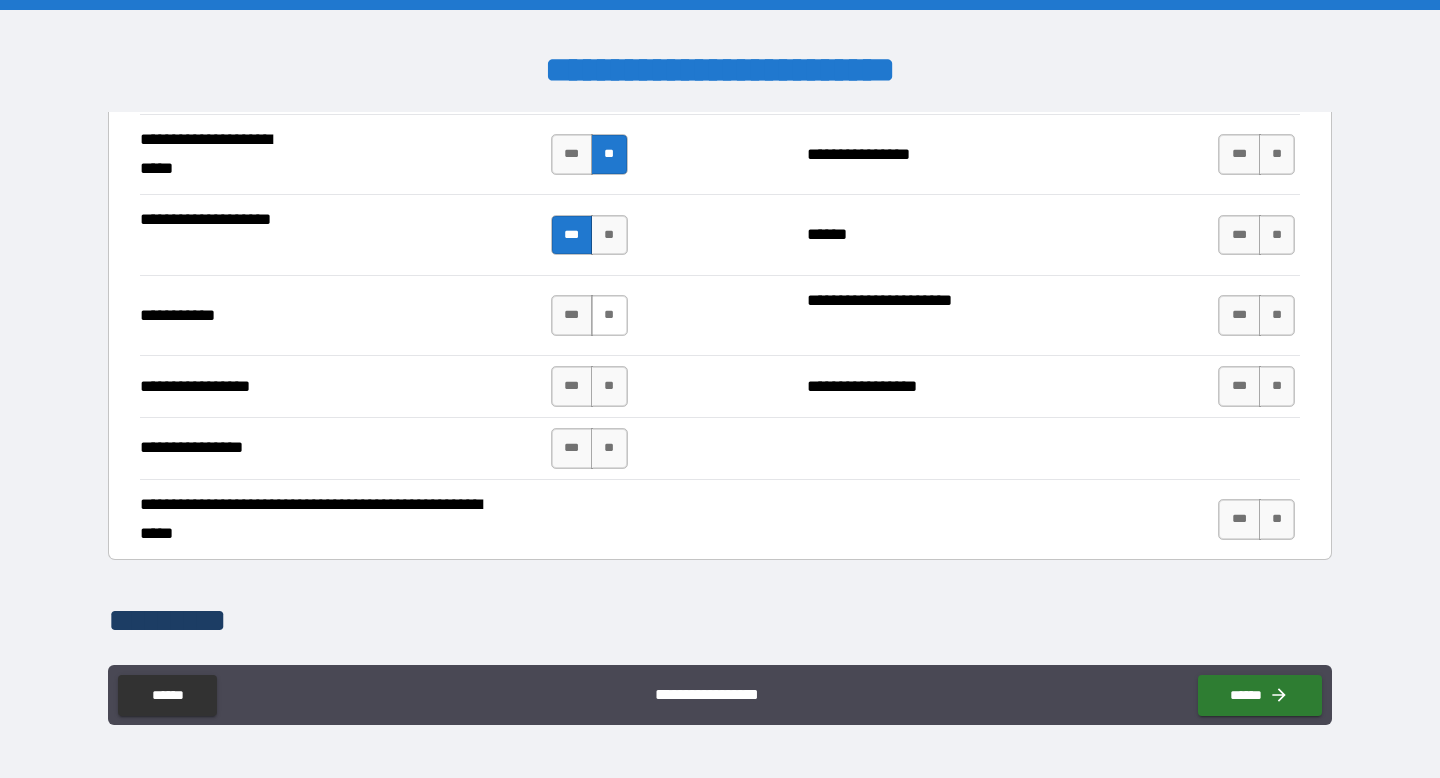 click on "**" at bounding box center (609, 315) 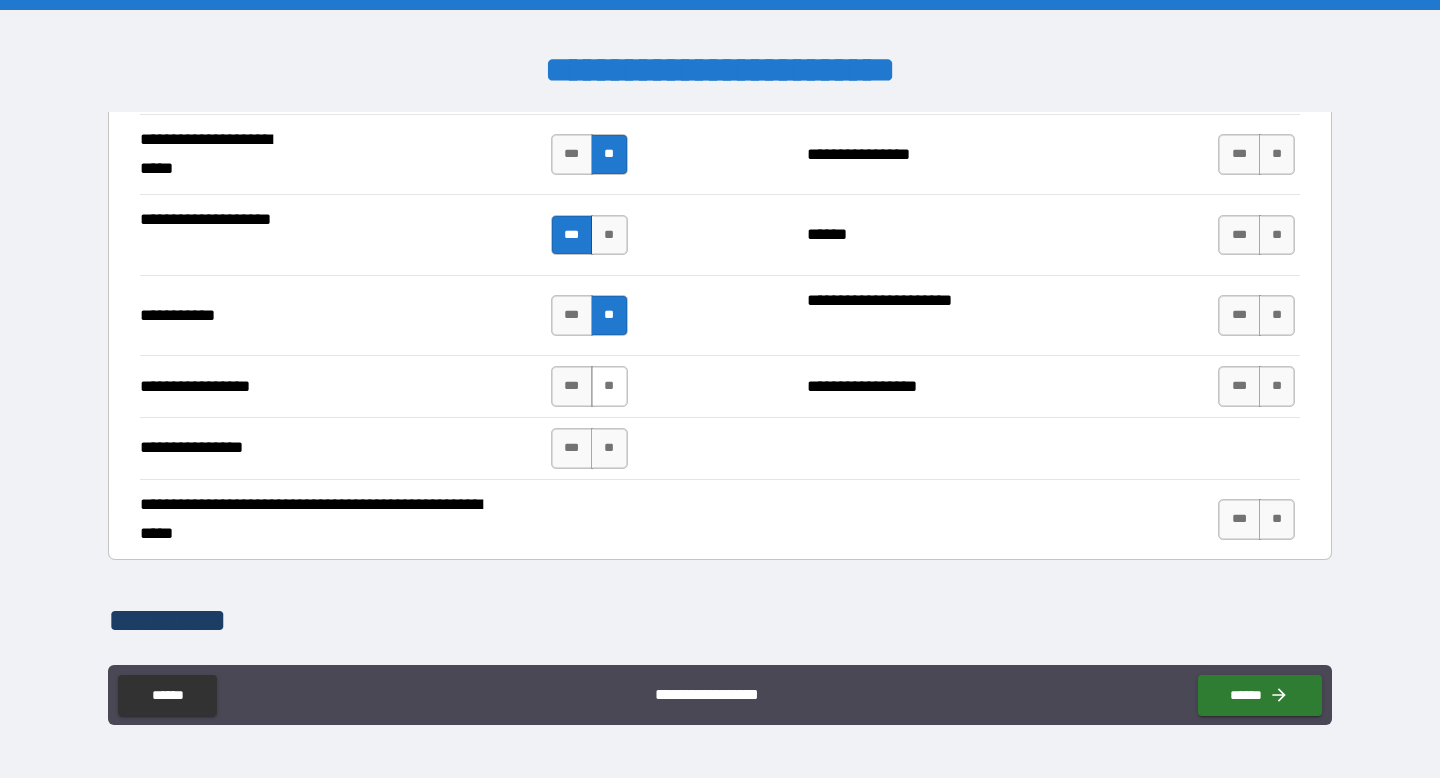 click on "**" at bounding box center (609, 386) 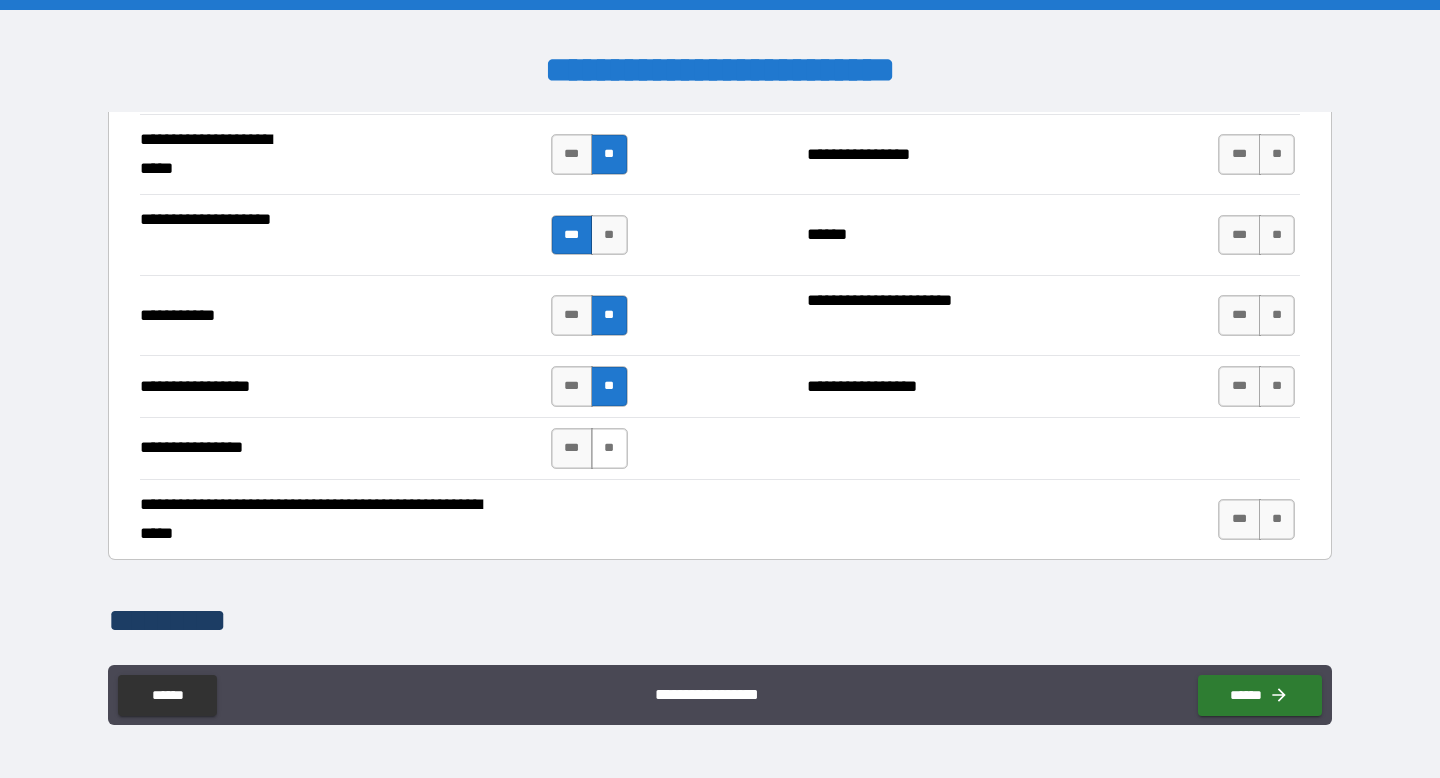 click on "**" at bounding box center [609, 448] 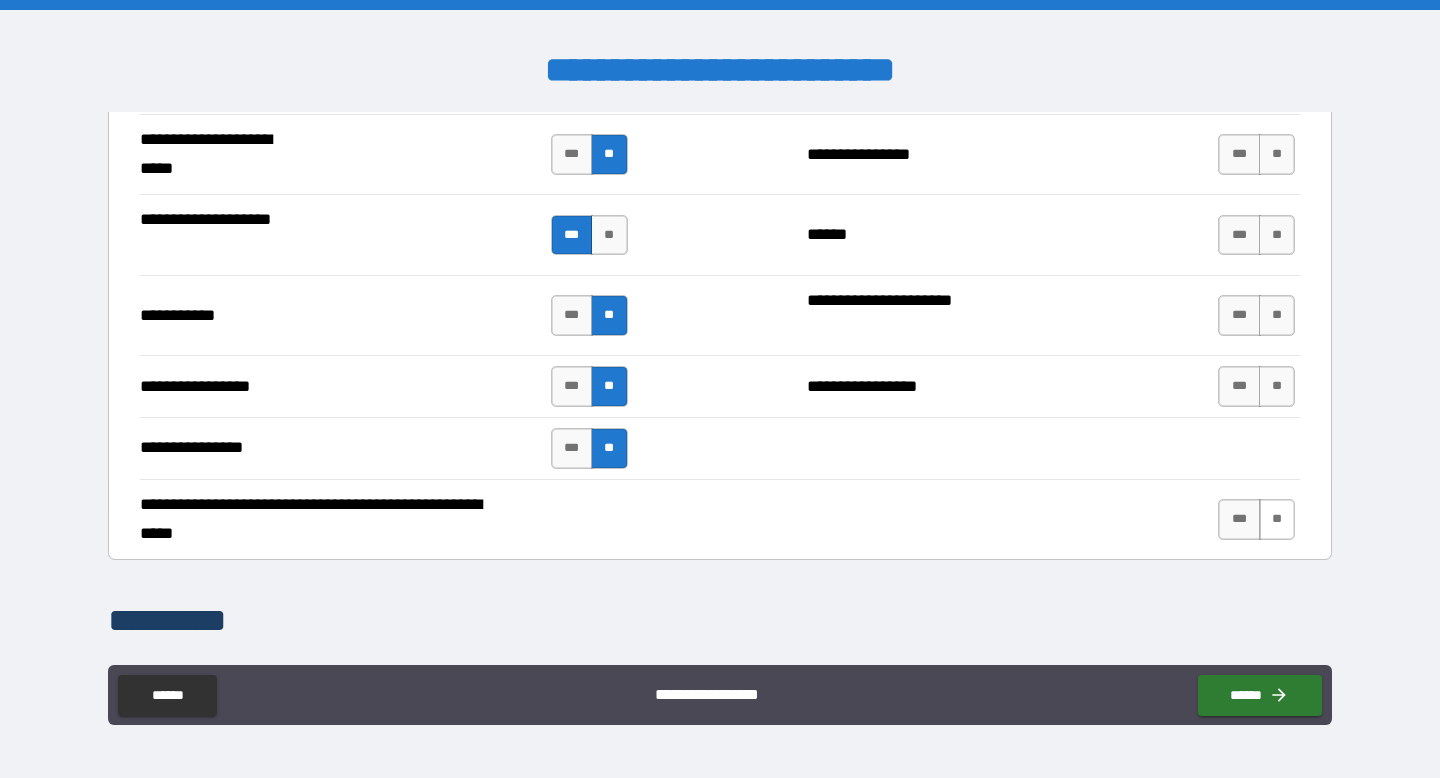click on "**" at bounding box center [1277, 519] 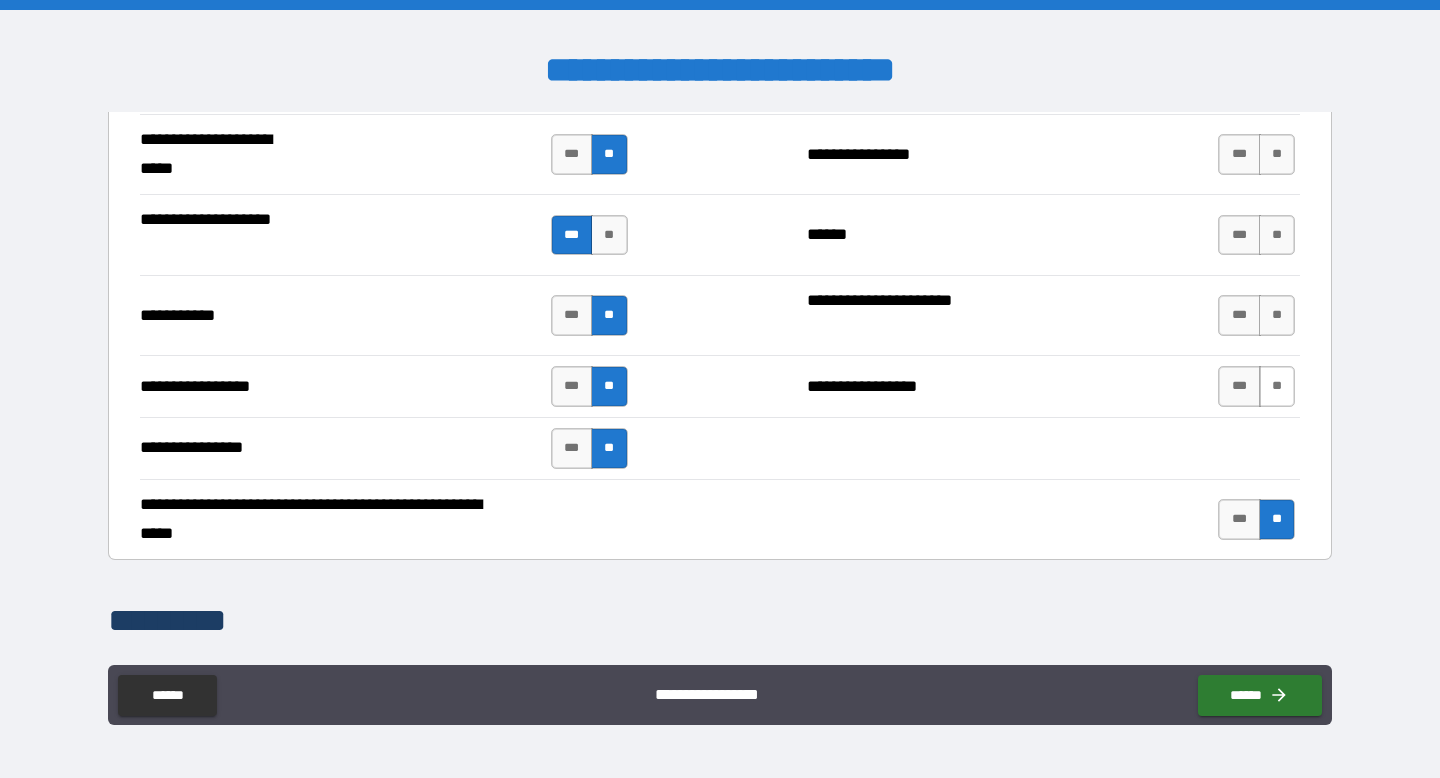 click on "**" at bounding box center [1277, 386] 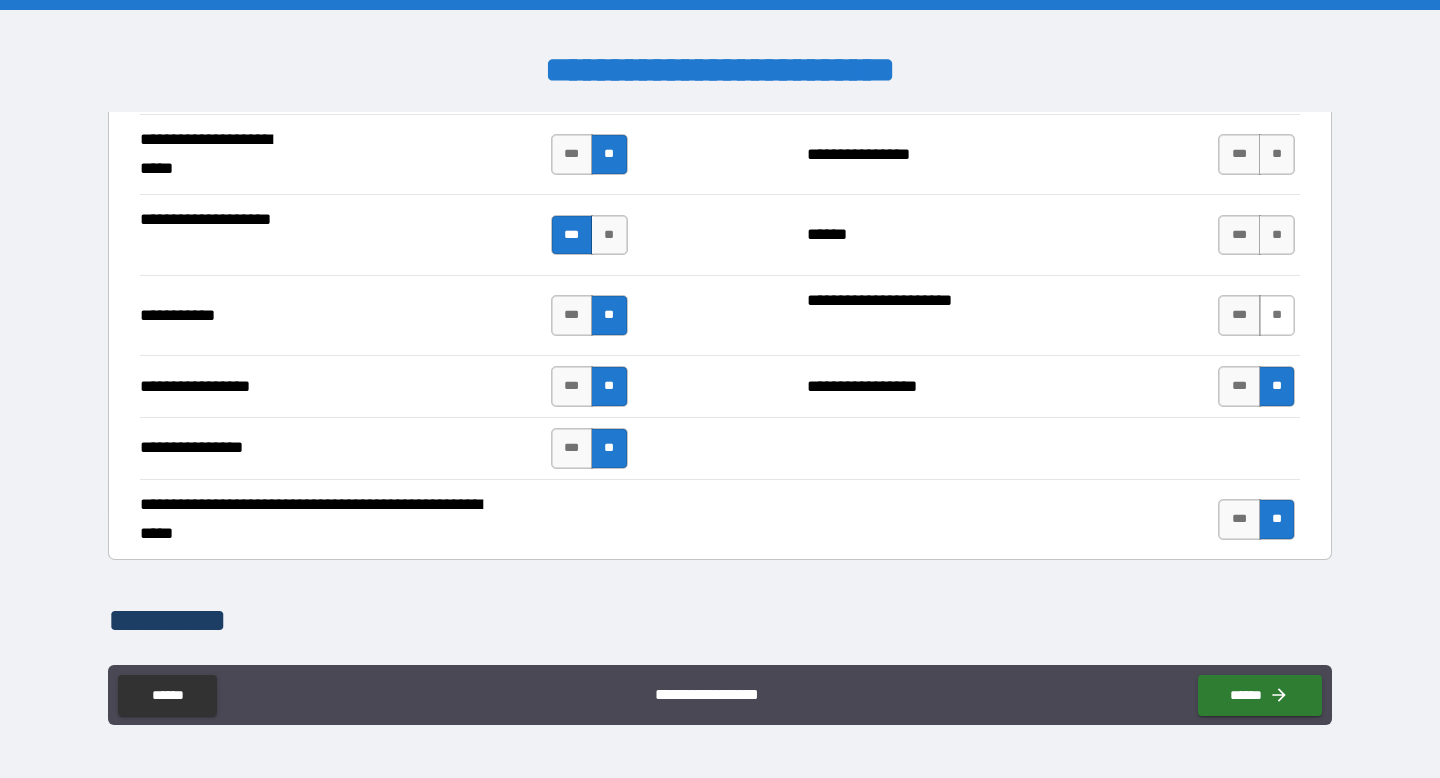 click on "**" at bounding box center (1277, 315) 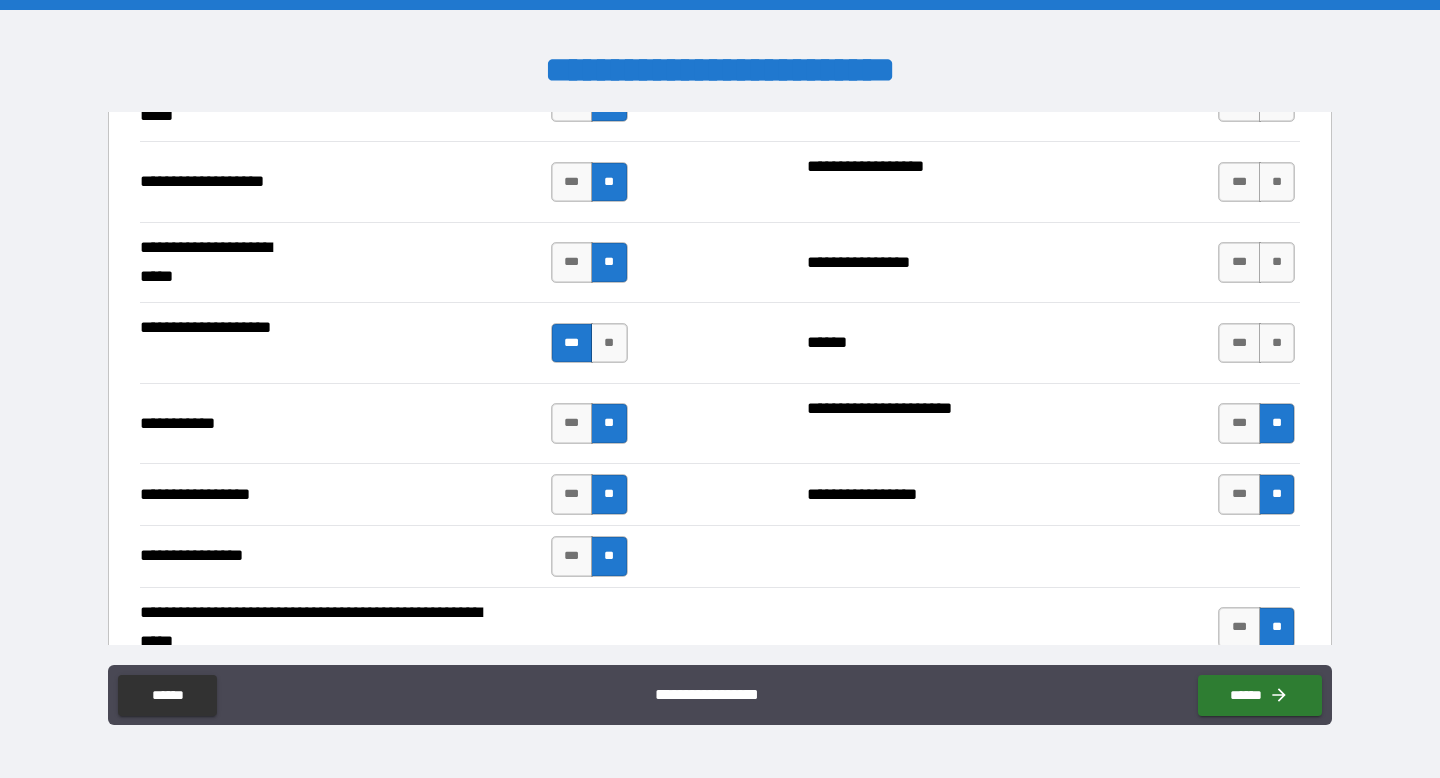 scroll, scrollTop: 4181, scrollLeft: 0, axis: vertical 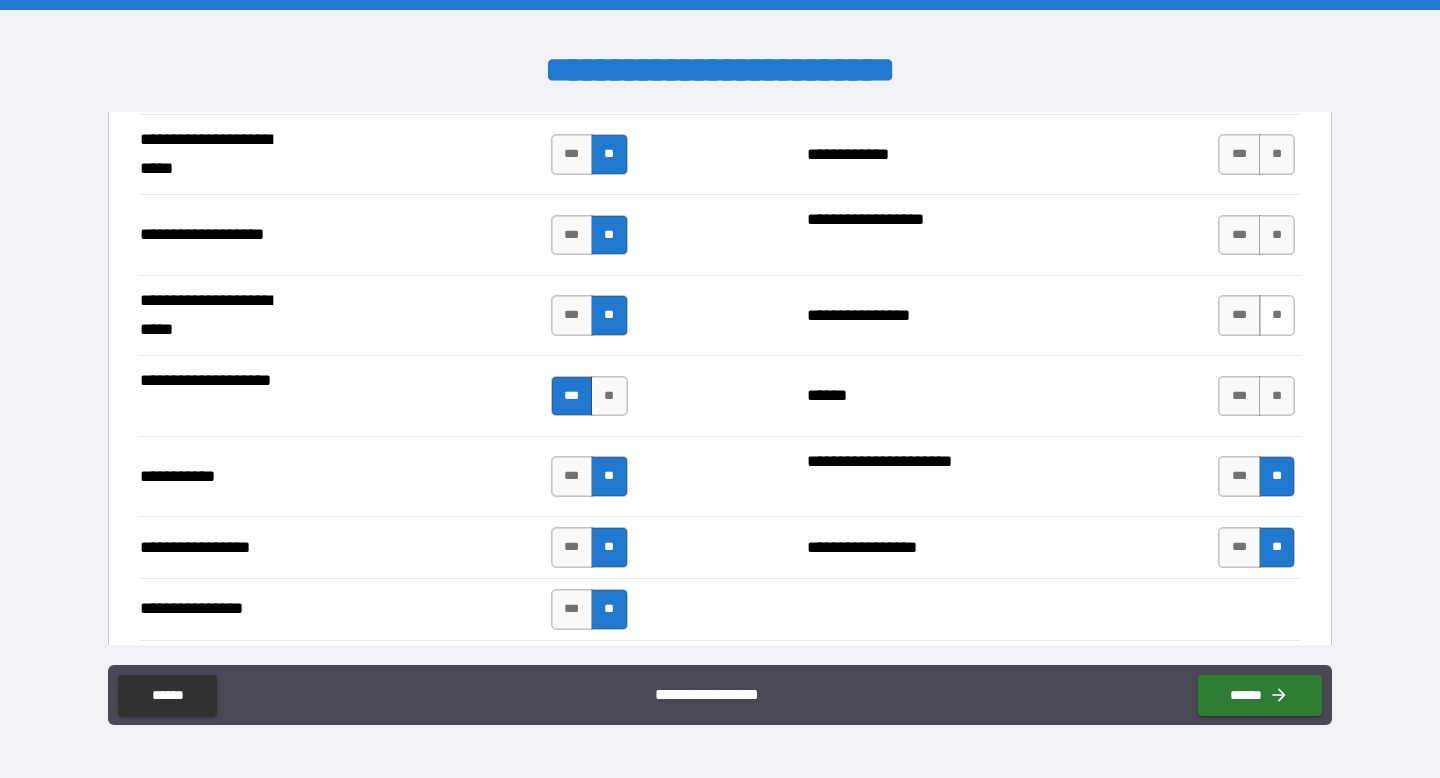 click on "**" at bounding box center [1277, 315] 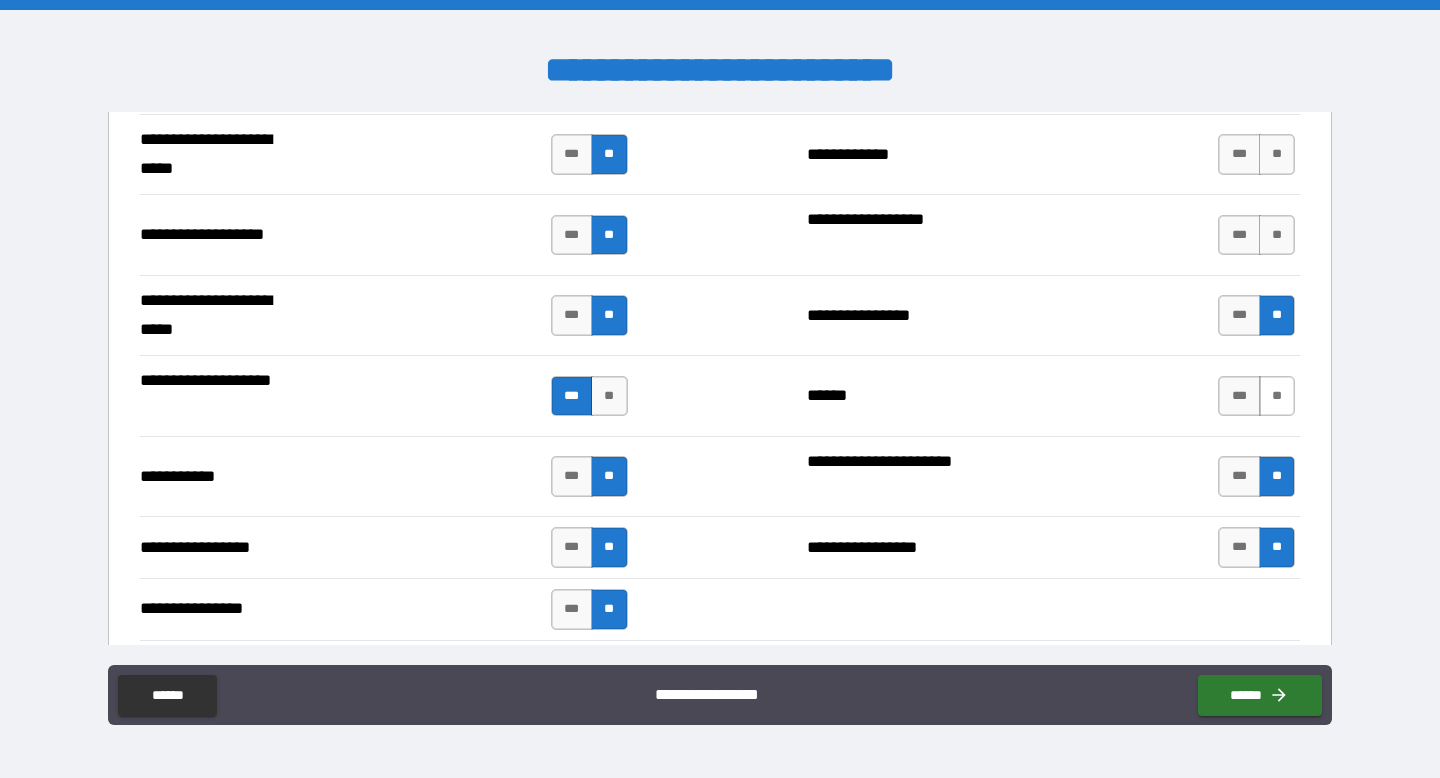 click on "**" at bounding box center [1277, 396] 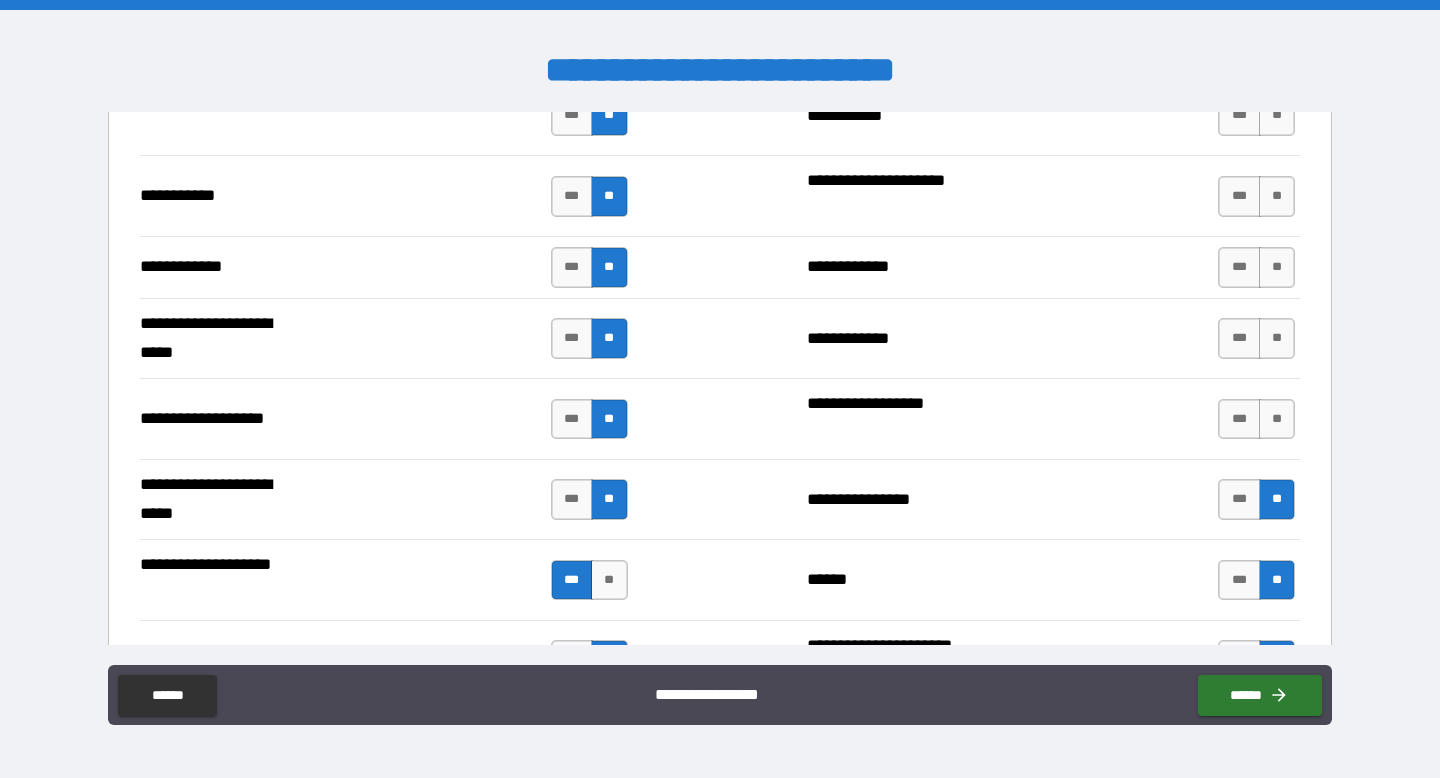 scroll, scrollTop: 3995, scrollLeft: 0, axis: vertical 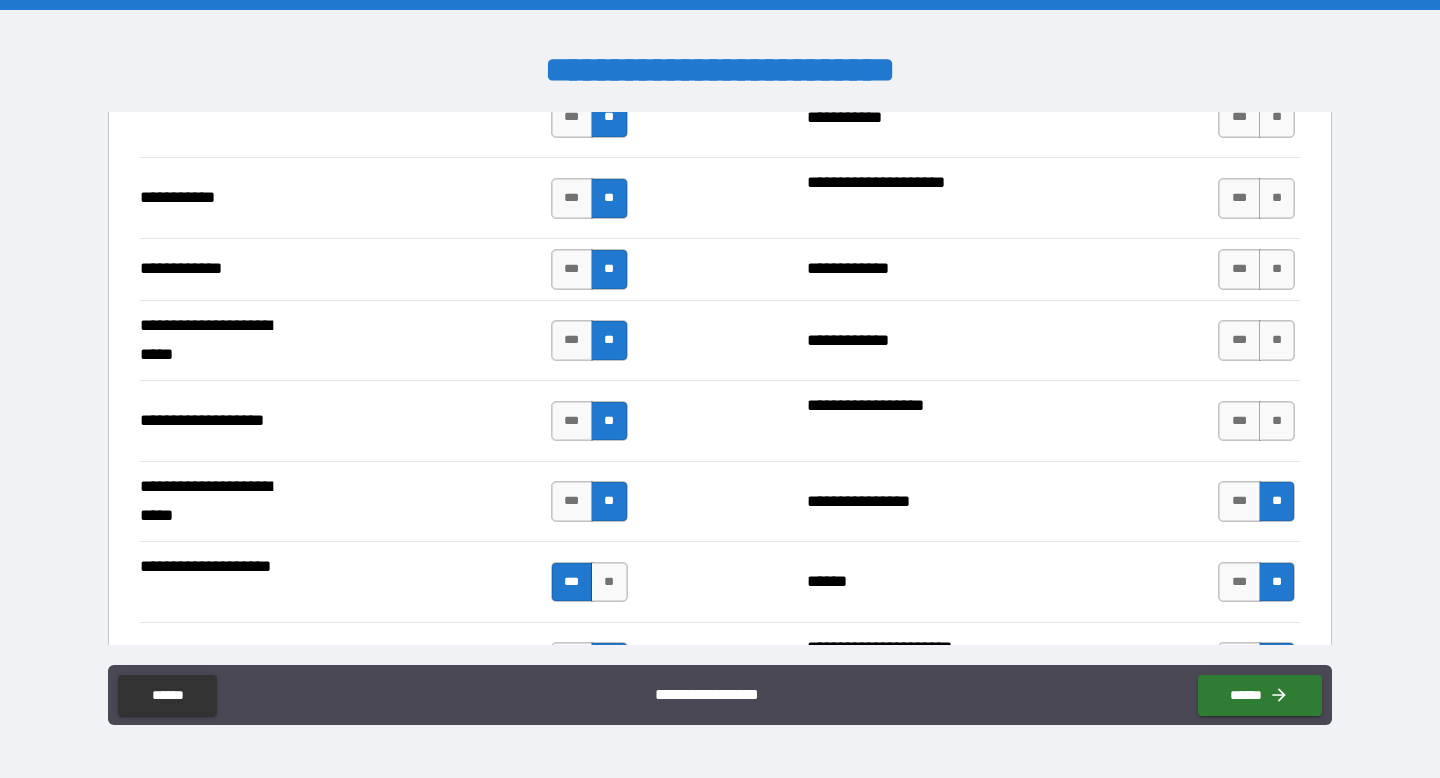 click on "**" at bounding box center (1277, 421) 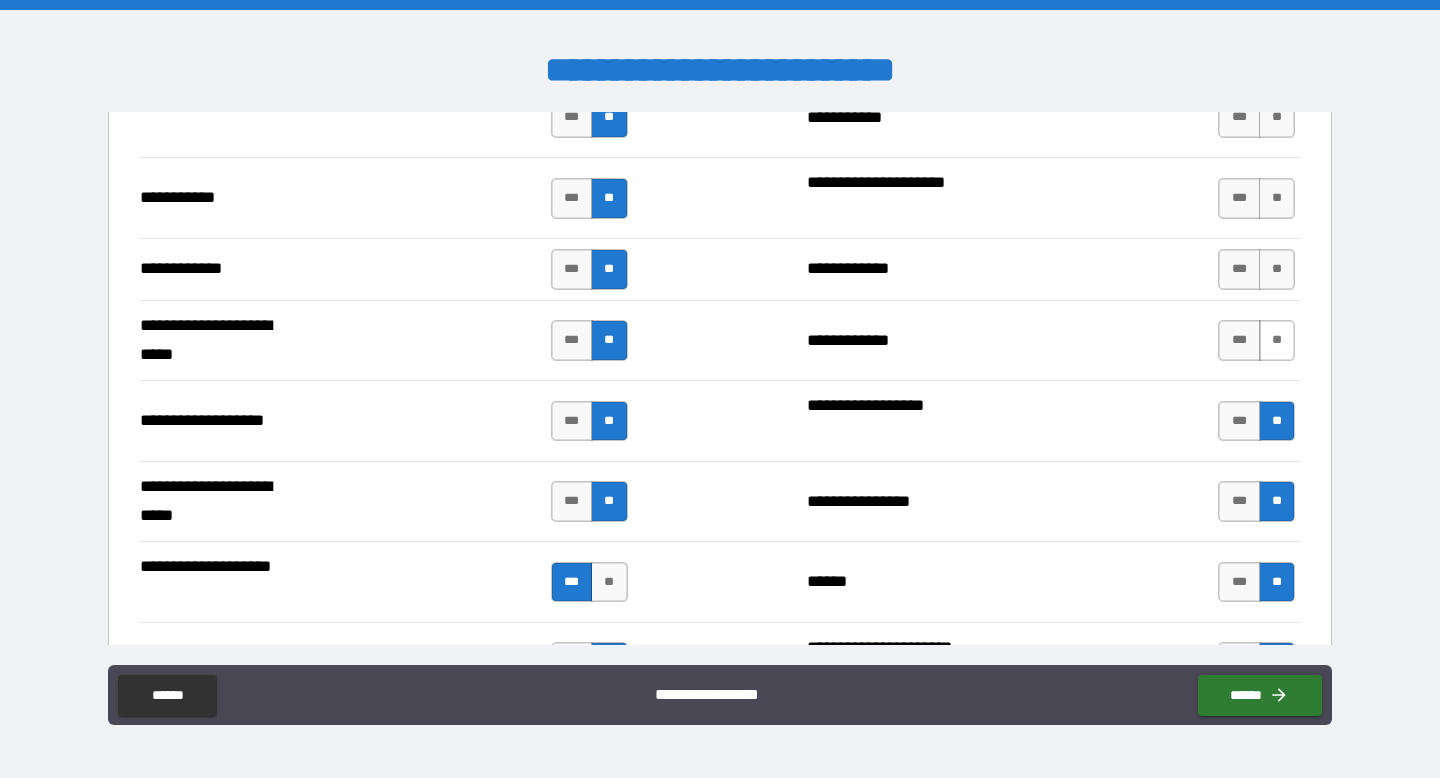 click on "**" at bounding box center (1277, 340) 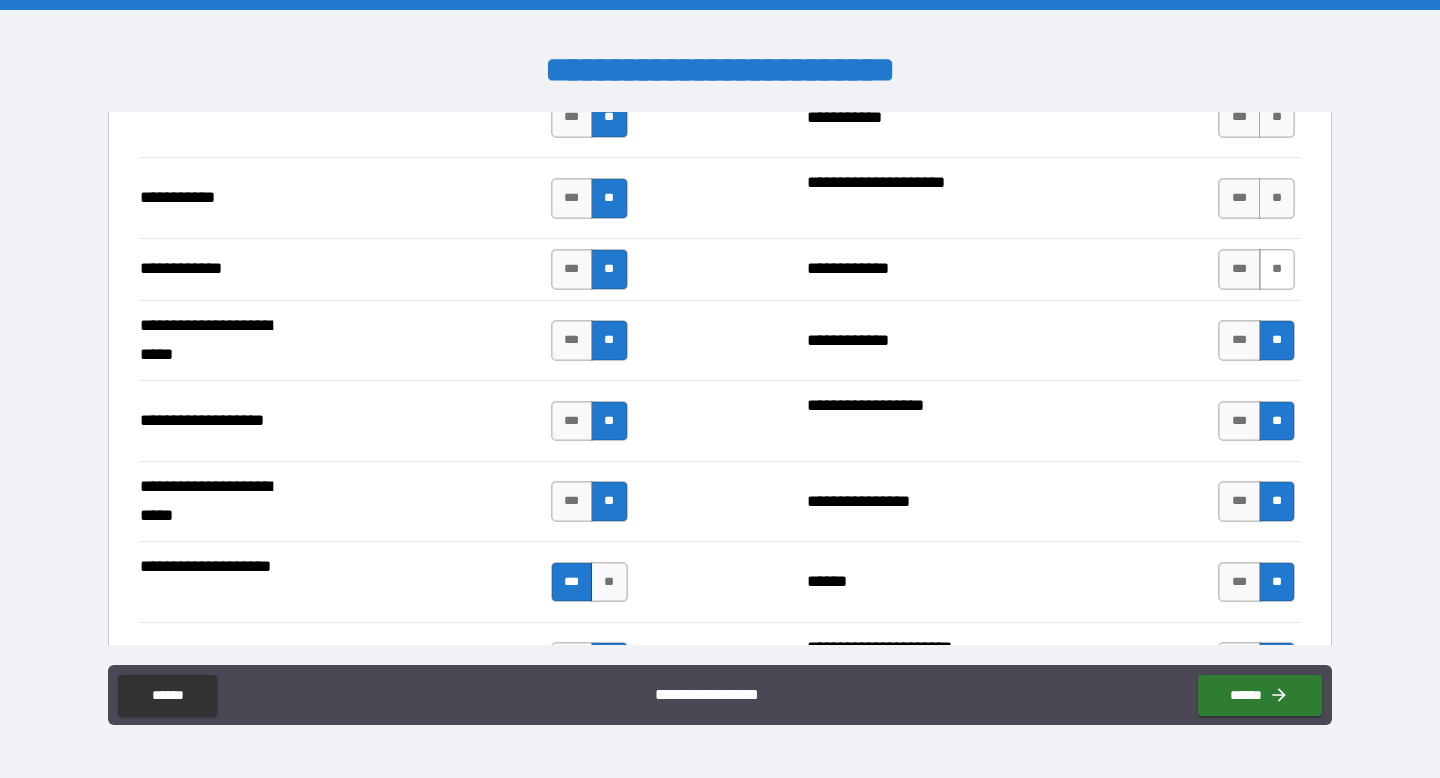 click on "**" at bounding box center [1277, 269] 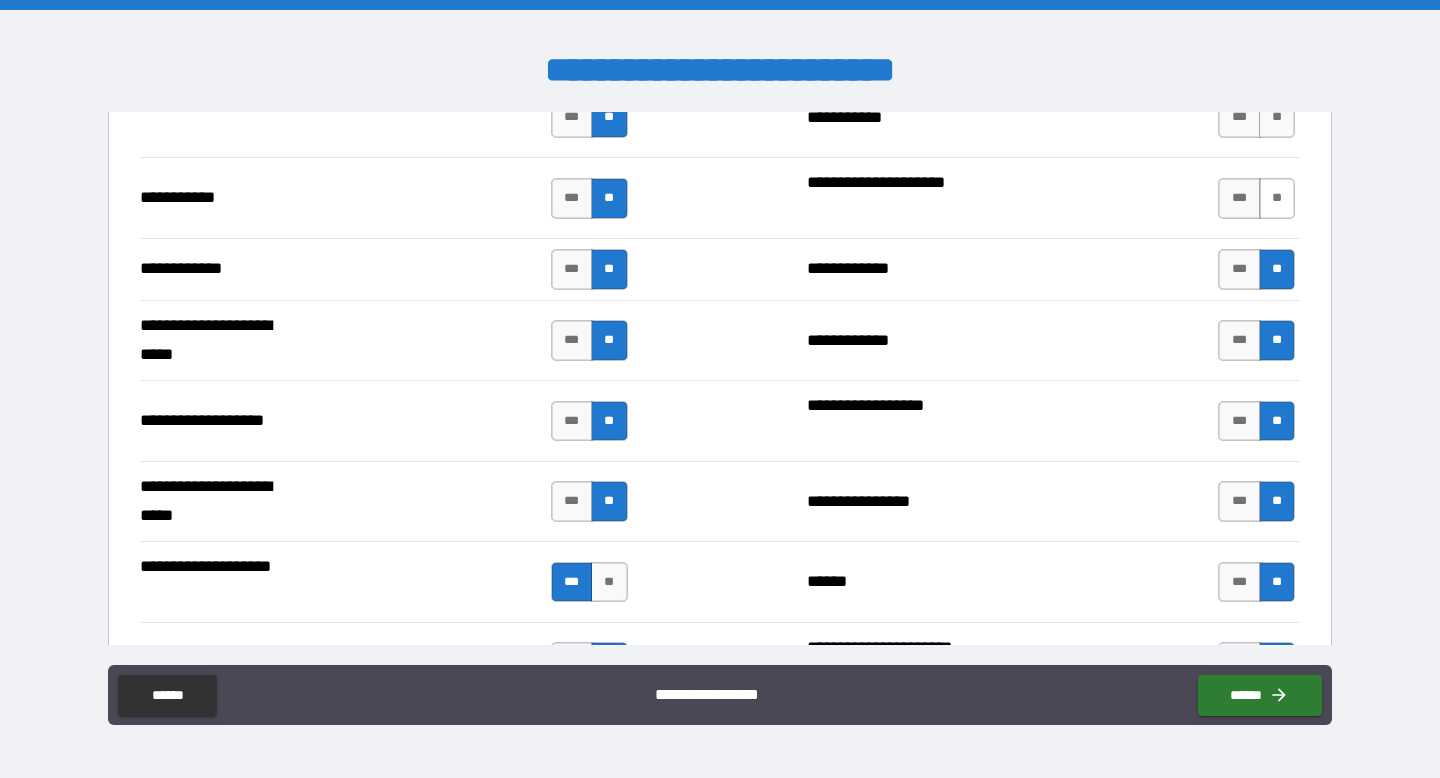 click on "**" at bounding box center (1277, 198) 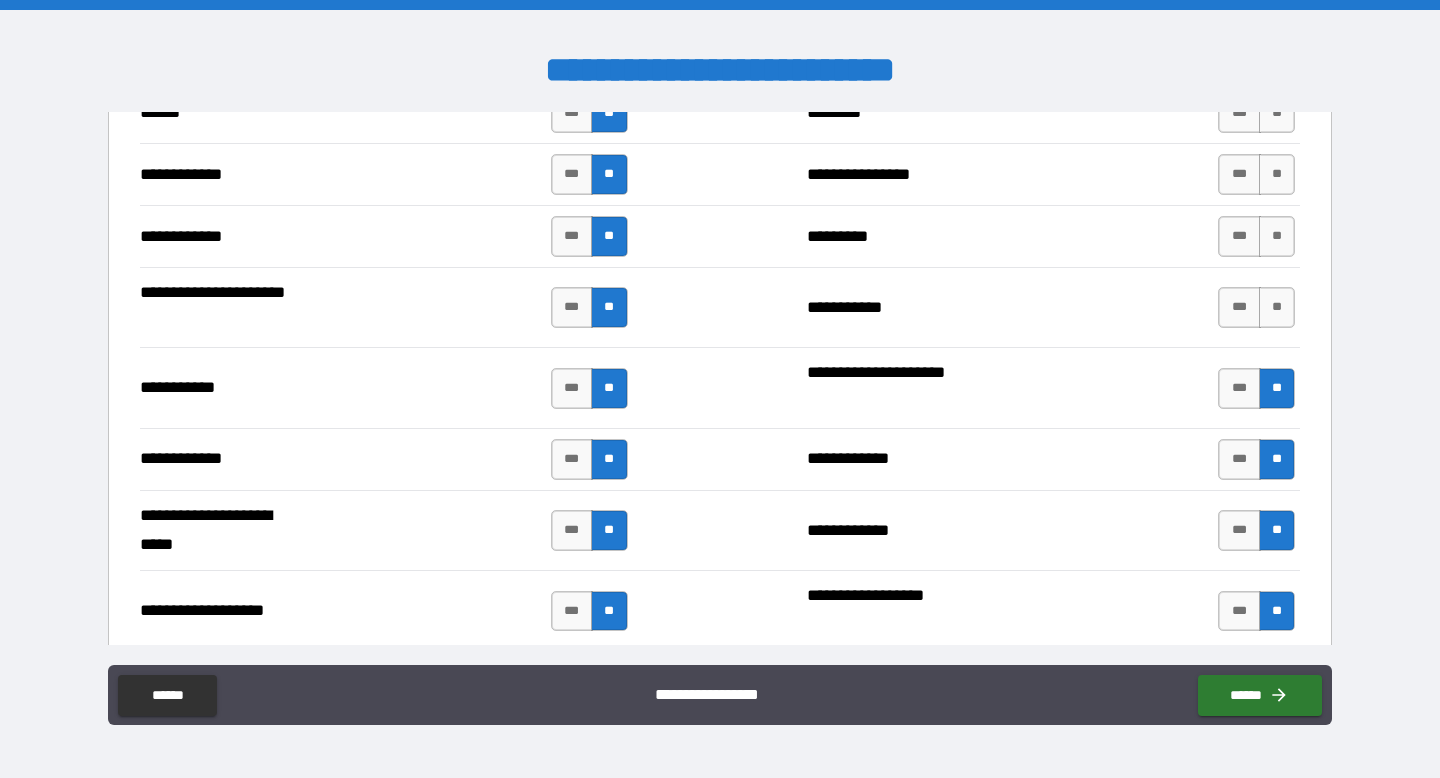 scroll, scrollTop: 3782, scrollLeft: 0, axis: vertical 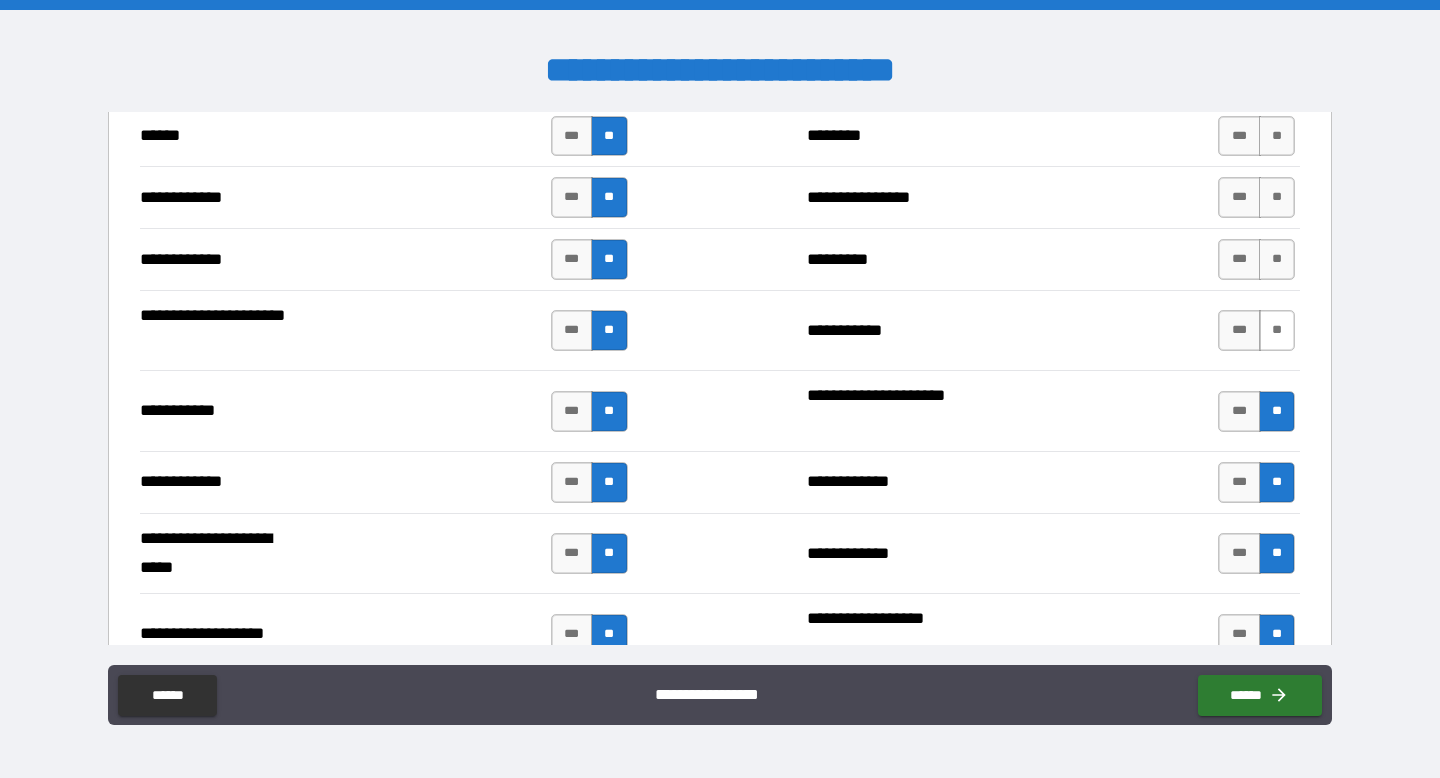 click on "**" at bounding box center [1277, 330] 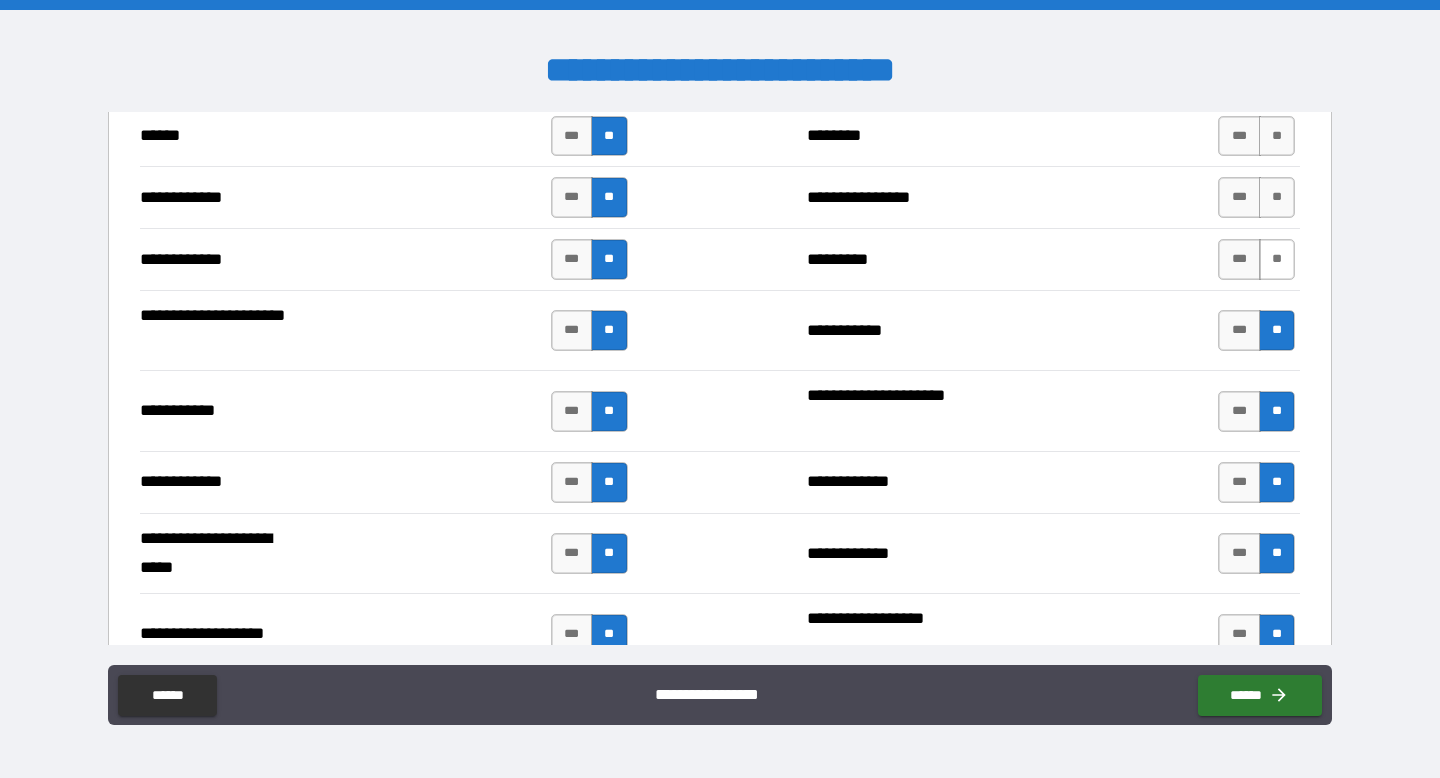 click on "**" at bounding box center (1277, 259) 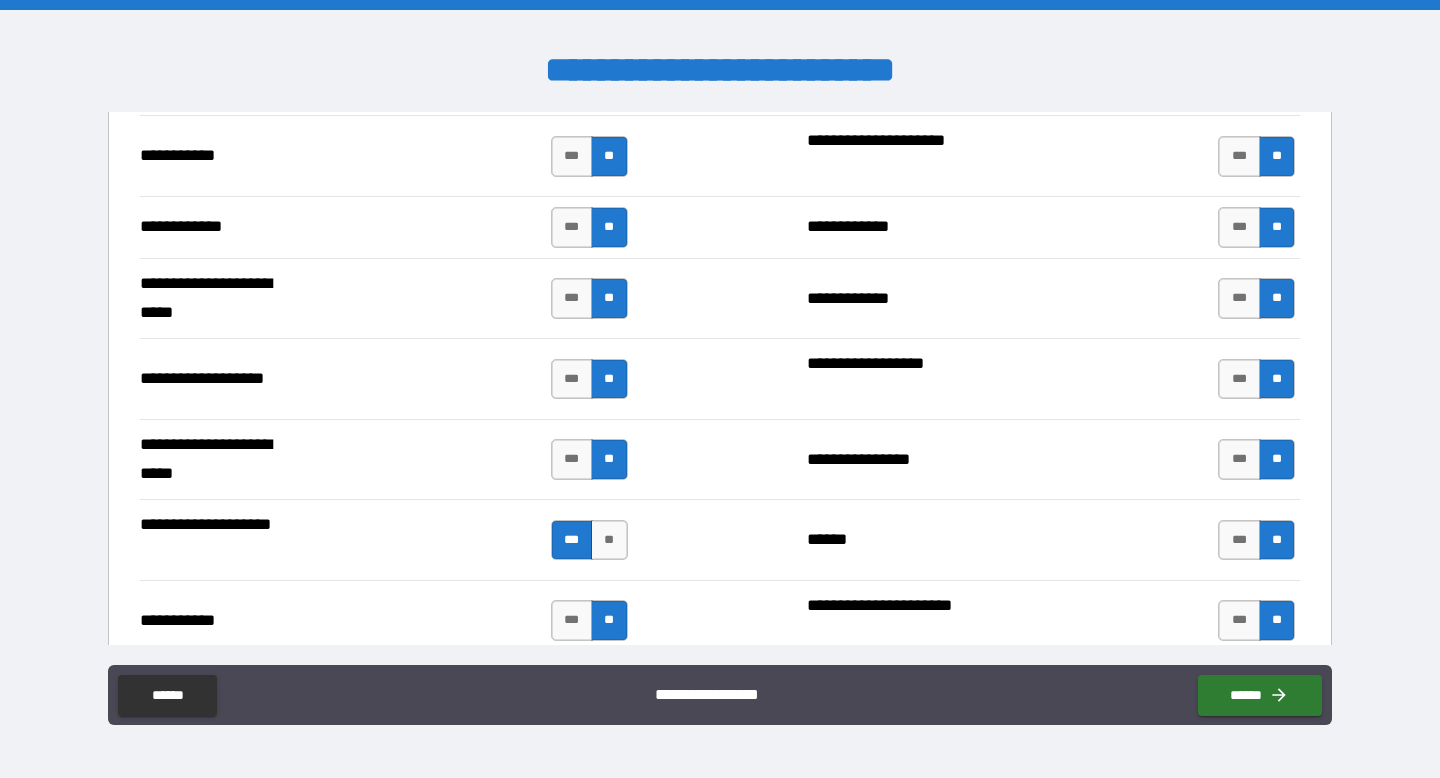 scroll, scrollTop: 4042, scrollLeft: 0, axis: vertical 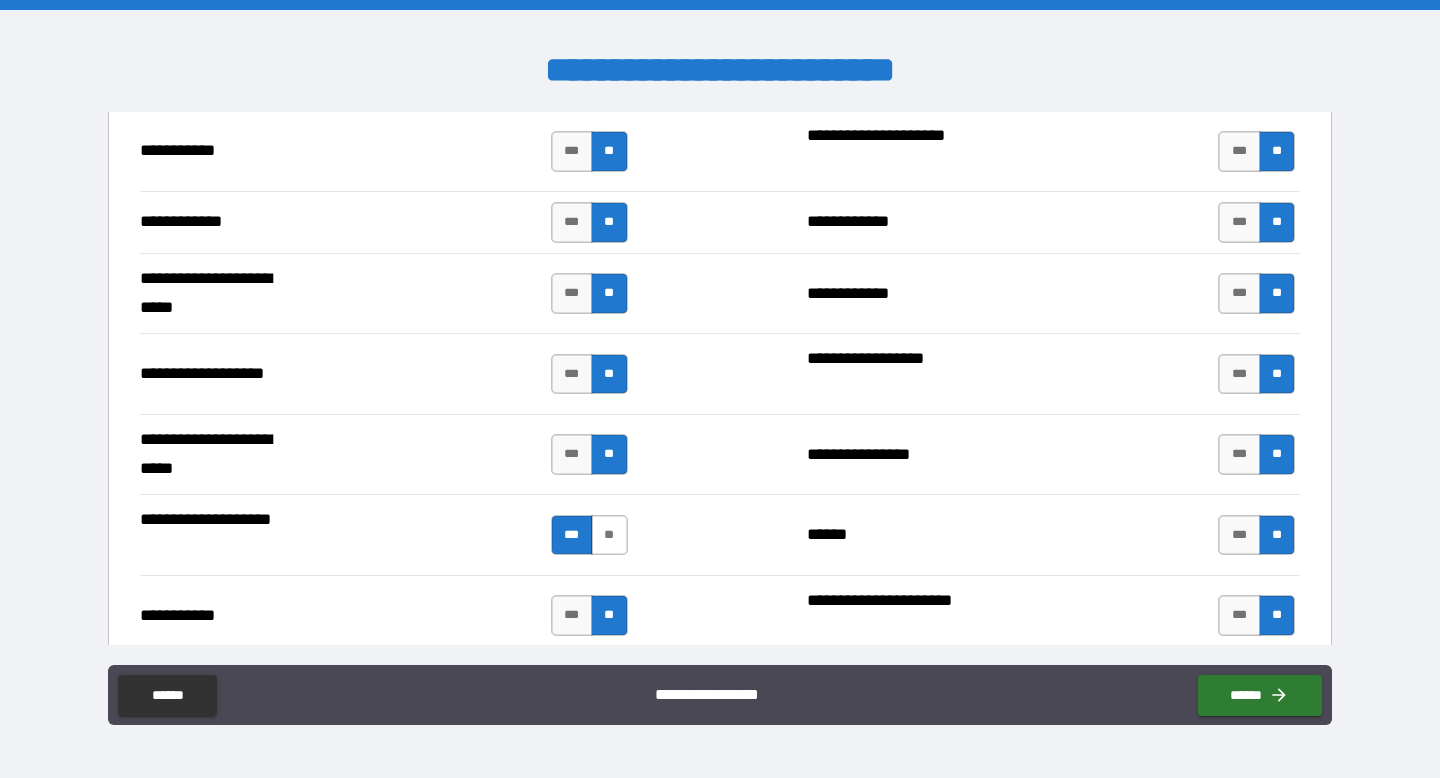 click on "**" at bounding box center (609, 535) 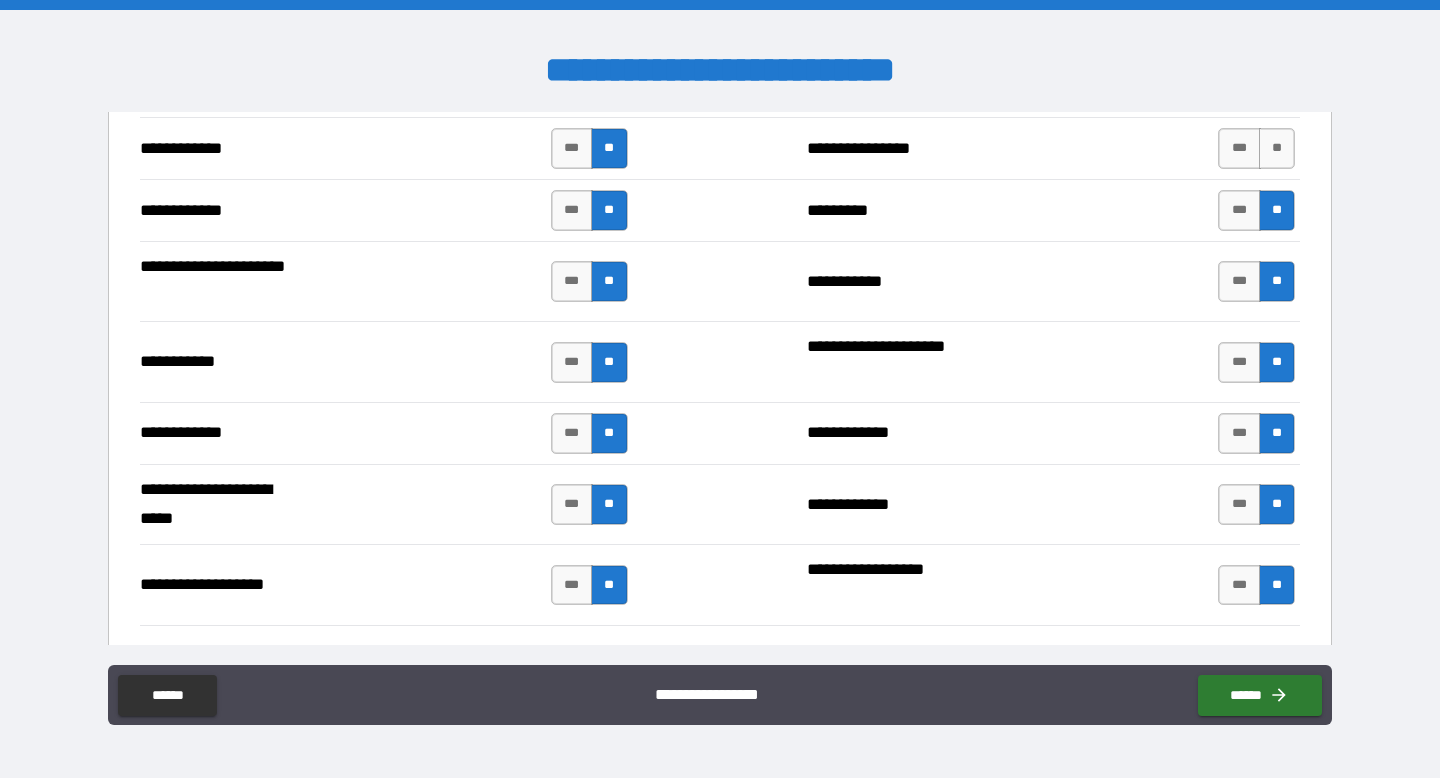 scroll, scrollTop: 3786, scrollLeft: 0, axis: vertical 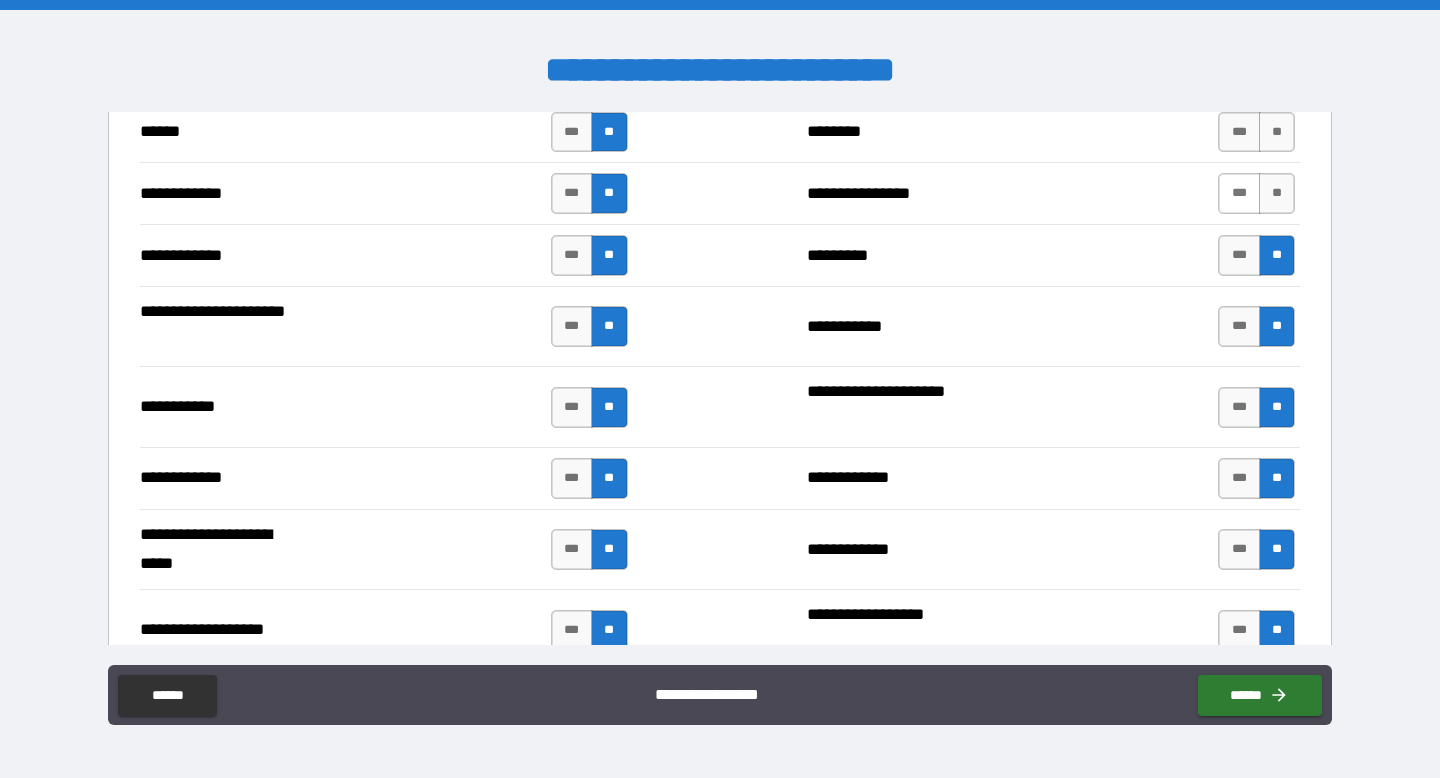 click on "***" at bounding box center [1239, 193] 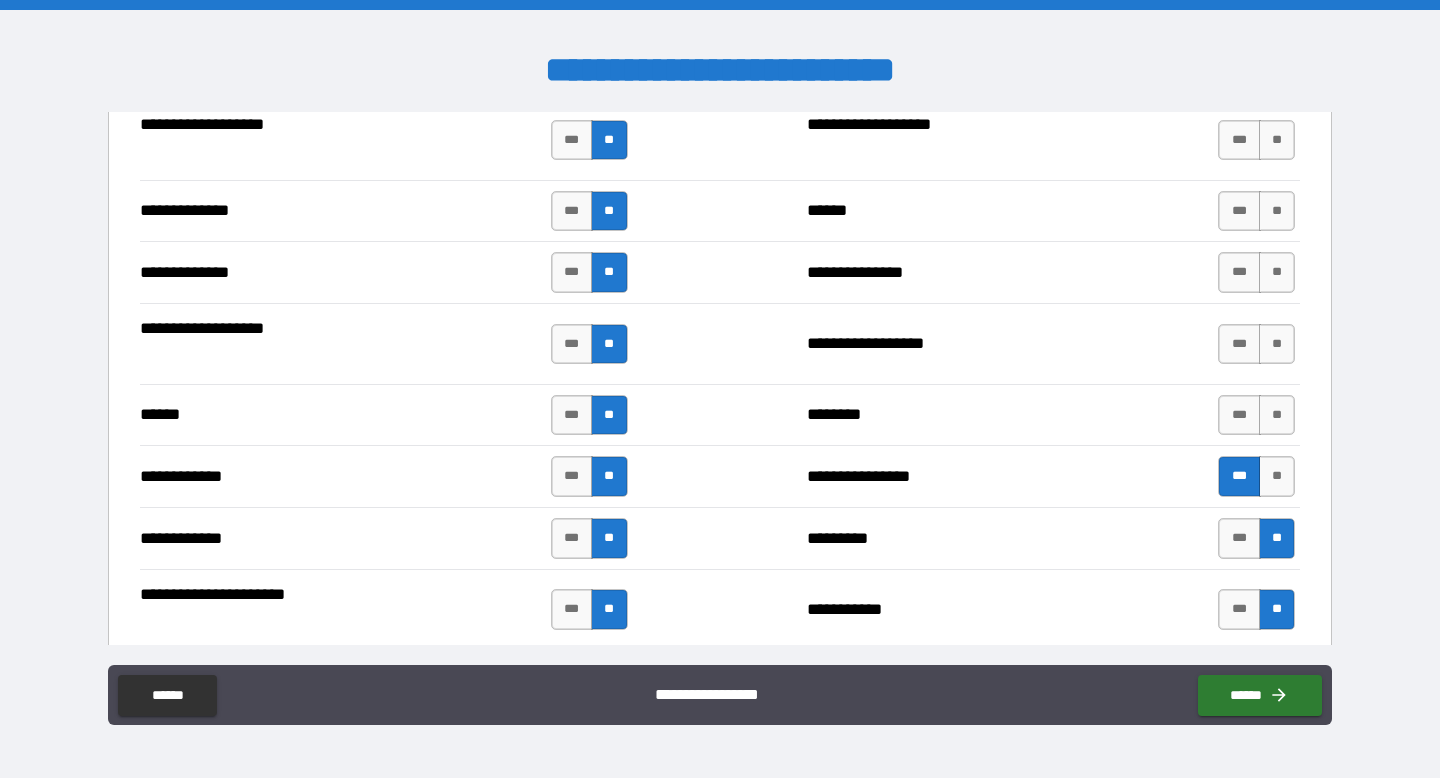 scroll, scrollTop: 3488, scrollLeft: 0, axis: vertical 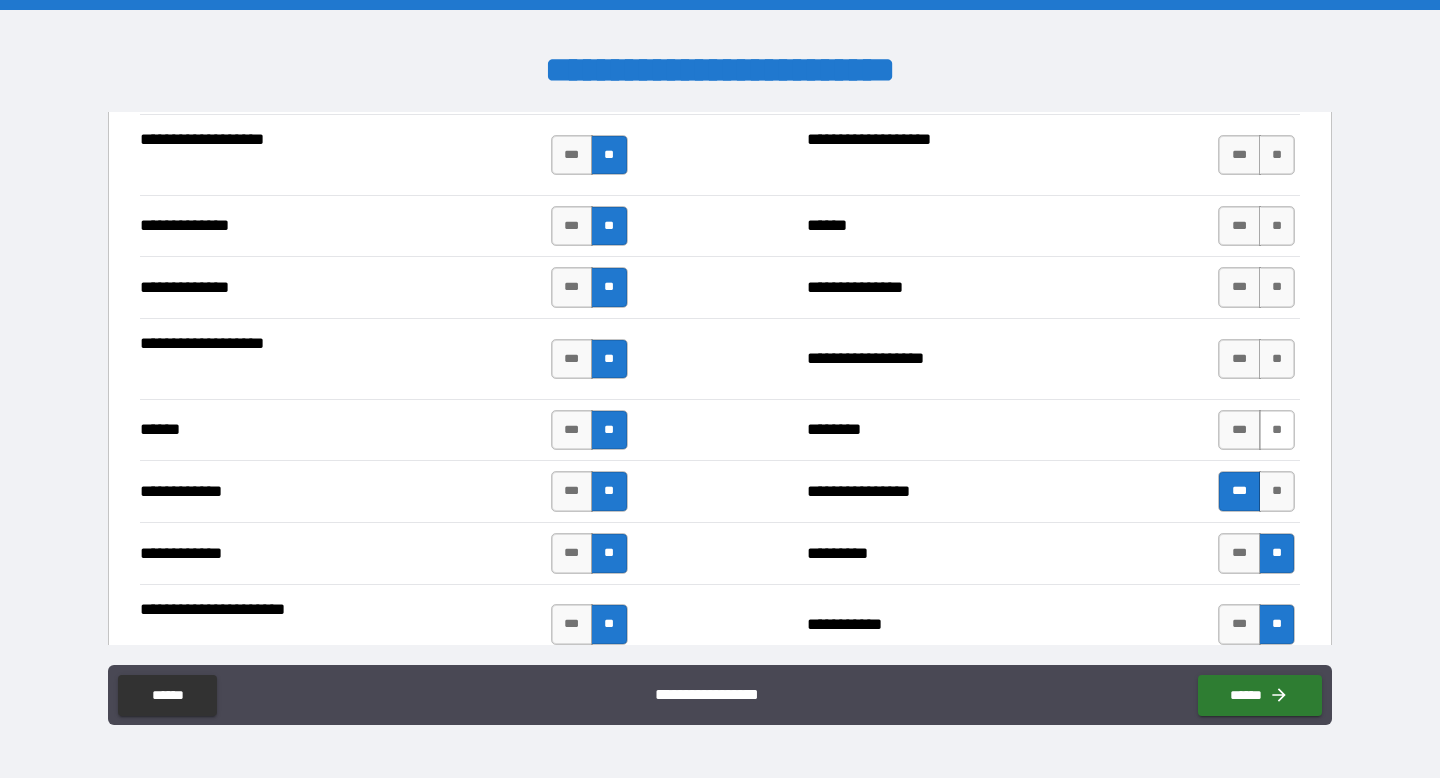 click on "**" at bounding box center (1277, 430) 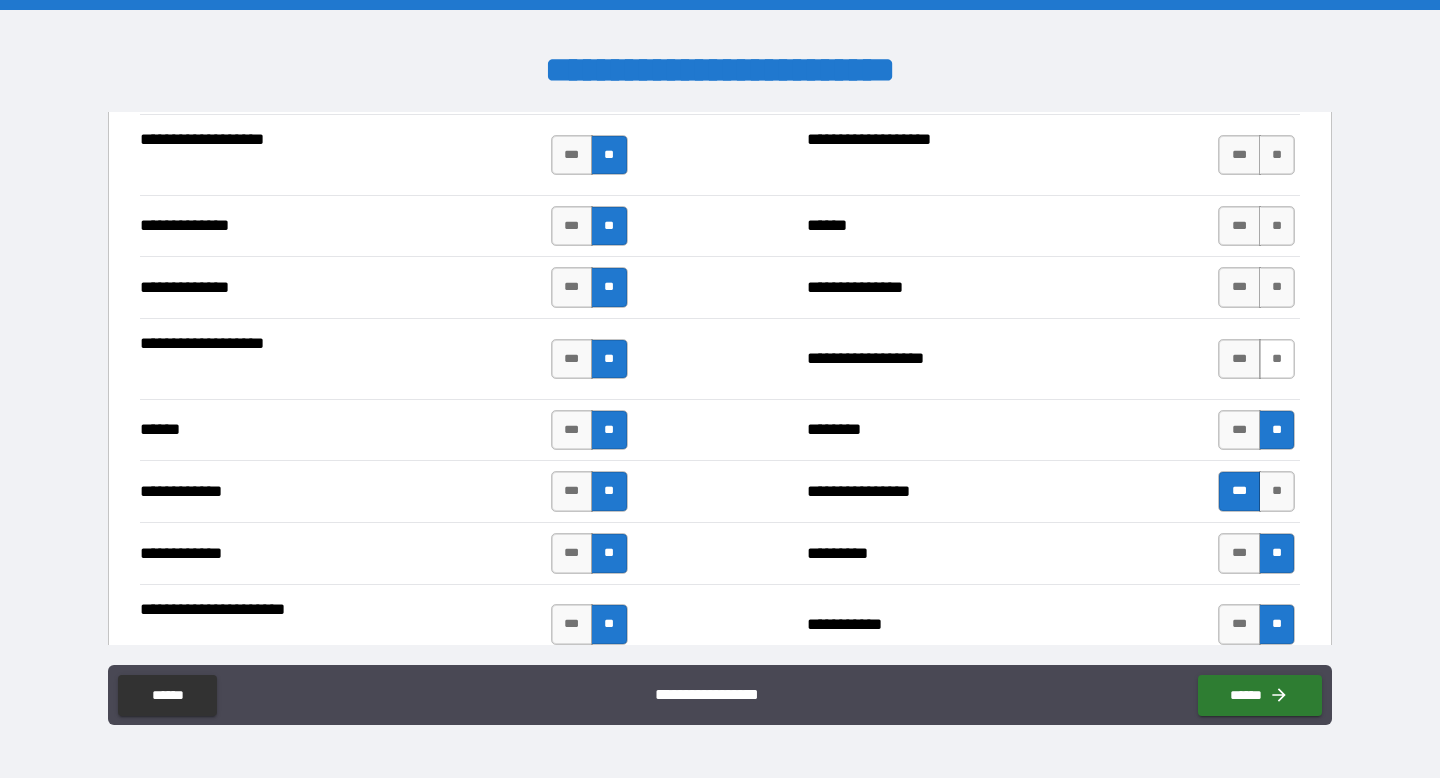 click on "**" at bounding box center (1277, 359) 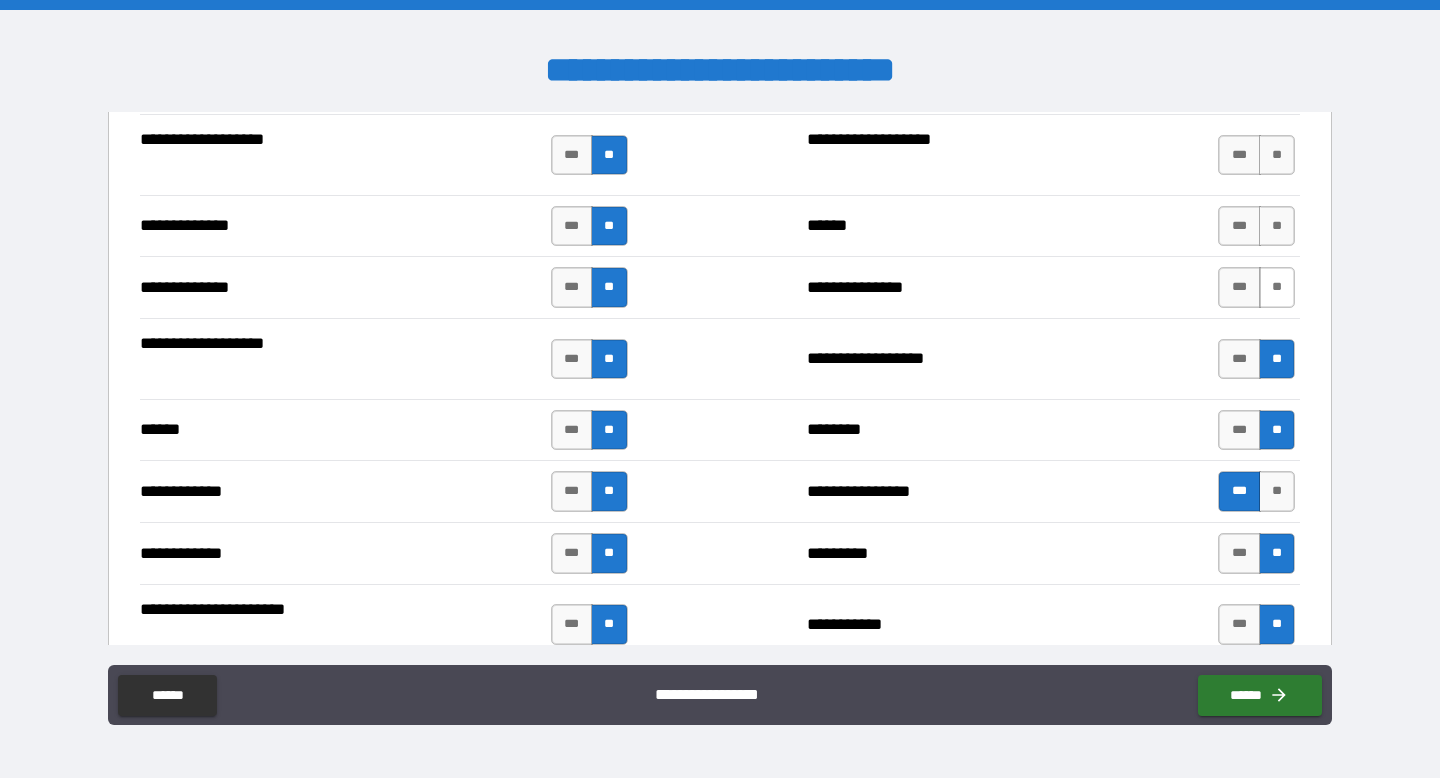 click on "**" at bounding box center [1277, 287] 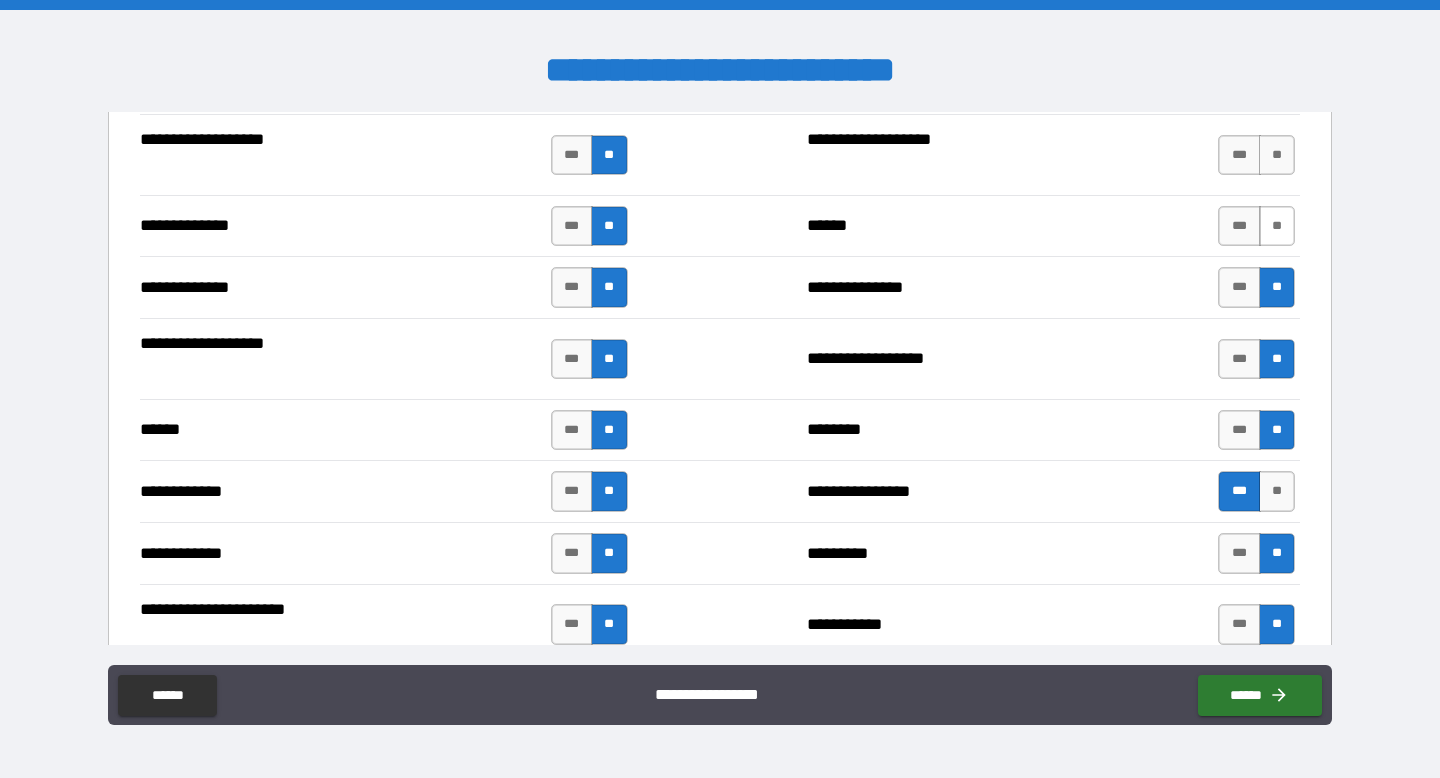 click on "**" at bounding box center [1277, 226] 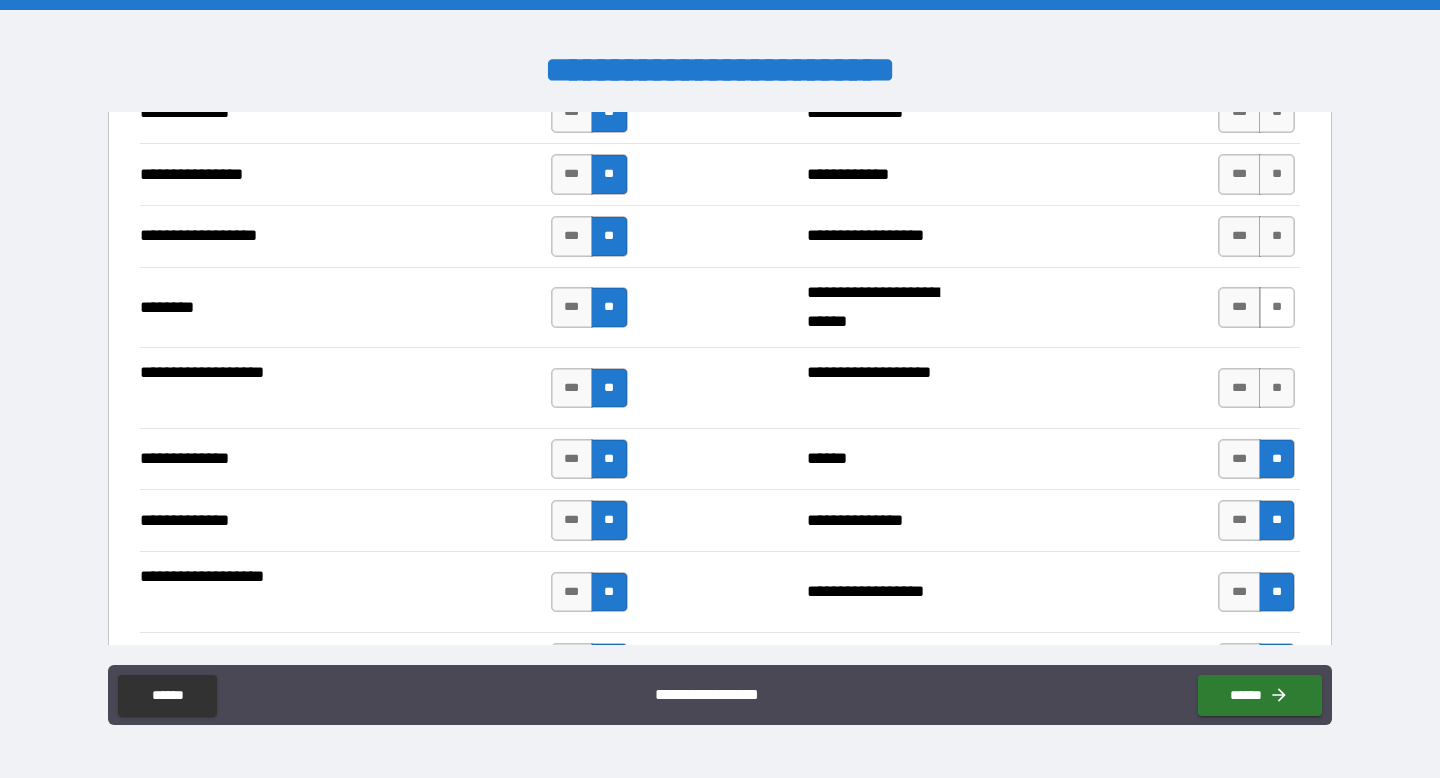 scroll, scrollTop: 3249, scrollLeft: 0, axis: vertical 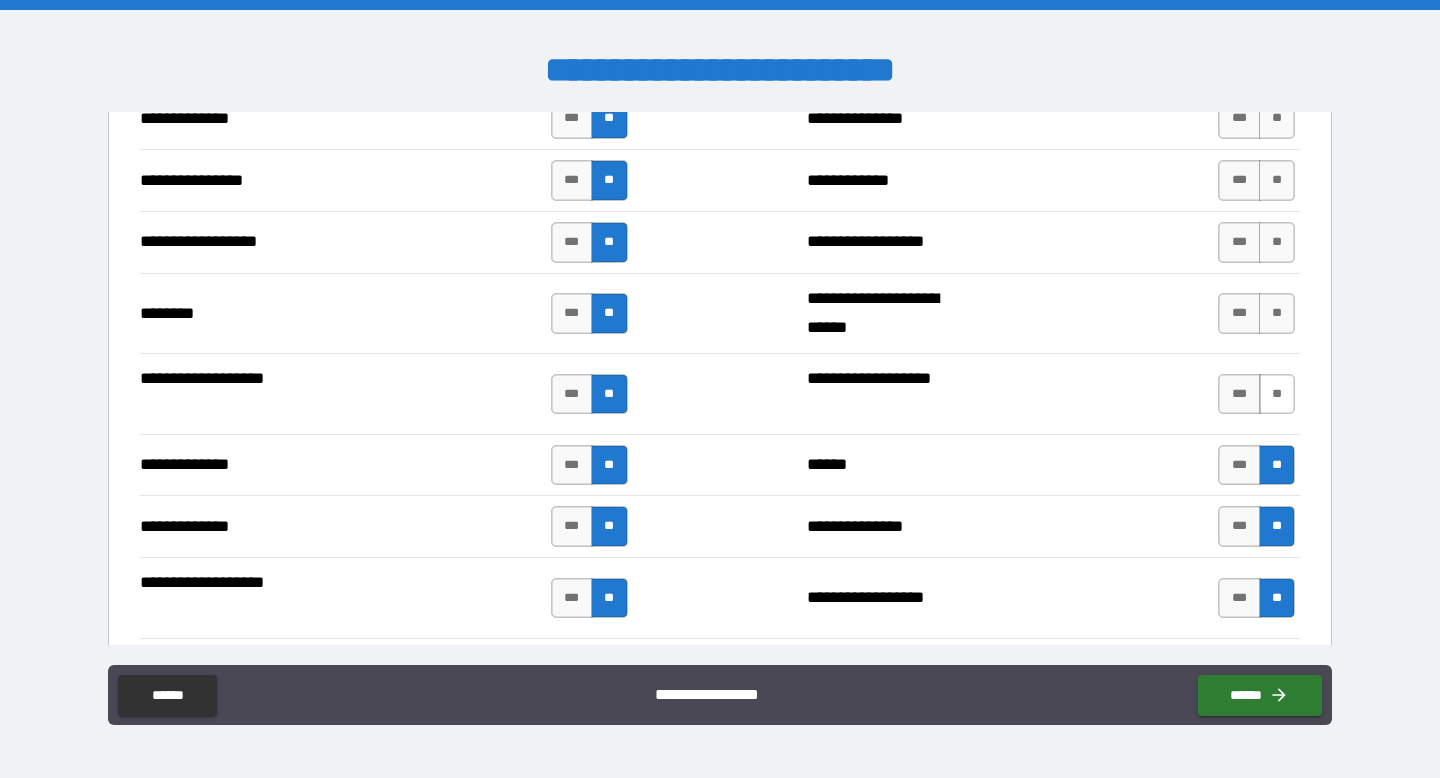 click on "**" at bounding box center [1277, 394] 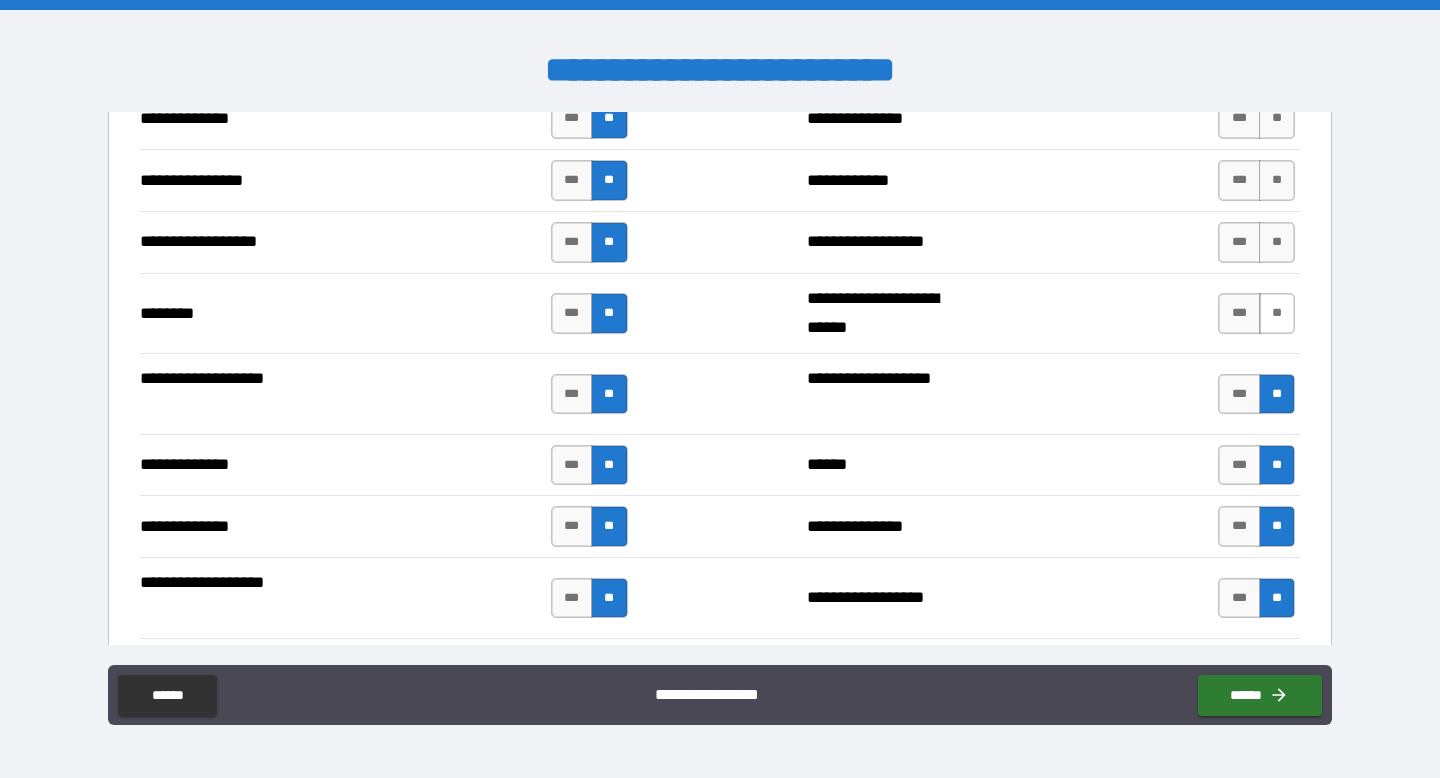 click on "**" at bounding box center (1277, 313) 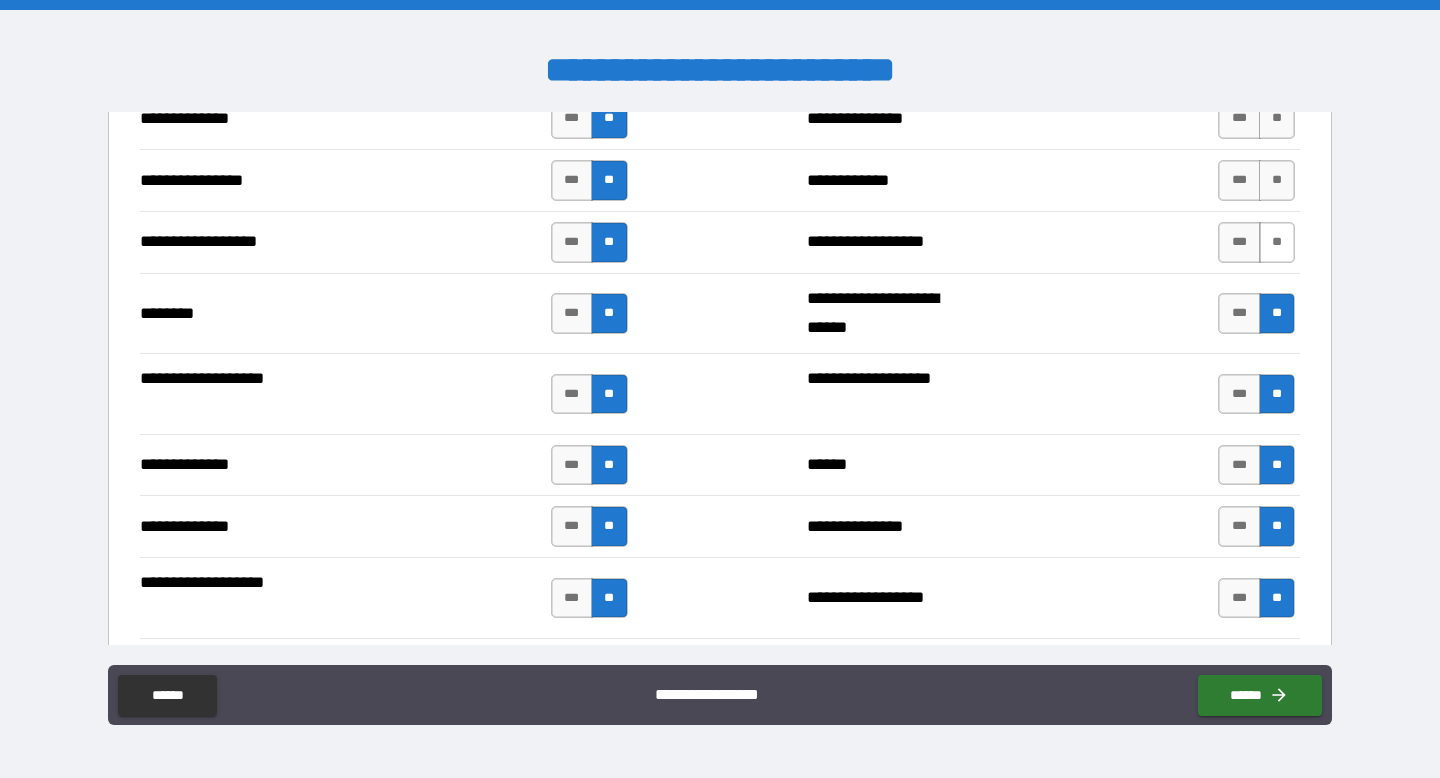 click on "**" at bounding box center [1277, 242] 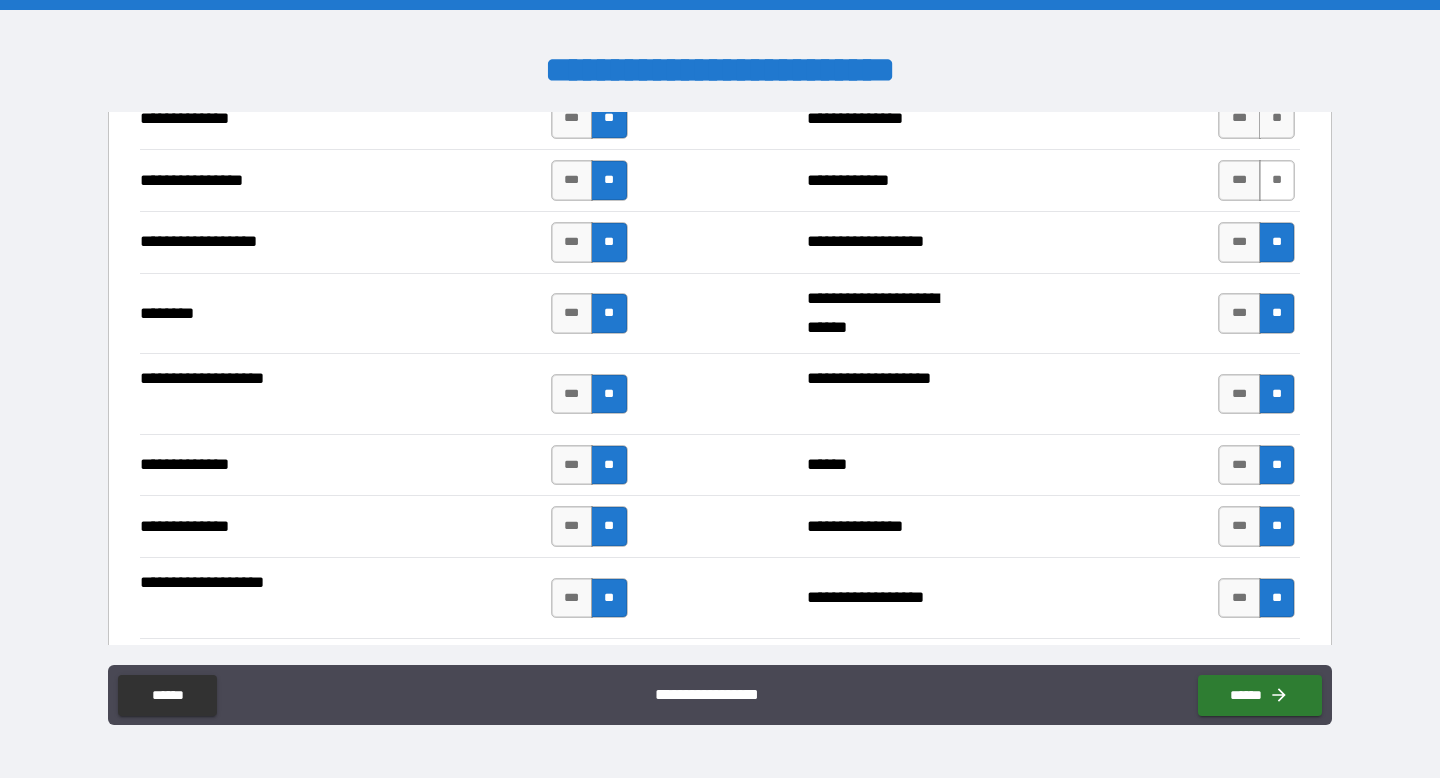 click on "**" at bounding box center [1277, 180] 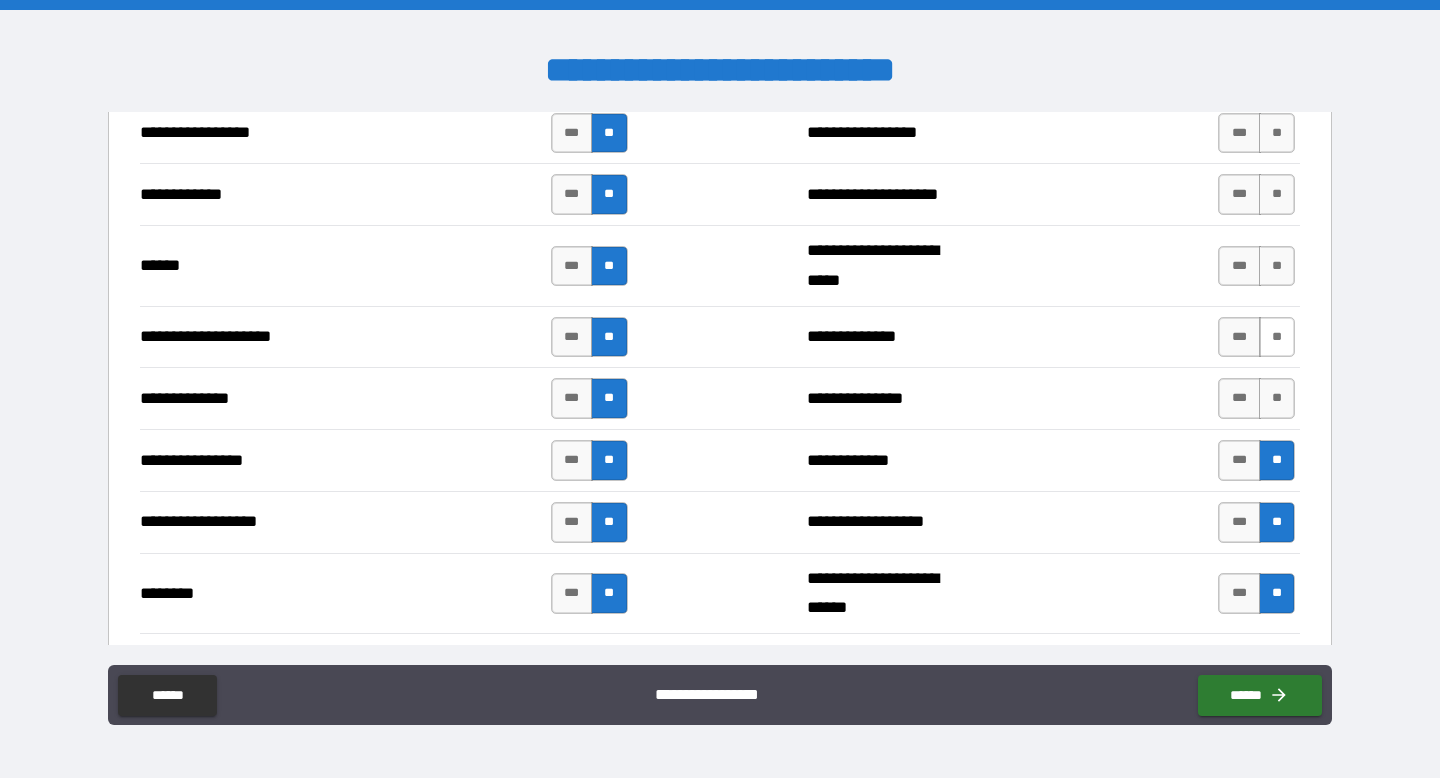 scroll, scrollTop: 2959, scrollLeft: 0, axis: vertical 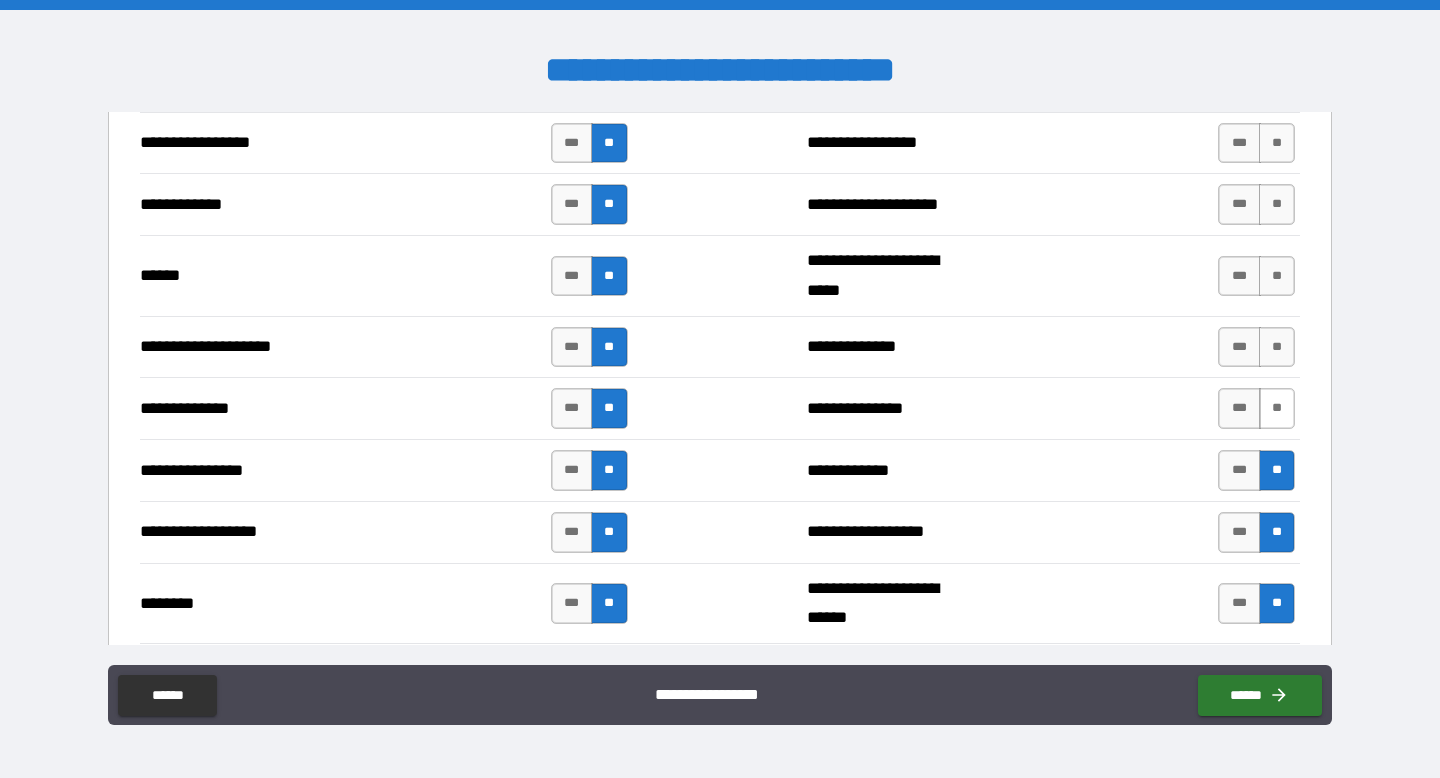 click on "**" at bounding box center [1277, 408] 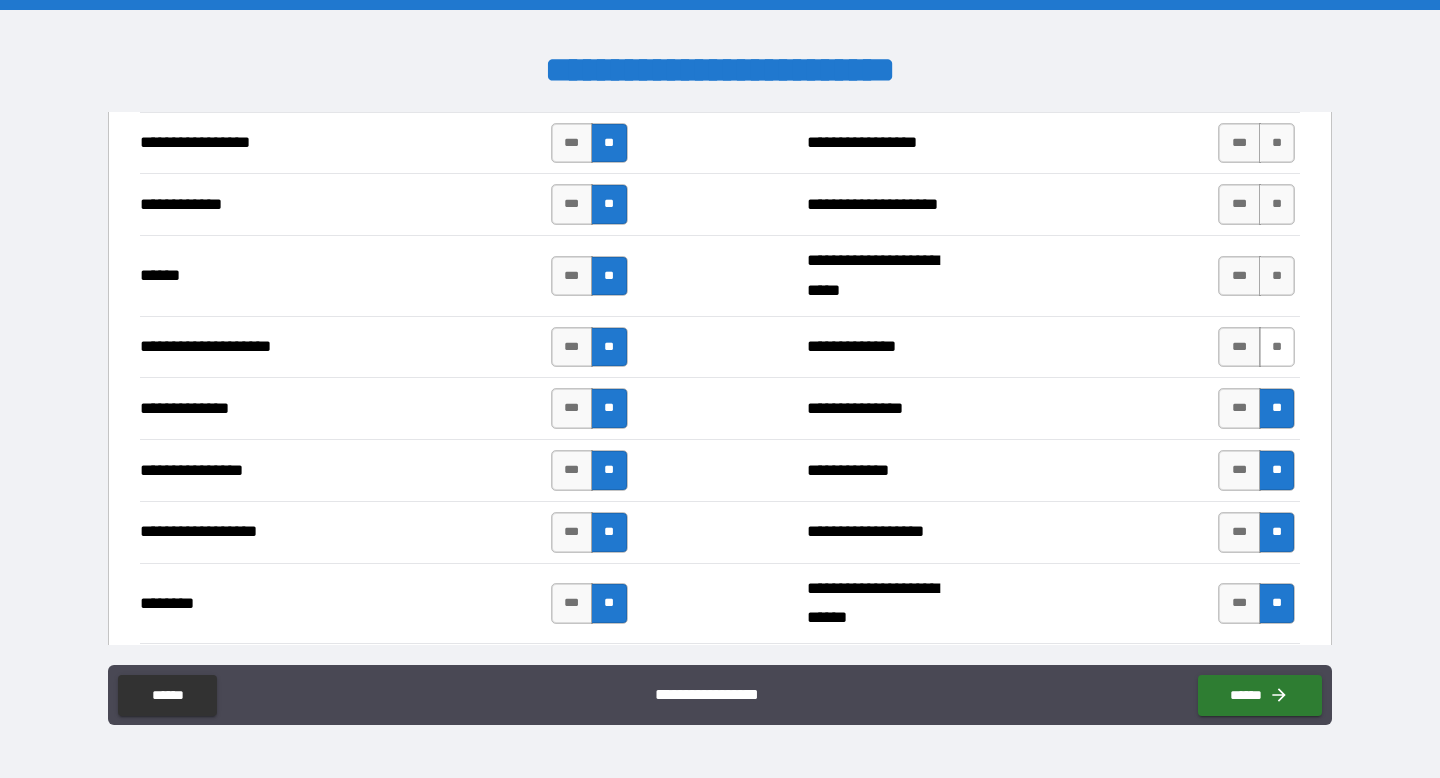 click on "**" at bounding box center [1277, 347] 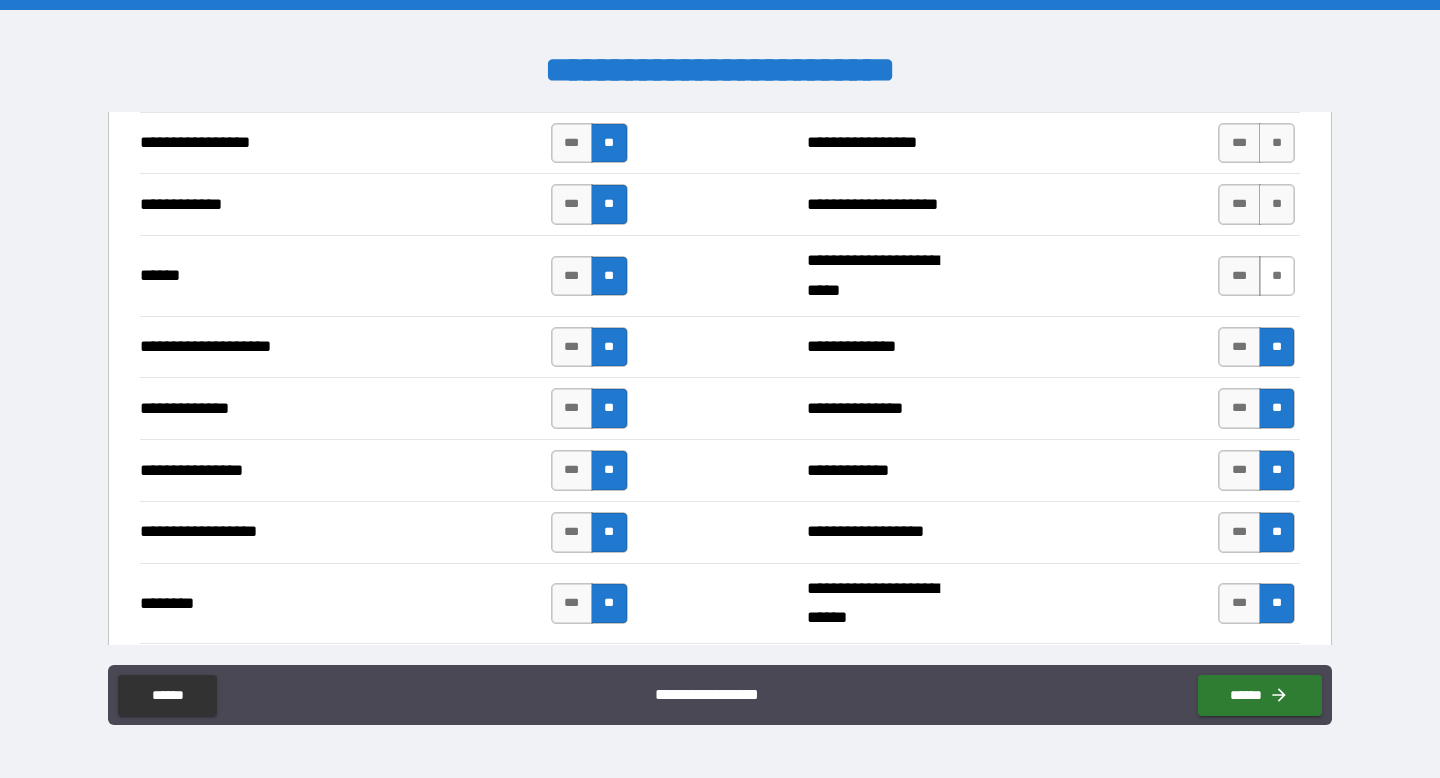 click on "**" at bounding box center (1277, 276) 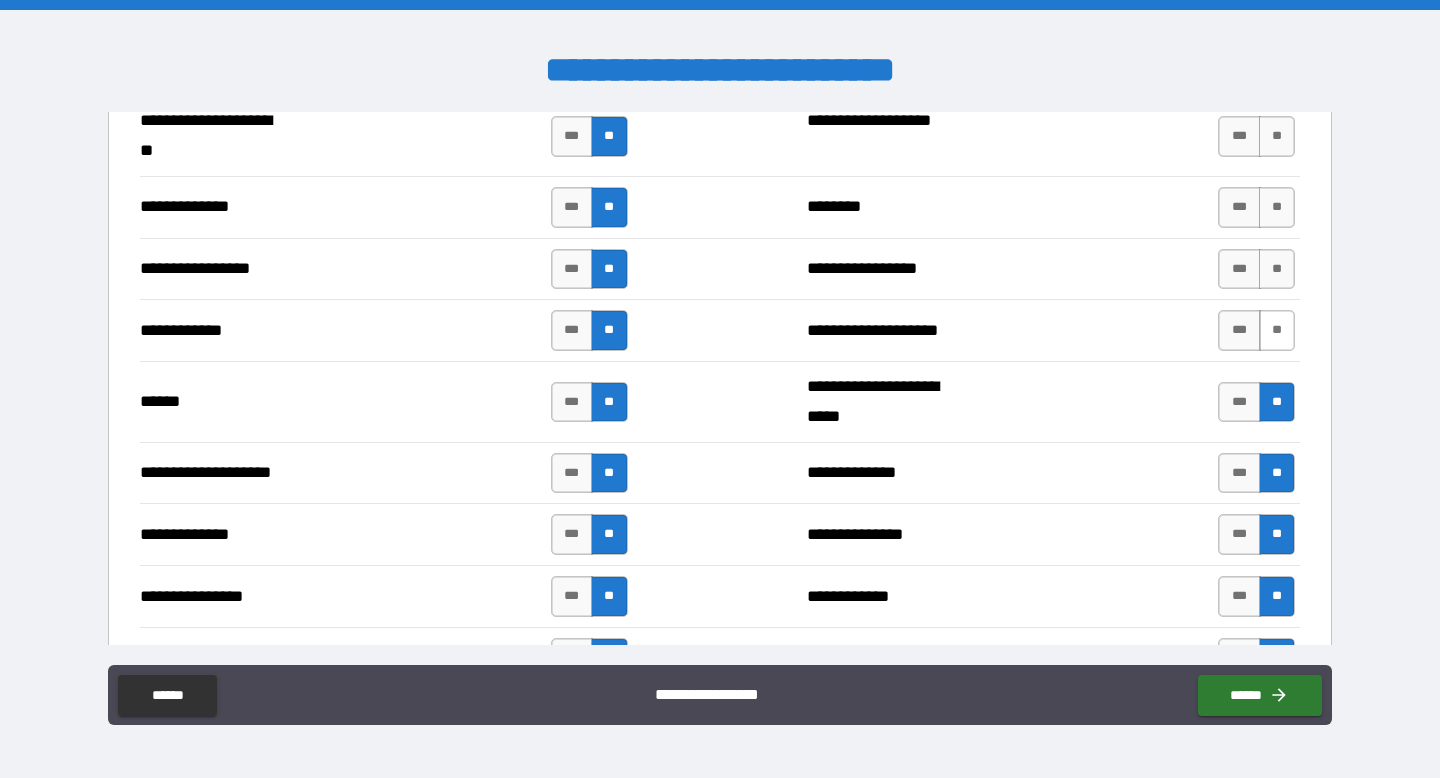 scroll, scrollTop: 2831, scrollLeft: 0, axis: vertical 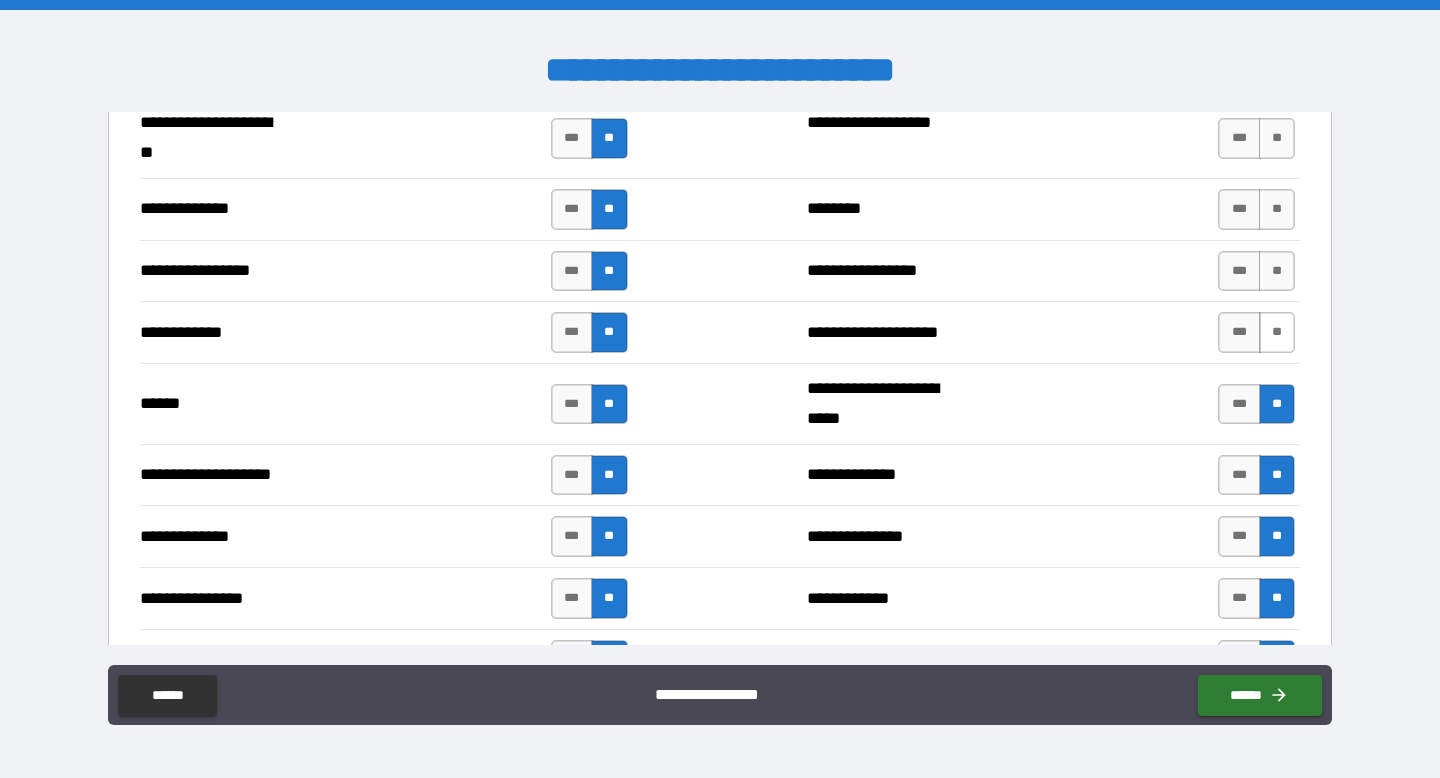 click on "**" at bounding box center (1277, 332) 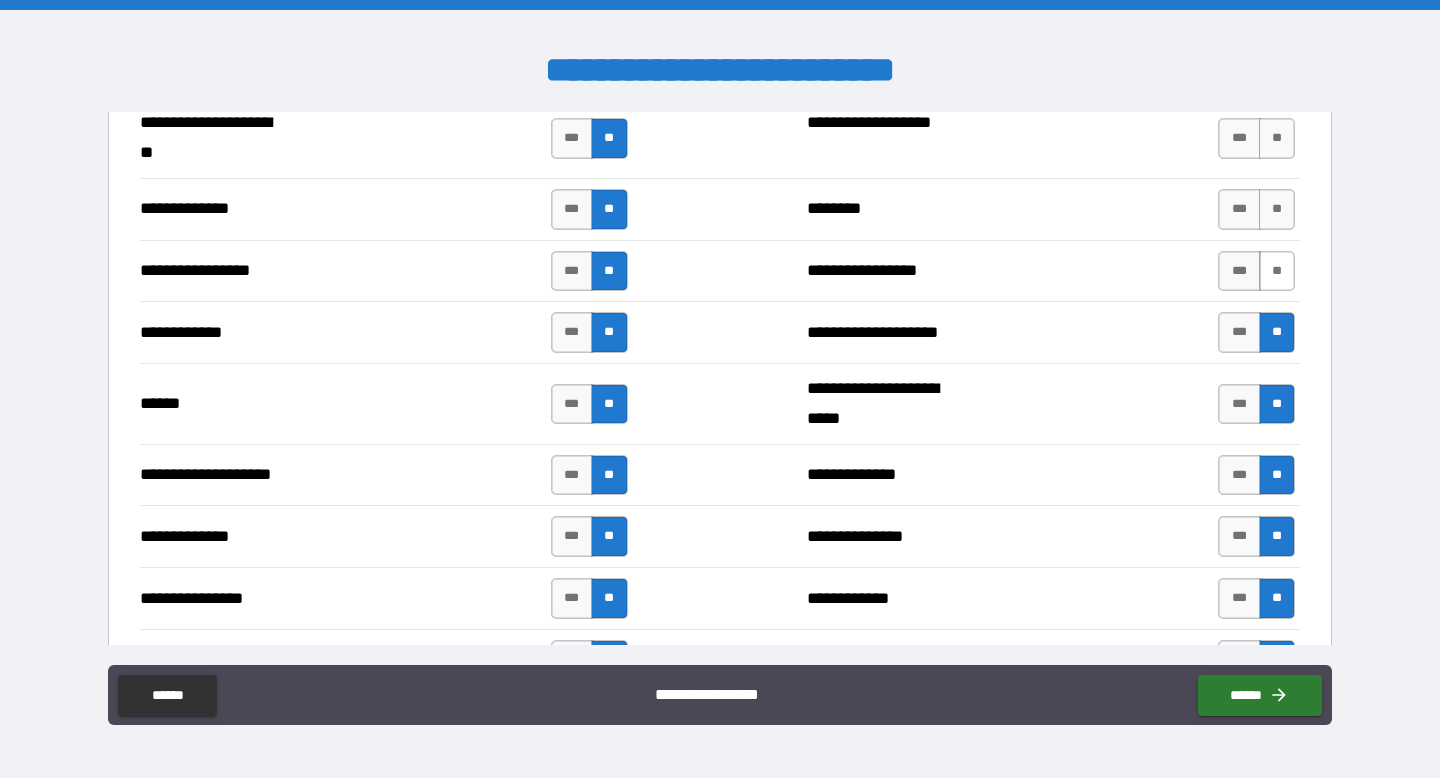 click on "**" at bounding box center (1277, 271) 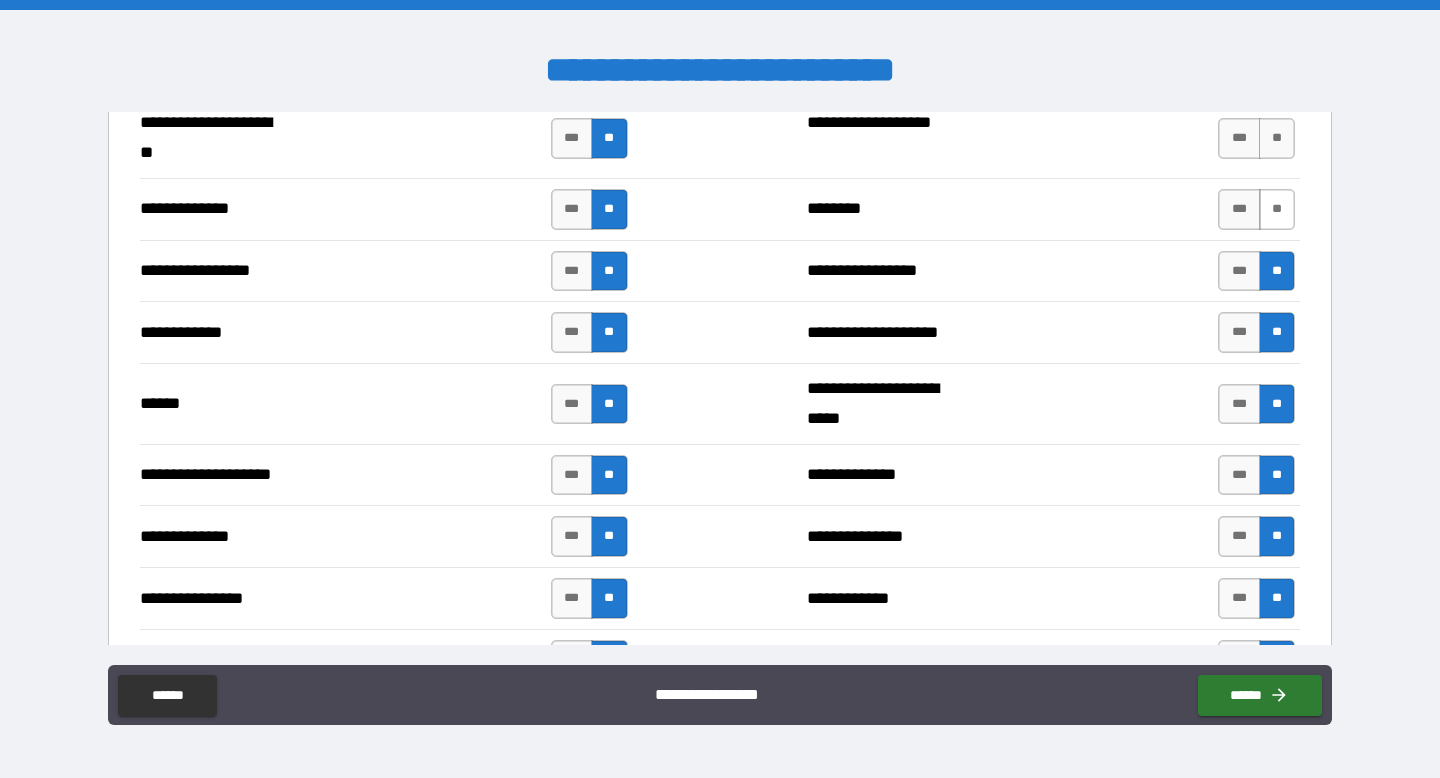 click on "**" at bounding box center [1277, 209] 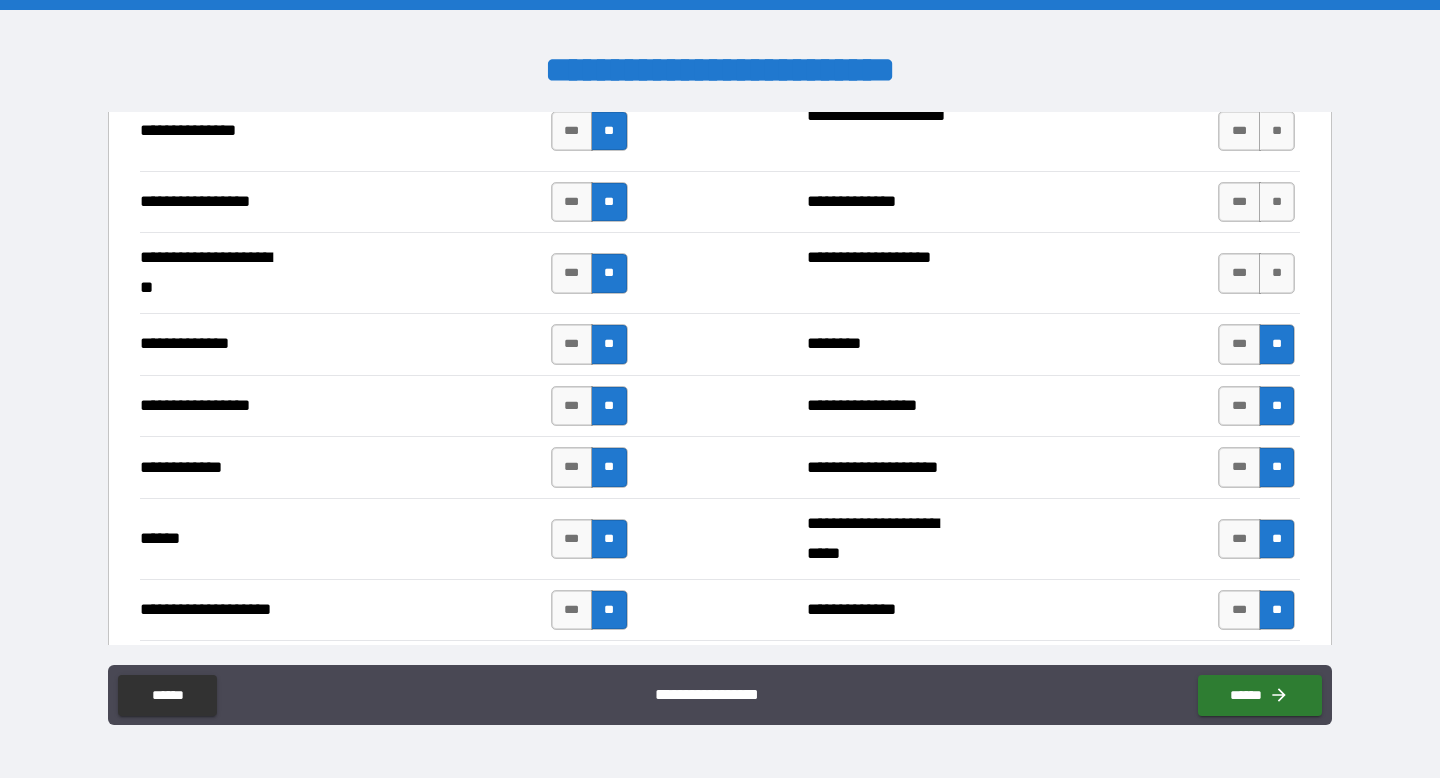 scroll, scrollTop: 2578, scrollLeft: 0, axis: vertical 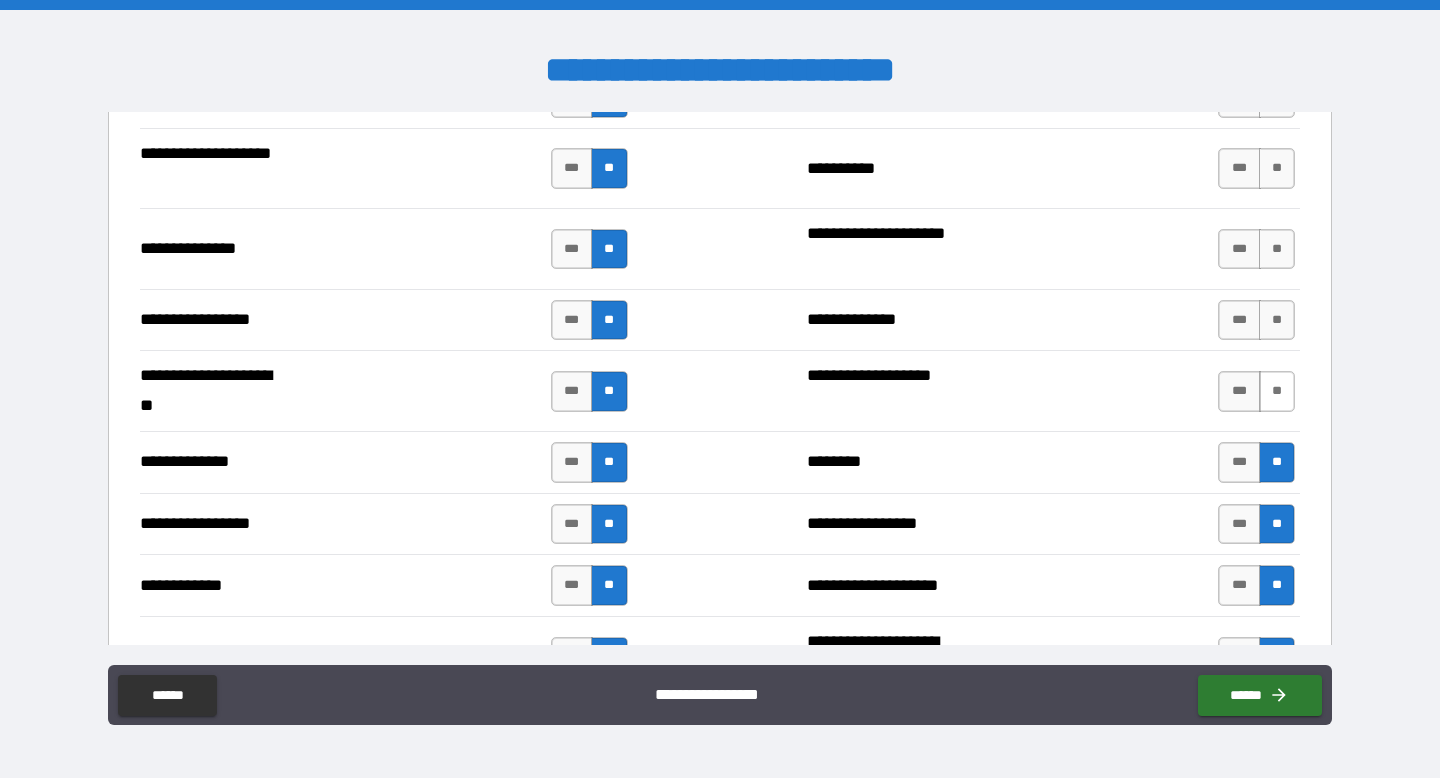 click on "**" at bounding box center [1277, 391] 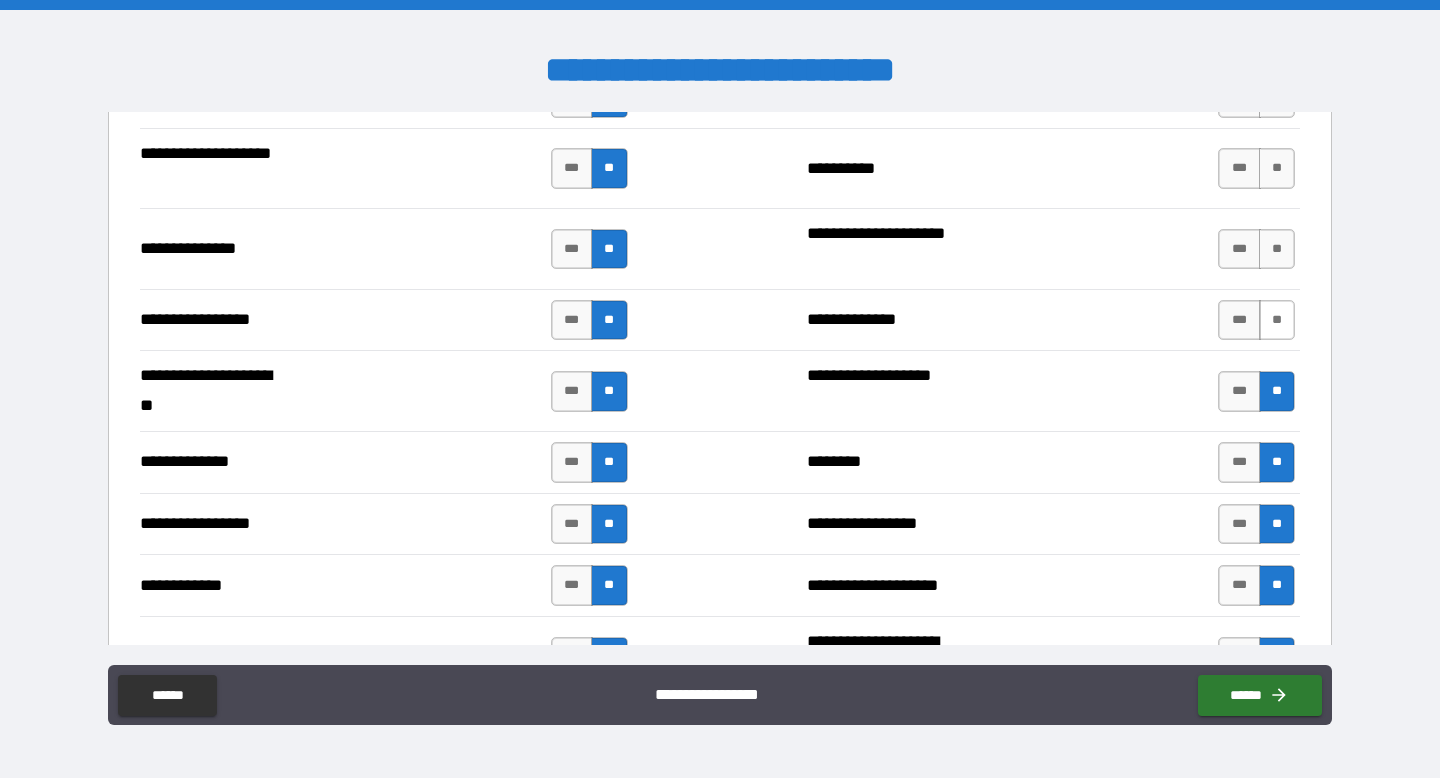 click on "**" at bounding box center [1277, 320] 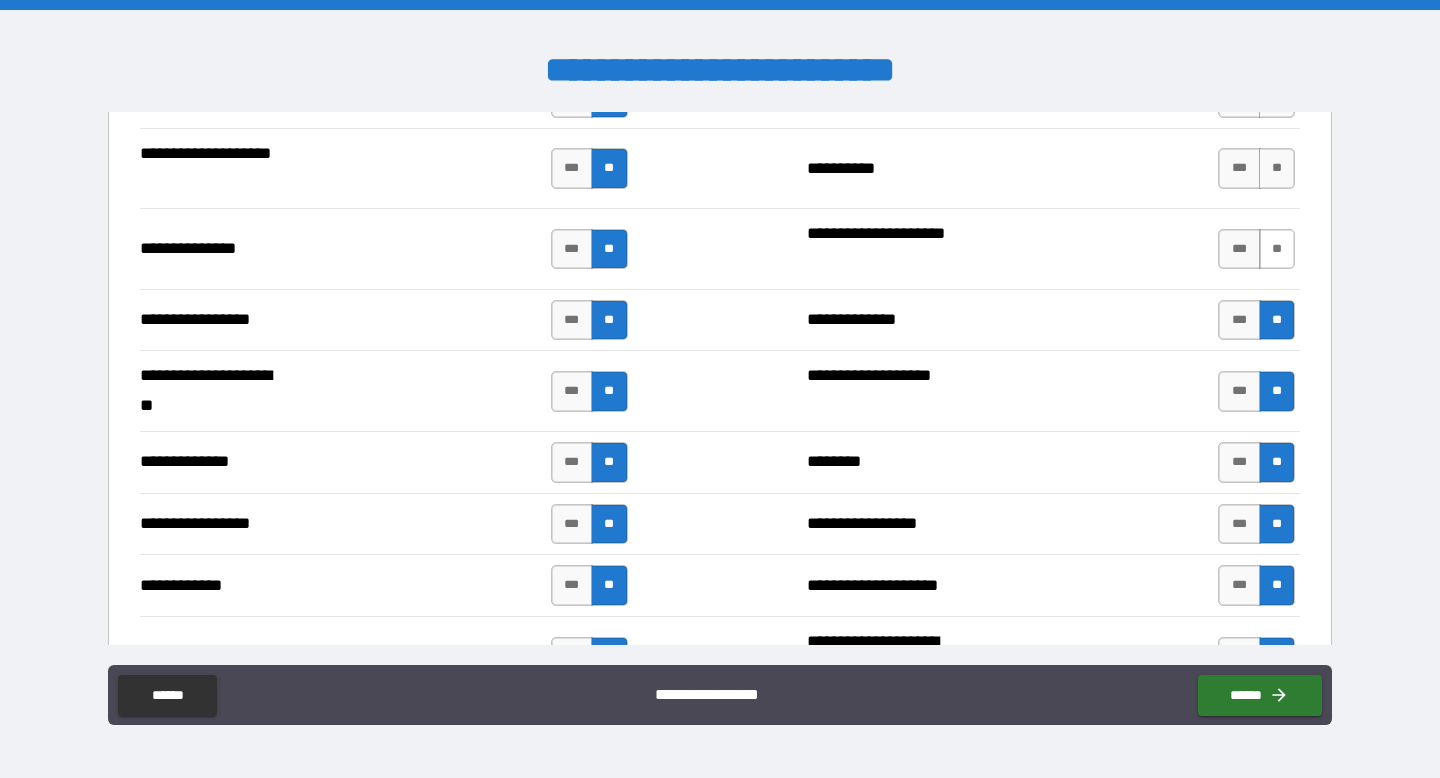 click on "**" at bounding box center [1277, 249] 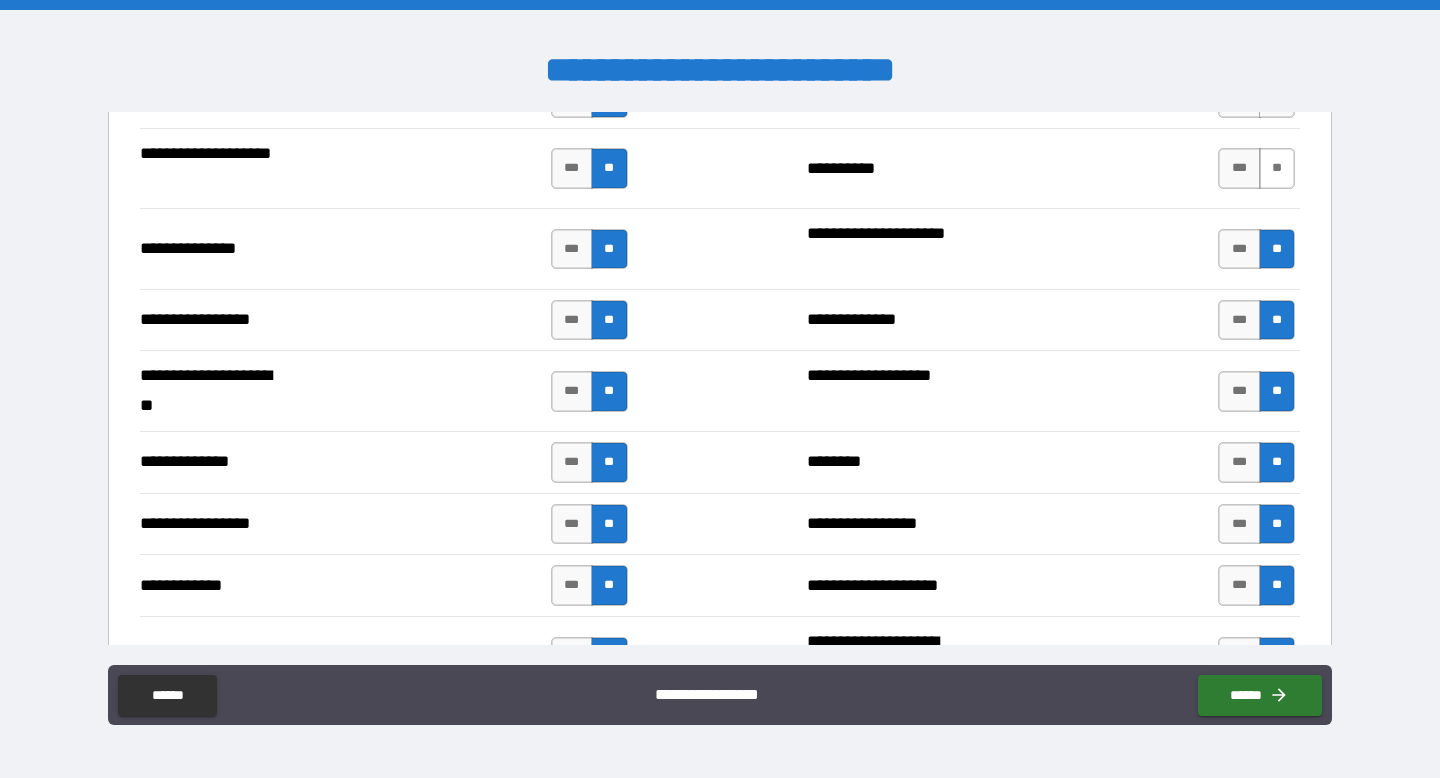 click on "**" at bounding box center (1277, 168) 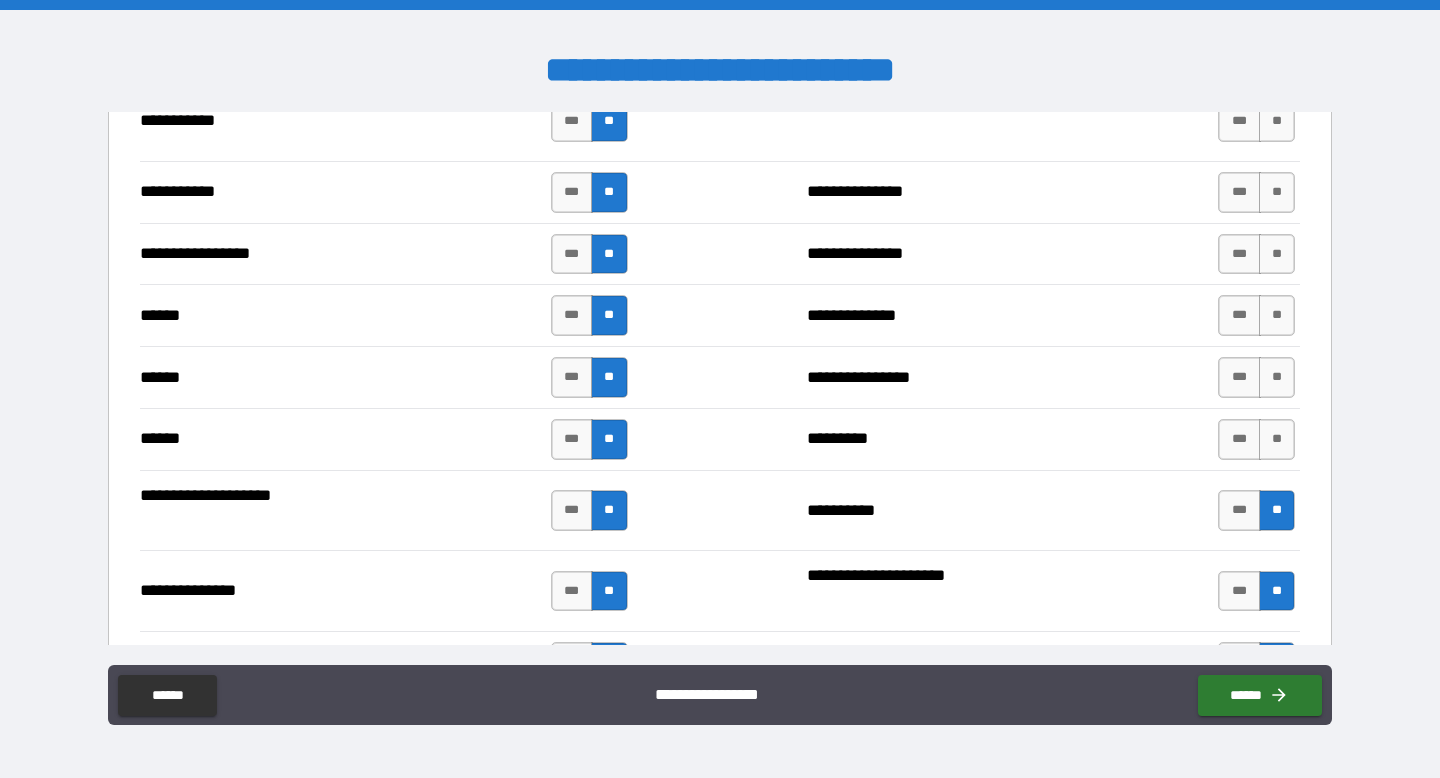 scroll, scrollTop: 2209, scrollLeft: 0, axis: vertical 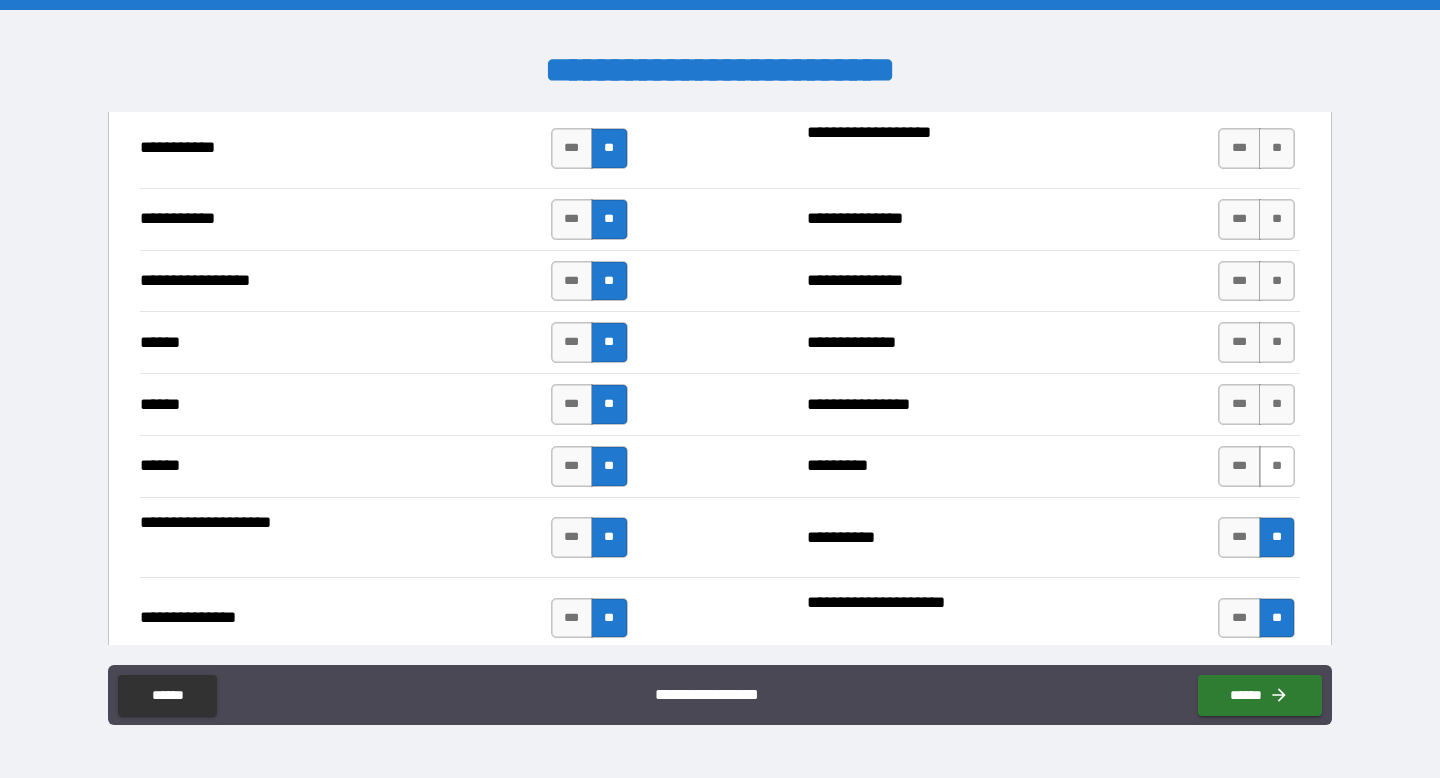 click on "**" at bounding box center [1277, 466] 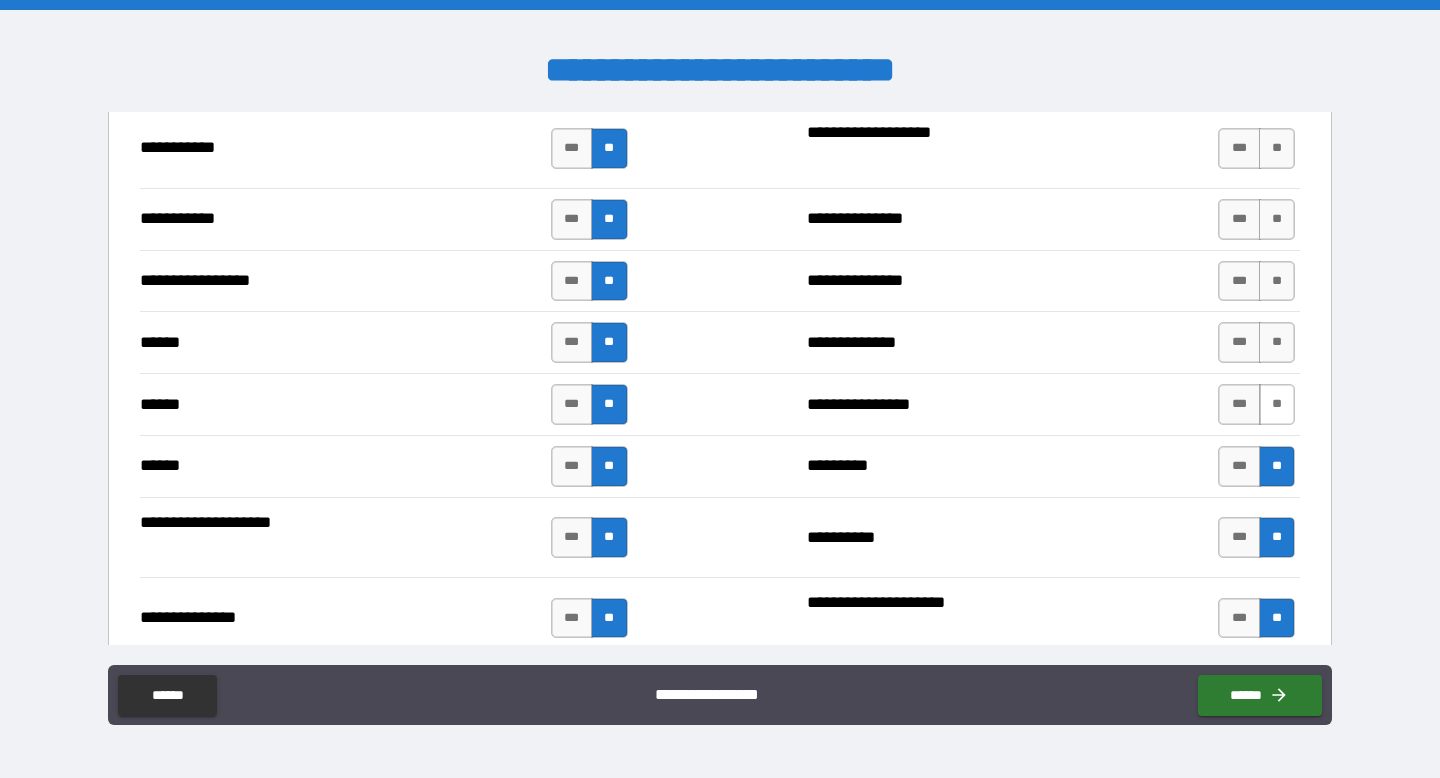 click on "**" at bounding box center [1277, 404] 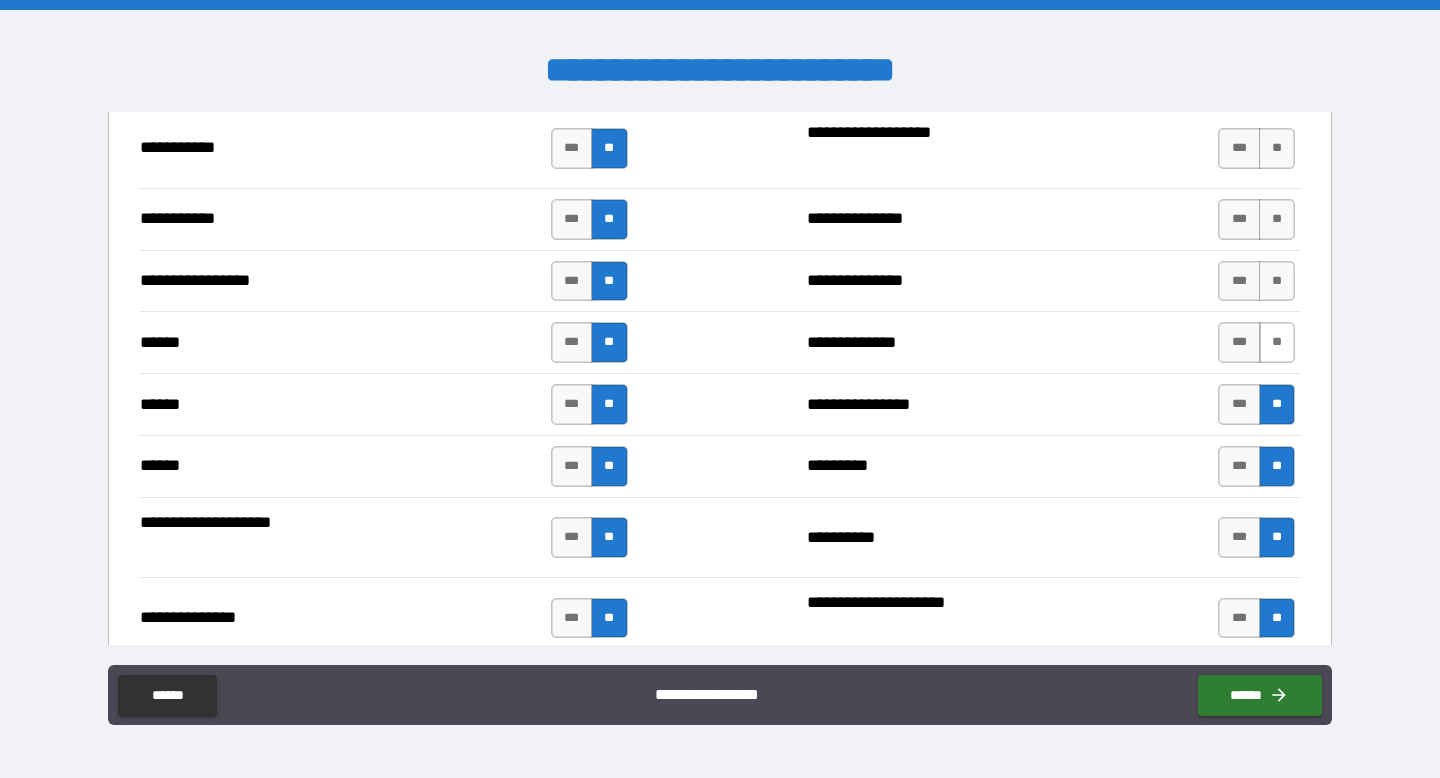 click on "**" at bounding box center (1277, 342) 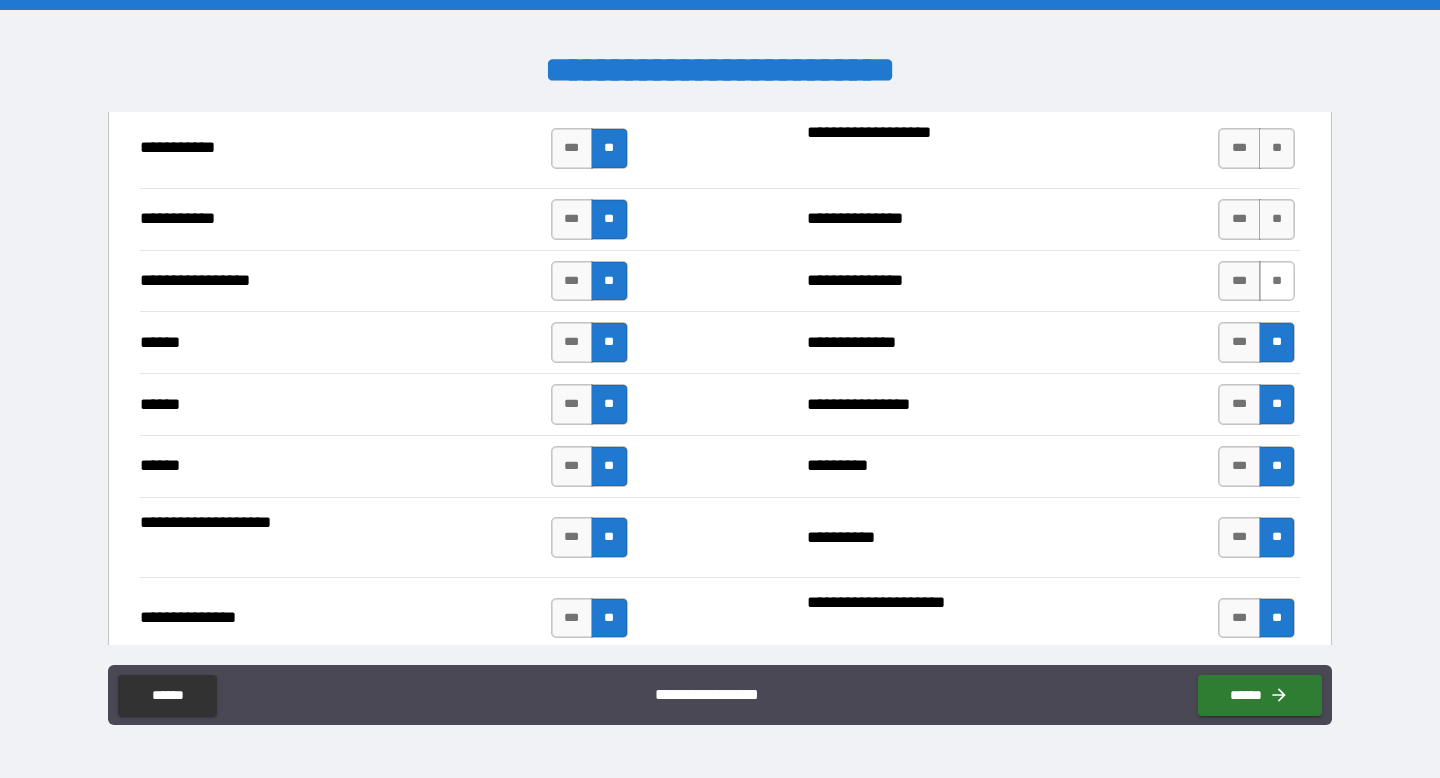 click on "**" at bounding box center (1277, 281) 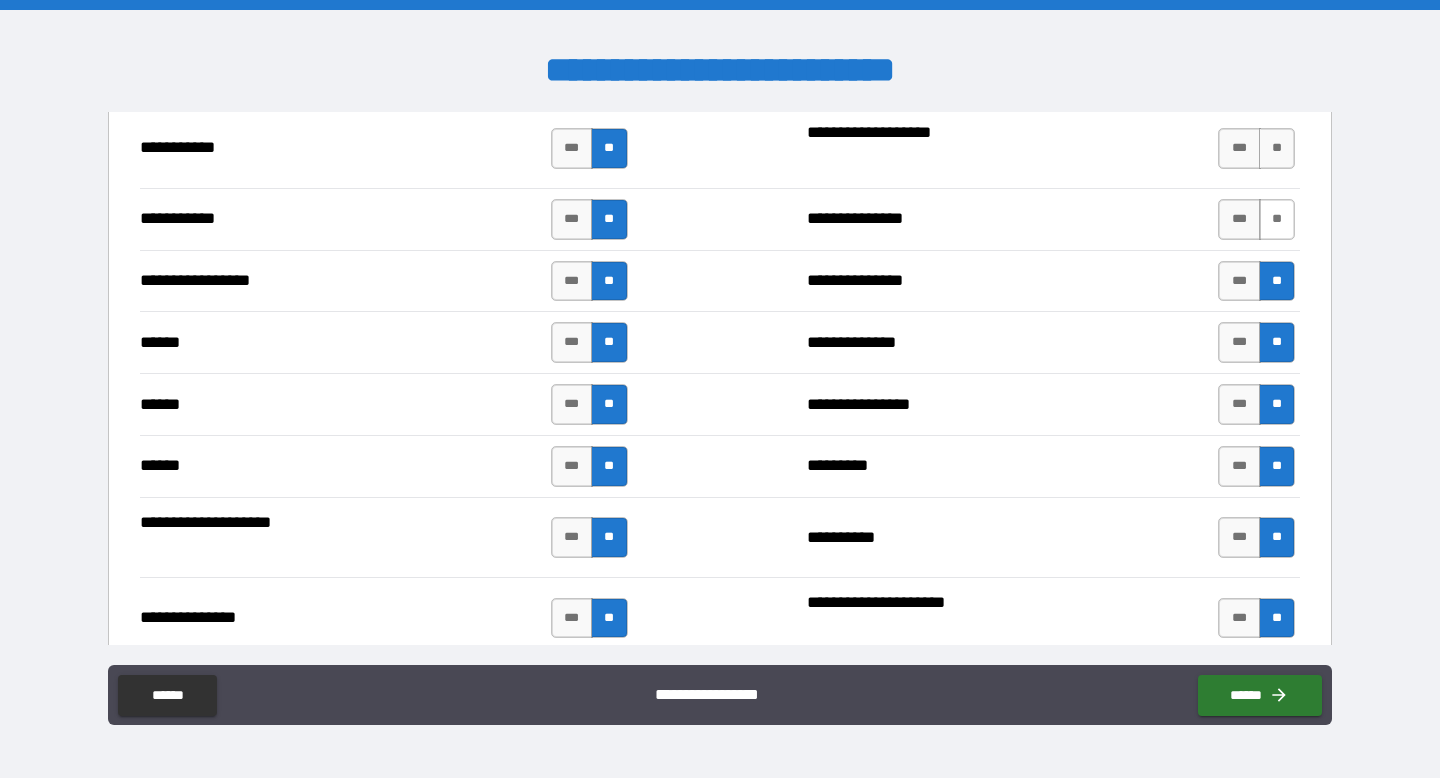 click on "**" at bounding box center [1277, 219] 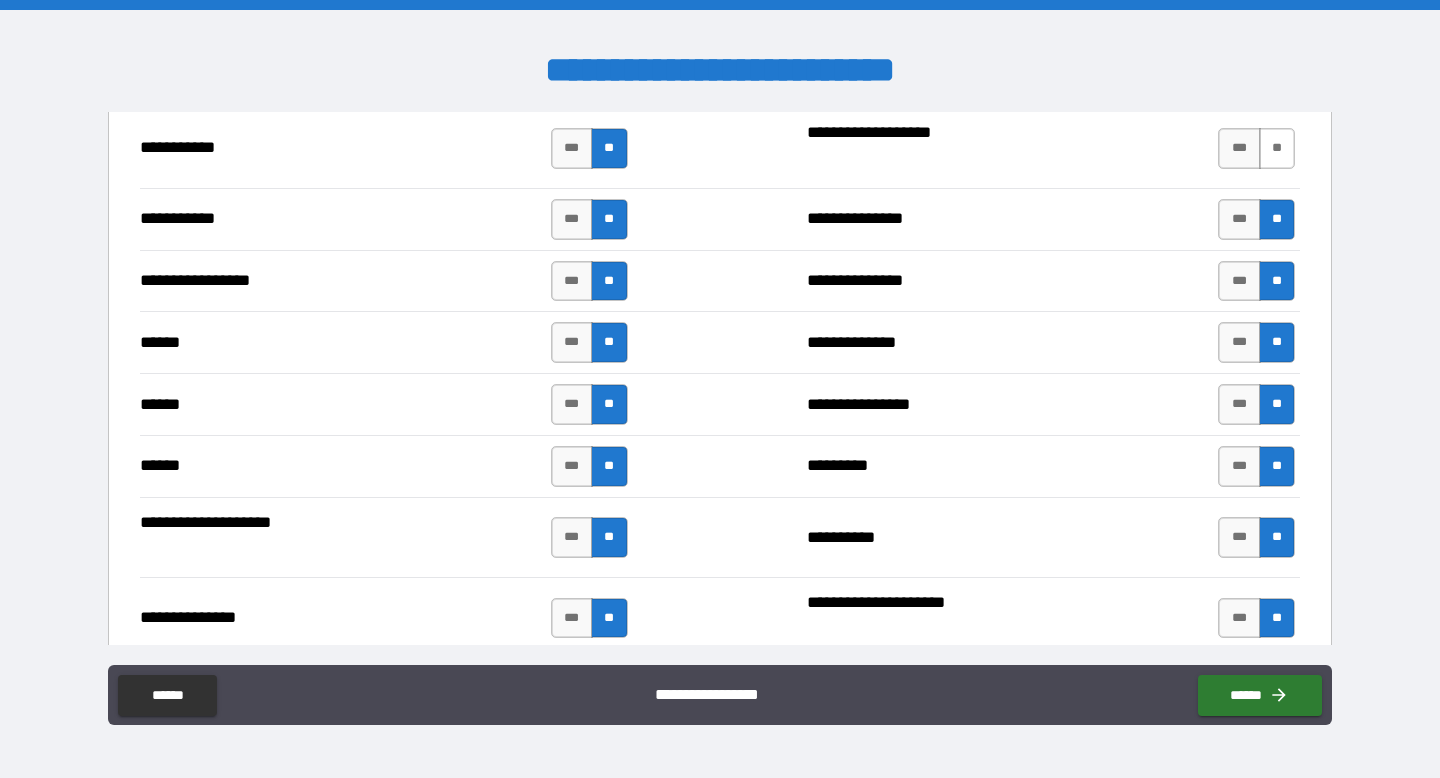 click on "**" at bounding box center (1277, 148) 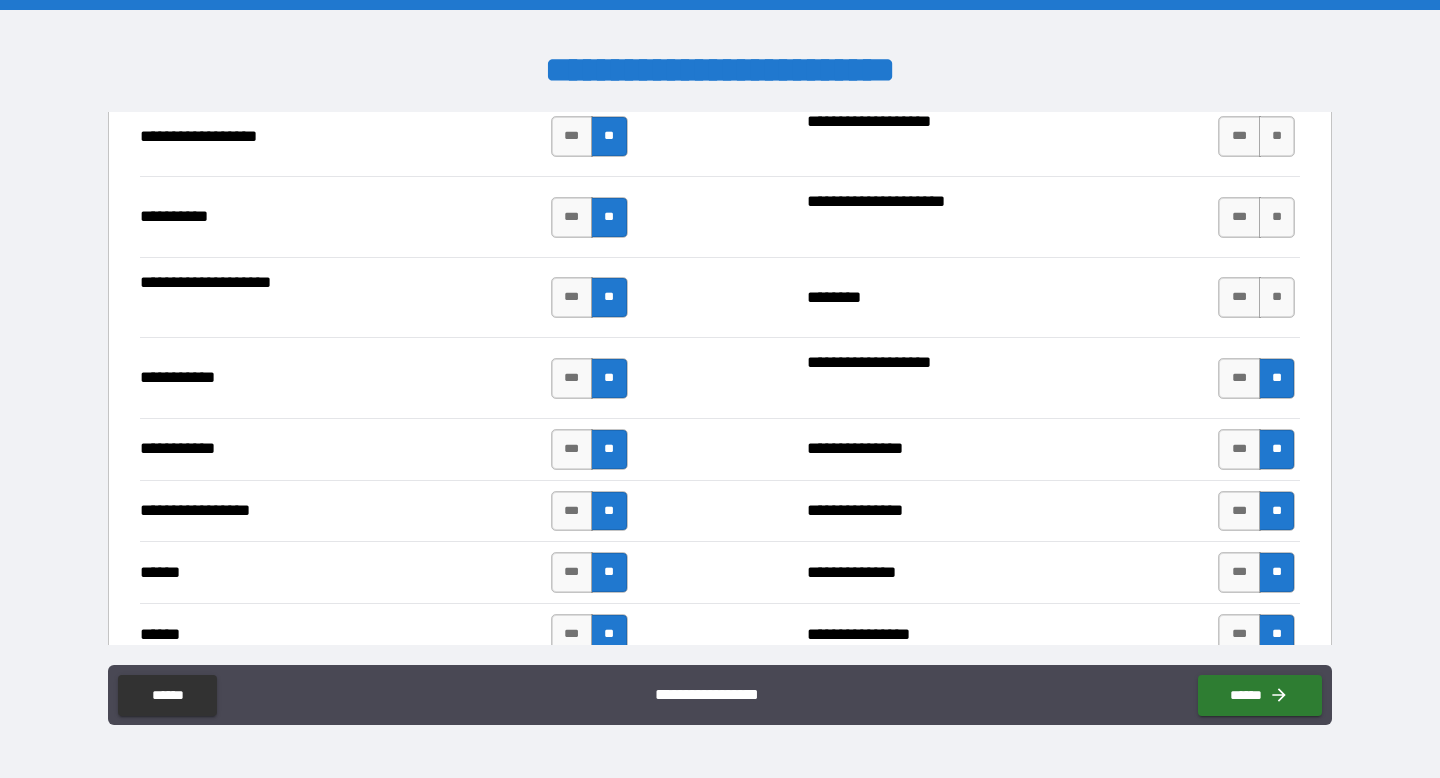 scroll, scrollTop: 1958, scrollLeft: 0, axis: vertical 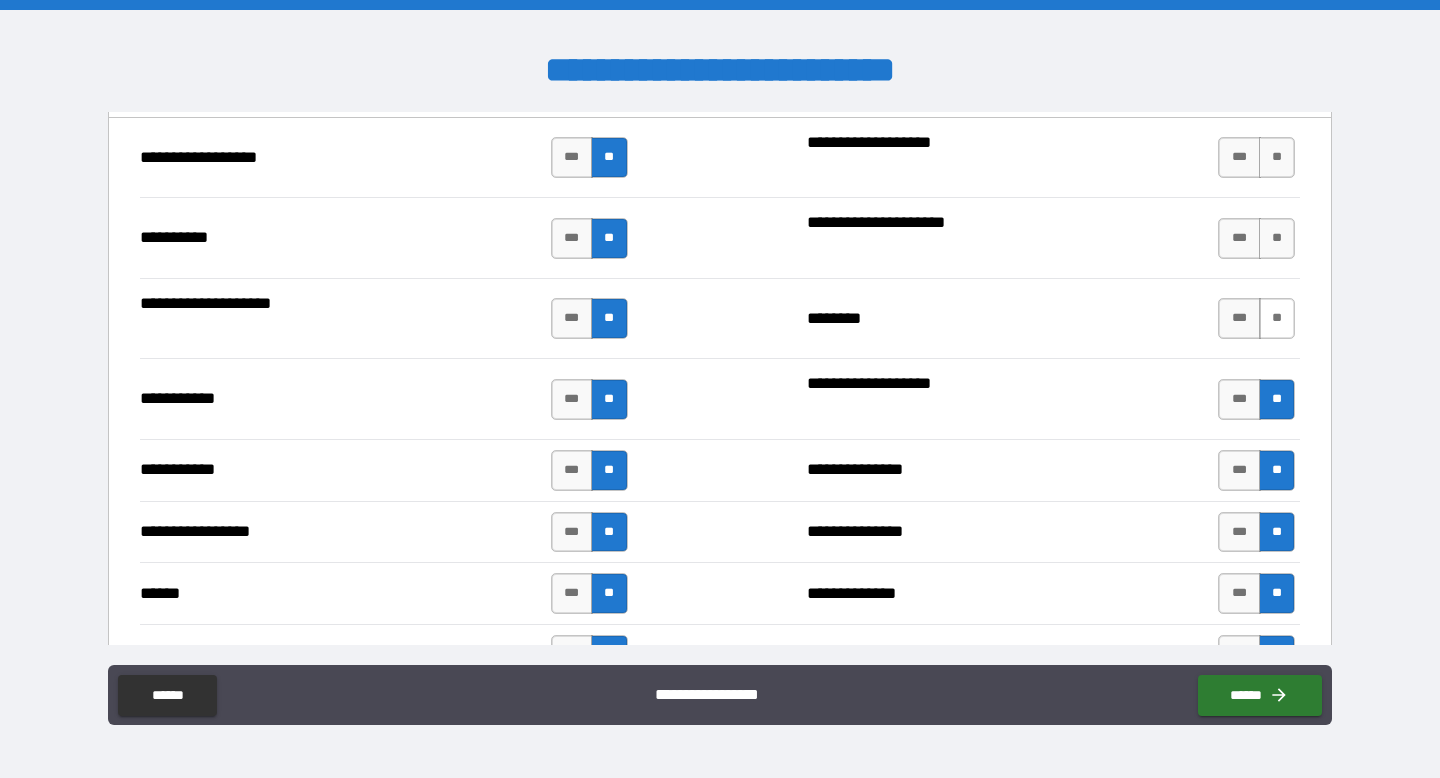 click on "**" at bounding box center (1277, 318) 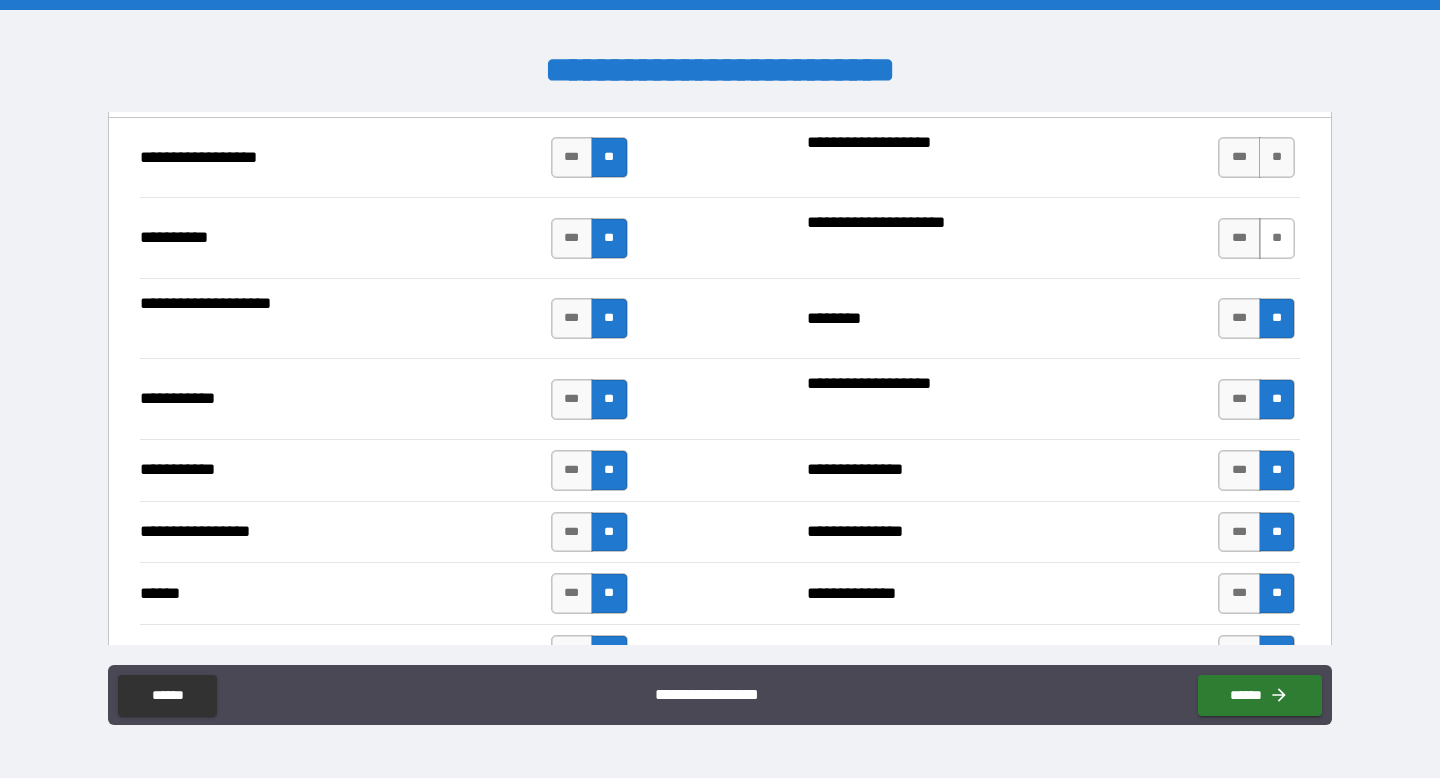 click on "**" at bounding box center (1277, 238) 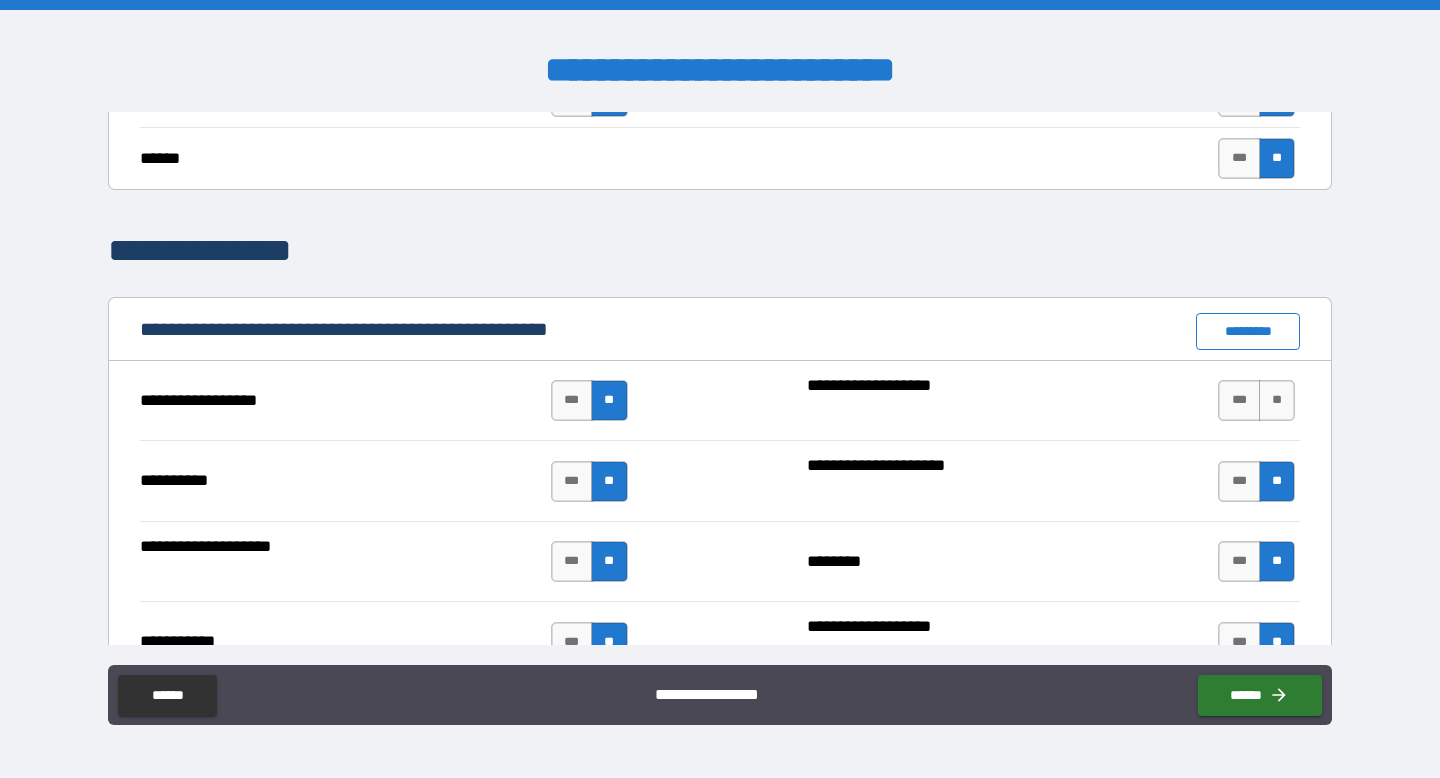 scroll, scrollTop: 1701, scrollLeft: 0, axis: vertical 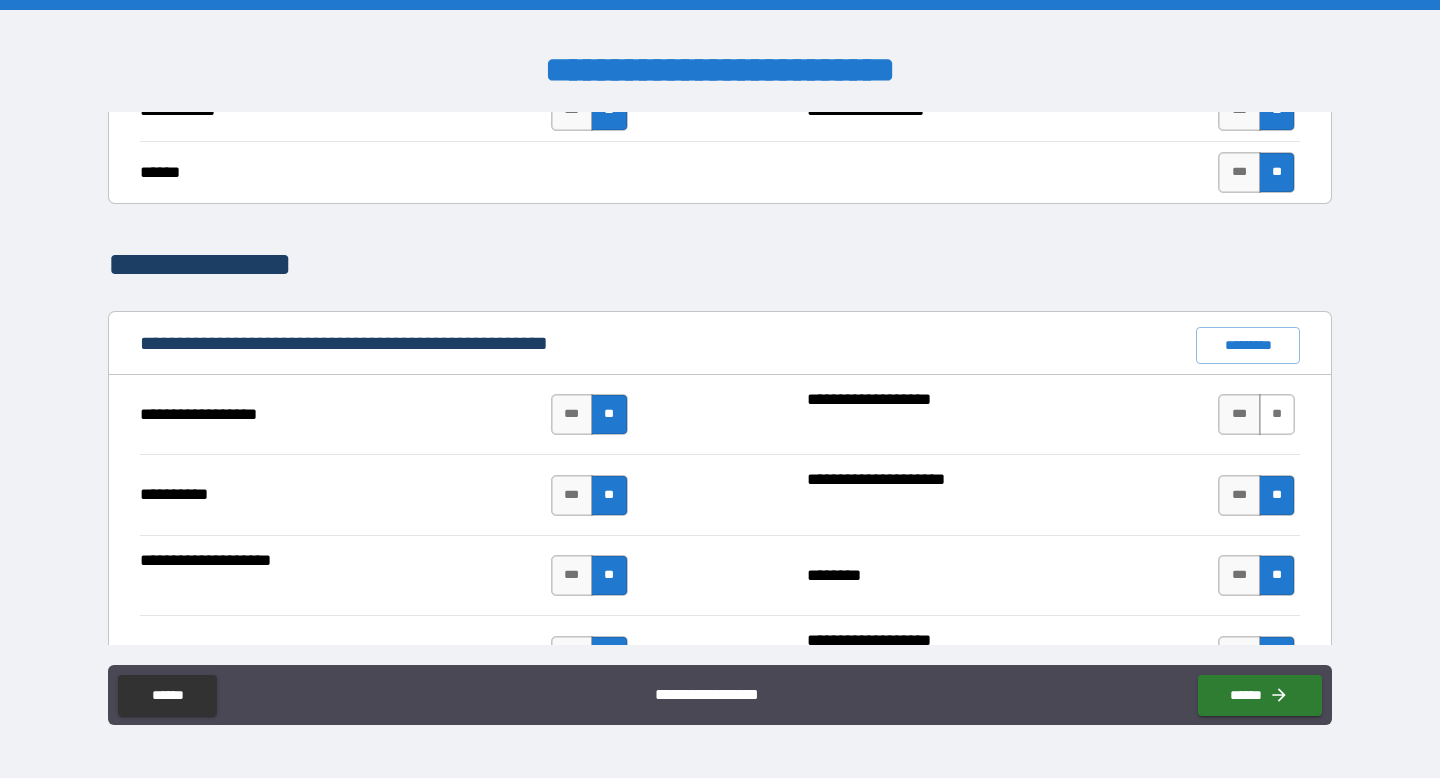 click on "**" at bounding box center (1277, 414) 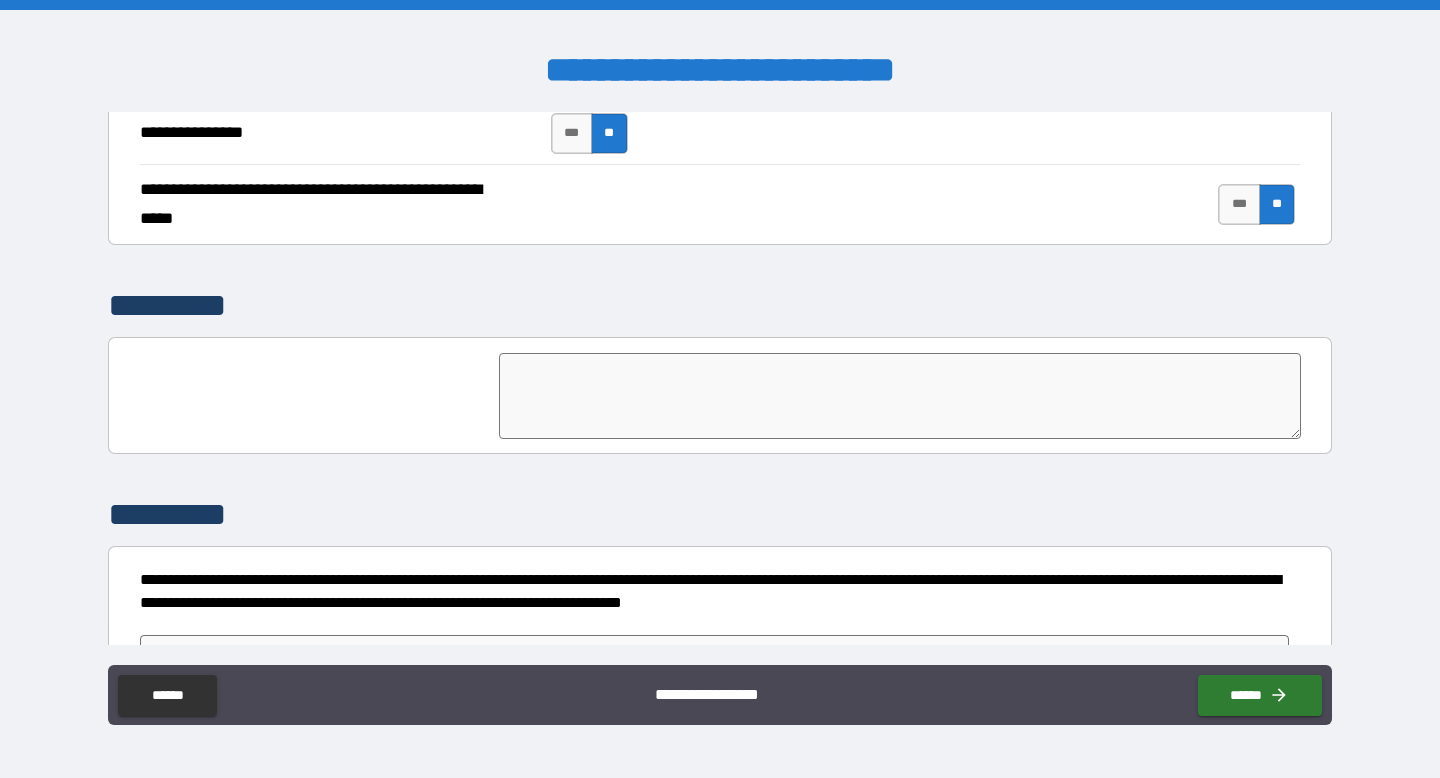 scroll, scrollTop: 4717, scrollLeft: 0, axis: vertical 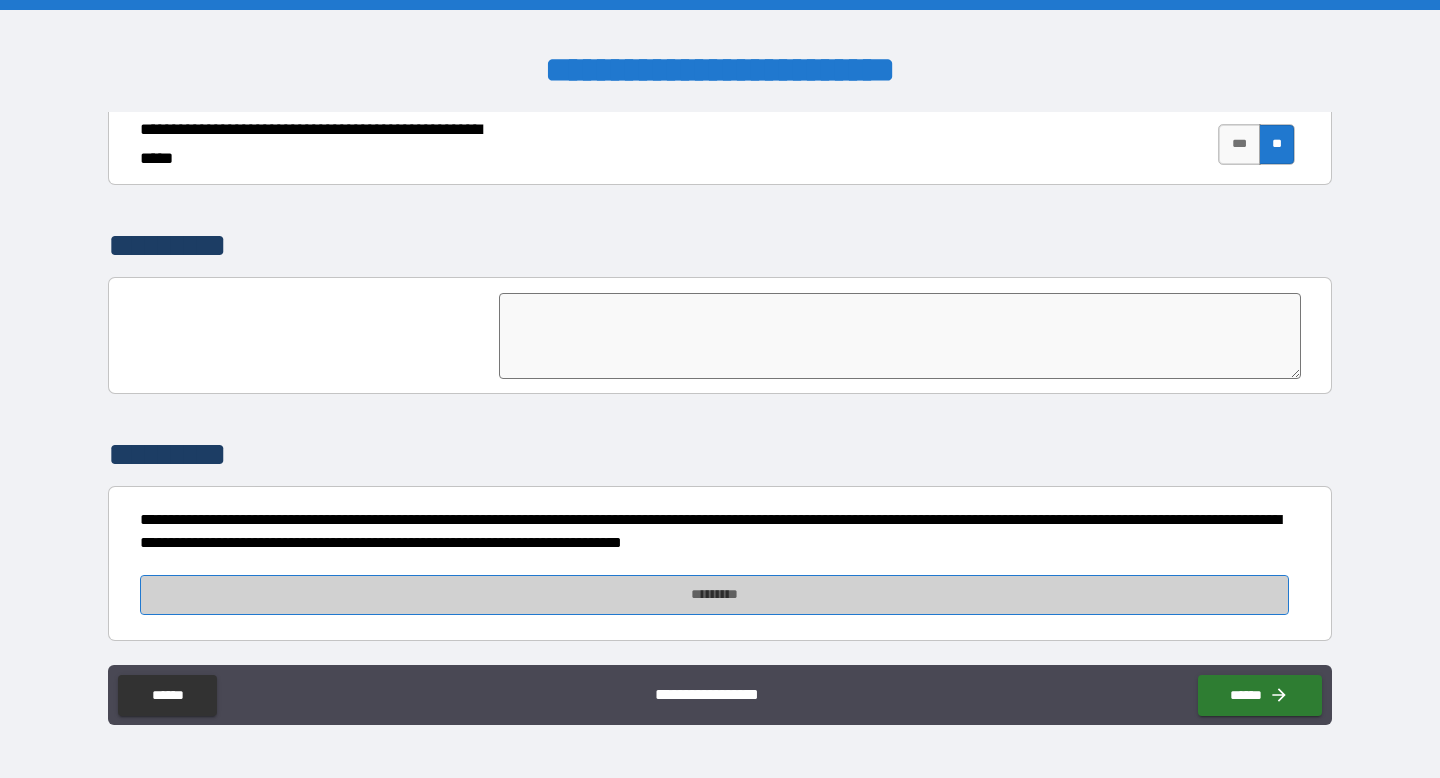 click on "*********" at bounding box center [714, 595] 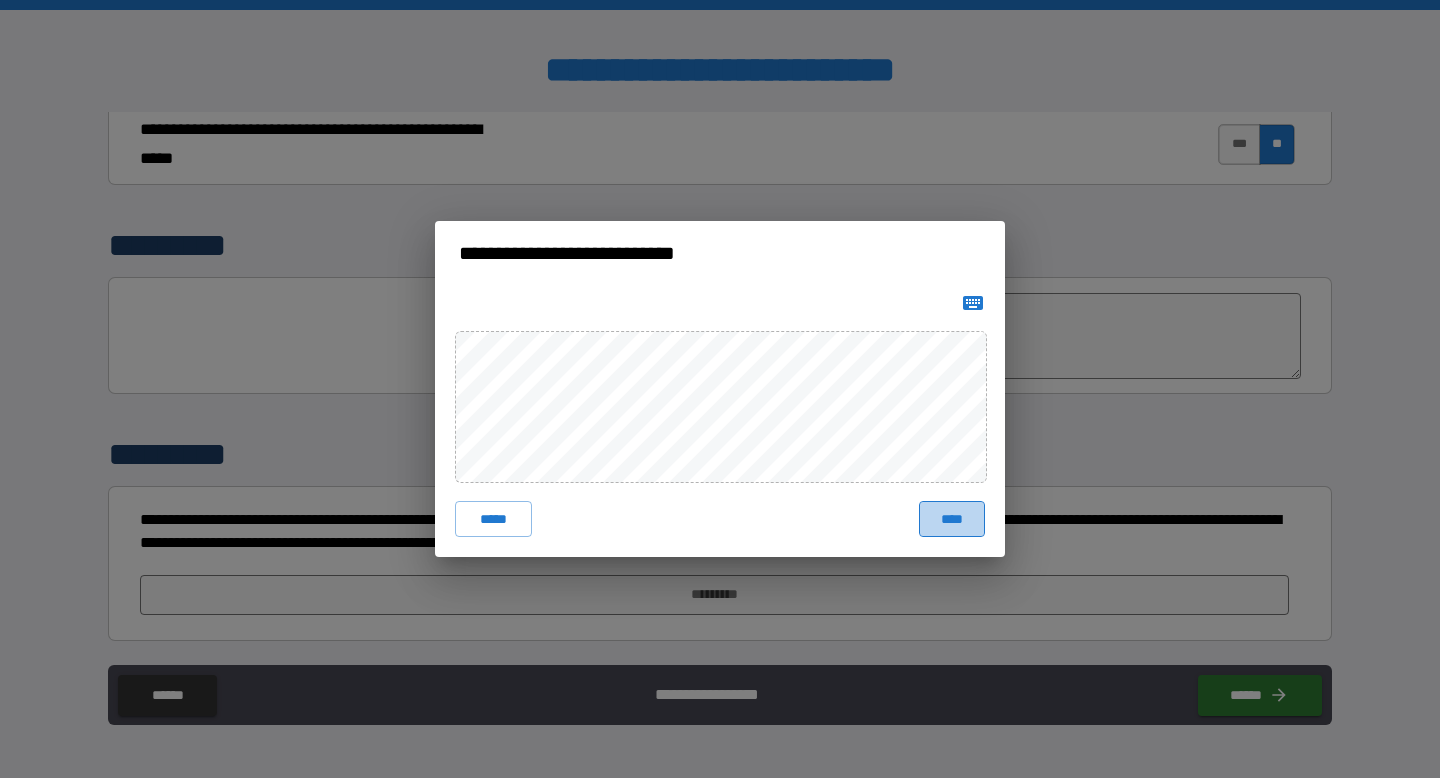 click on "****" at bounding box center (952, 519) 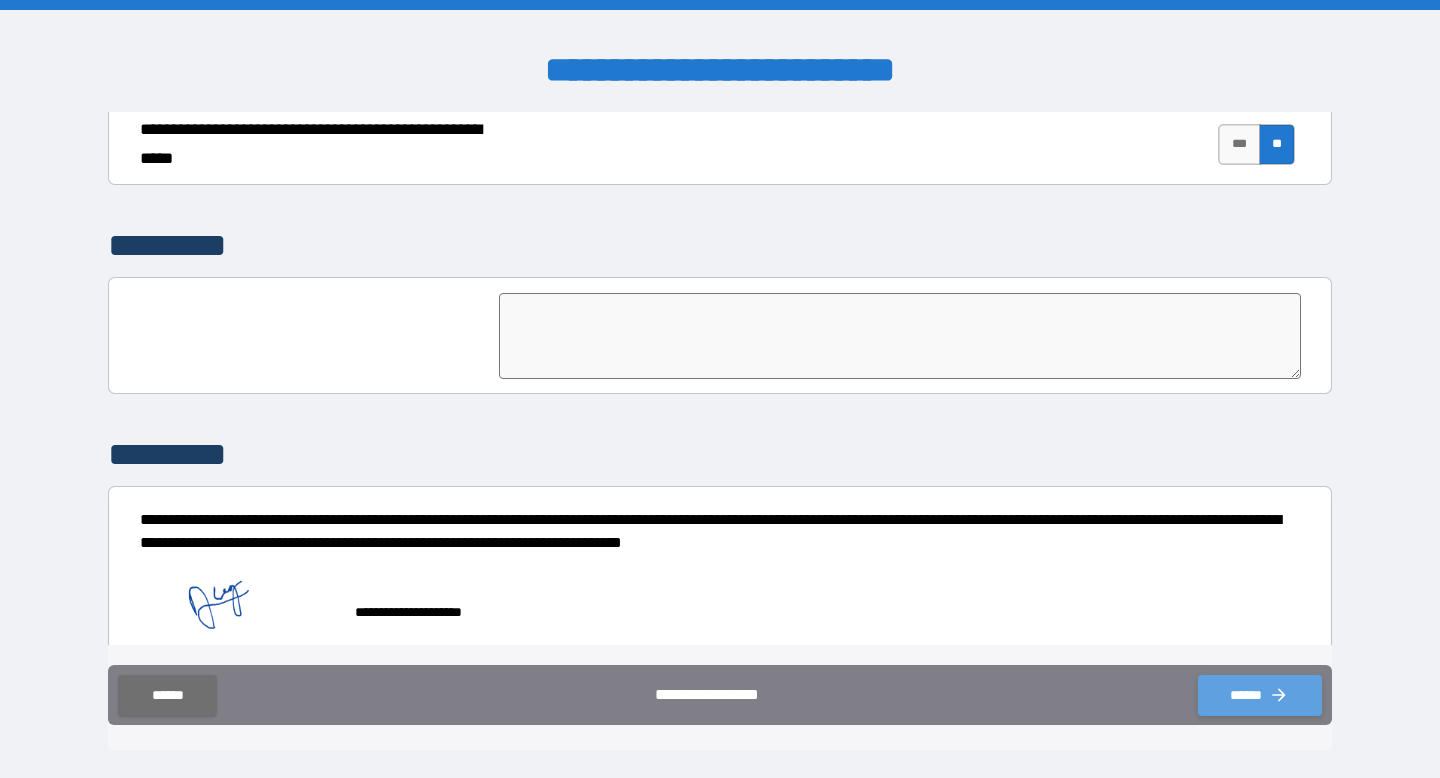 click on "******" at bounding box center (1260, 695) 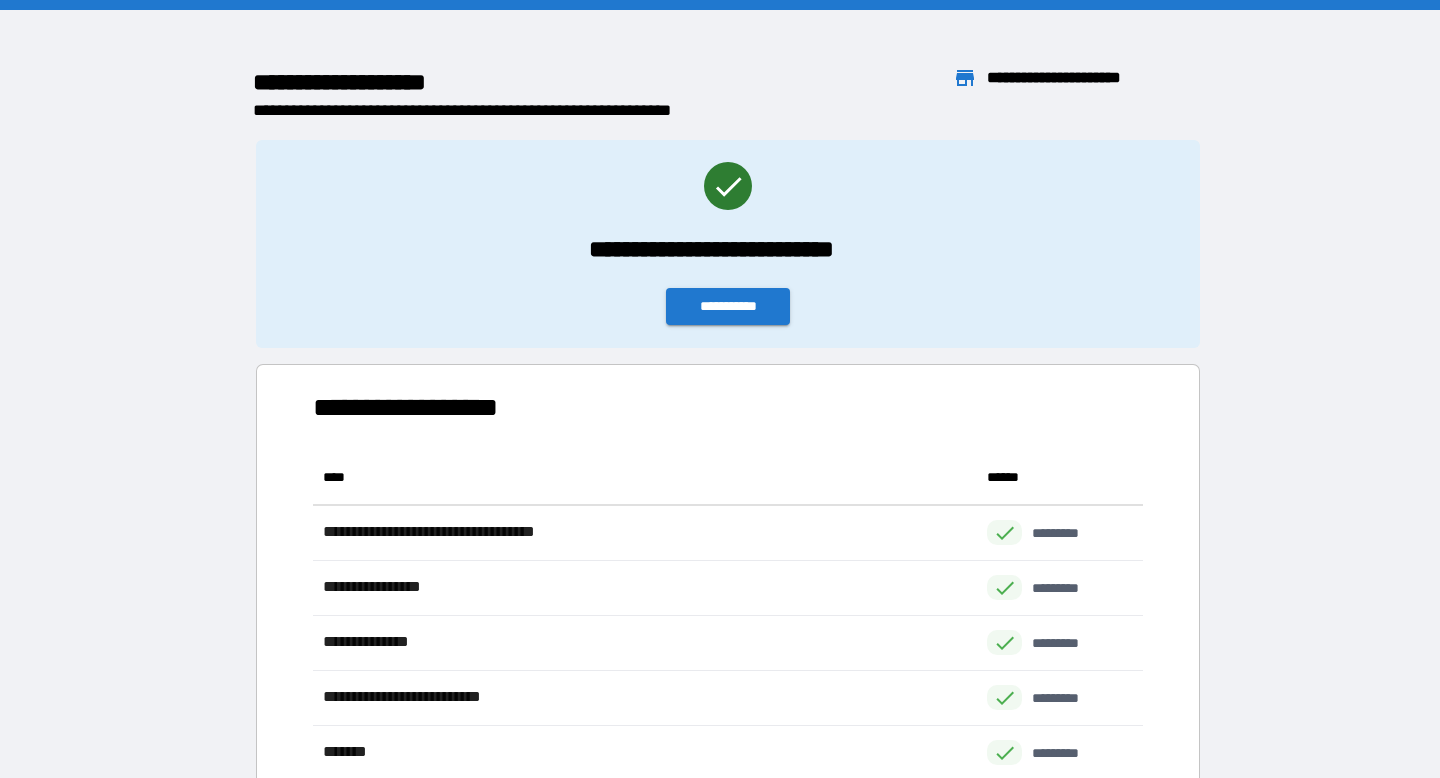 scroll, scrollTop: 1, scrollLeft: 1, axis: both 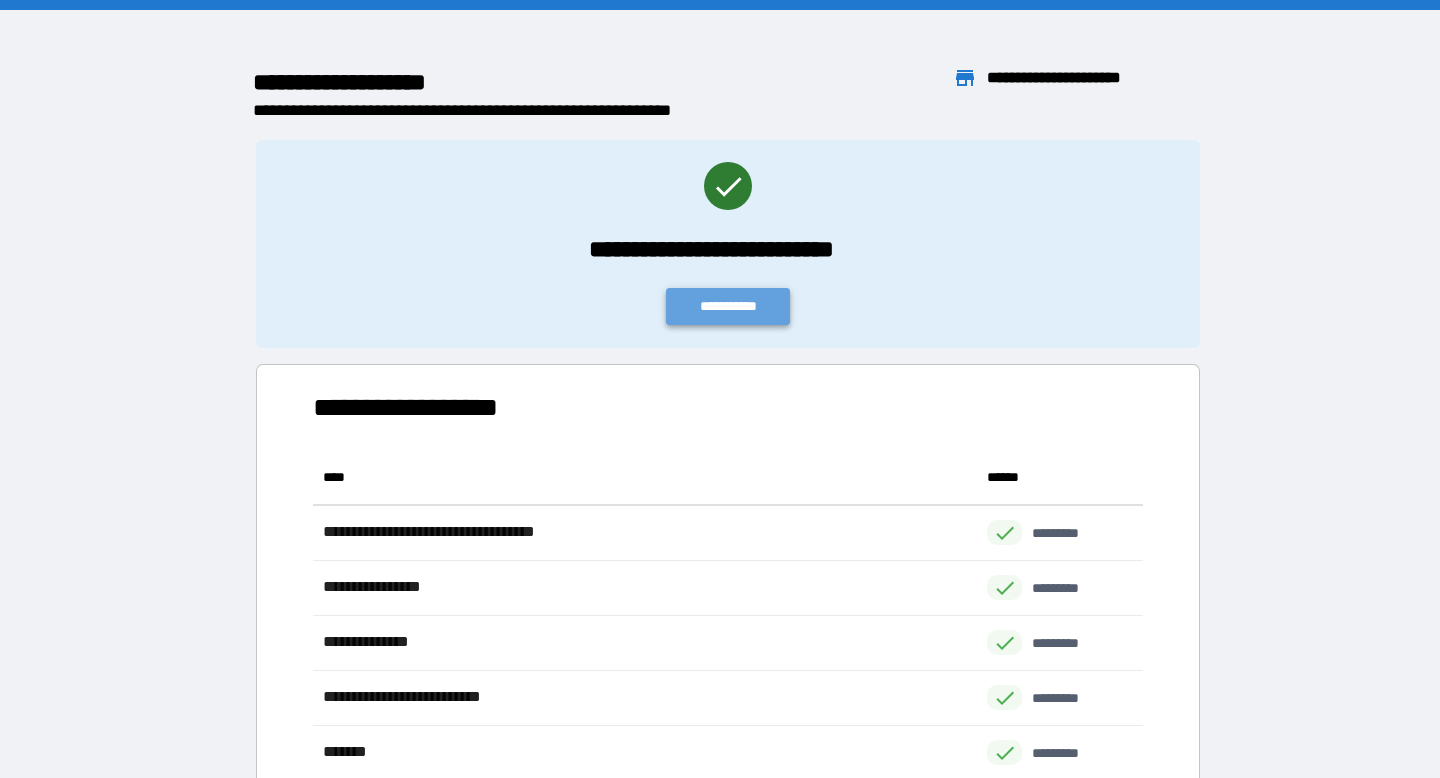 click on "**********" at bounding box center [728, 306] 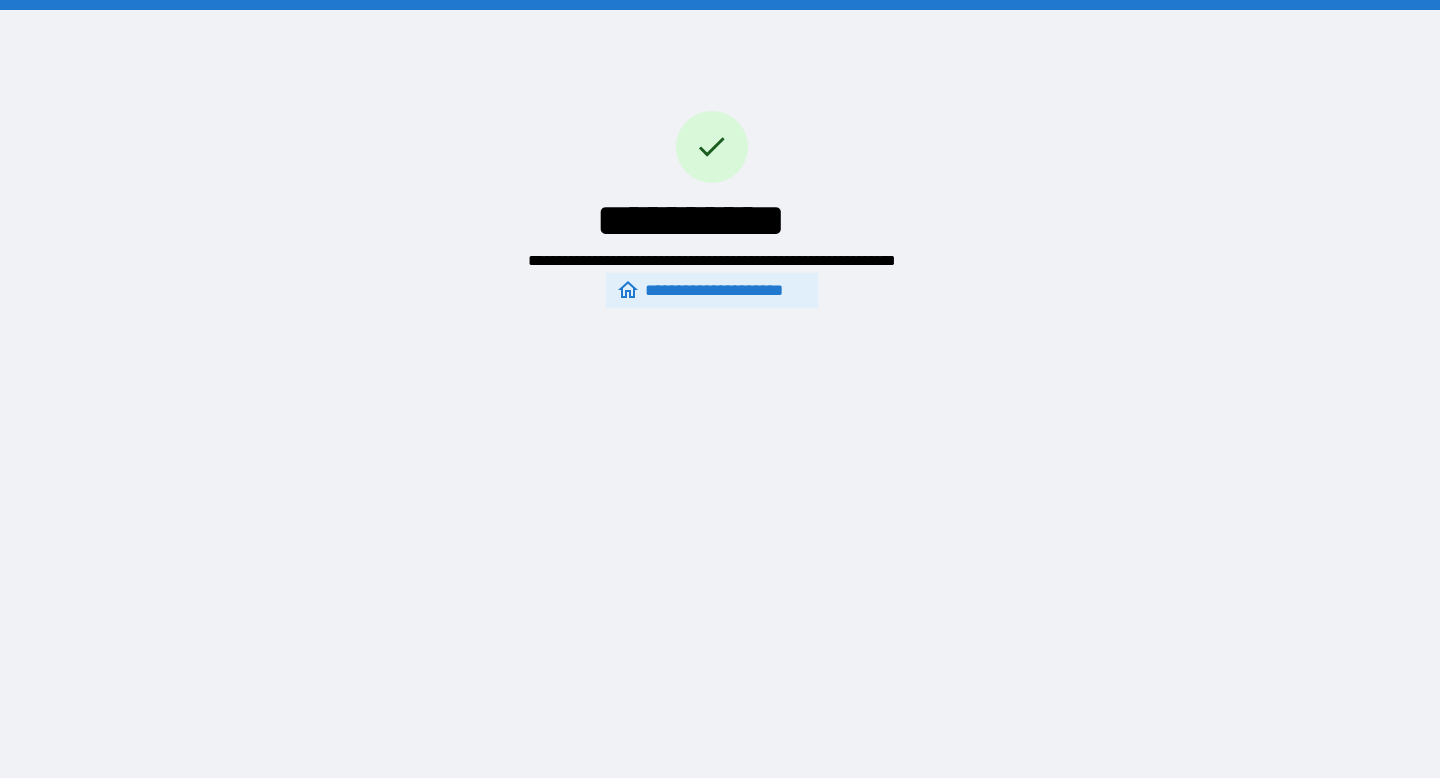click on "**********" at bounding box center [711, 291] 